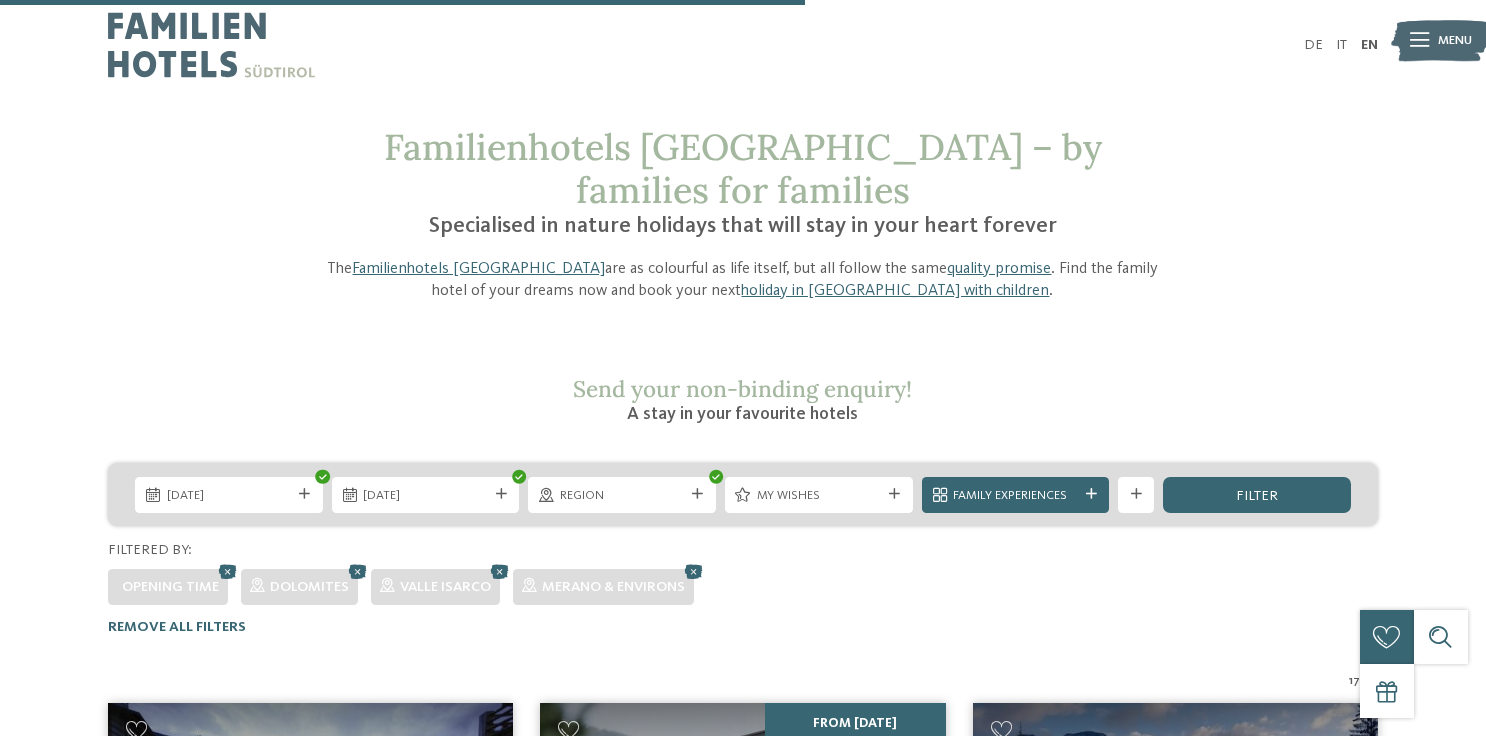 scroll, scrollTop: 2456, scrollLeft: 0, axis: vertical 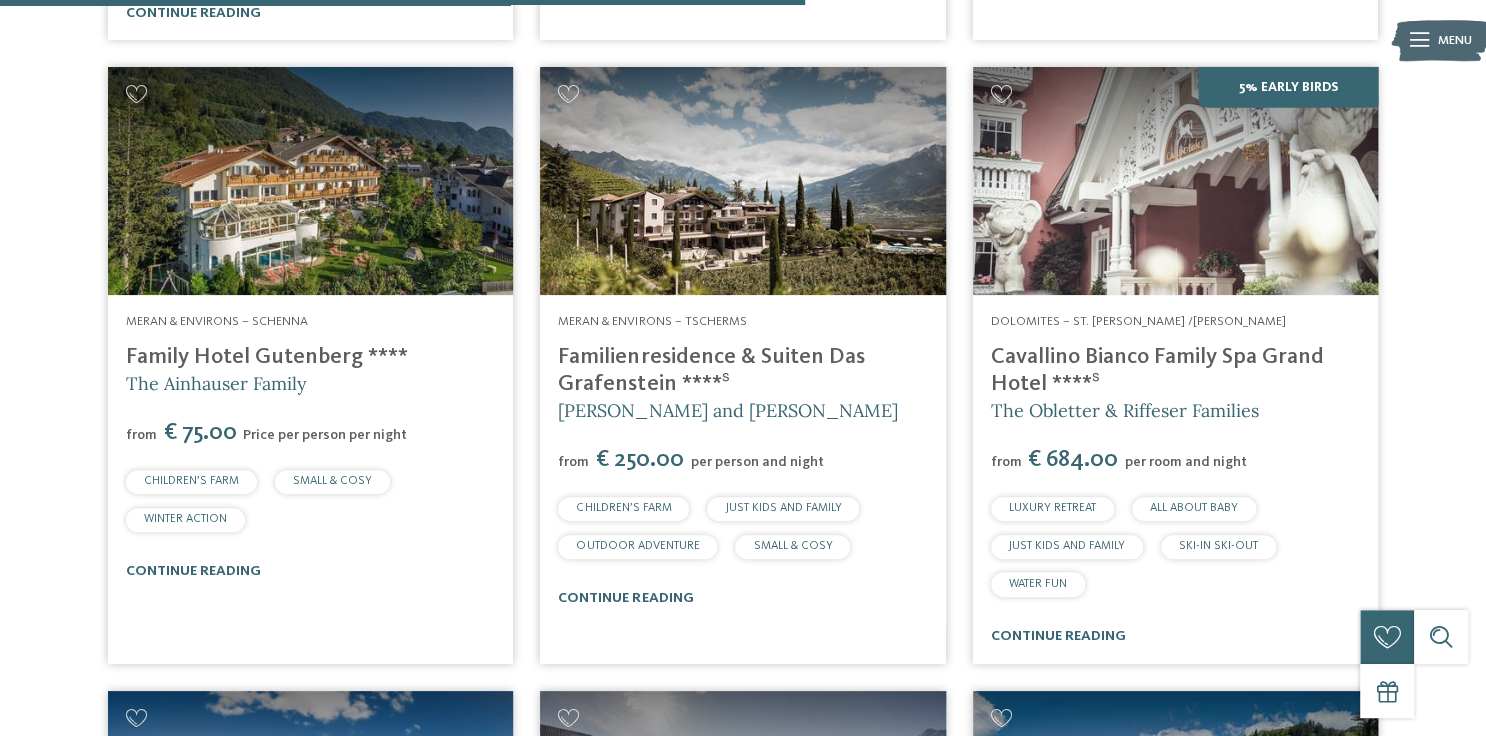 click on "Family Hotel Gutenberg ****" at bounding box center (267, 357) 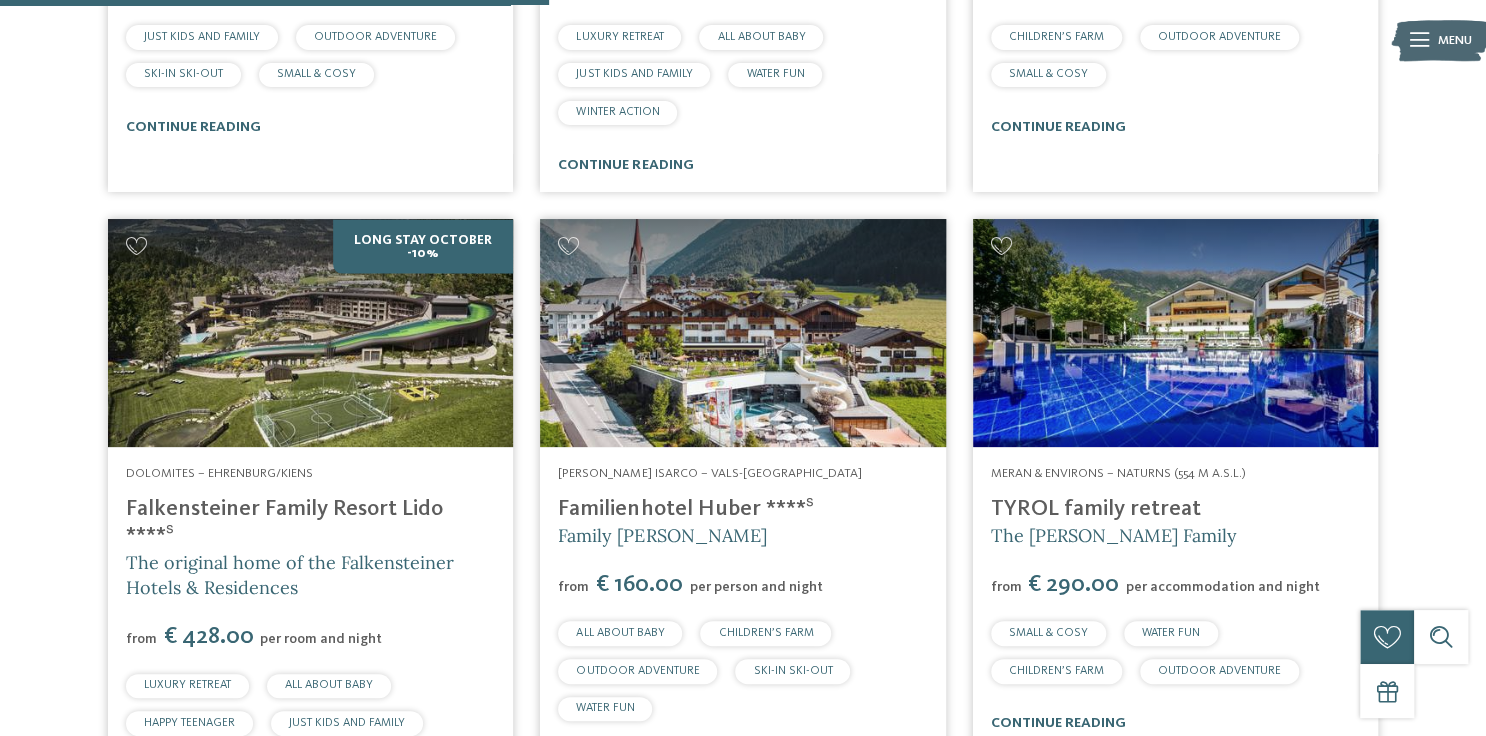 scroll, scrollTop: 1656, scrollLeft: 0, axis: vertical 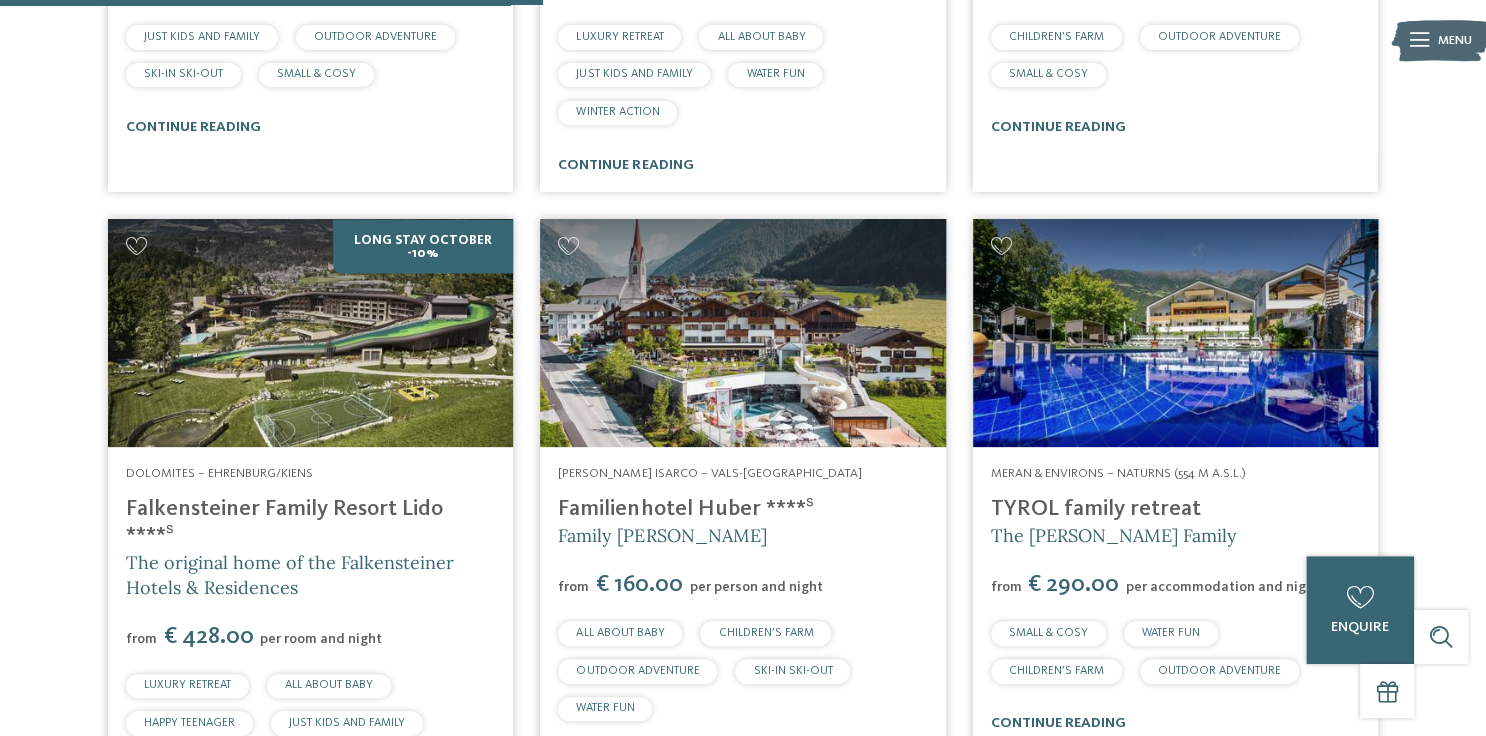 click on "Familienhotel Huber ****ˢ" at bounding box center [685, 509] 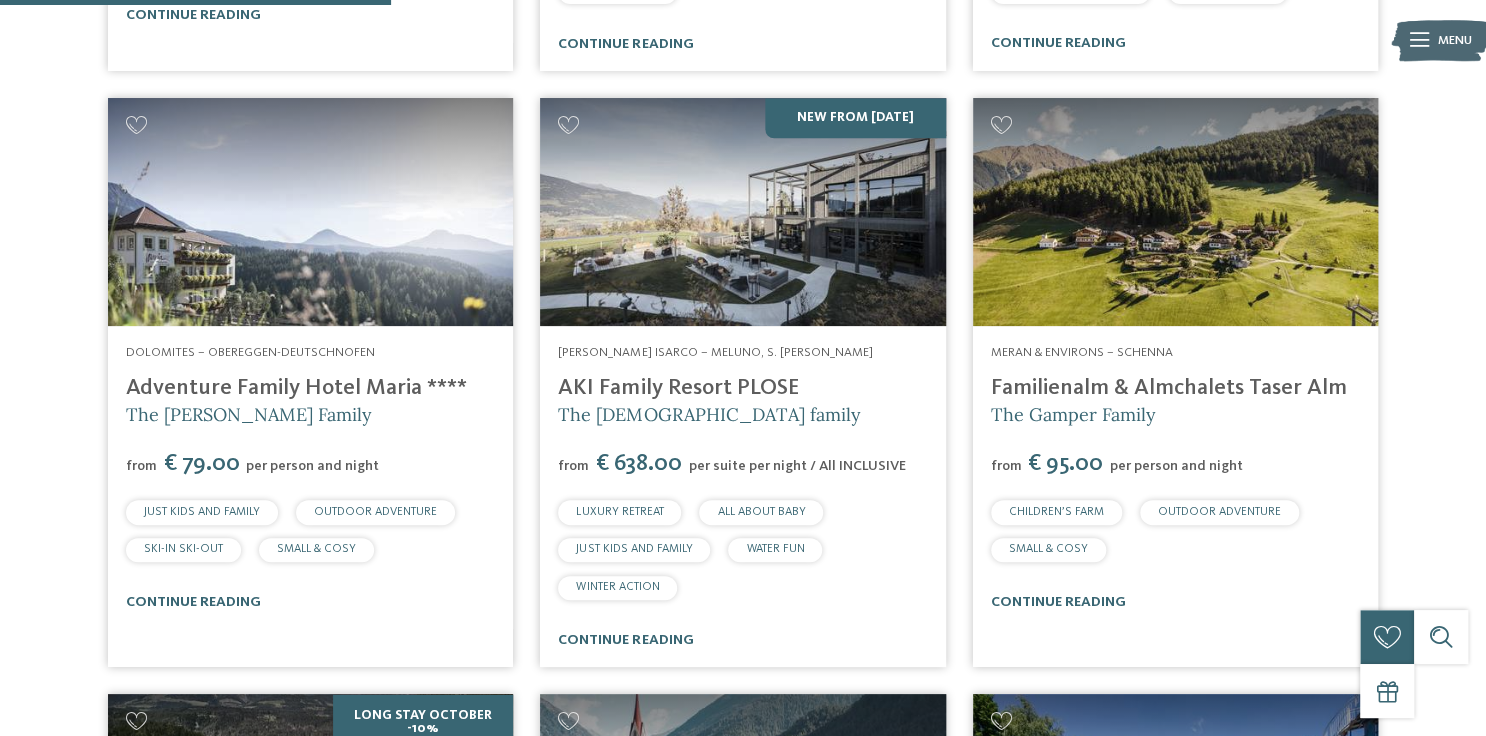 scroll, scrollTop: 1176, scrollLeft: 0, axis: vertical 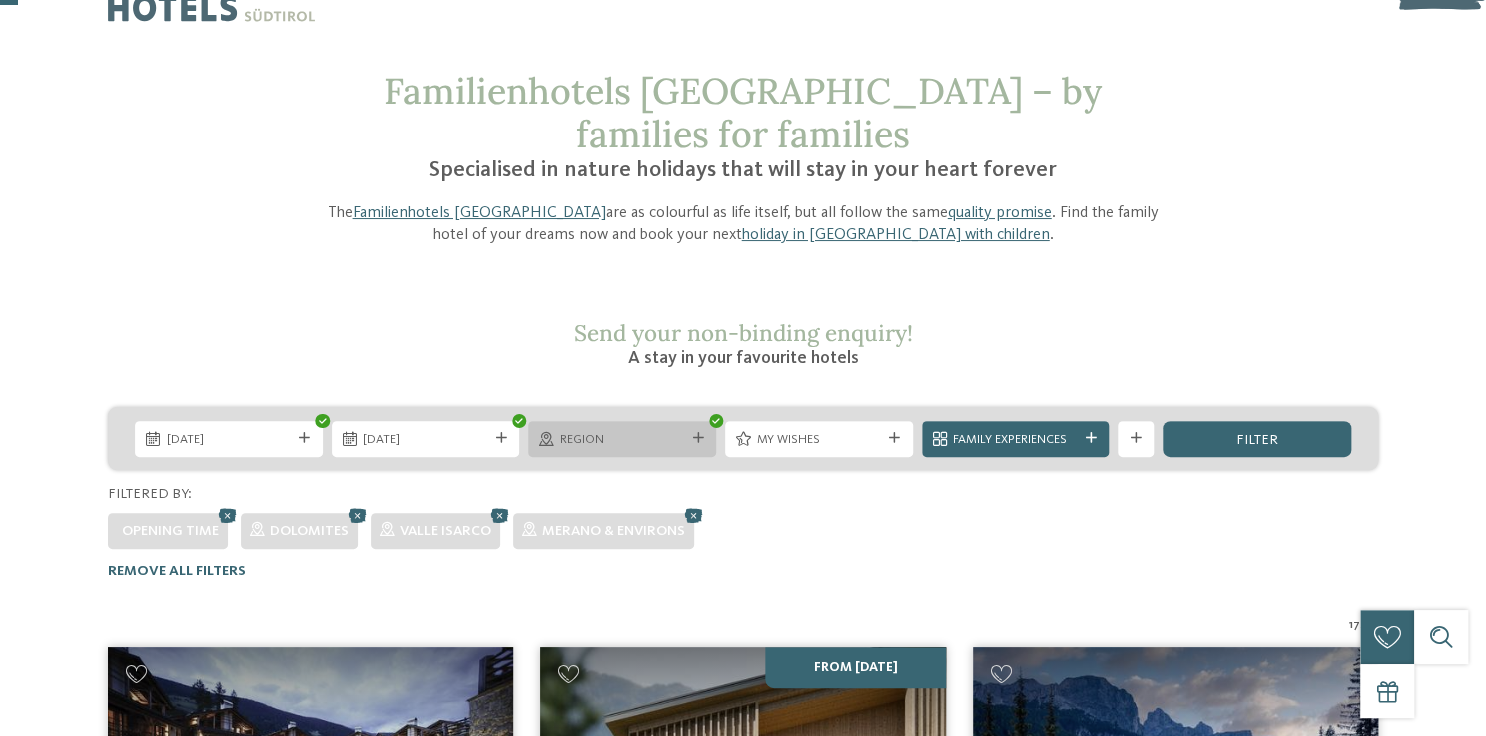 click at bounding box center [698, 438] 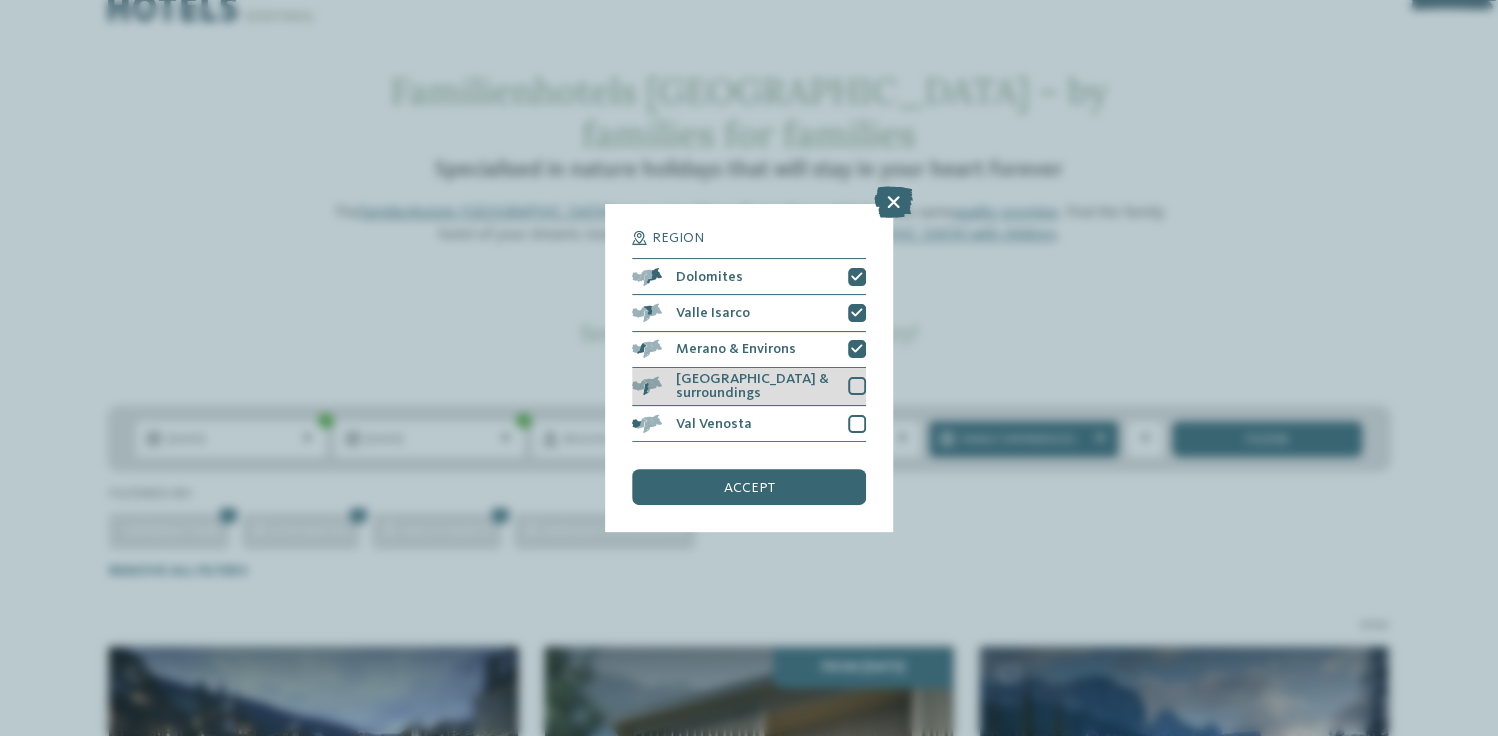 click at bounding box center [857, 386] 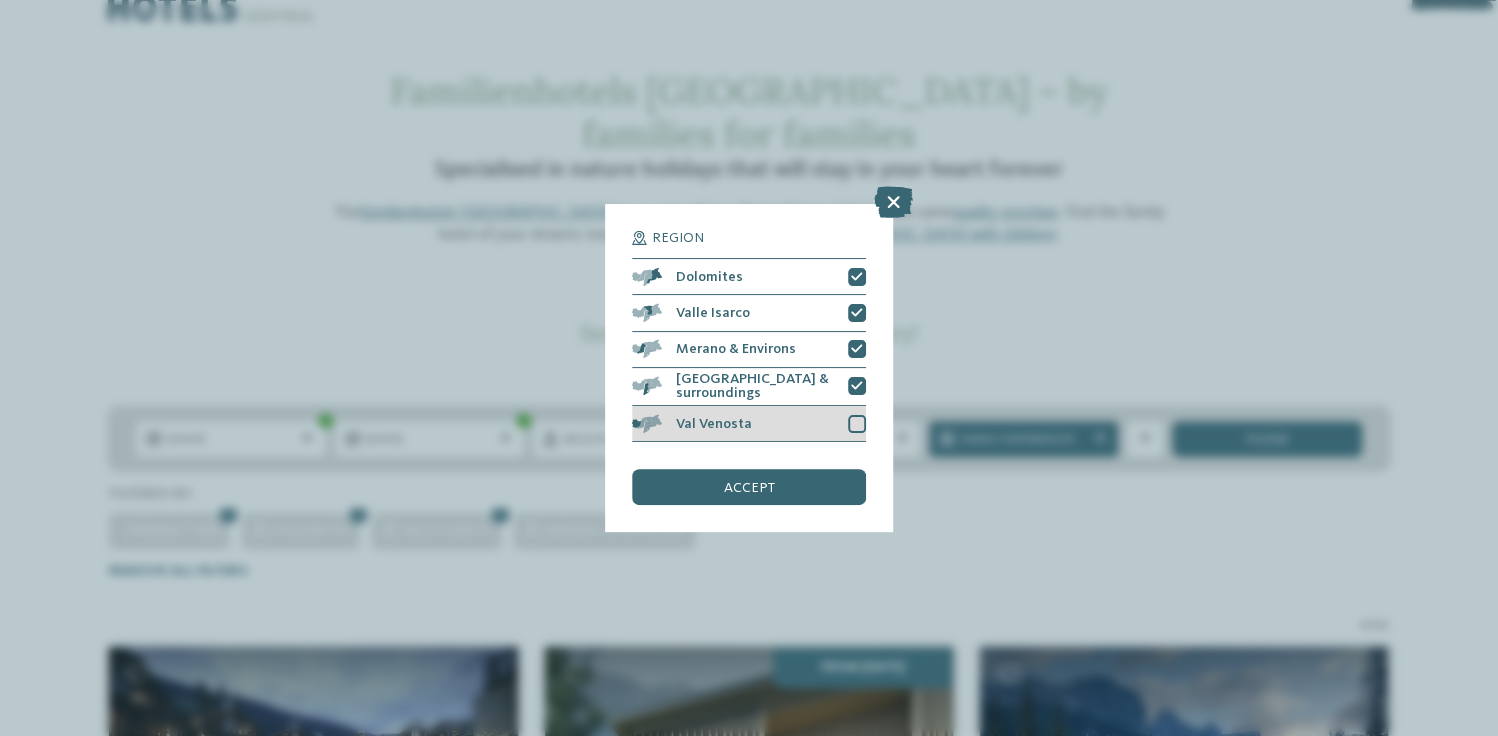 click at bounding box center [857, 424] 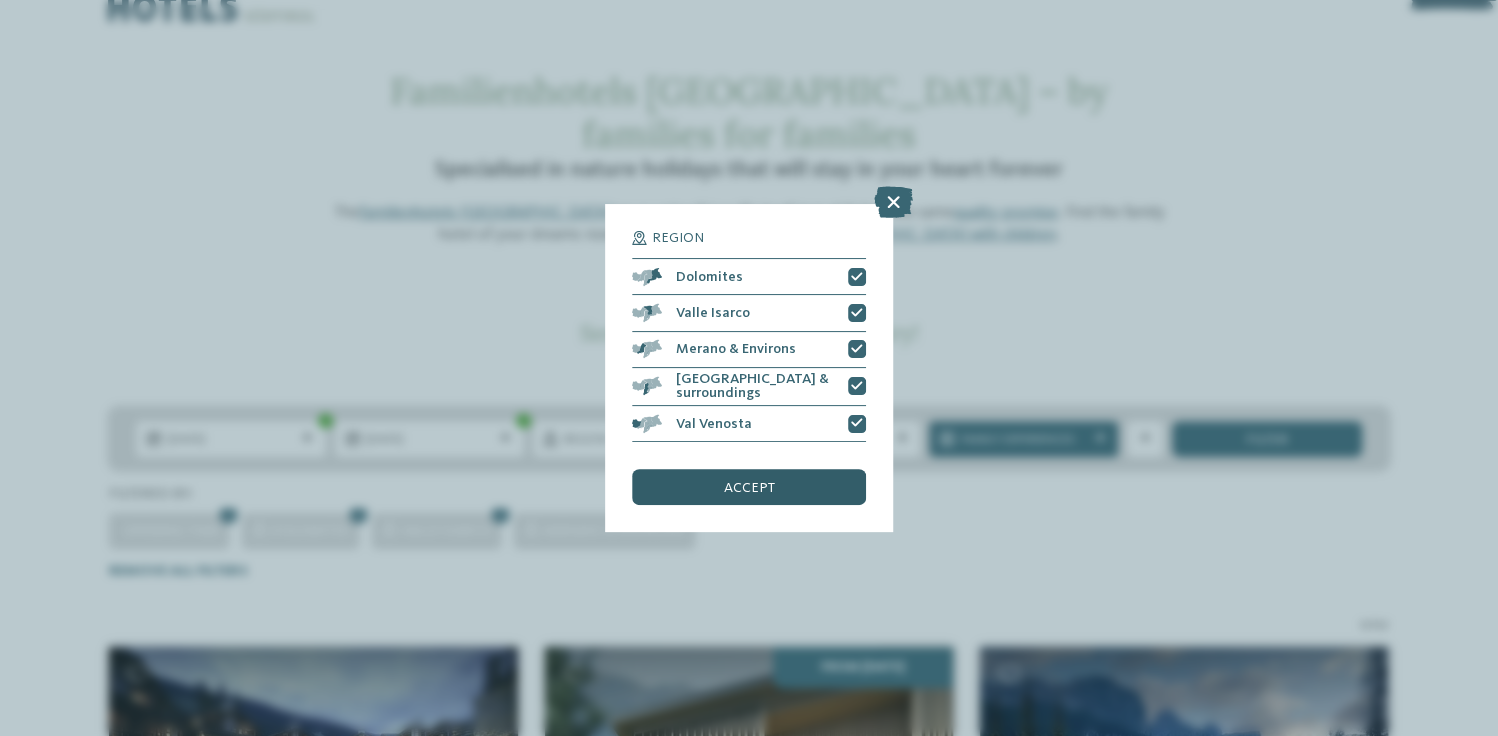 click on "accept" at bounding box center [749, 487] 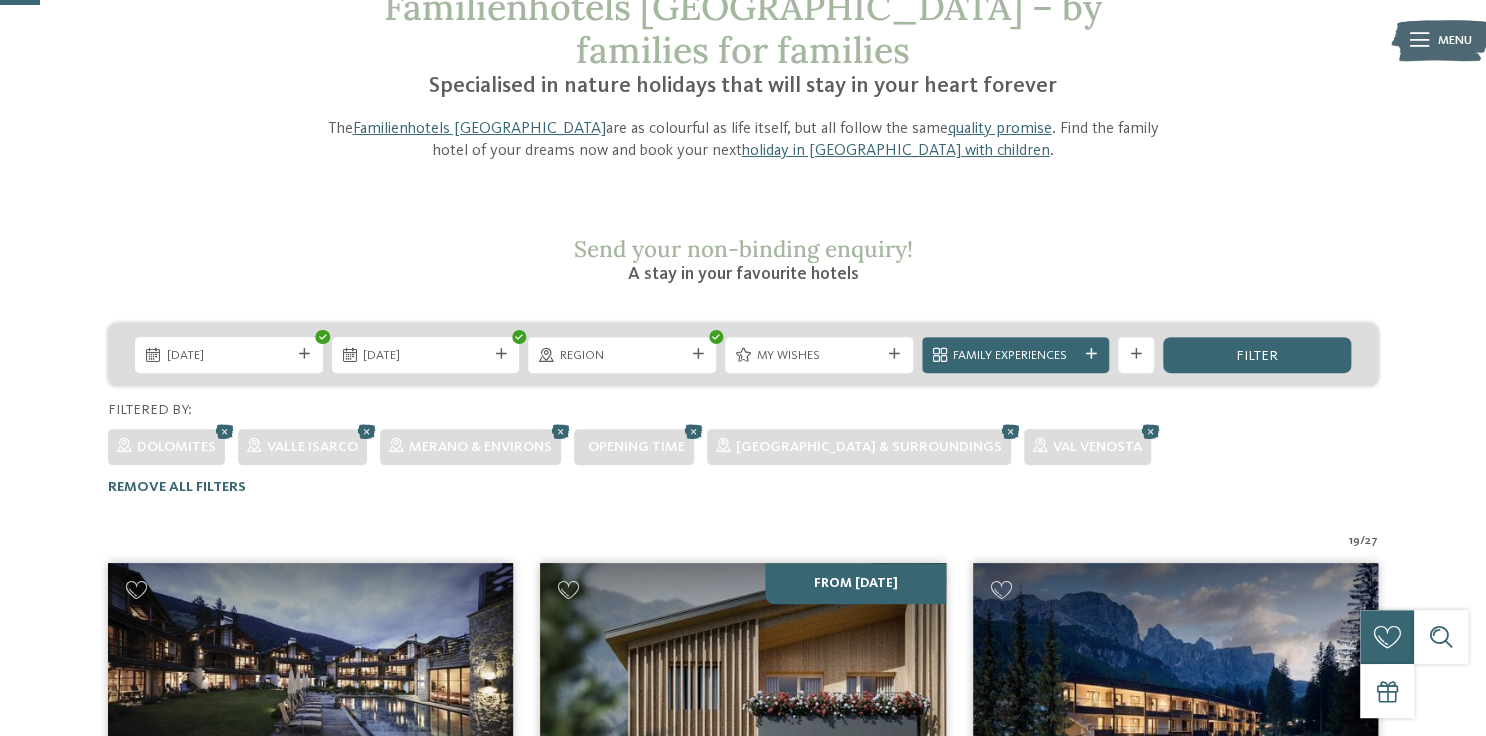 scroll, scrollTop: 136, scrollLeft: 0, axis: vertical 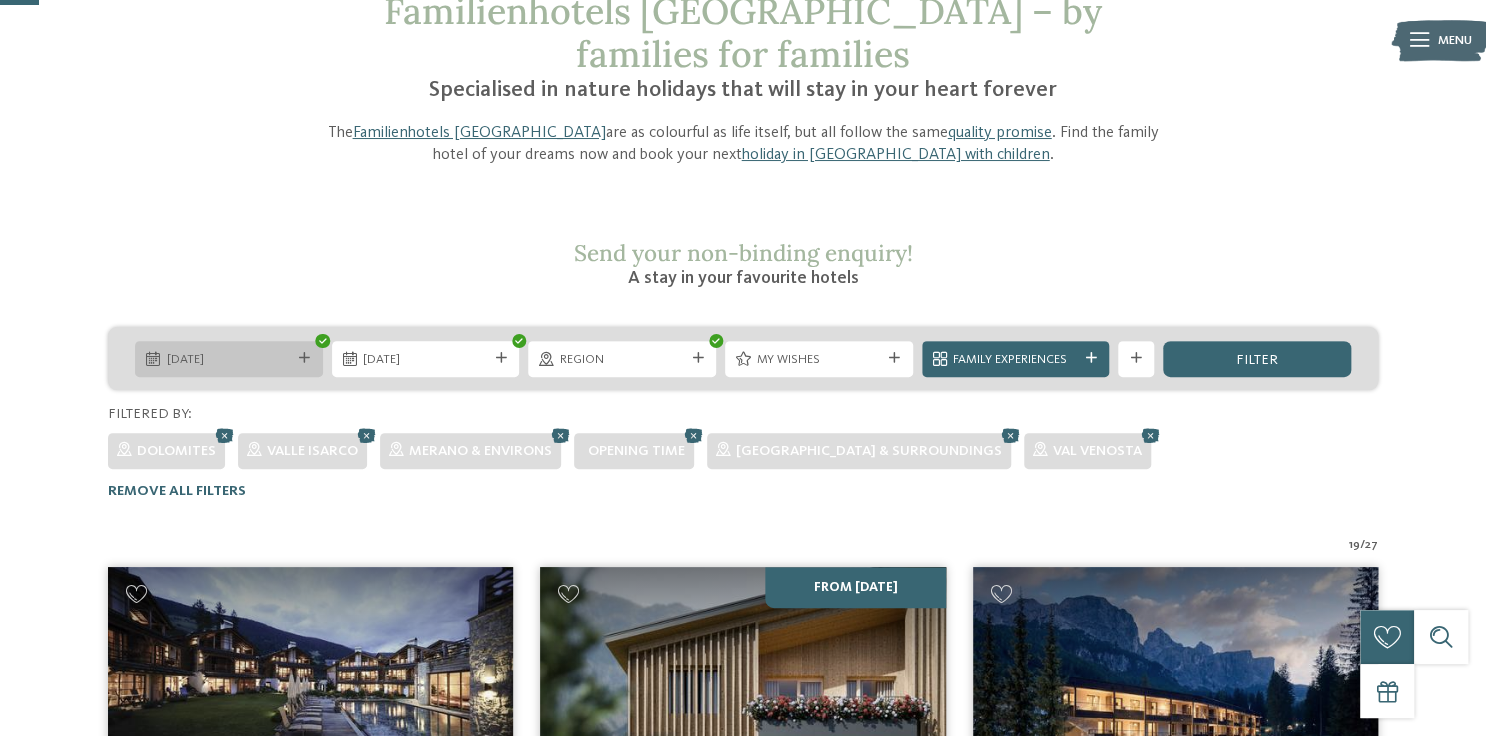 click on "13.09.2025" at bounding box center [229, 359] 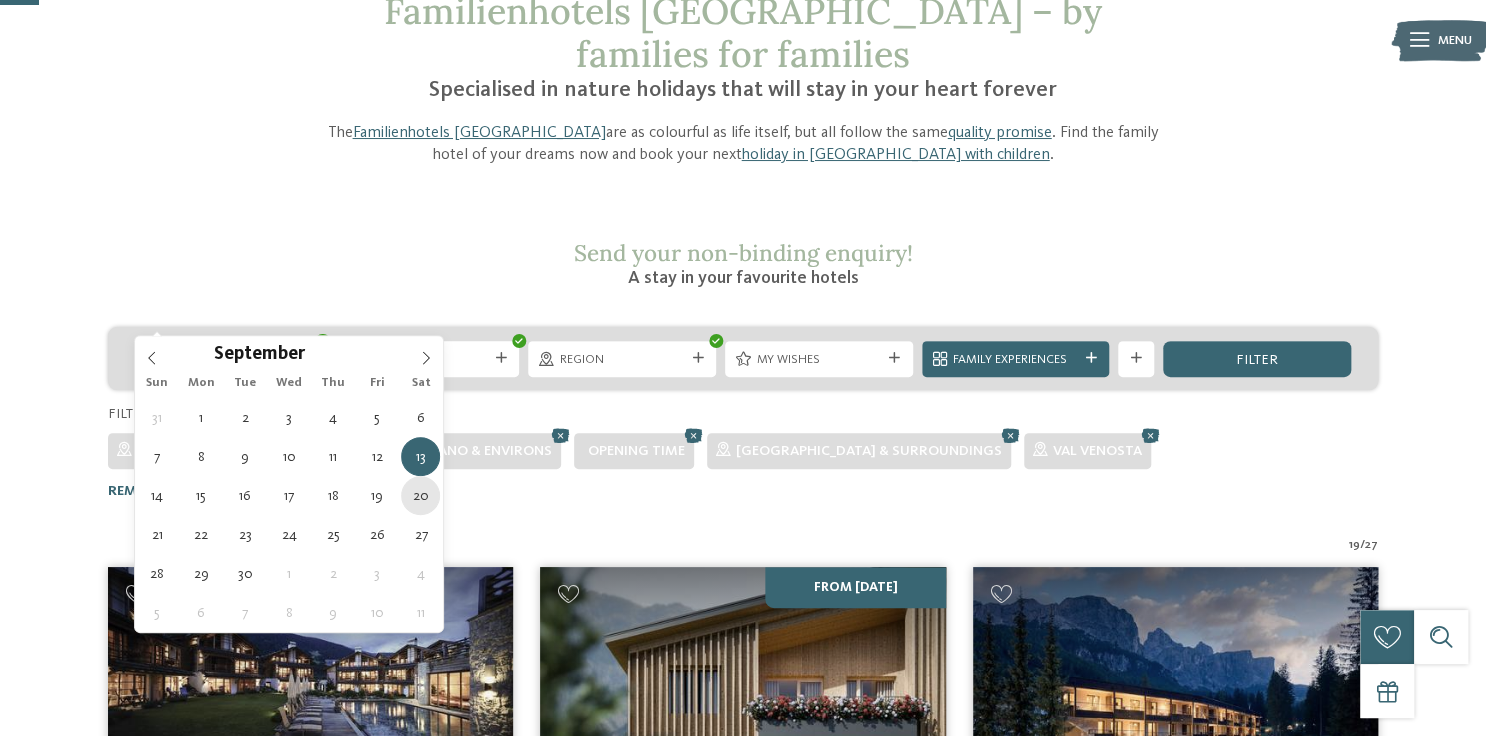 type on "20.09.2025" 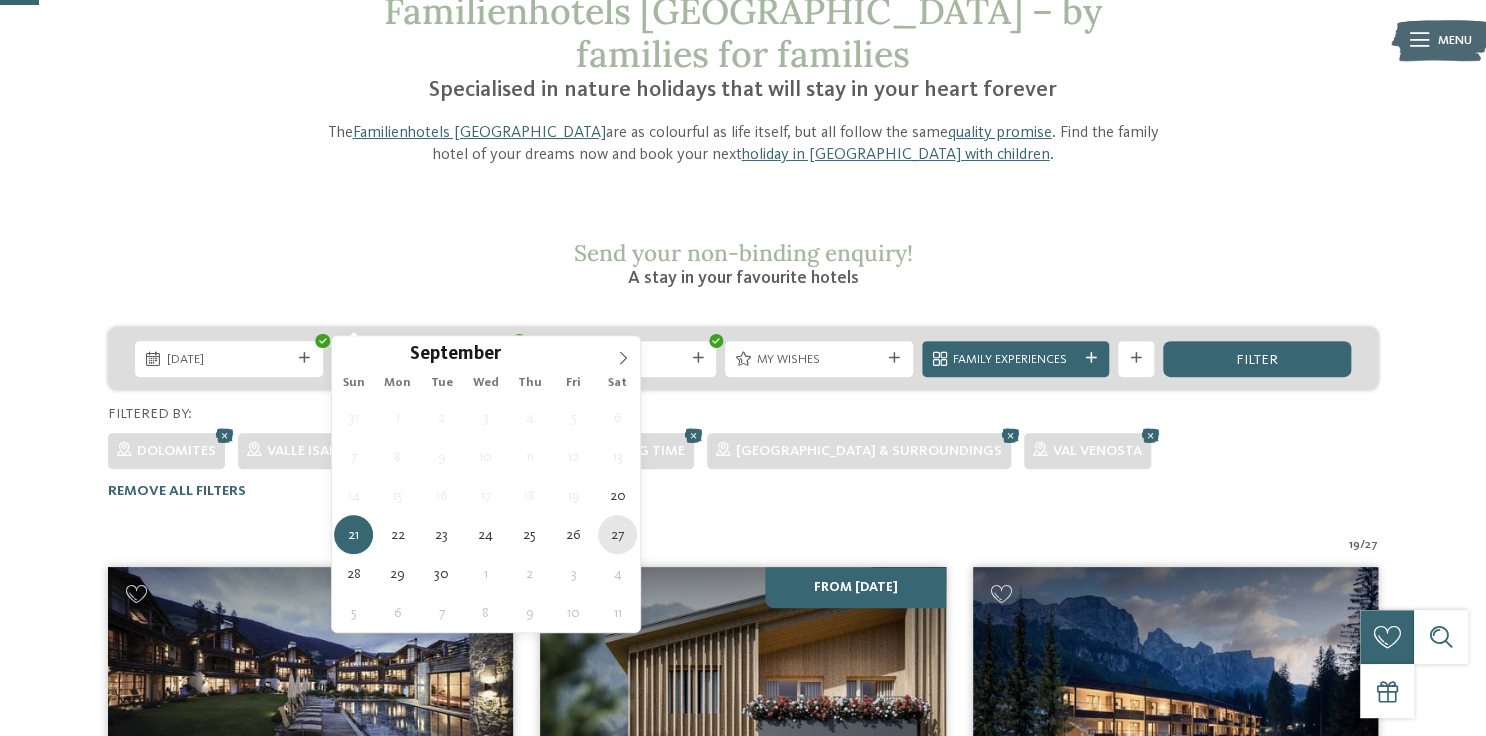 type on "27.09.2025" 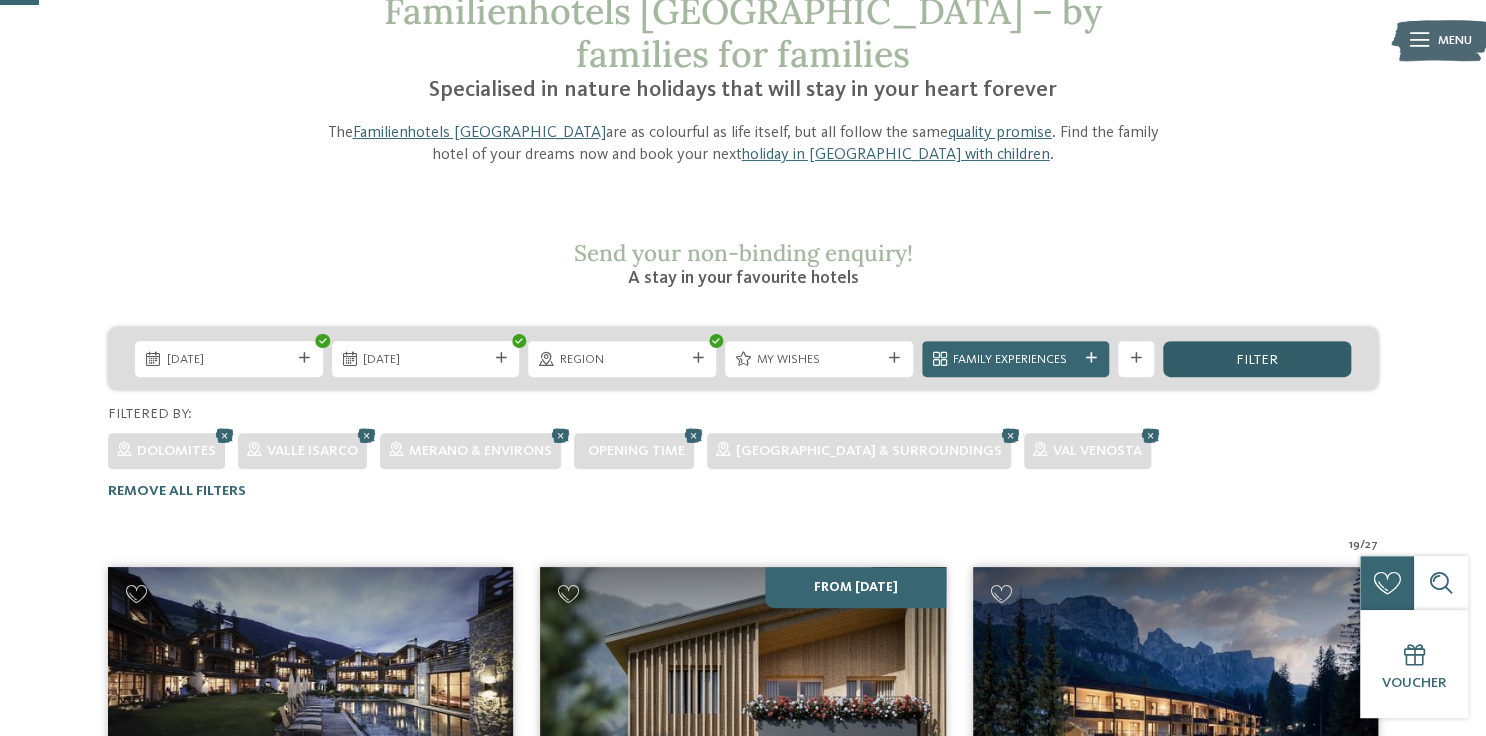 click on "filter" at bounding box center (1257, 359) 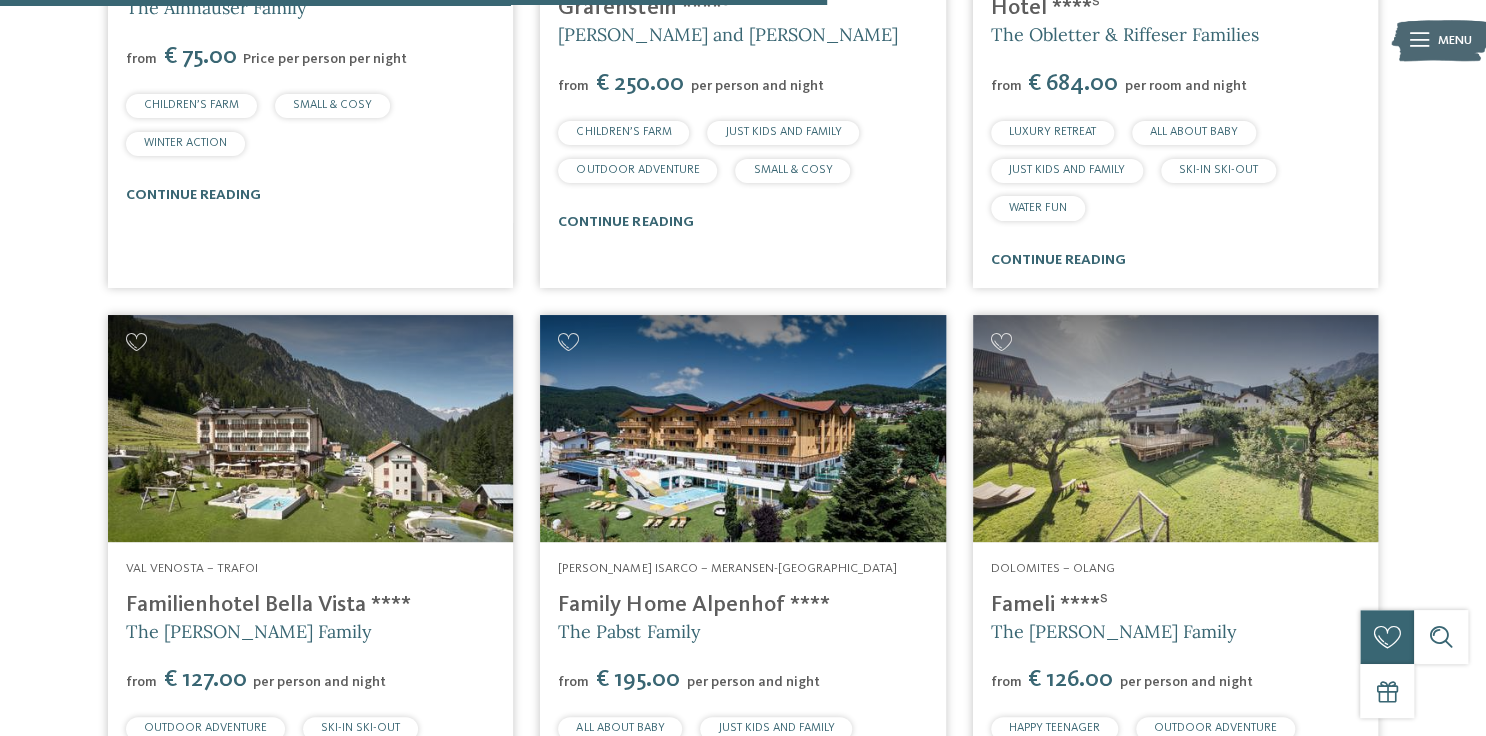 scroll, scrollTop: 2856, scrollLeft: 0, axis: vertical 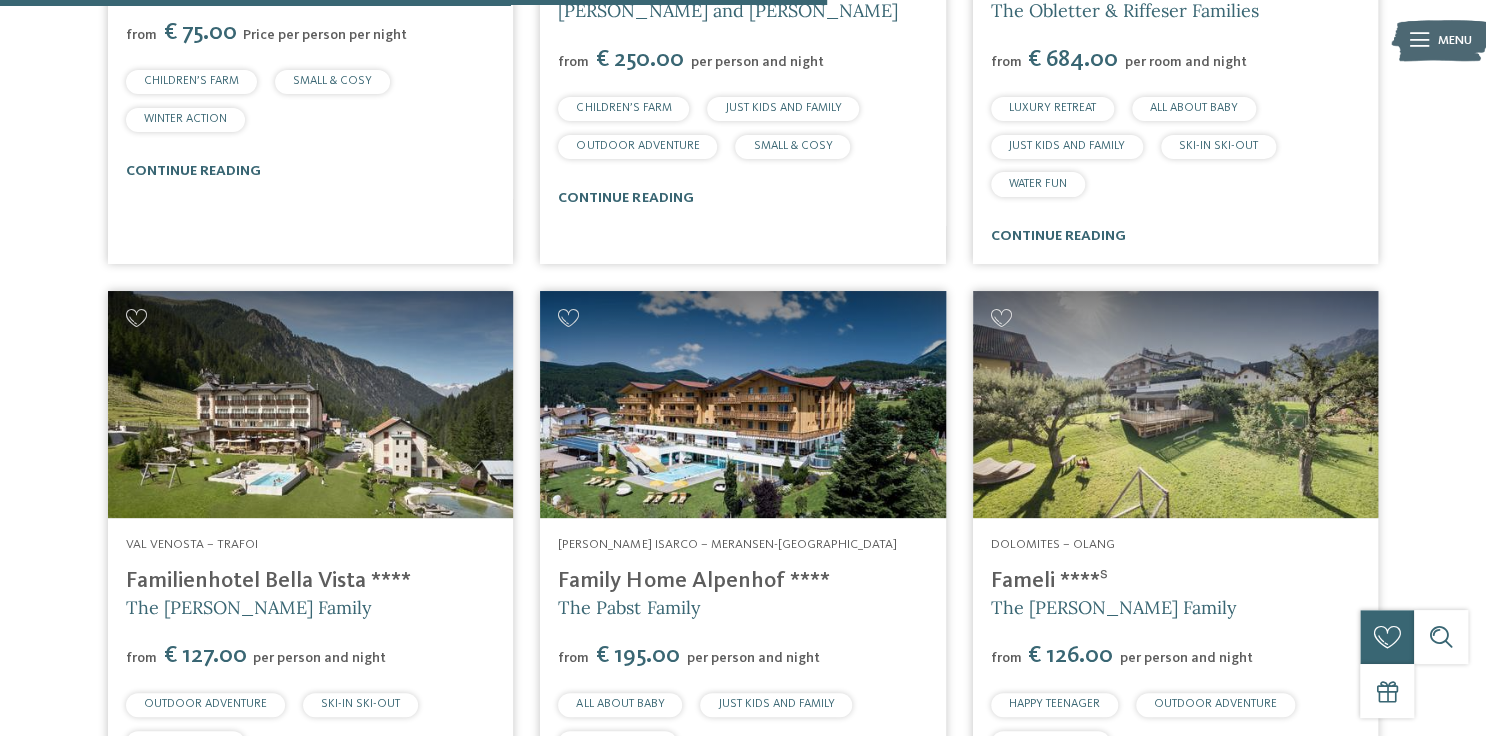 drag, startPoint x: 1036, startPoint y: 488, endPoint x: 1298, endPoint y: 468, distance: 262.76224 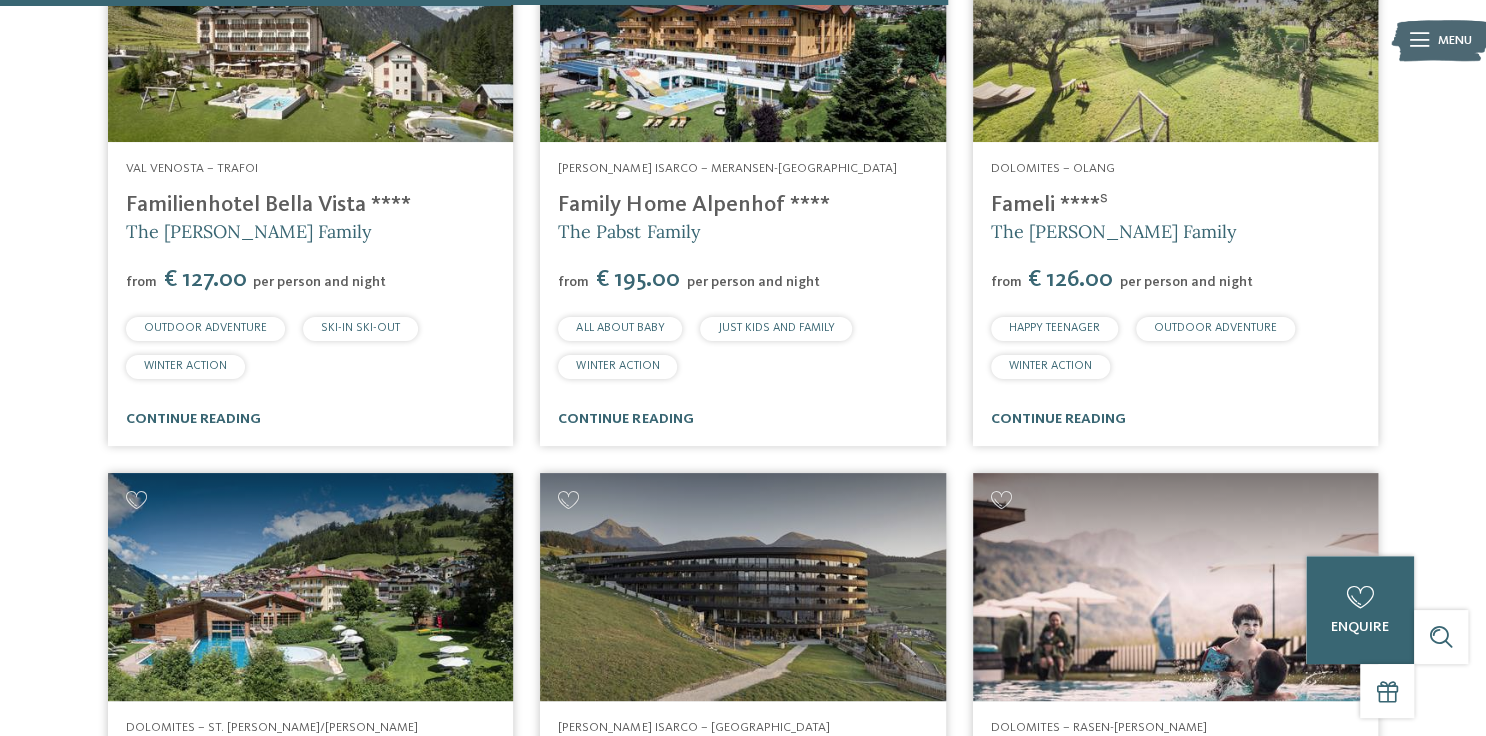 scroll, scrollTop: 3336, scrollLeft: 0, axis: vertical 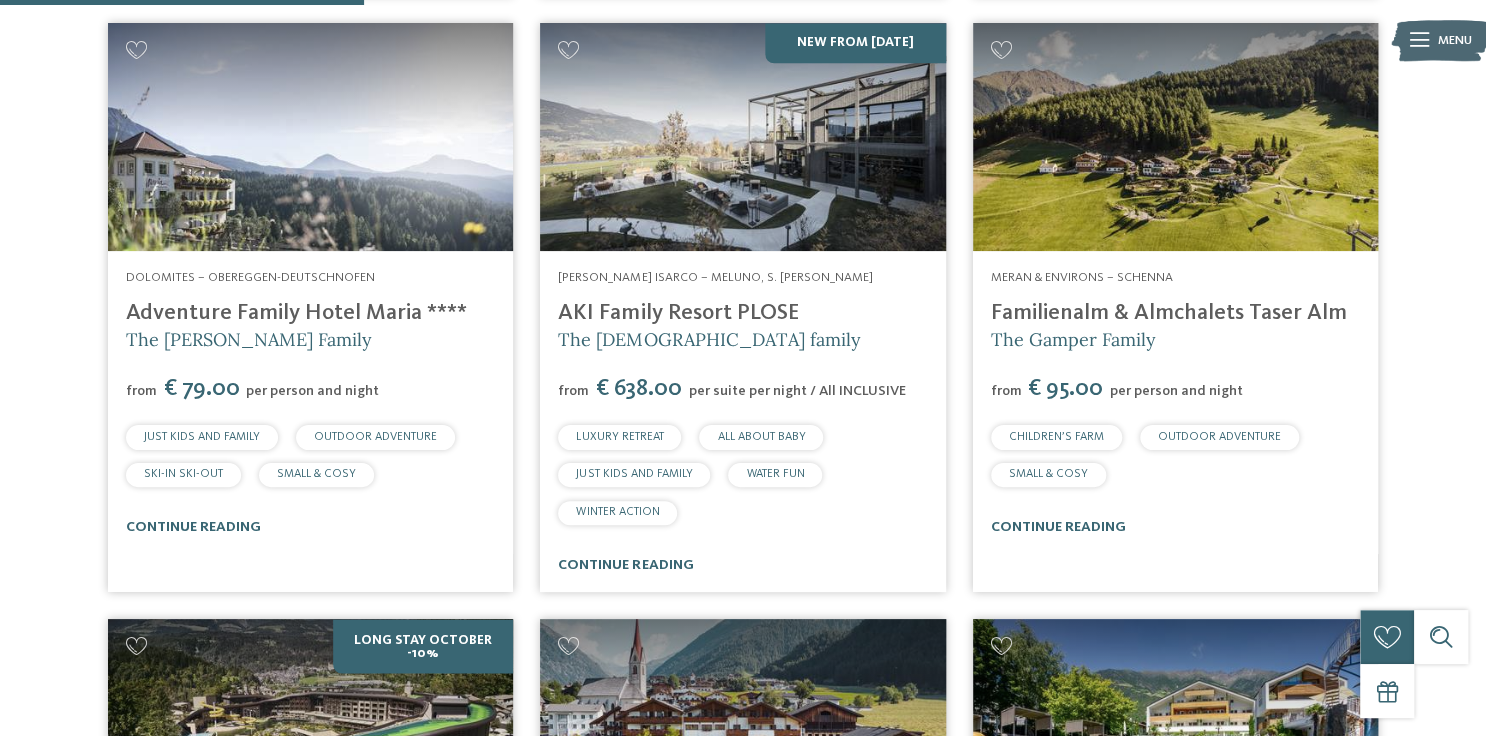click on "Adventure Family Hotel Maria ****" at bounding box center (296, 313) 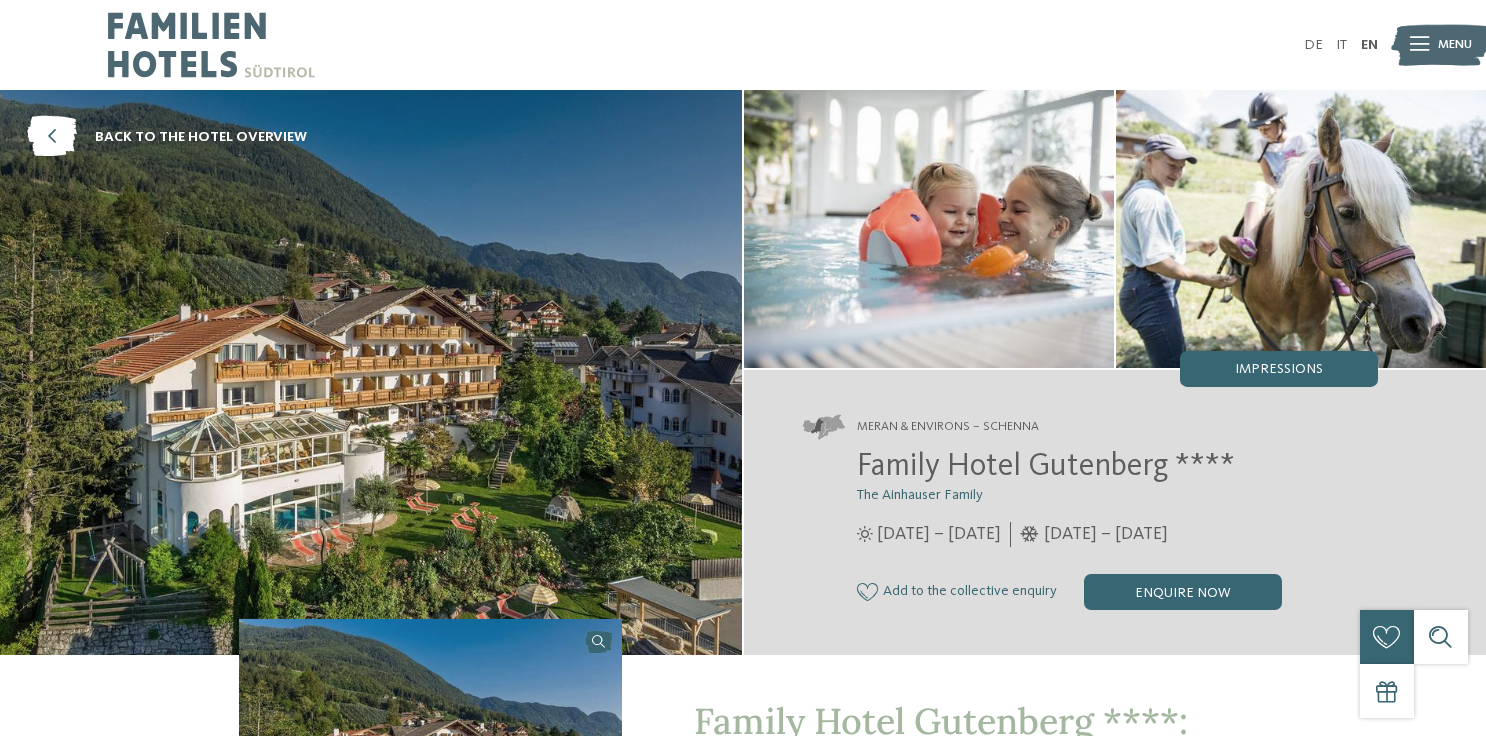 scroll, scrollTop: 0, scrollLeft: 0, axis: both 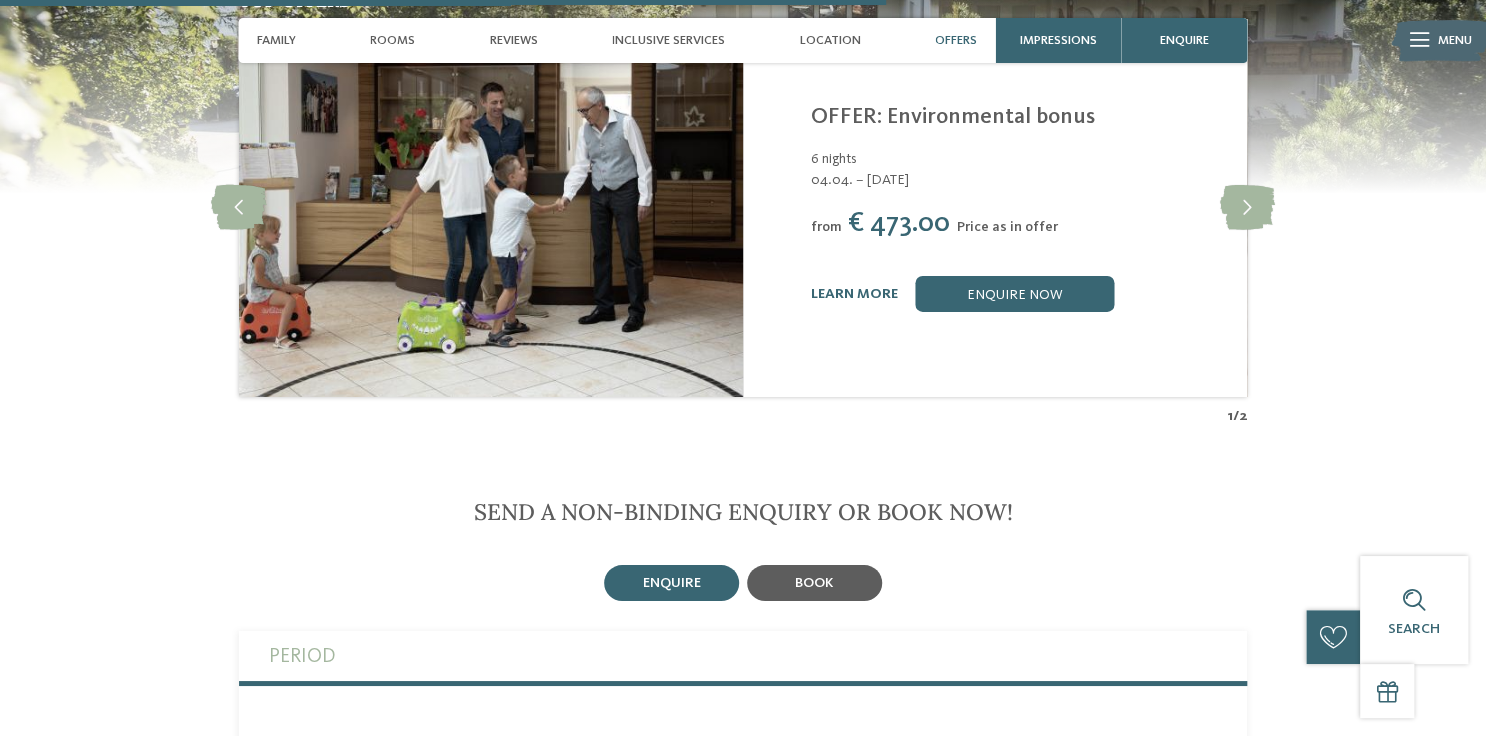 click on "book" at bounding box center [814, 583] 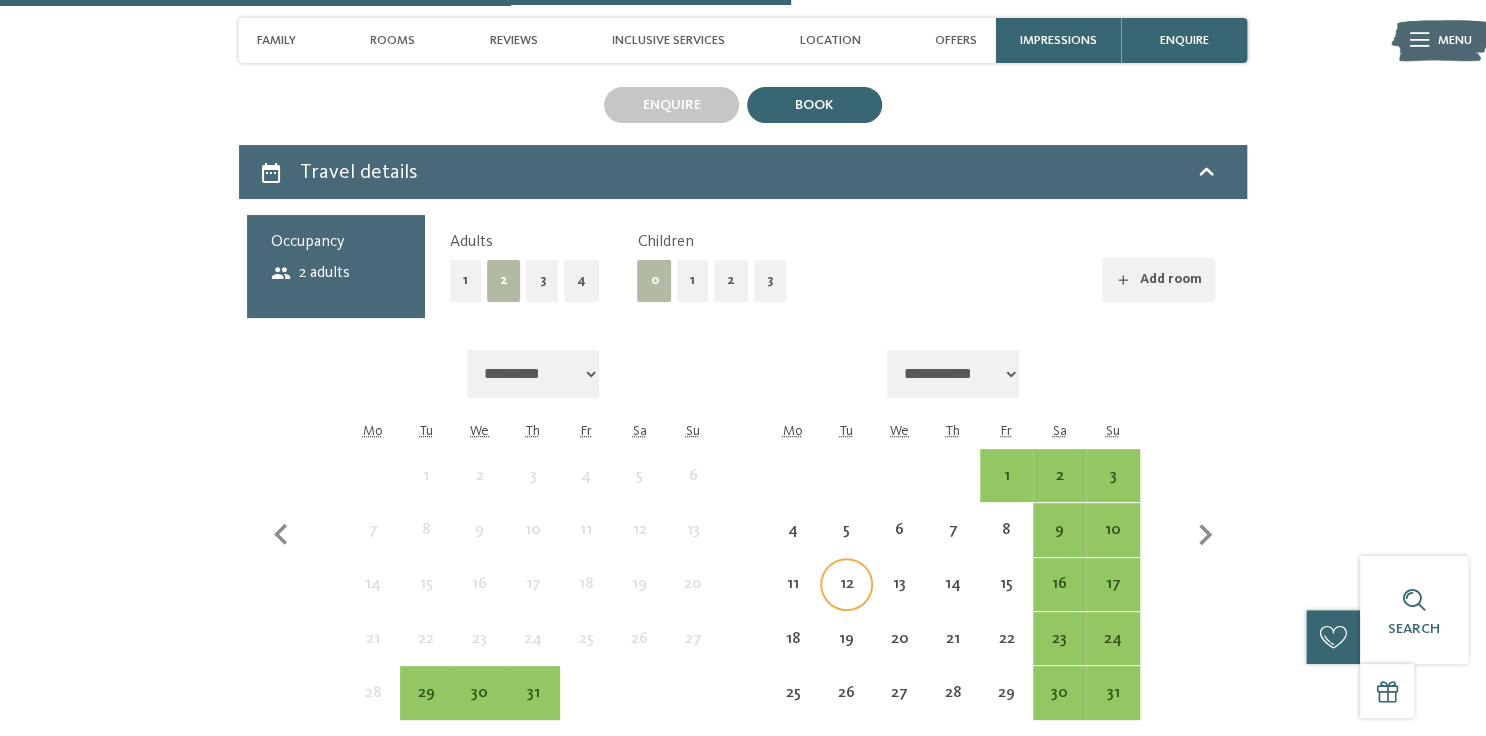 scroll, scrollTop: 3760, scrollLeft: 0, axis: vertical 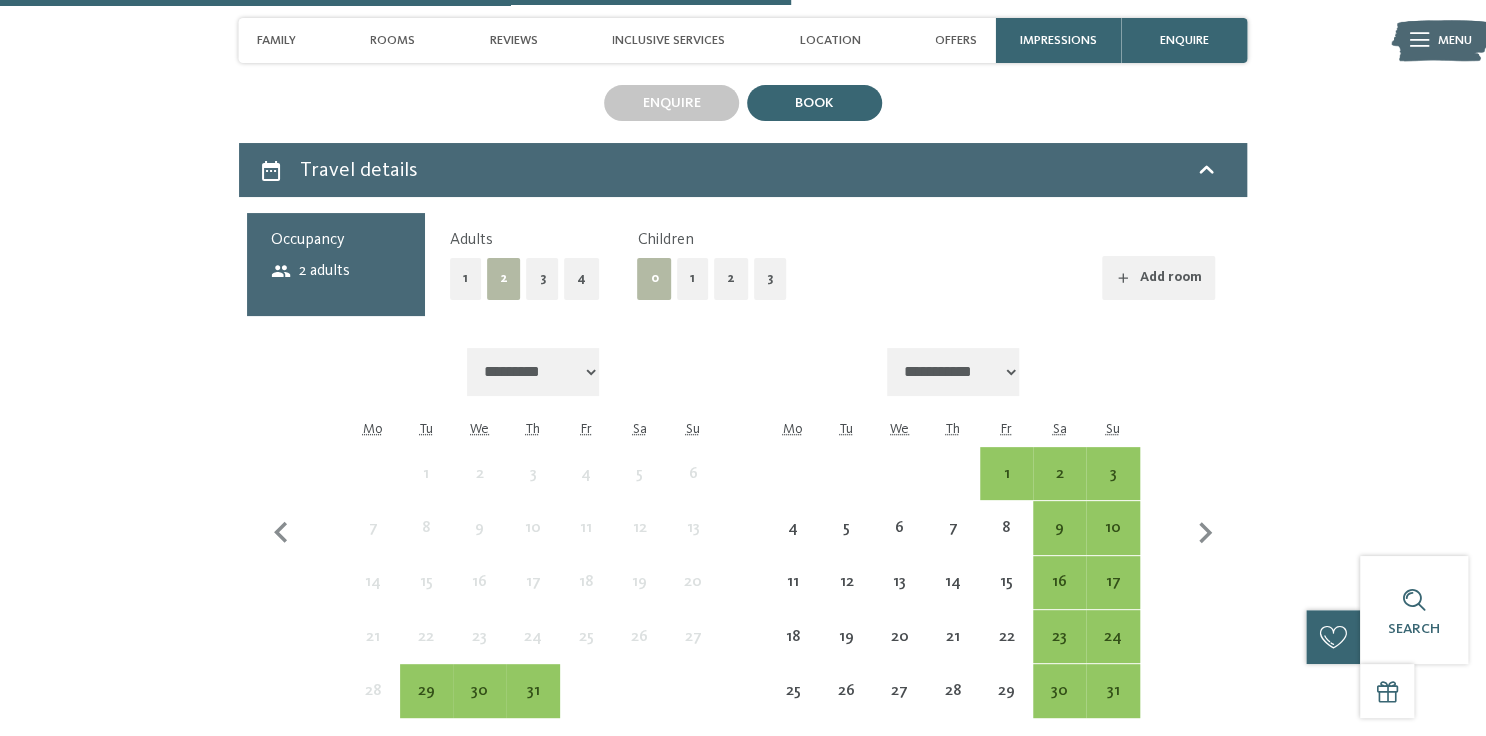 click on "1" at bounding box center (692, 278) 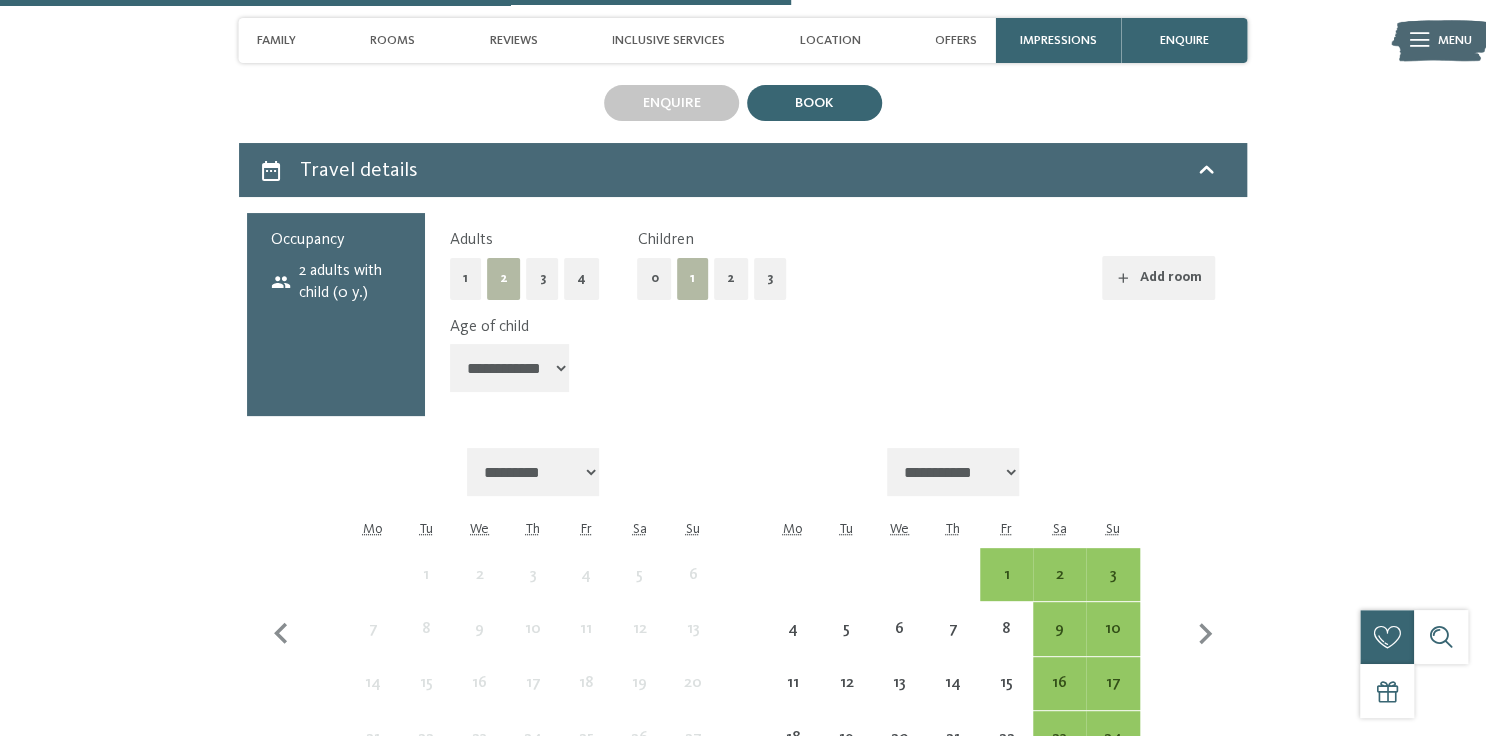 click on "**********" at bounding box center [510, 368] 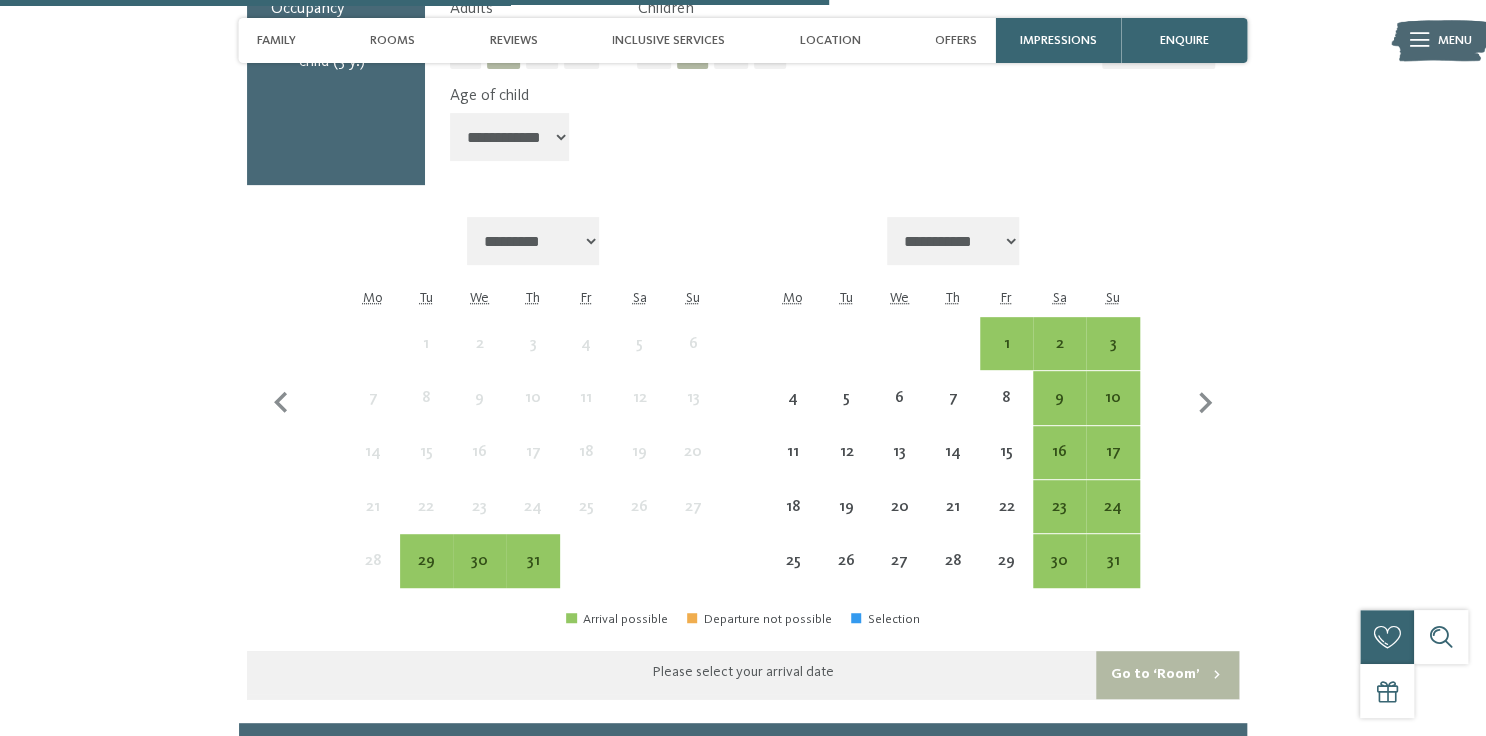 scroll, scrollTop: 4000, scrollLeft: 0, axis: vertical 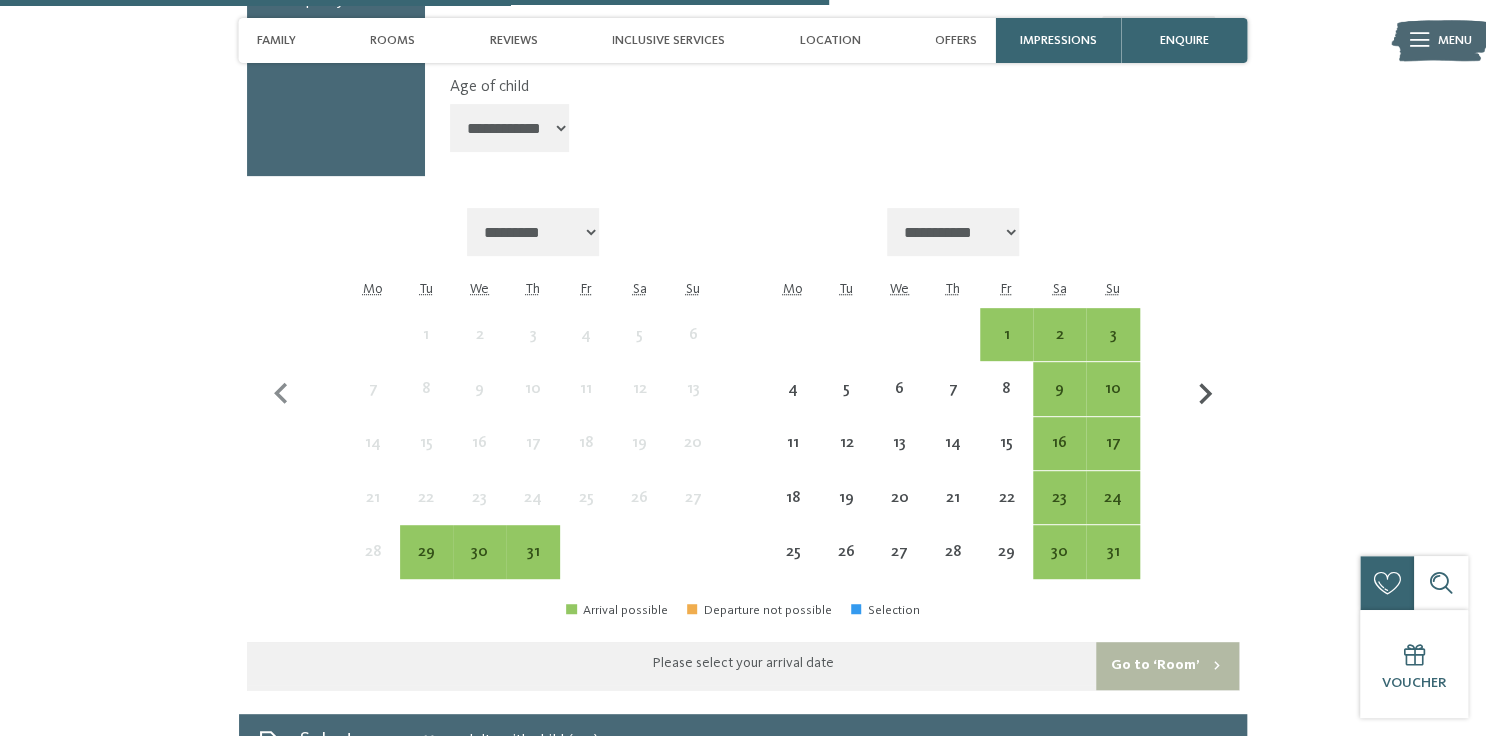 click 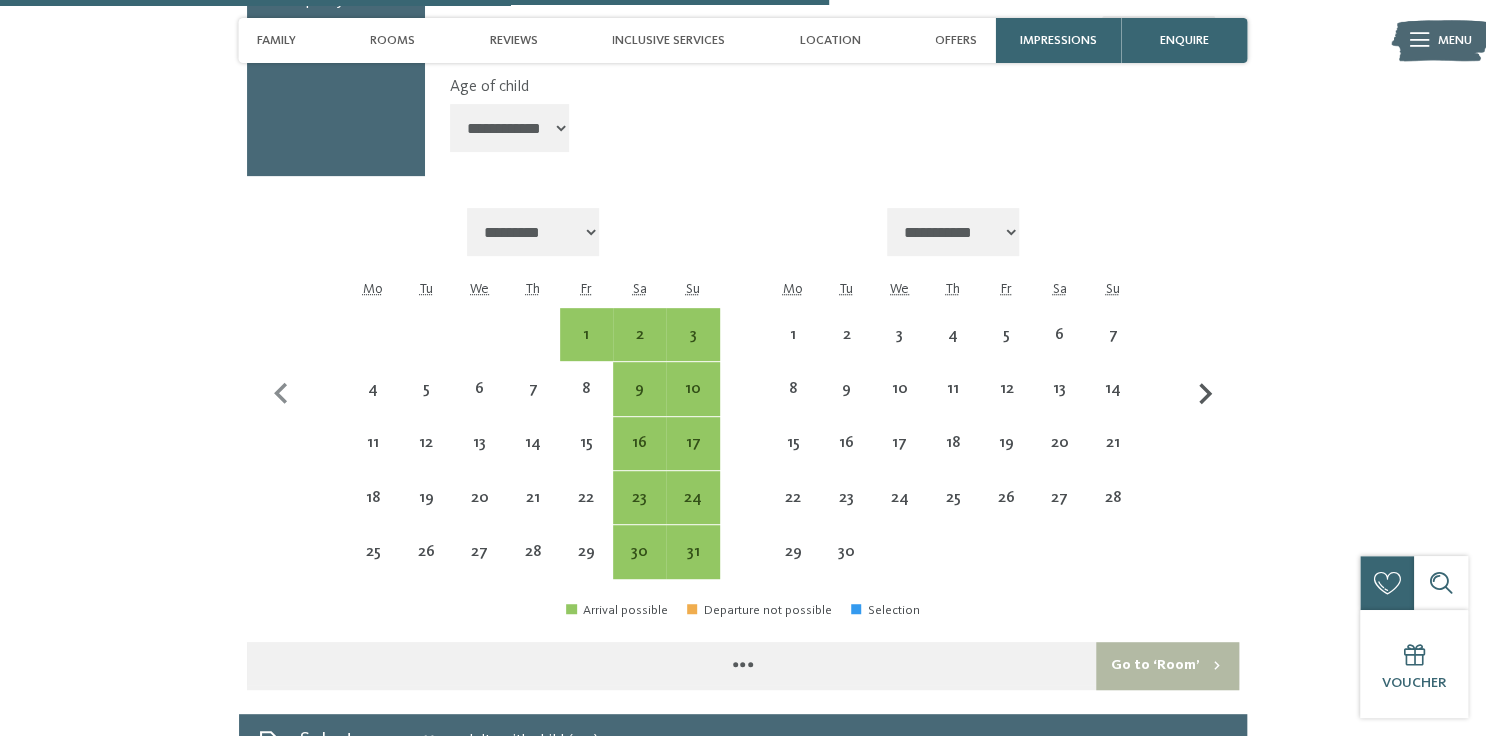 select on "**********" 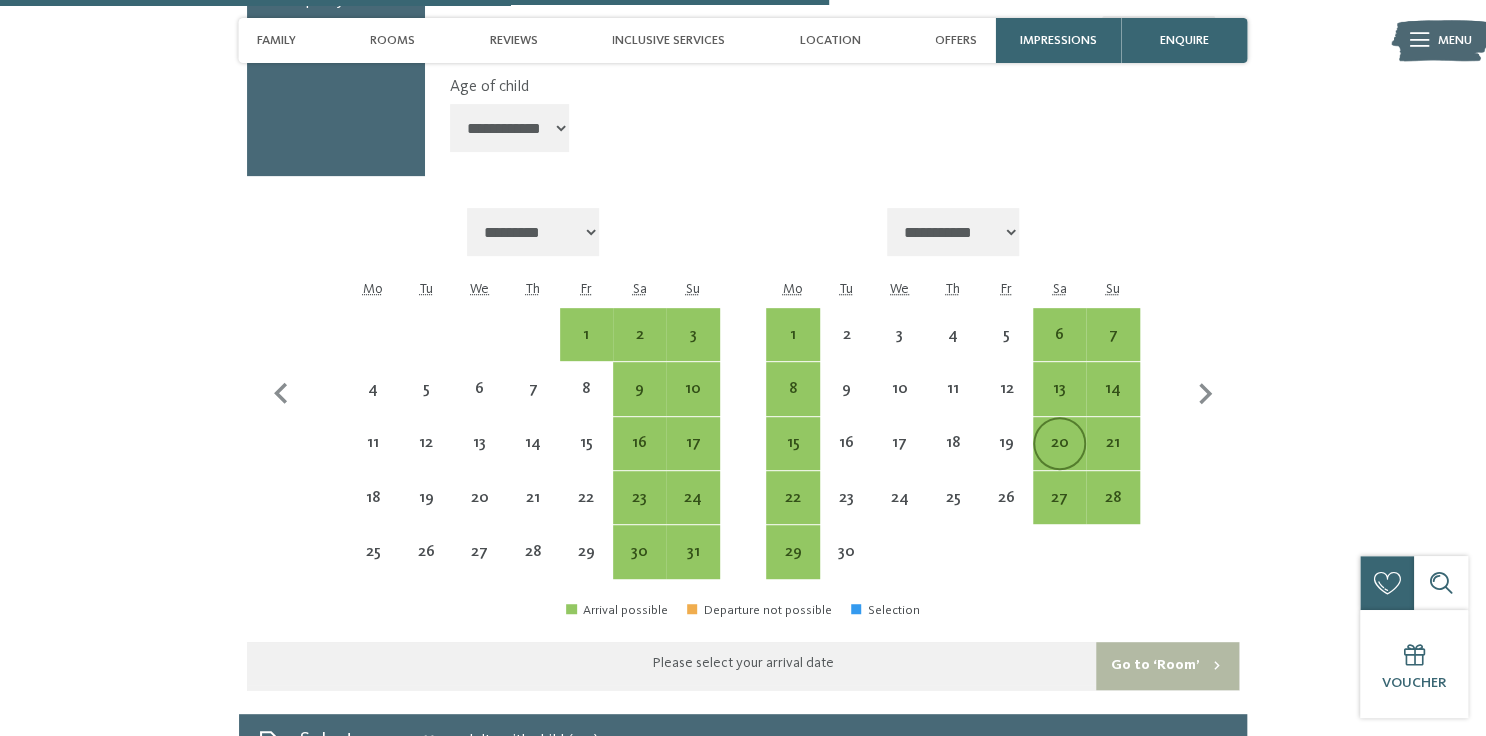 click on "20" at bounding box center [1059, 459] 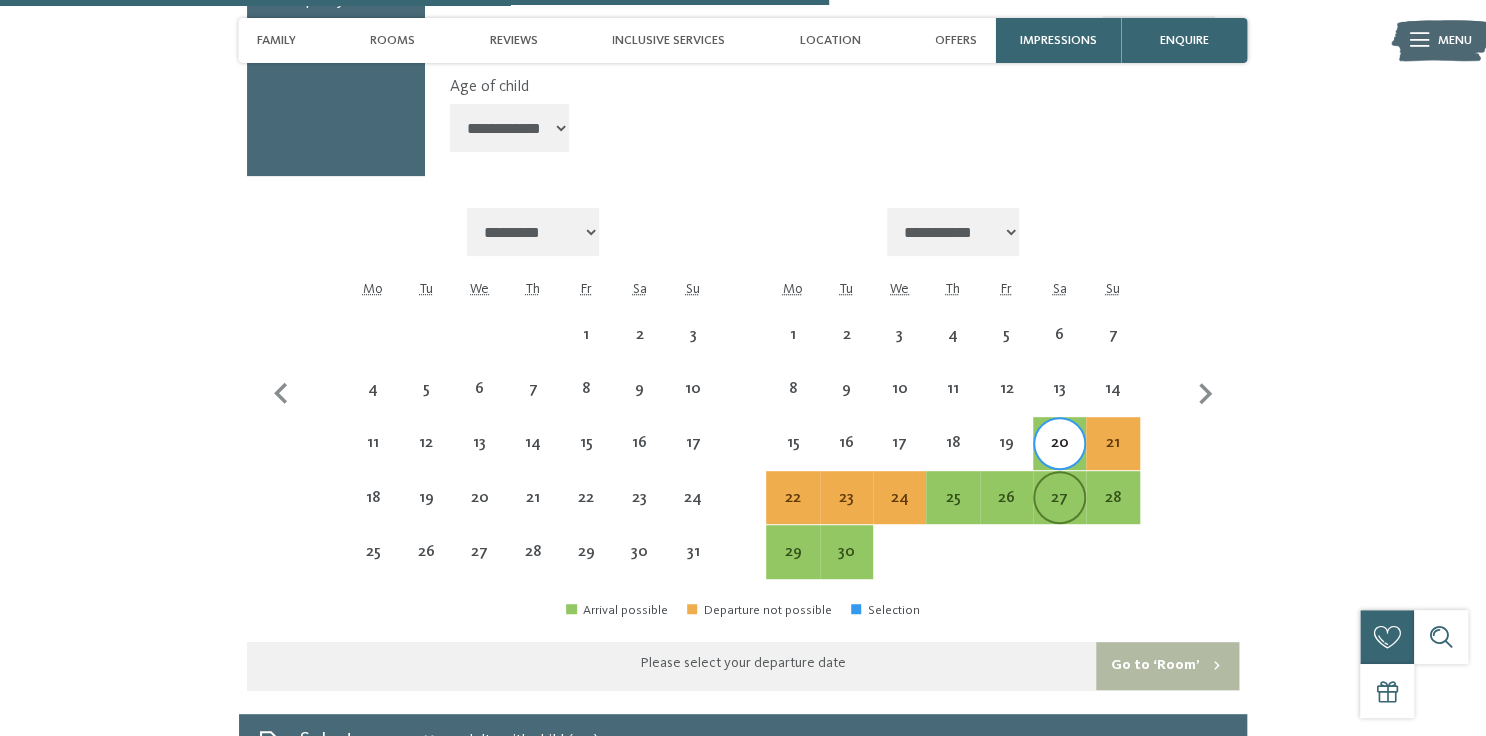 click on "27" at bounding box center (1059, 514) 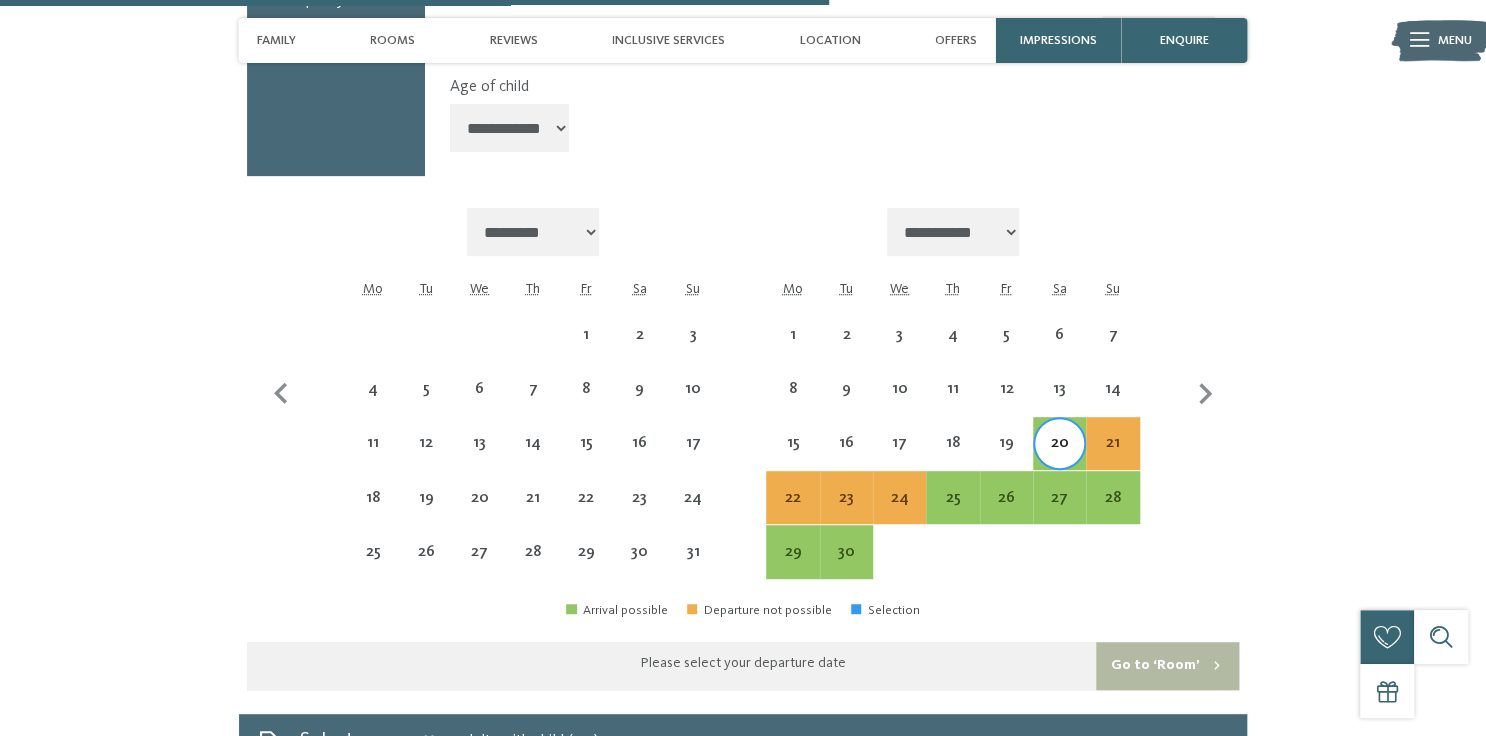 select on "**********" 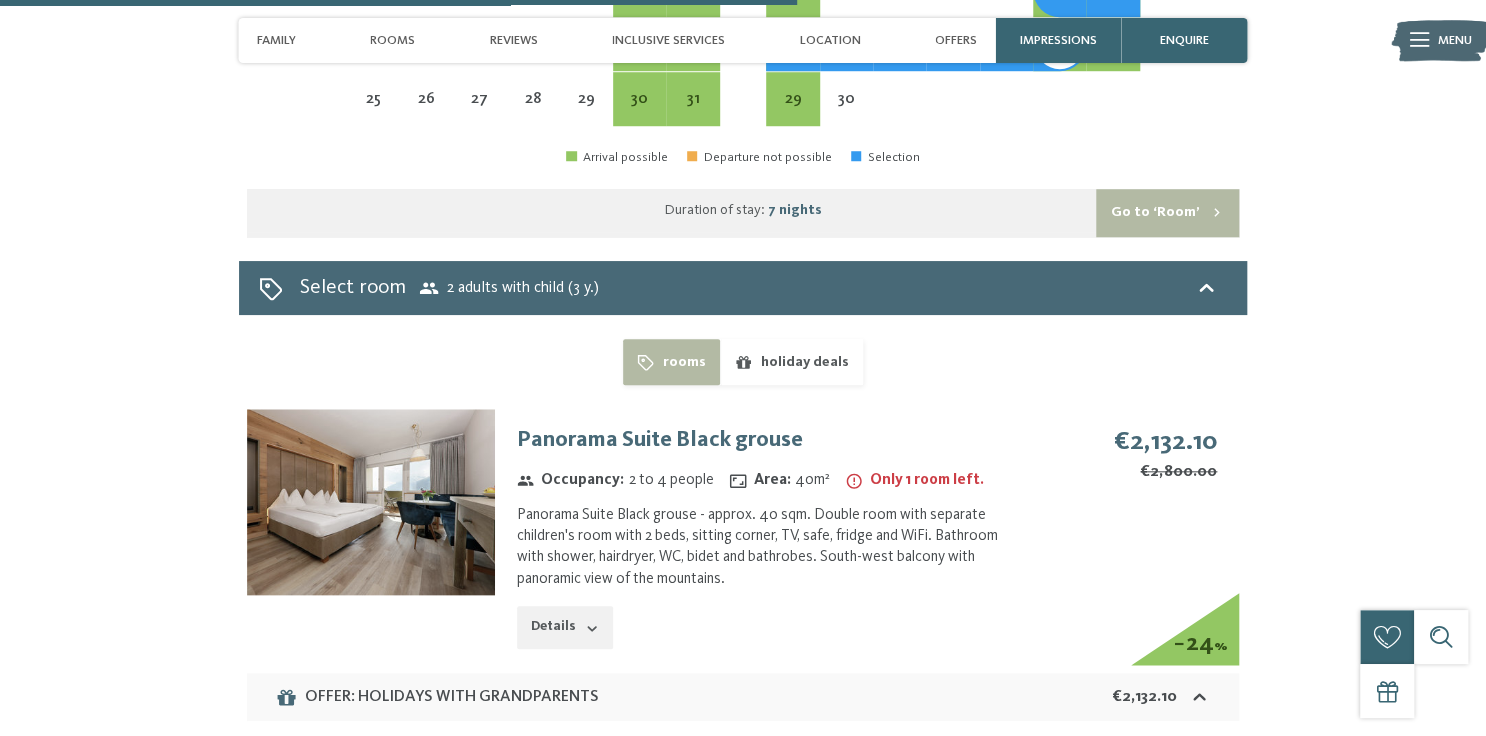 scroll, scrollTop: 4480, scrollLeft: 0, axis: vertical 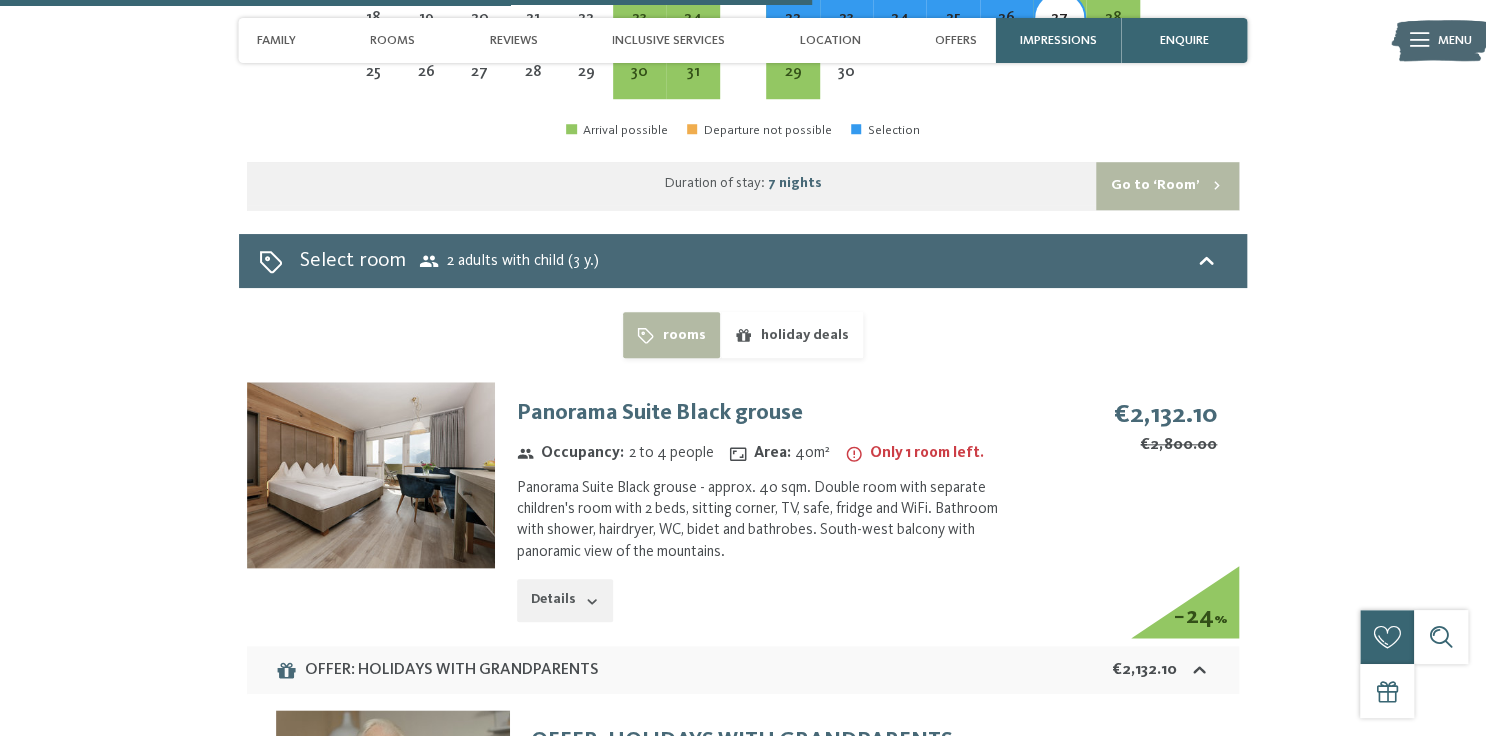 click 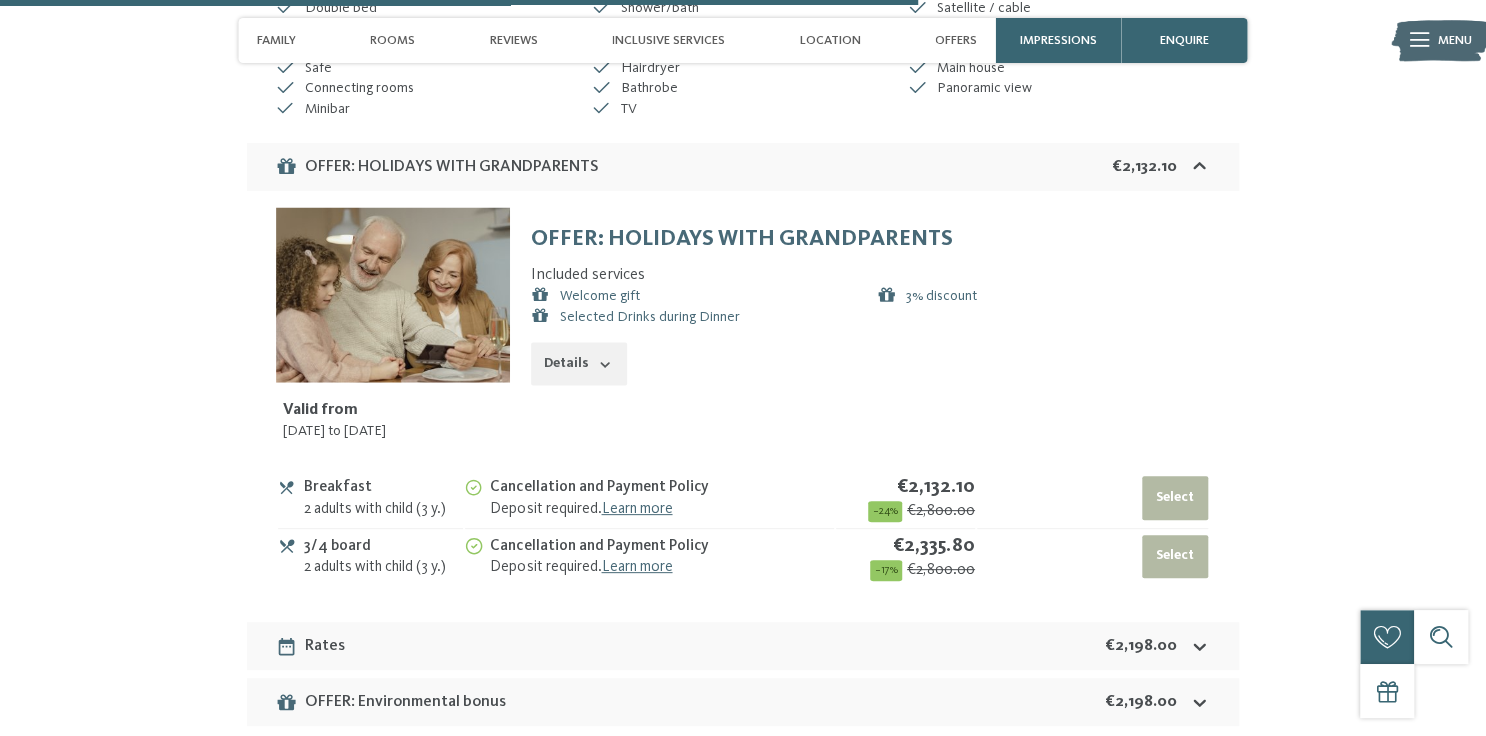 scroll, scrollTop: 5360, scrollLeft: 0, axis: vertical 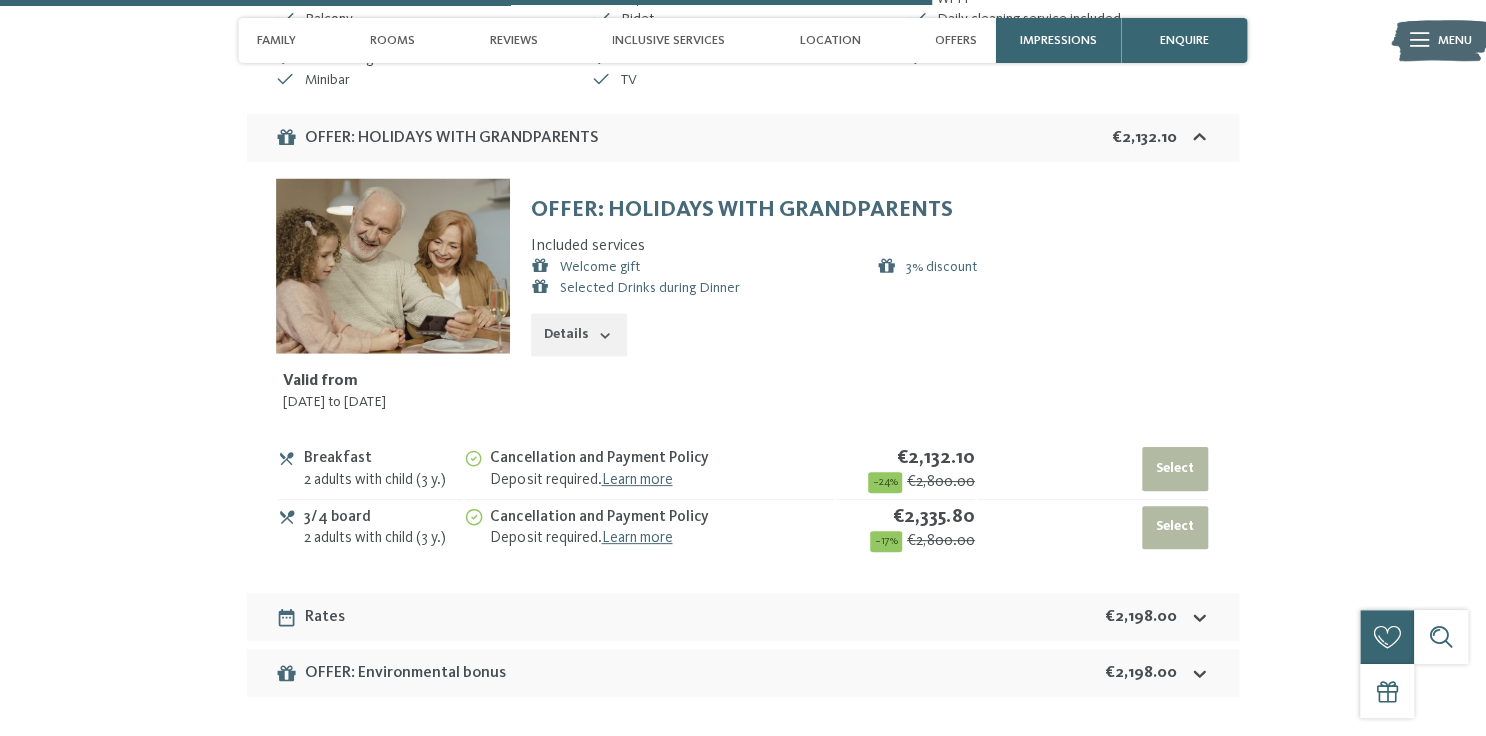 click 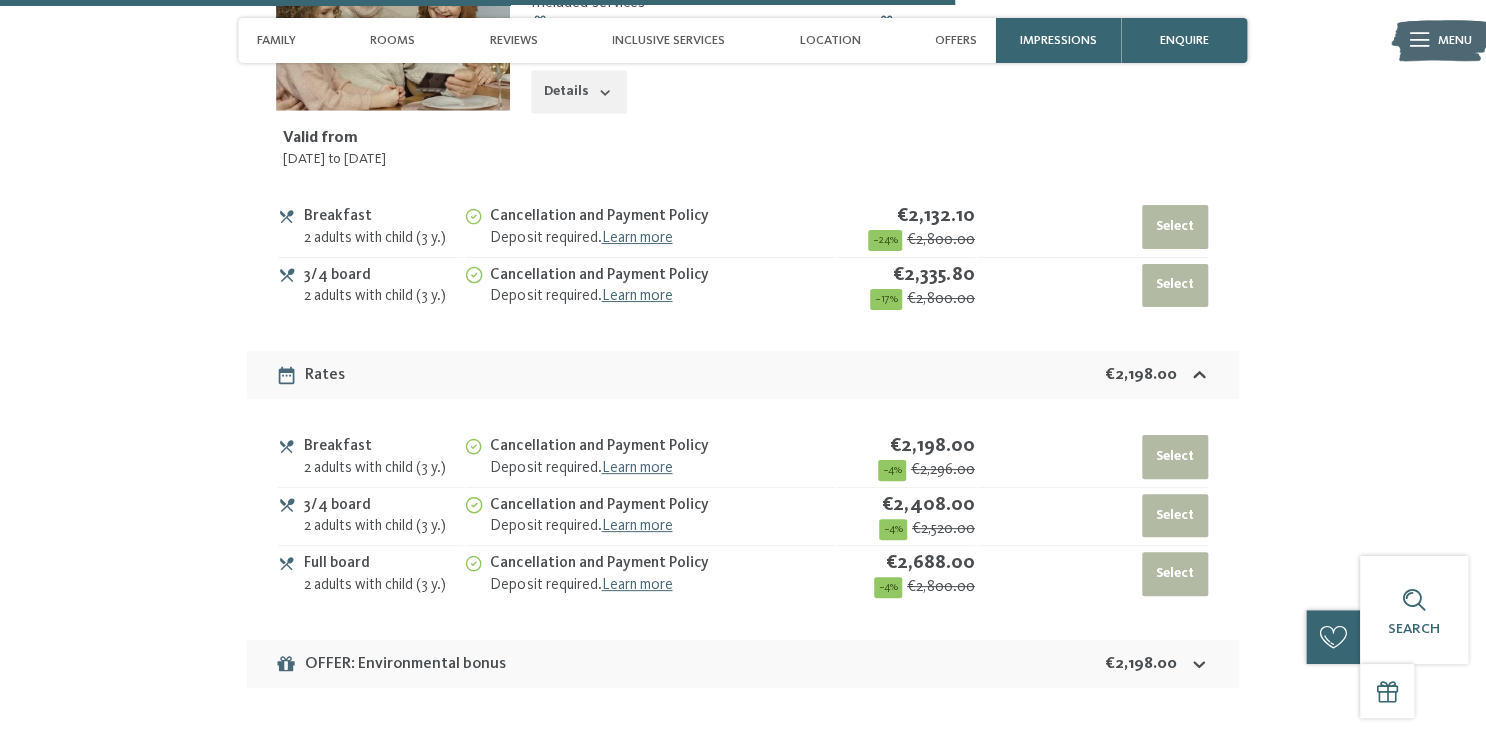 scroll, scrollTop: 5680, scrollLeft: 0, axis: vertical 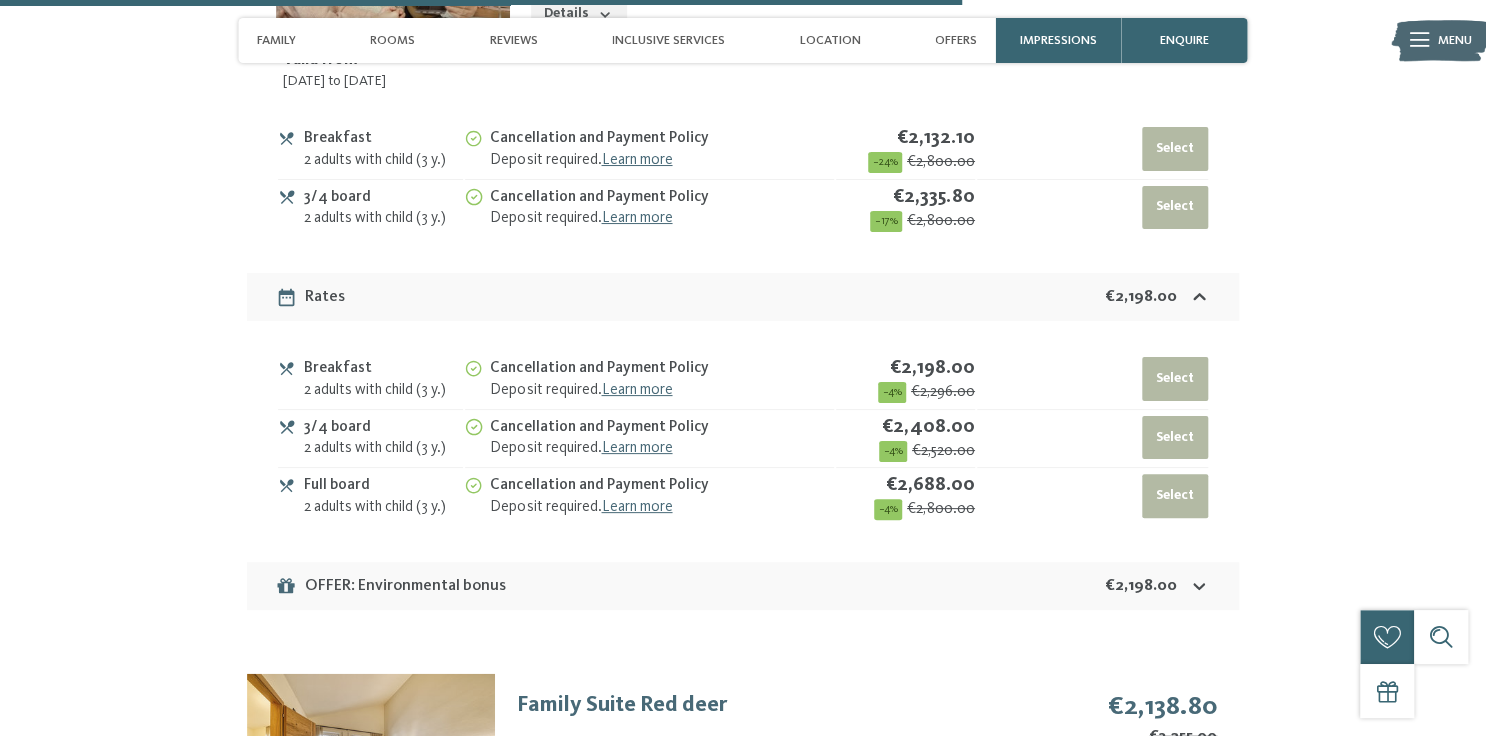 click 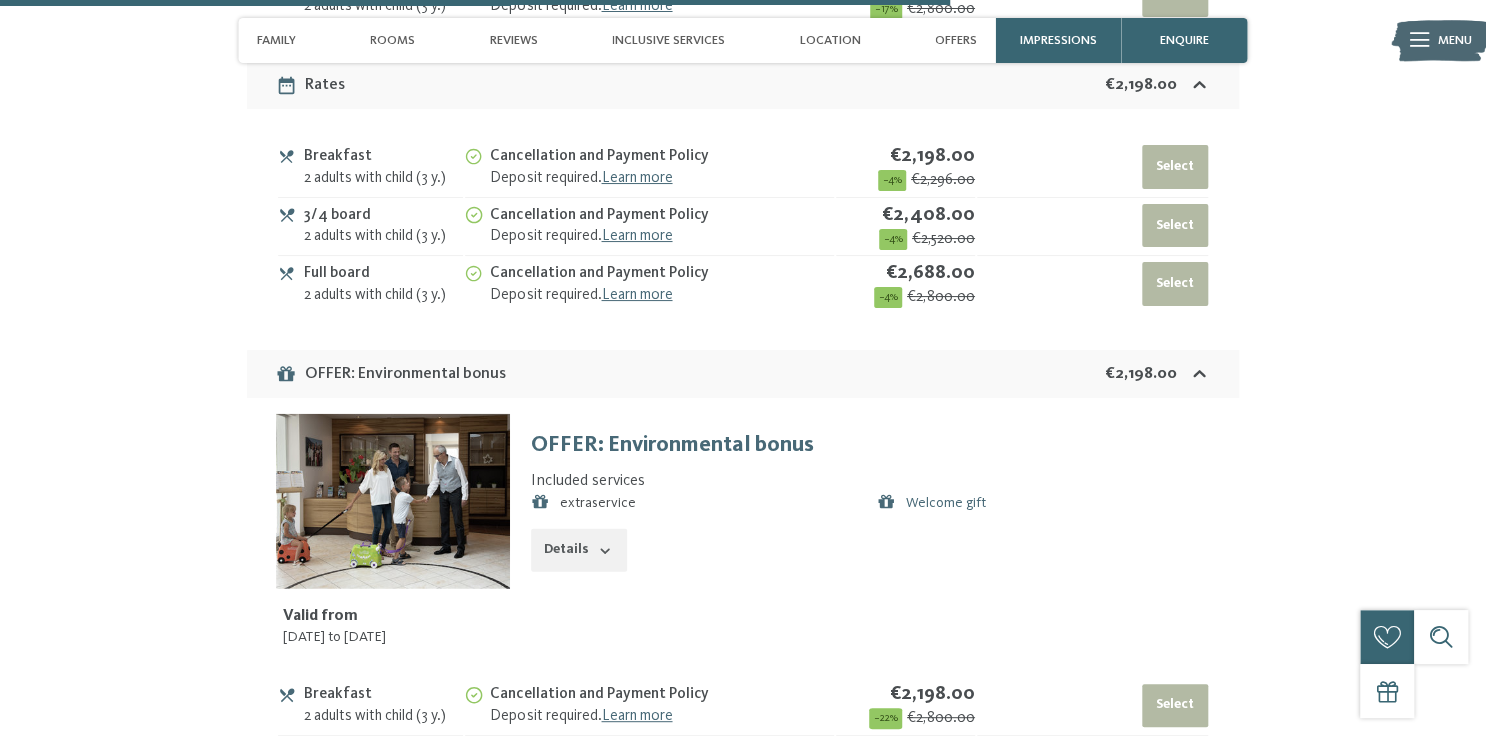 scroll, scrollTop: 5920, scrollLeft: 0, axis: vertical 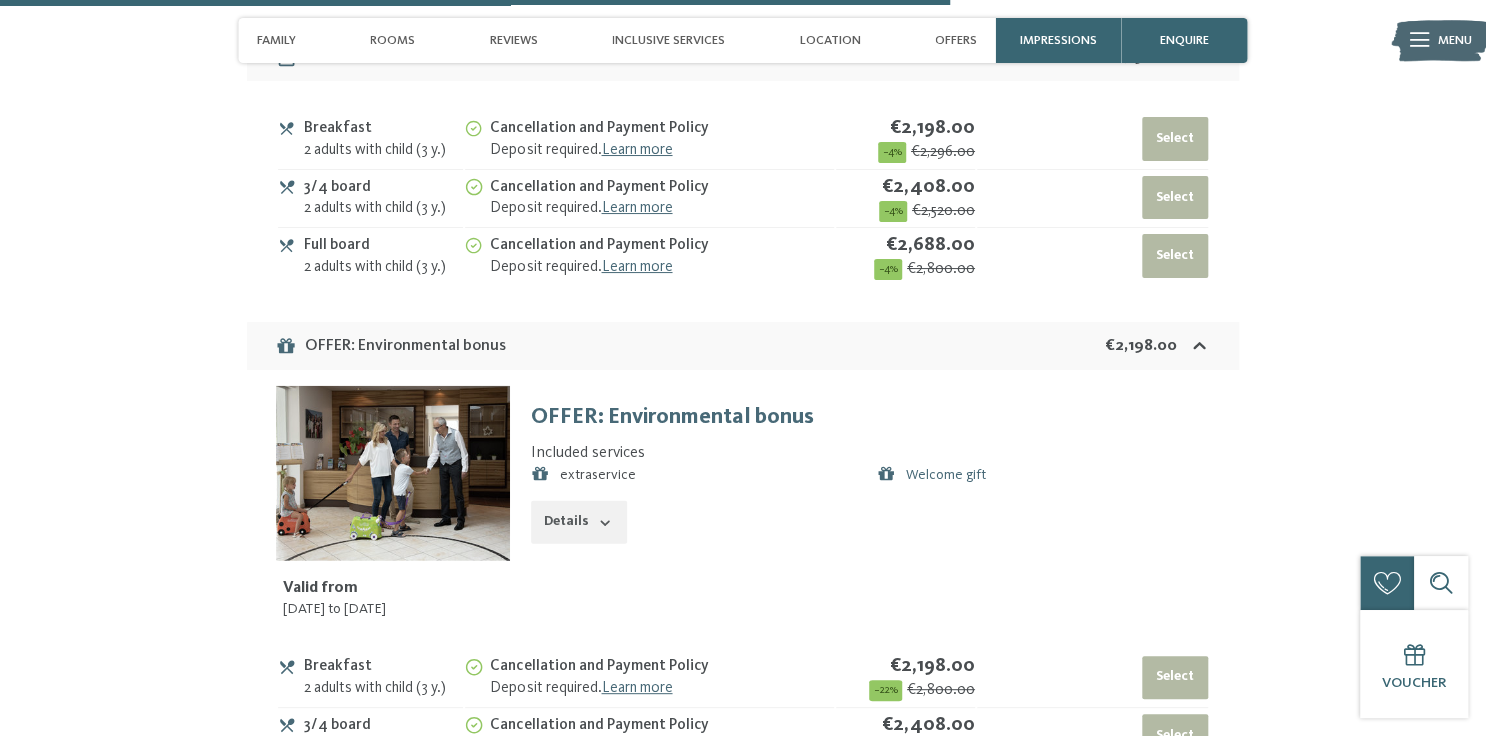 click on "Details" at bounding box center [579, 523] 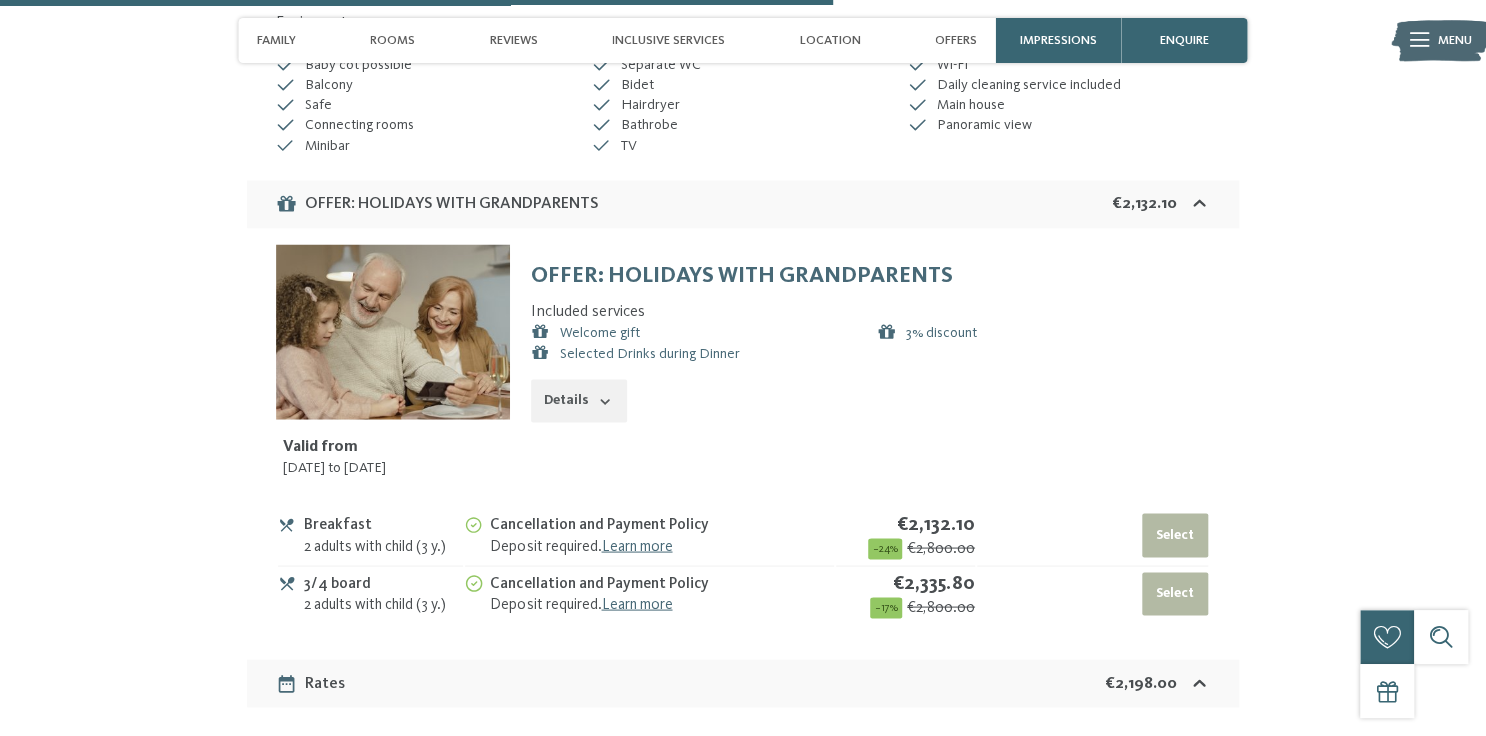 scroll, scrollTop: 5280, scrollLeft: 0, axis: vertical 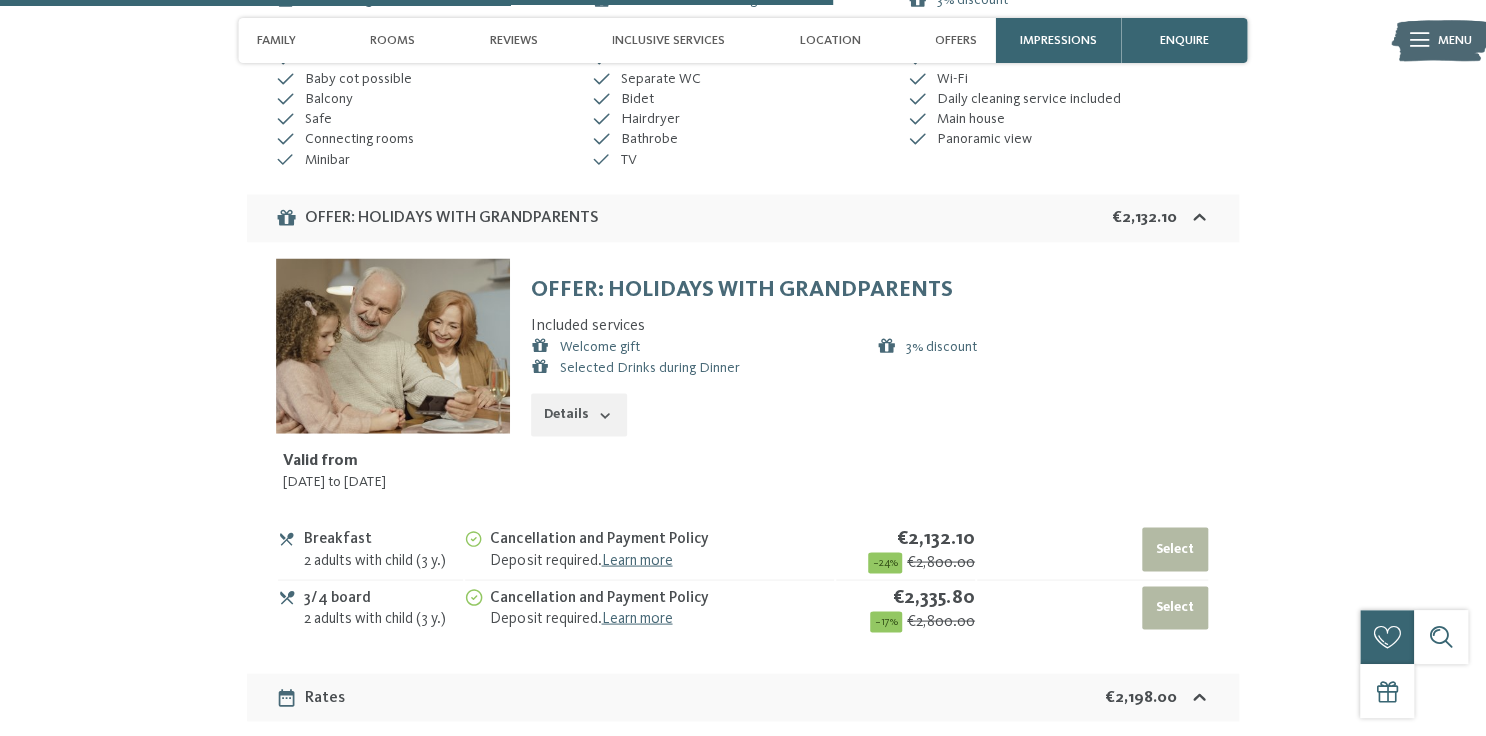 click 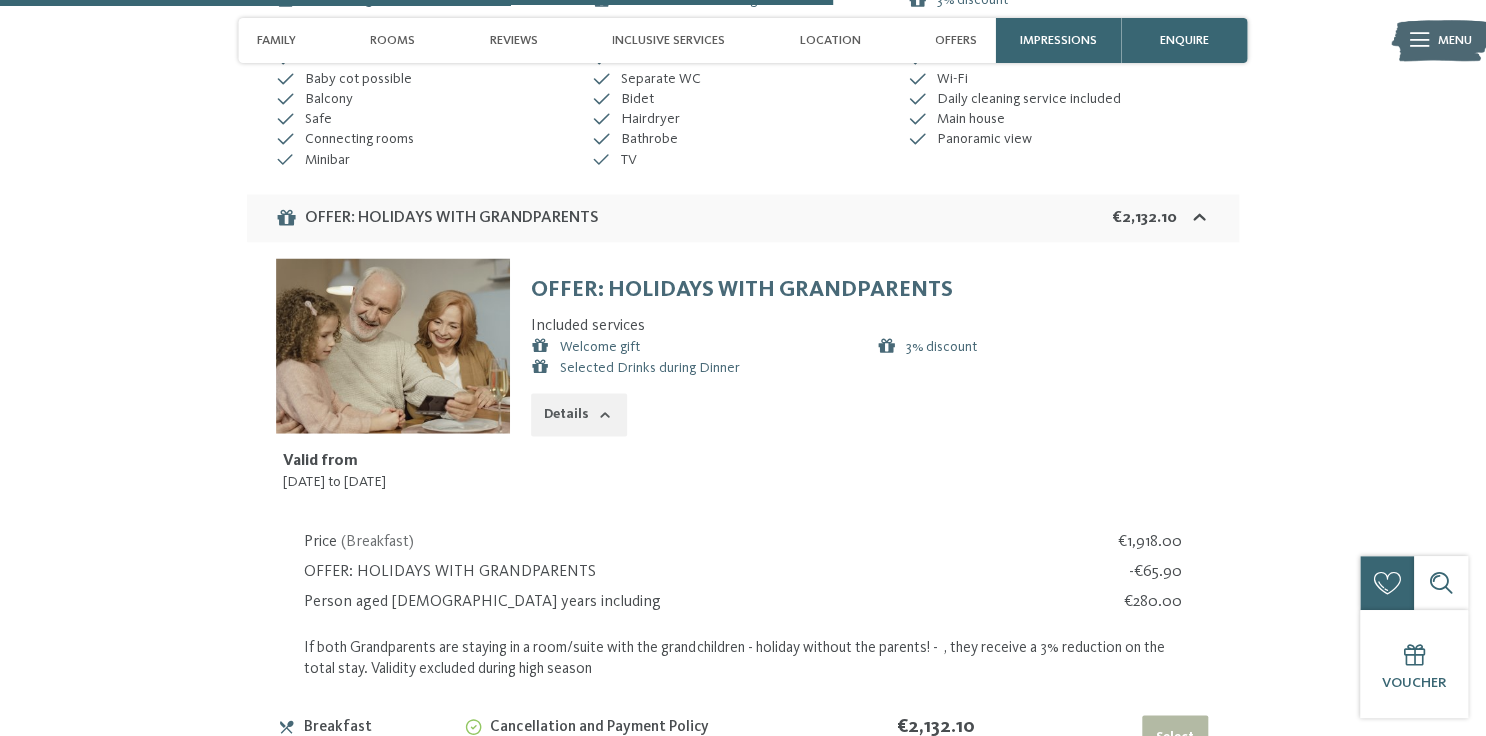 click 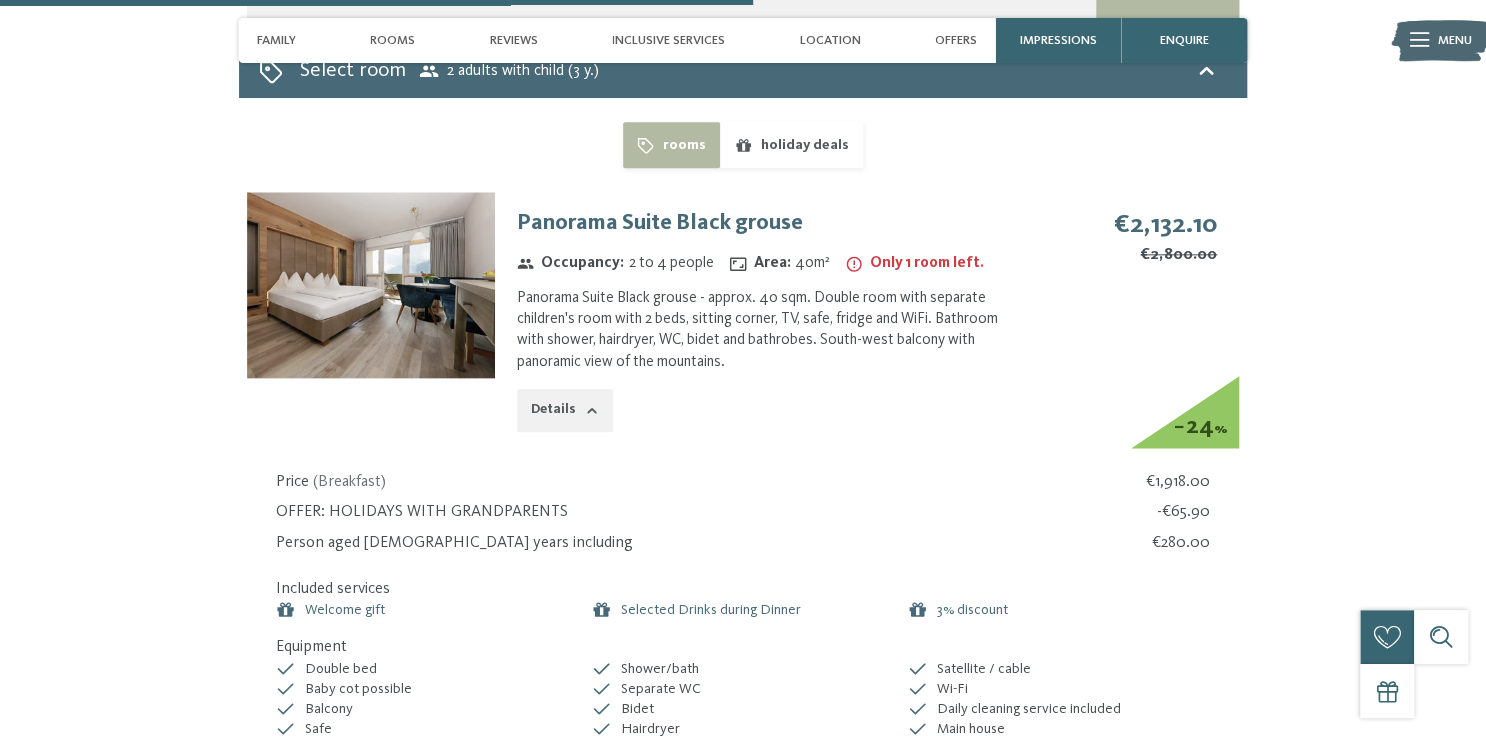 scroll, scrollTop: 4640, scrollLeft: 0, axis: vertical 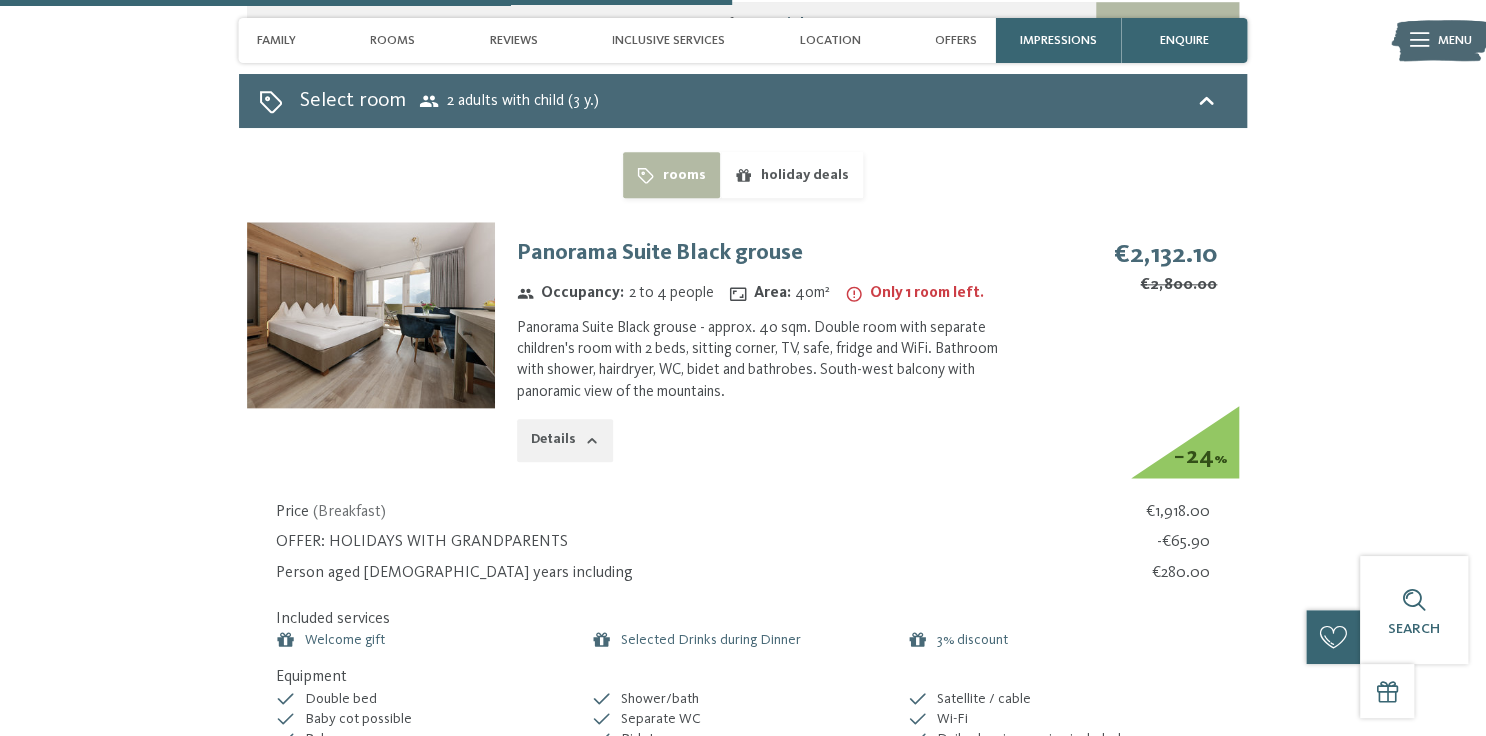 click 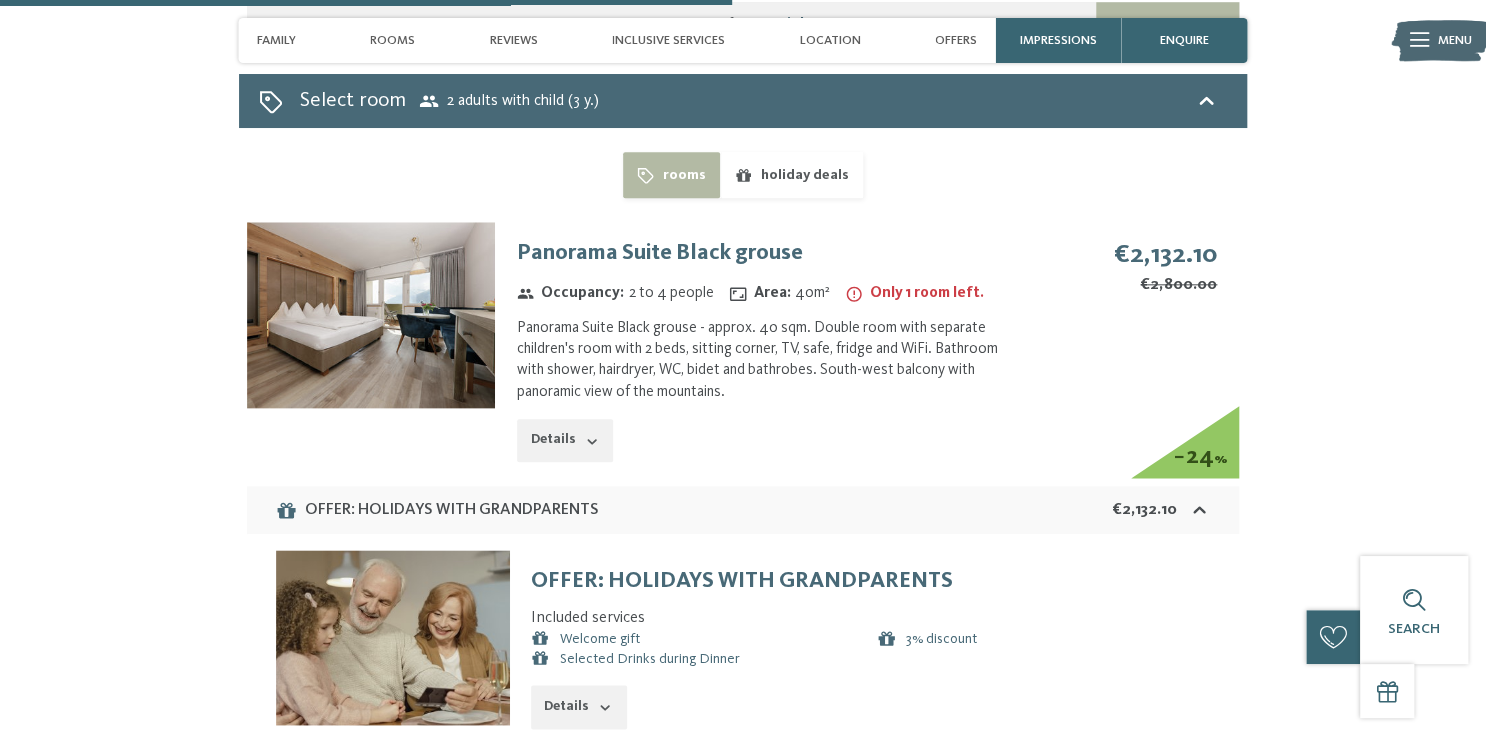 click 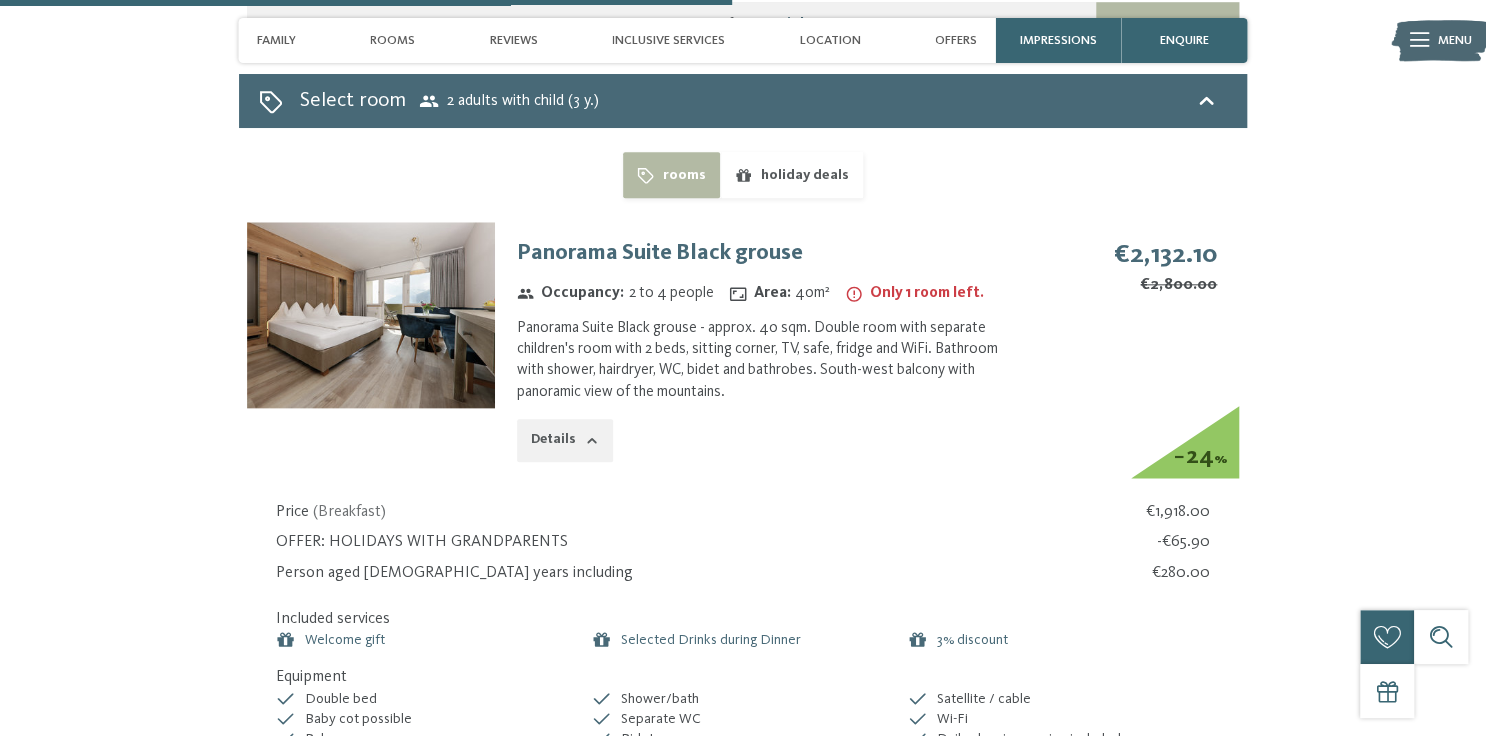 click 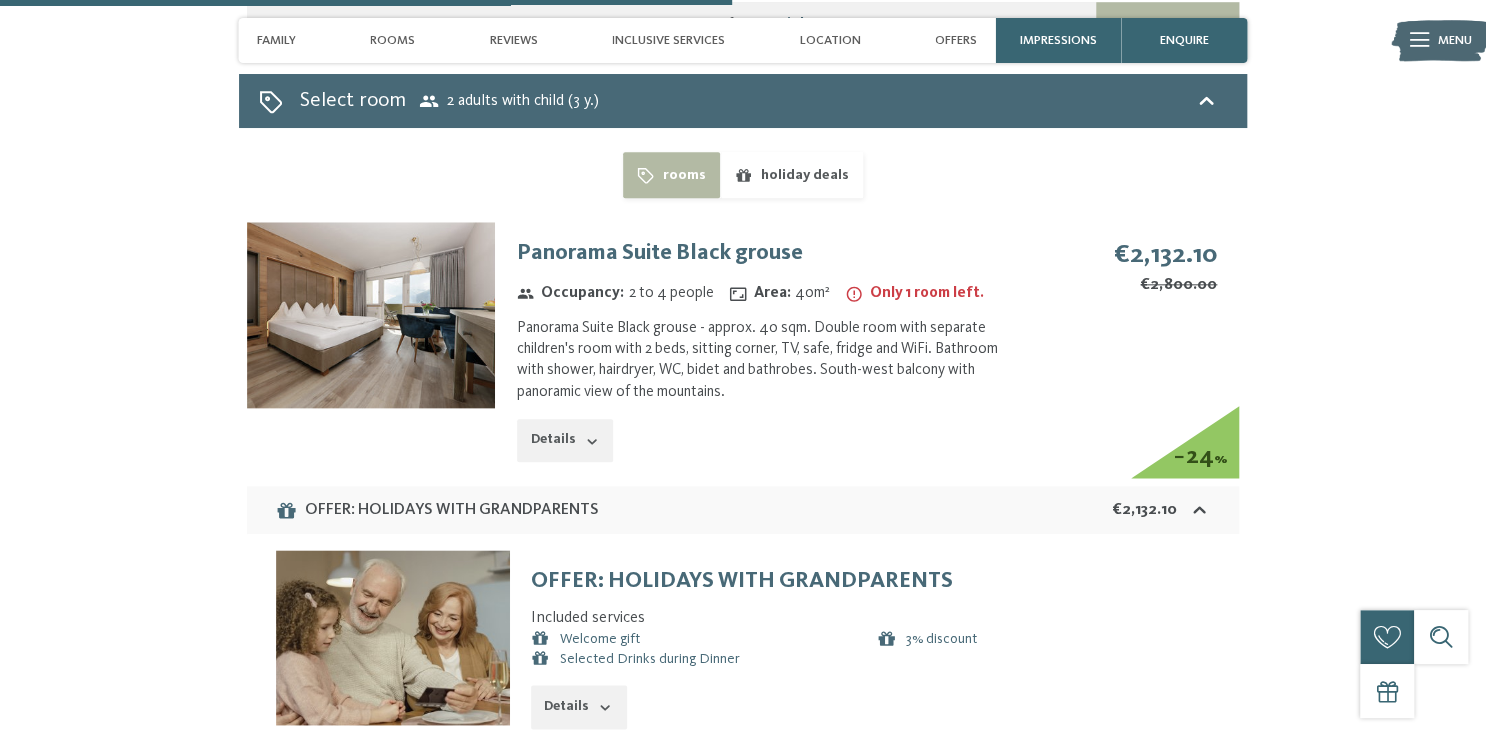 click 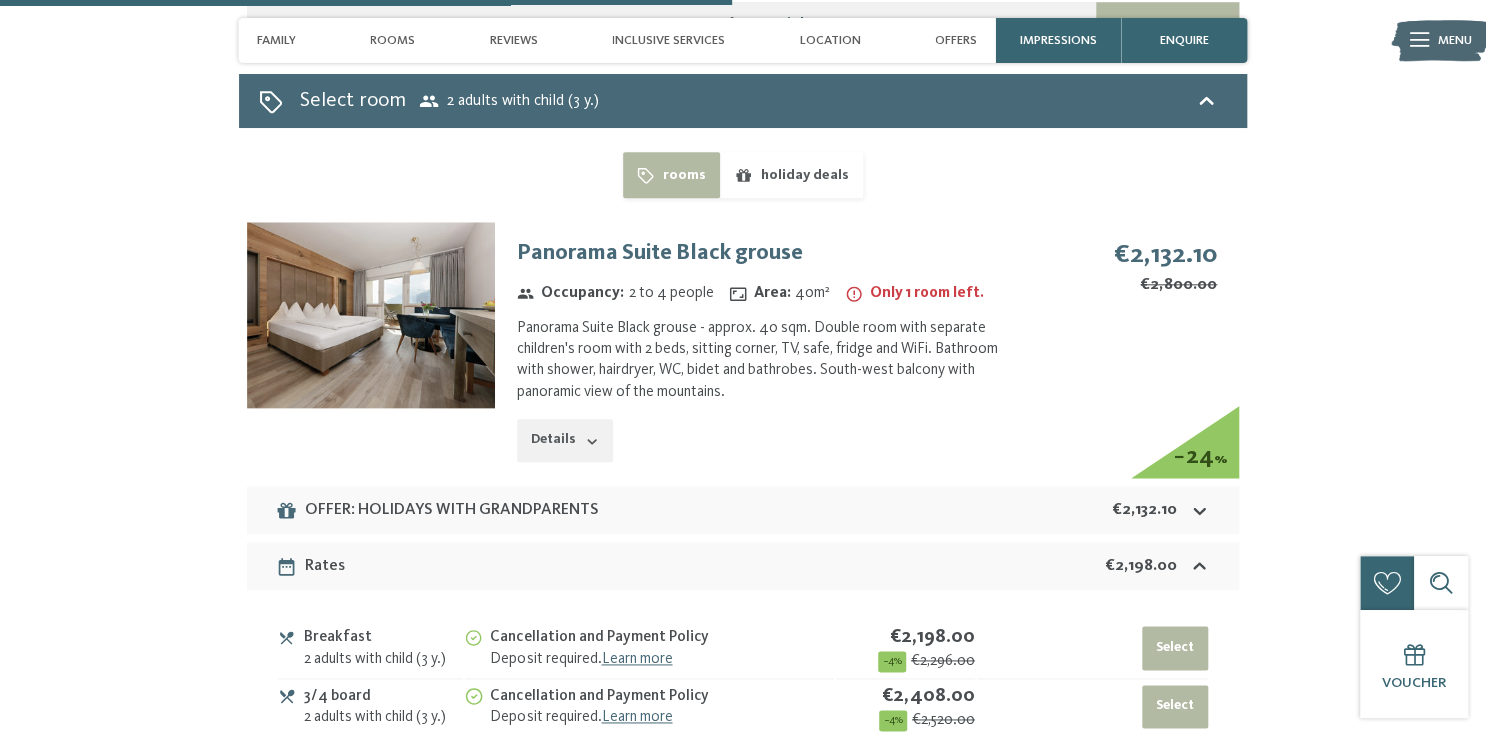 click 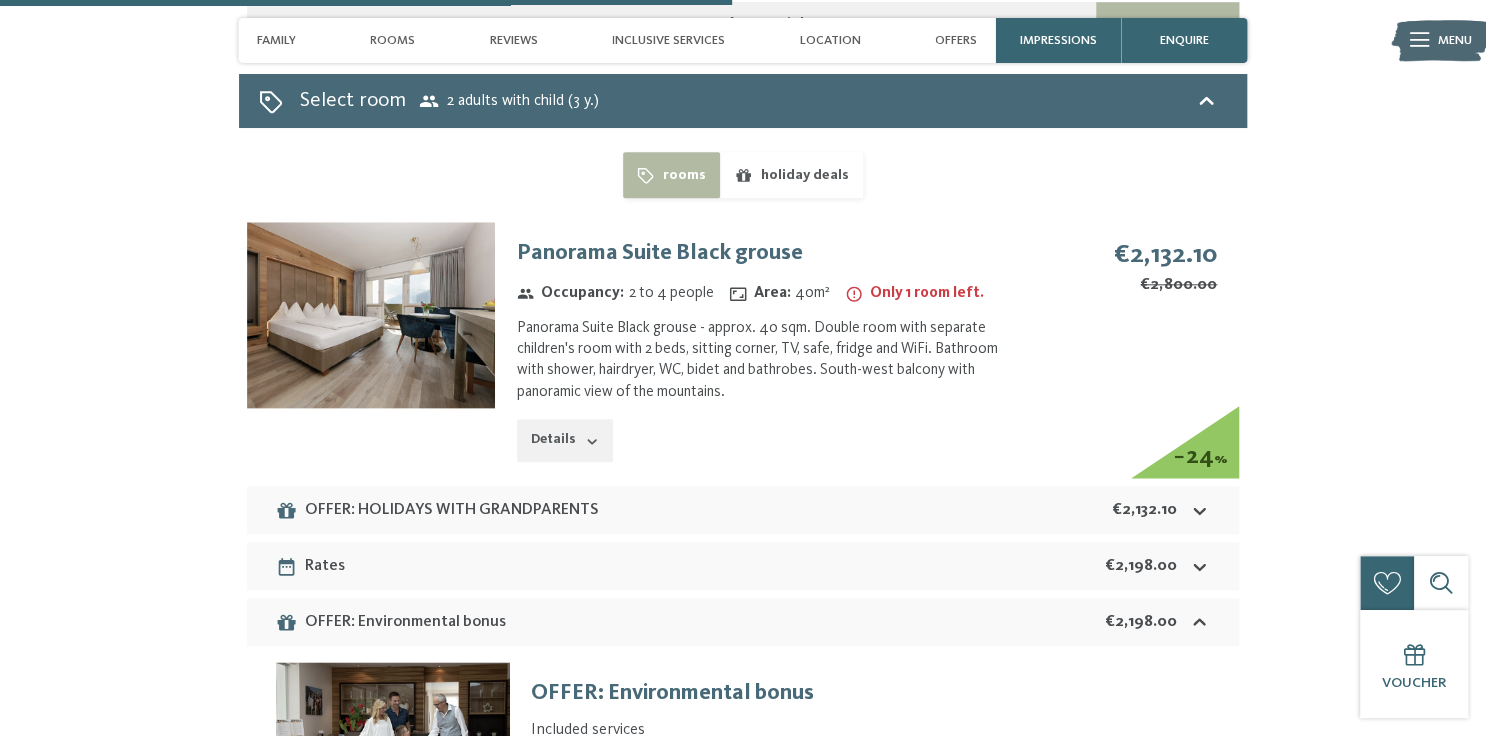 click 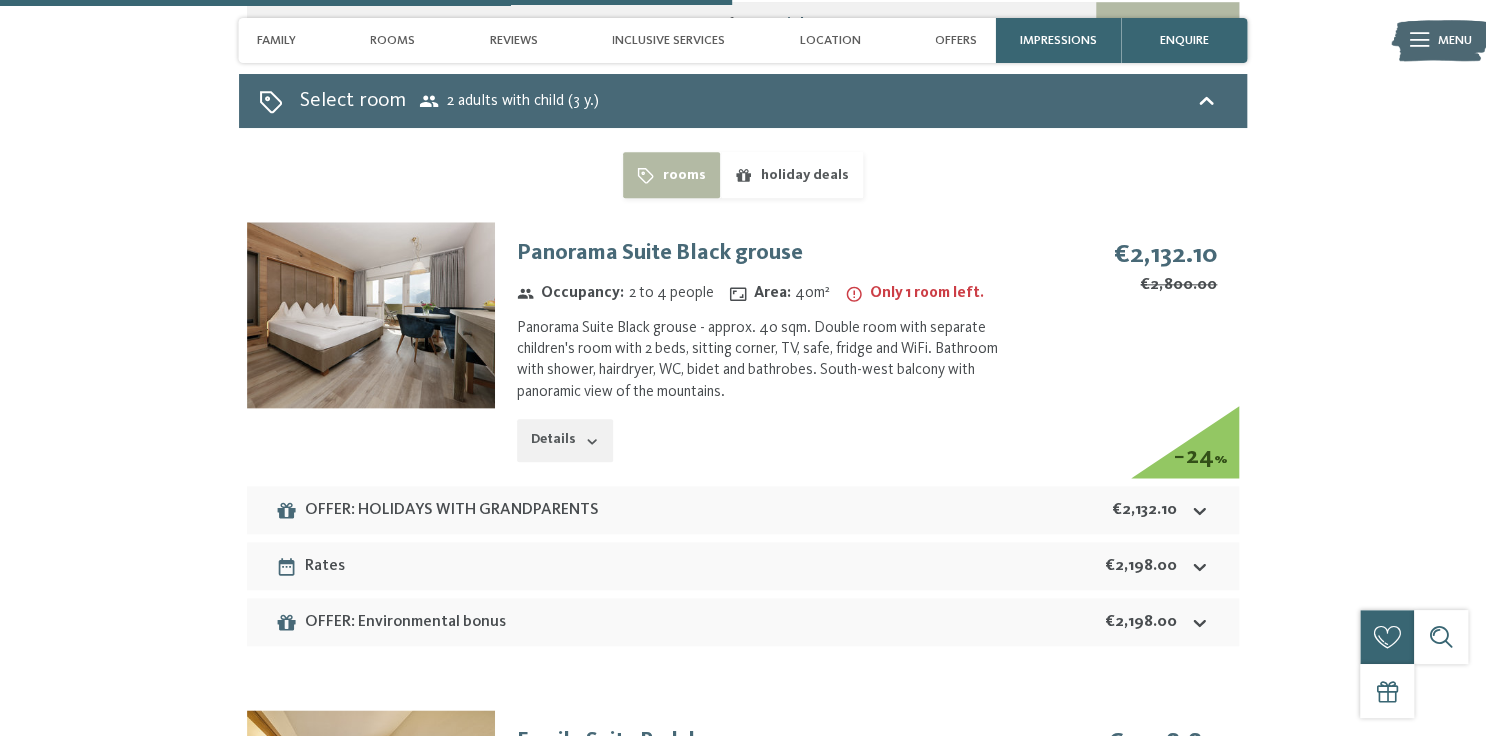 click 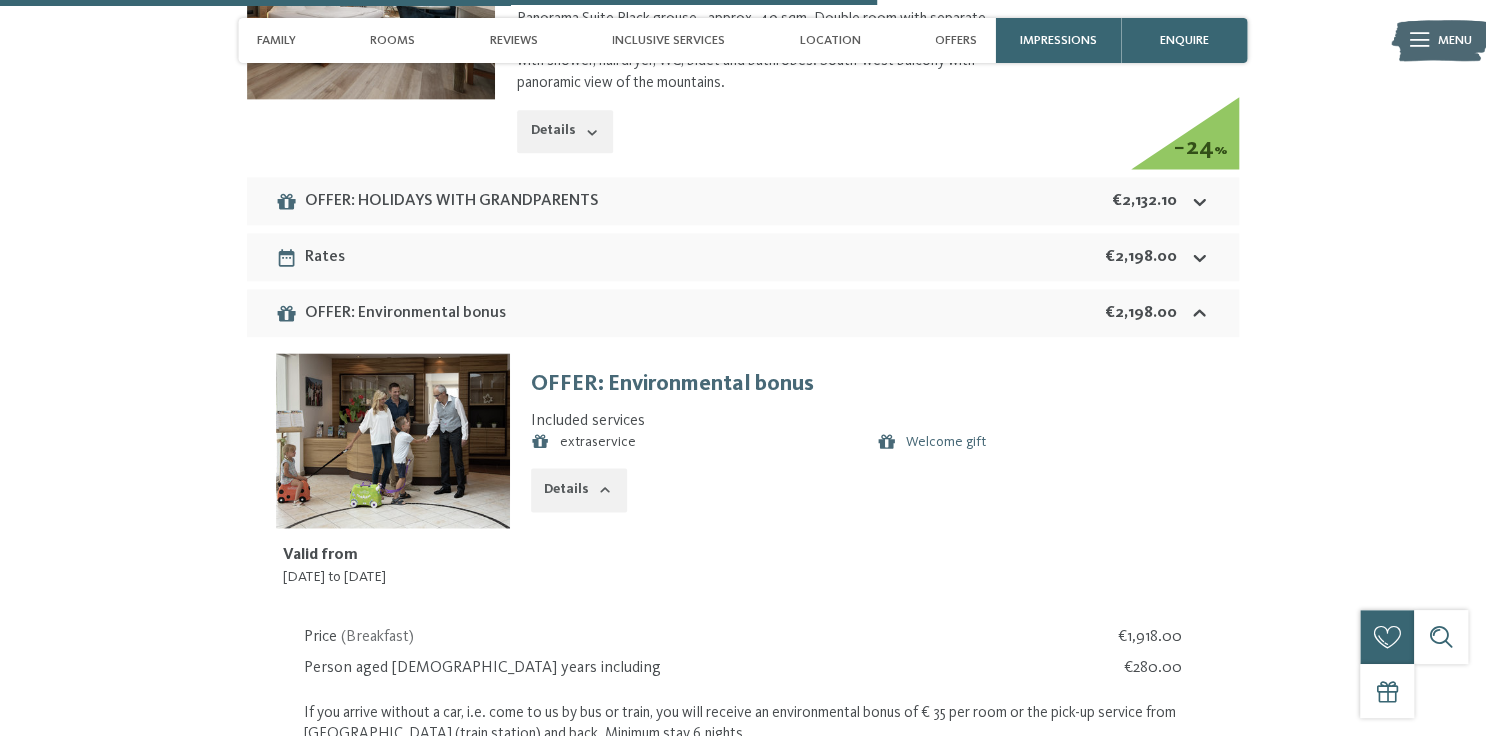 scroll, scrollTop: 4960, scrollLeft: 0, axis: vertical 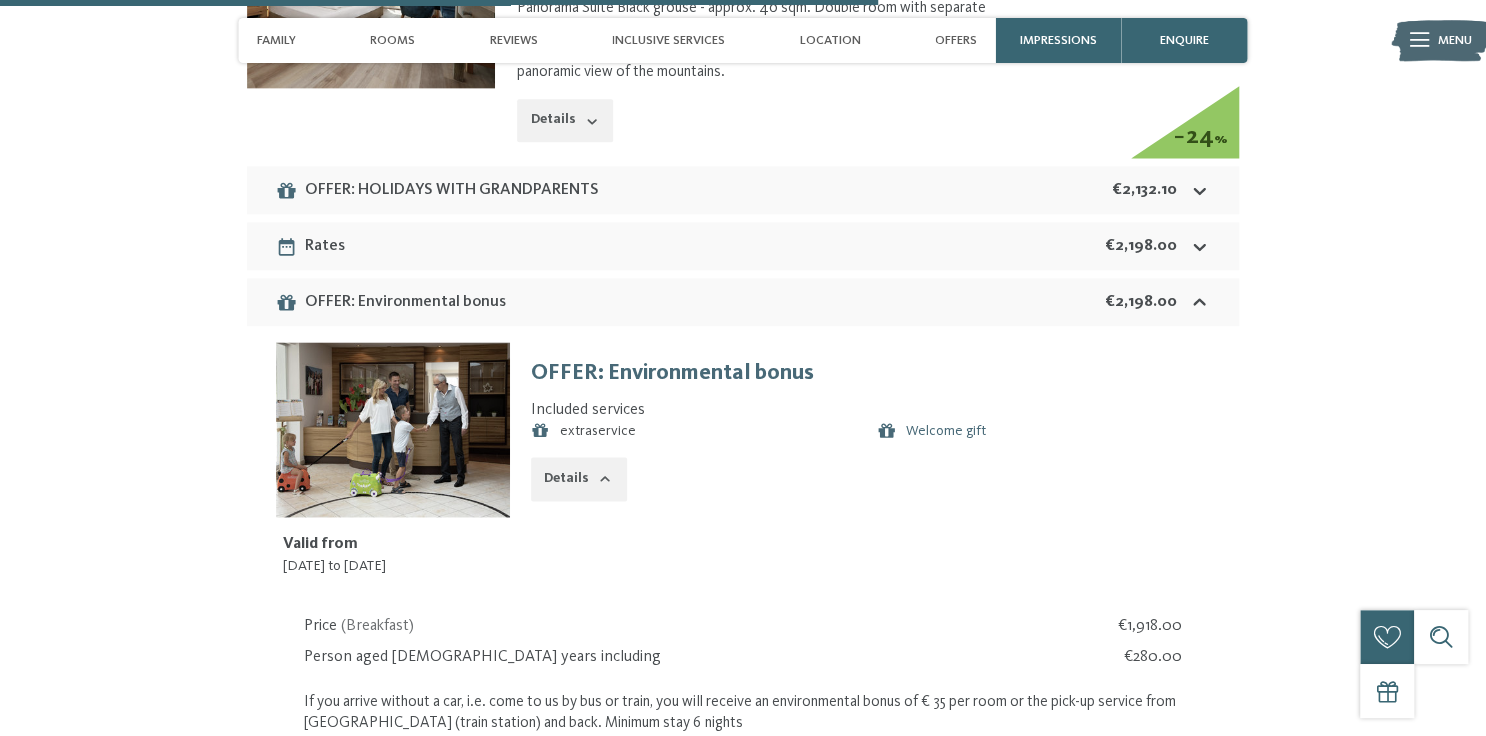 click 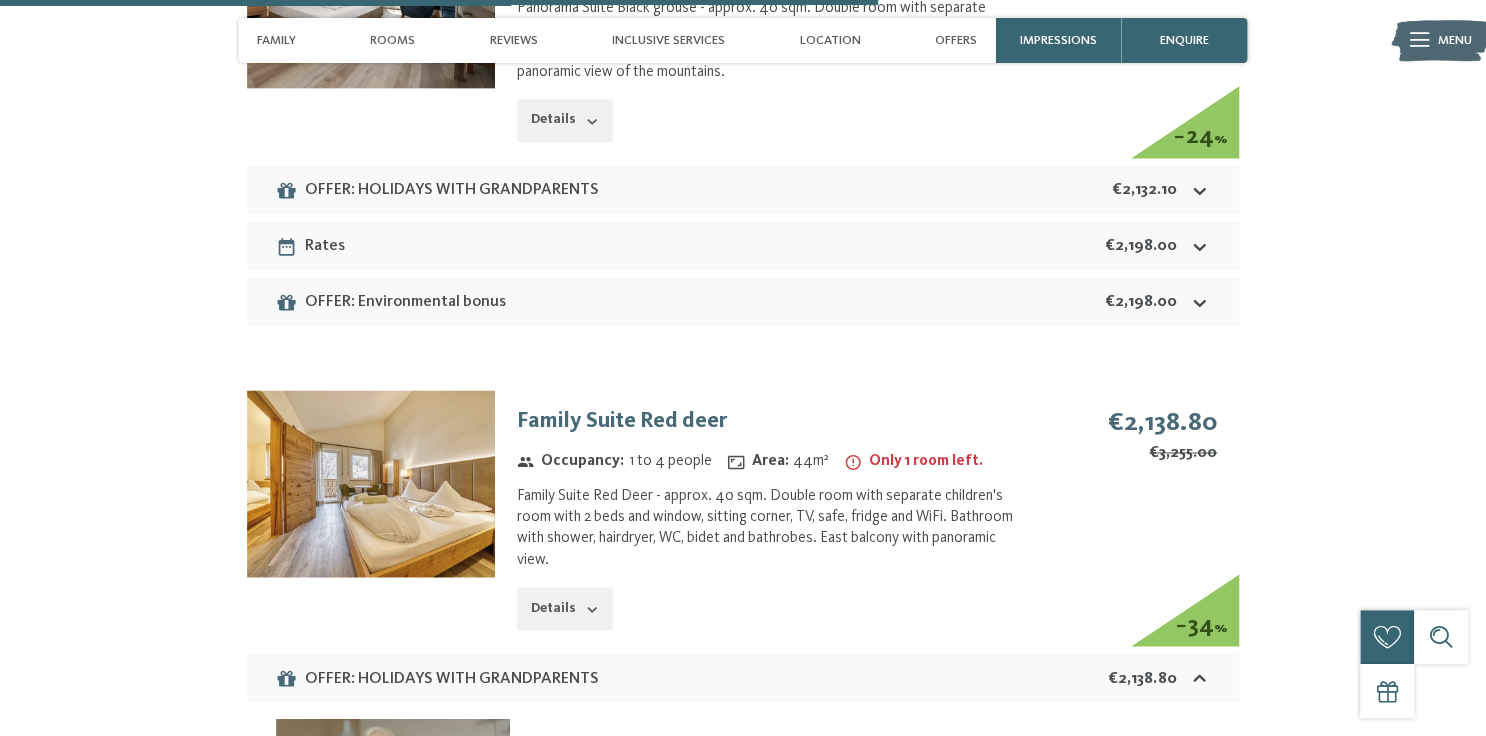 click 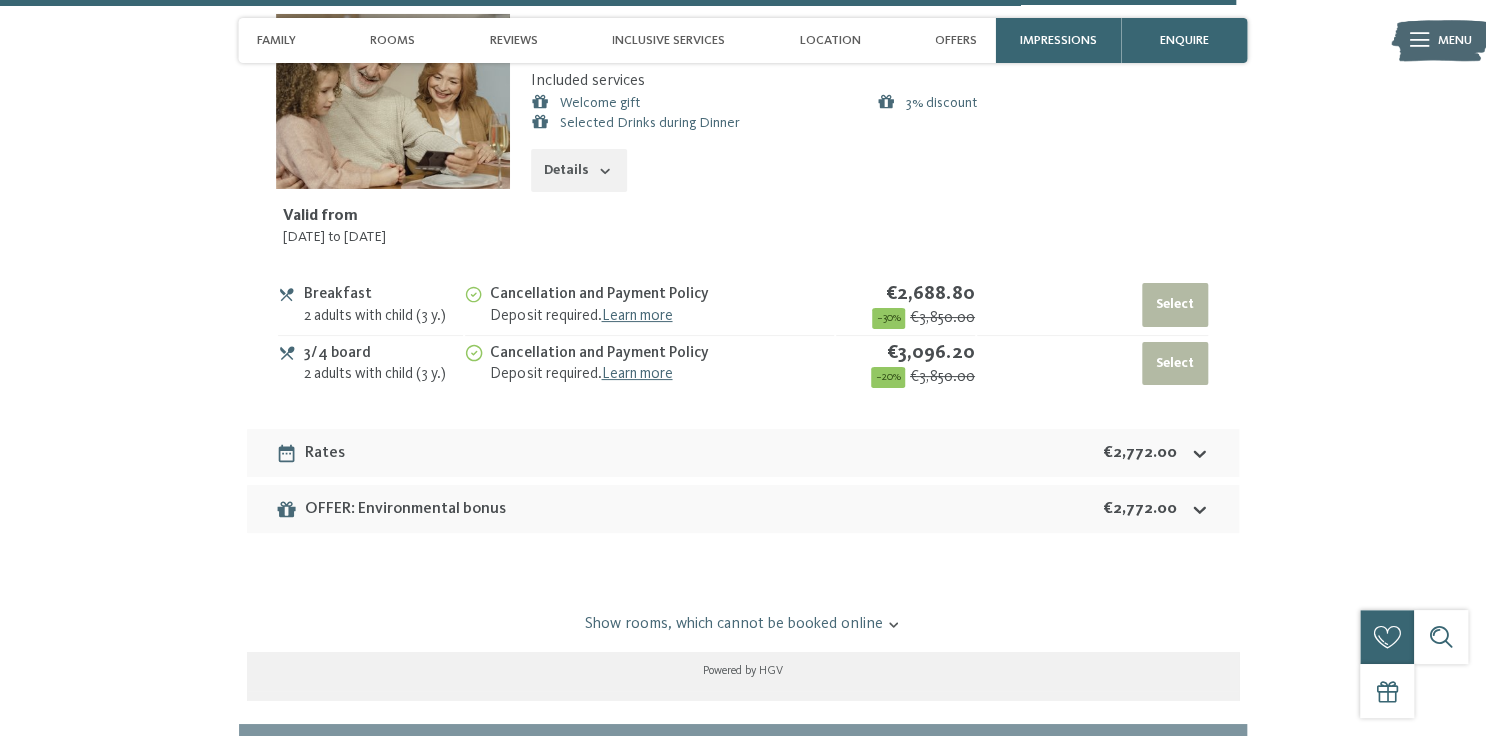 scroll, scrollTop: 6960, scrollLeft: 0, axis: vertical 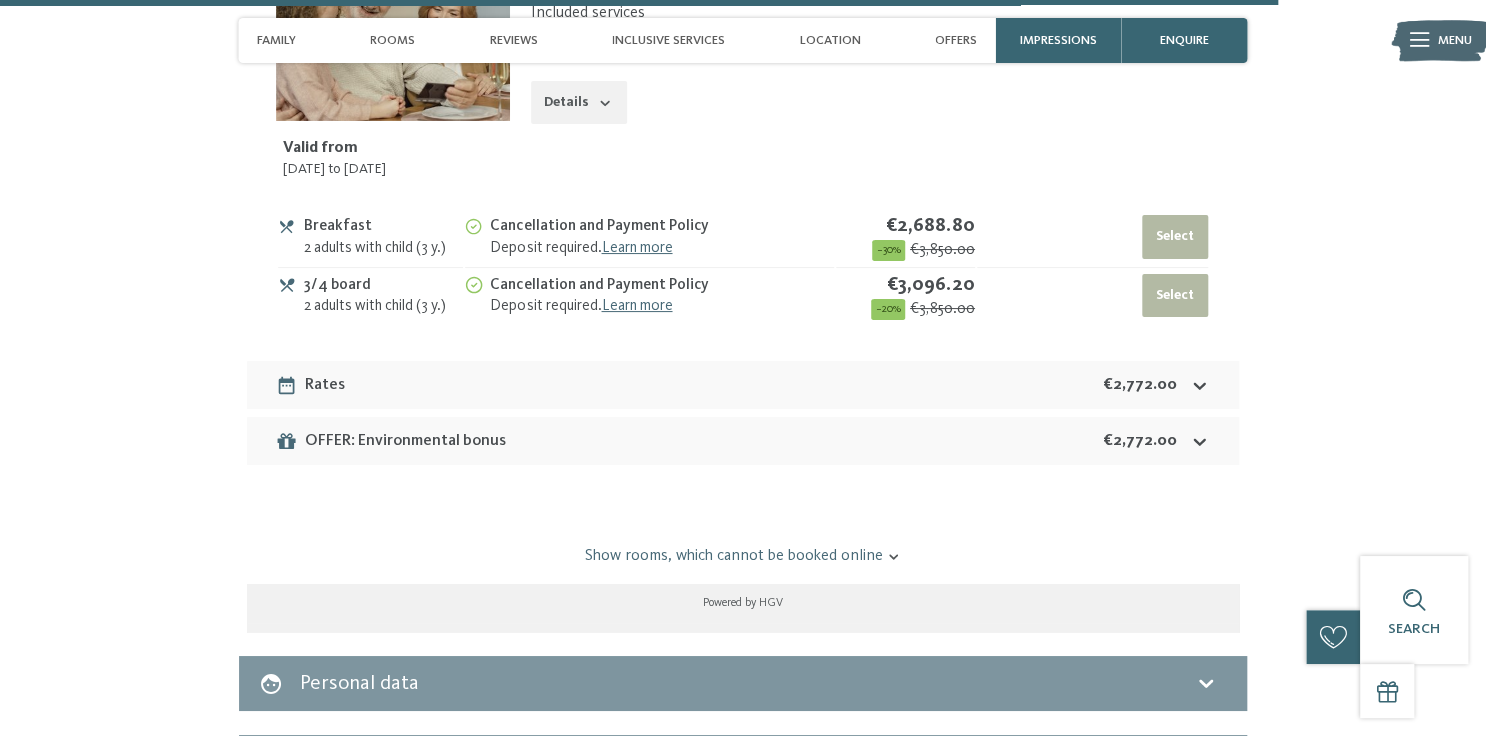 click on "Show rooms, which cannot be booked online" at bounding box center (742, 556) 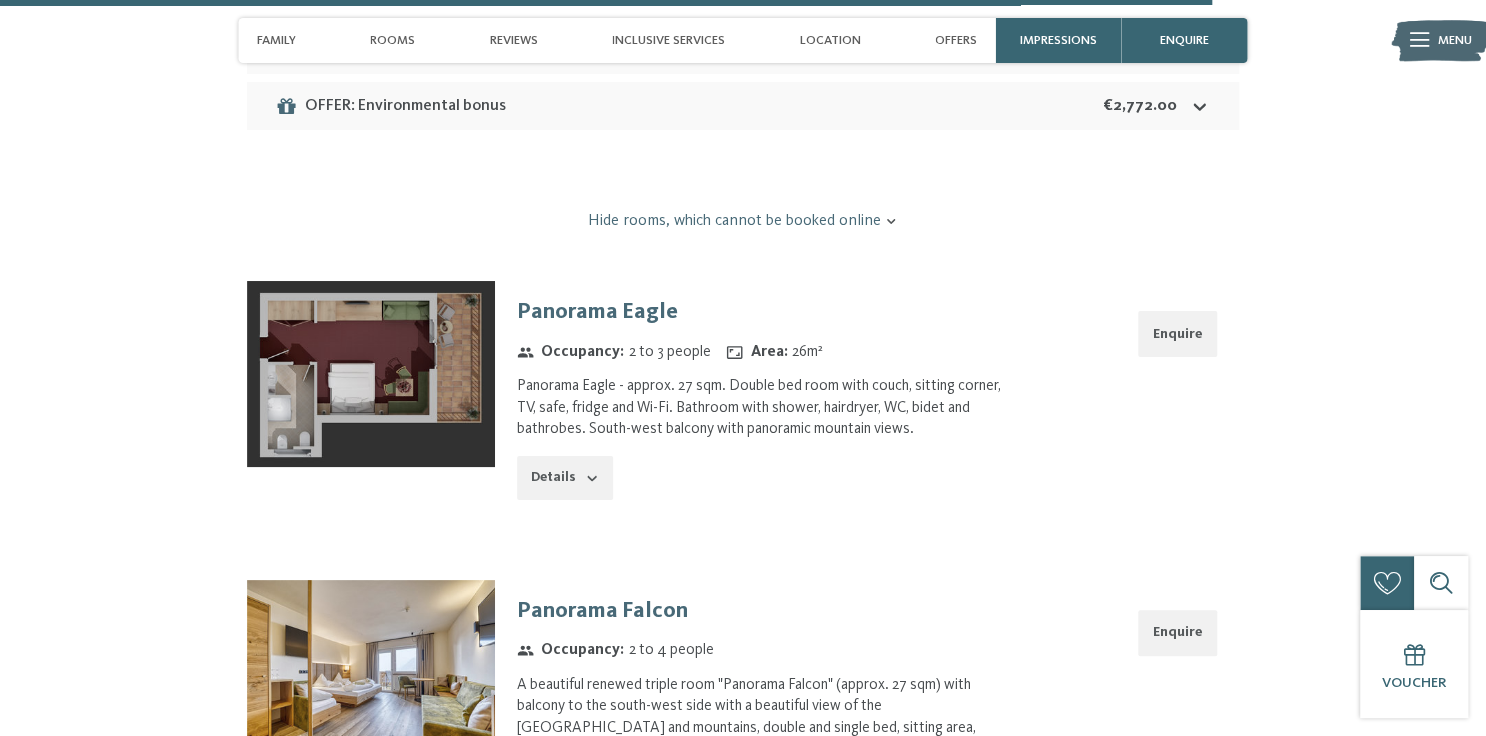 scroll, scrollTop: 7280, scrollLeft: 0, axis: vertical 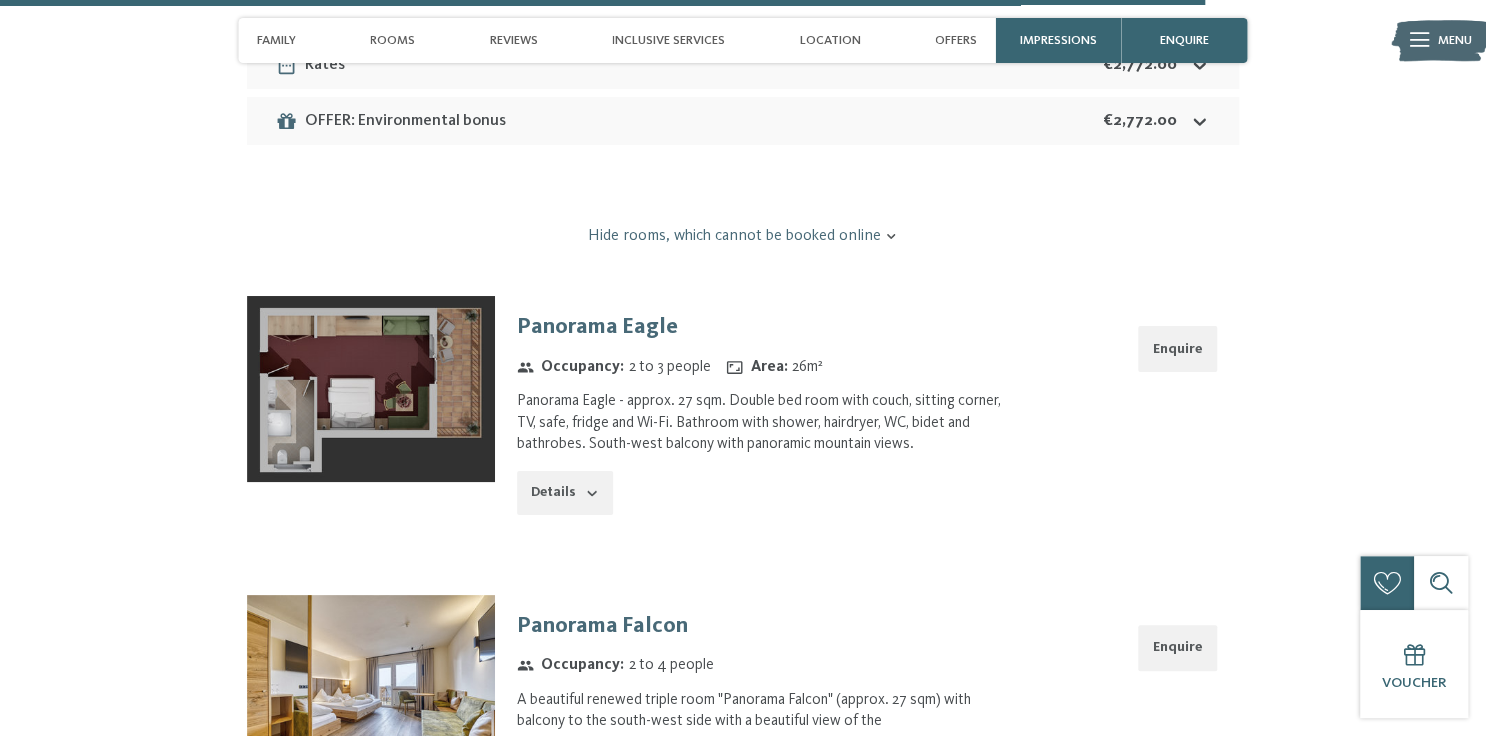 click 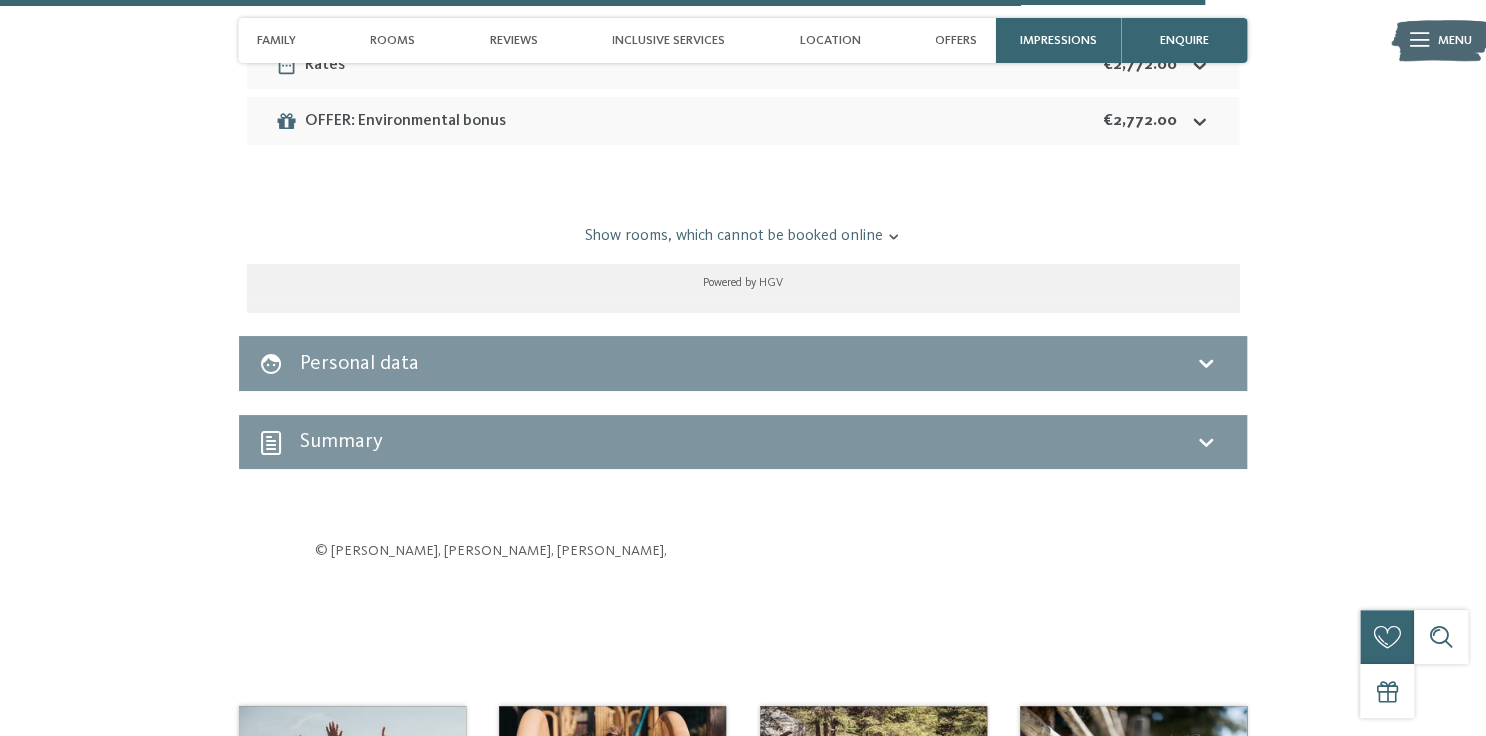 click on "Personal data" at bounding box center (743, 363) 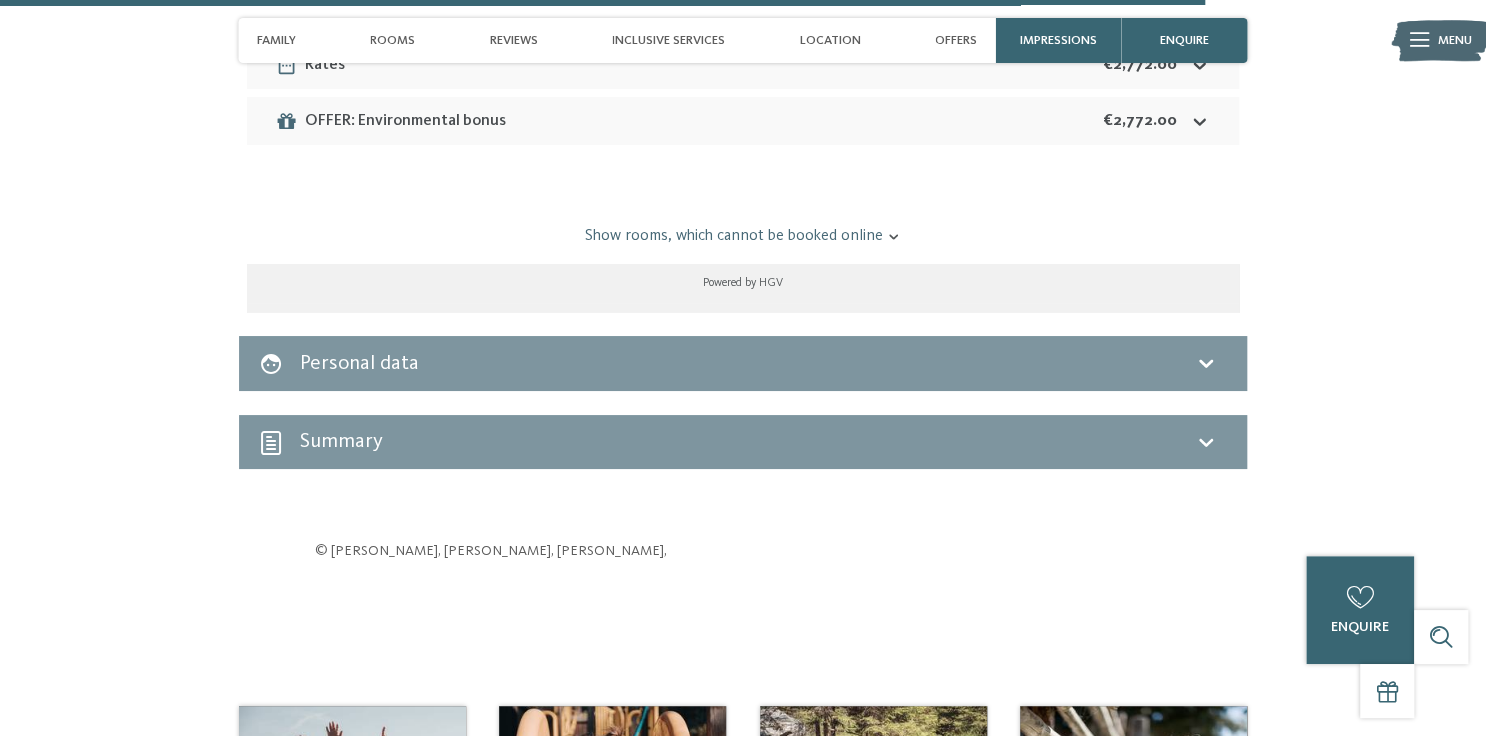 click on "Personal data" at bounding box center (743, 363) 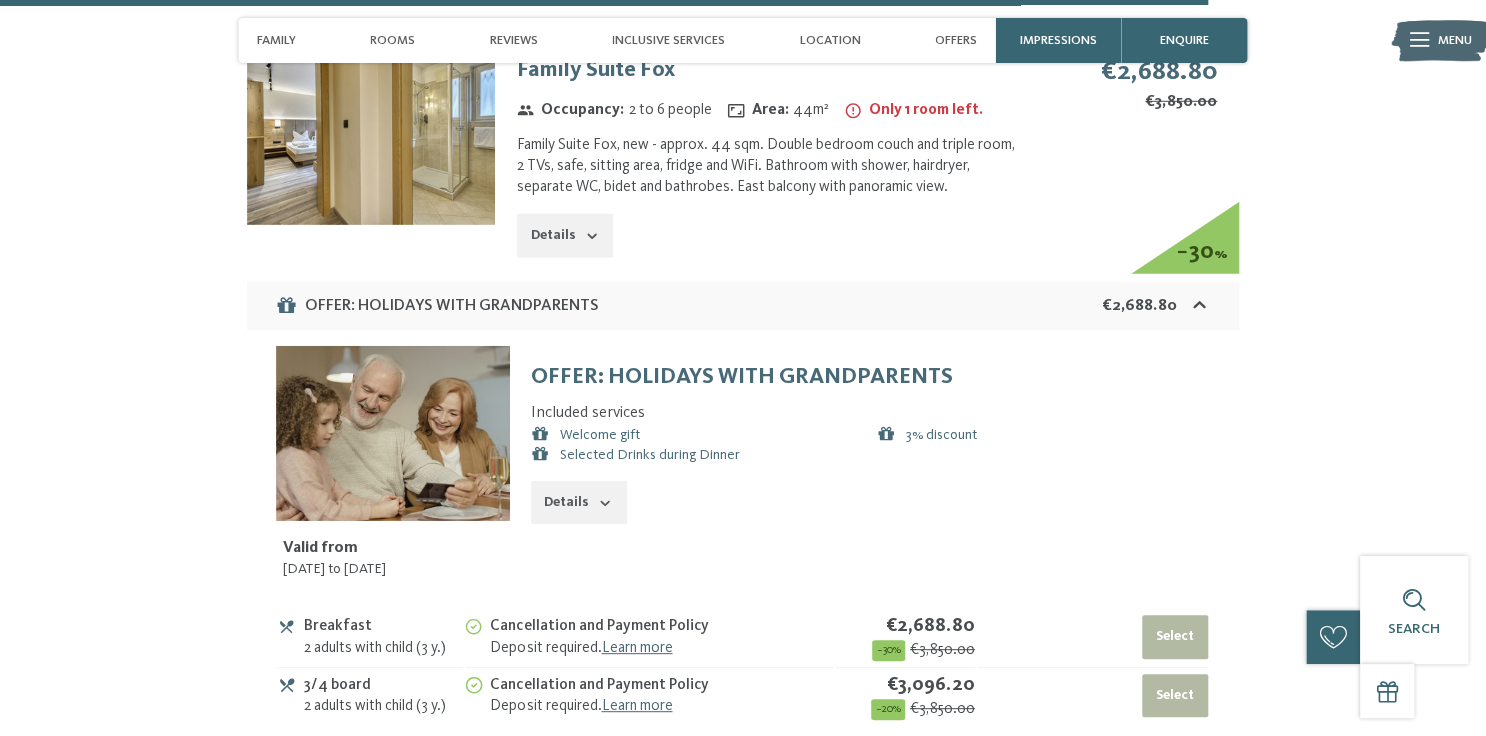 scroll, scrollTop: 6560, scrollLeft: 0, axis: vertical 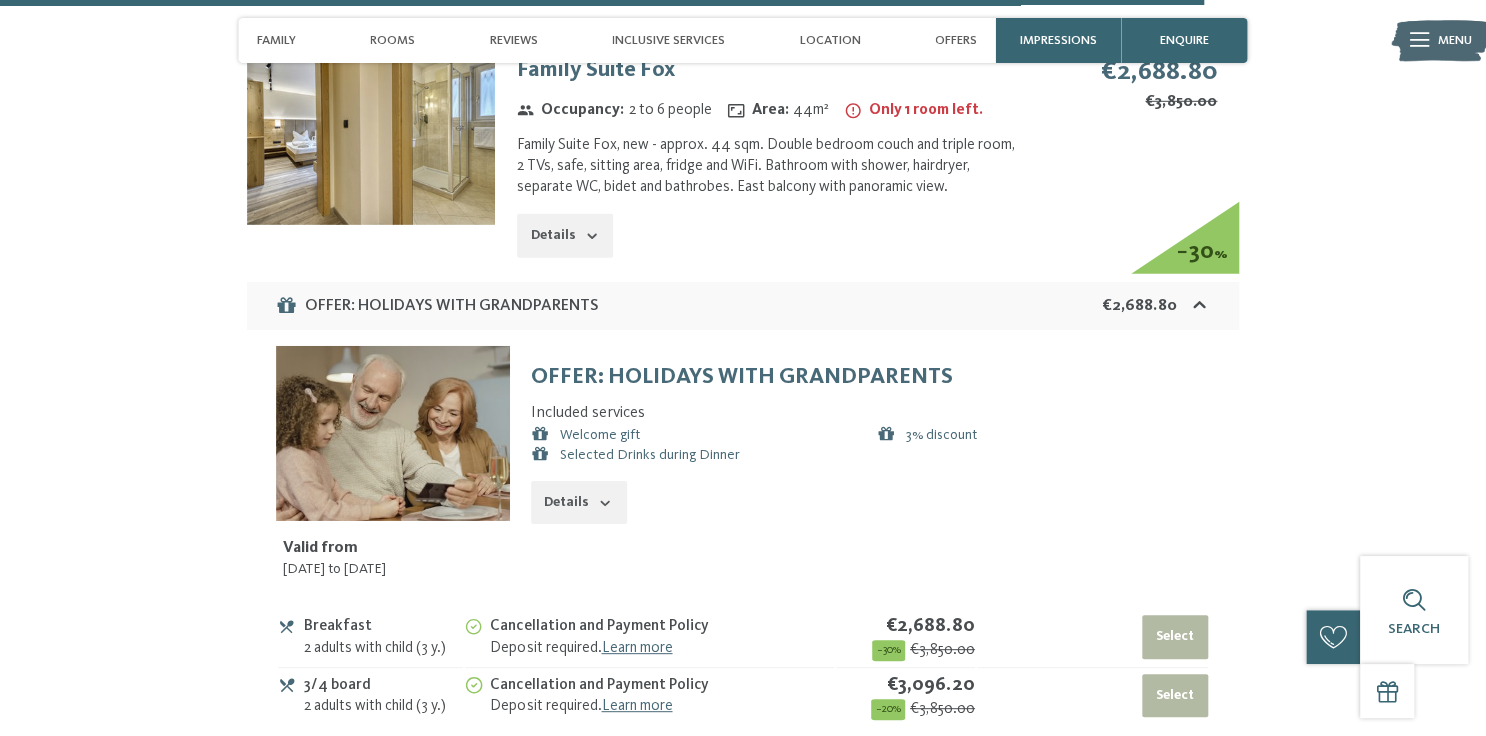 click 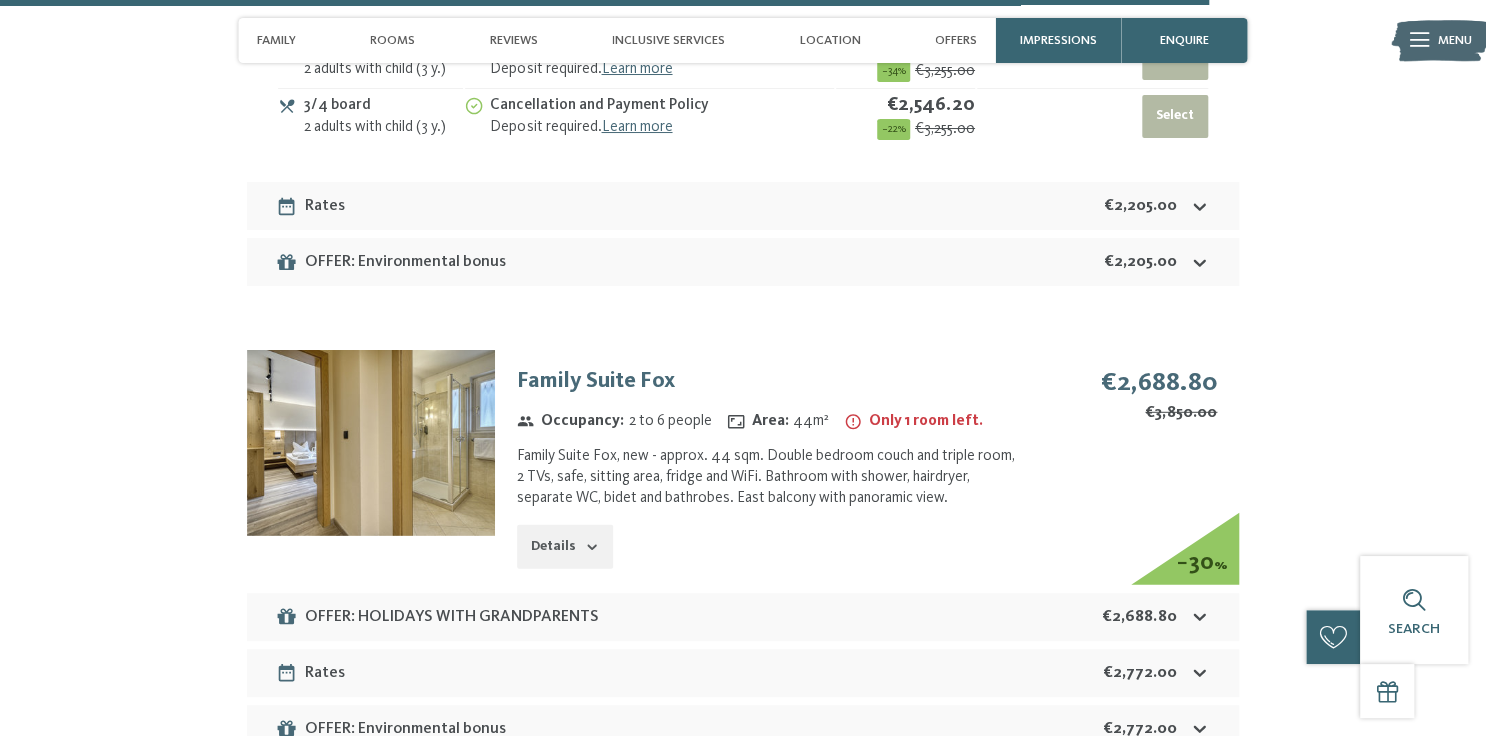 scroll, scrollTop: 6160, scrollLeft: 0, axis: vertical 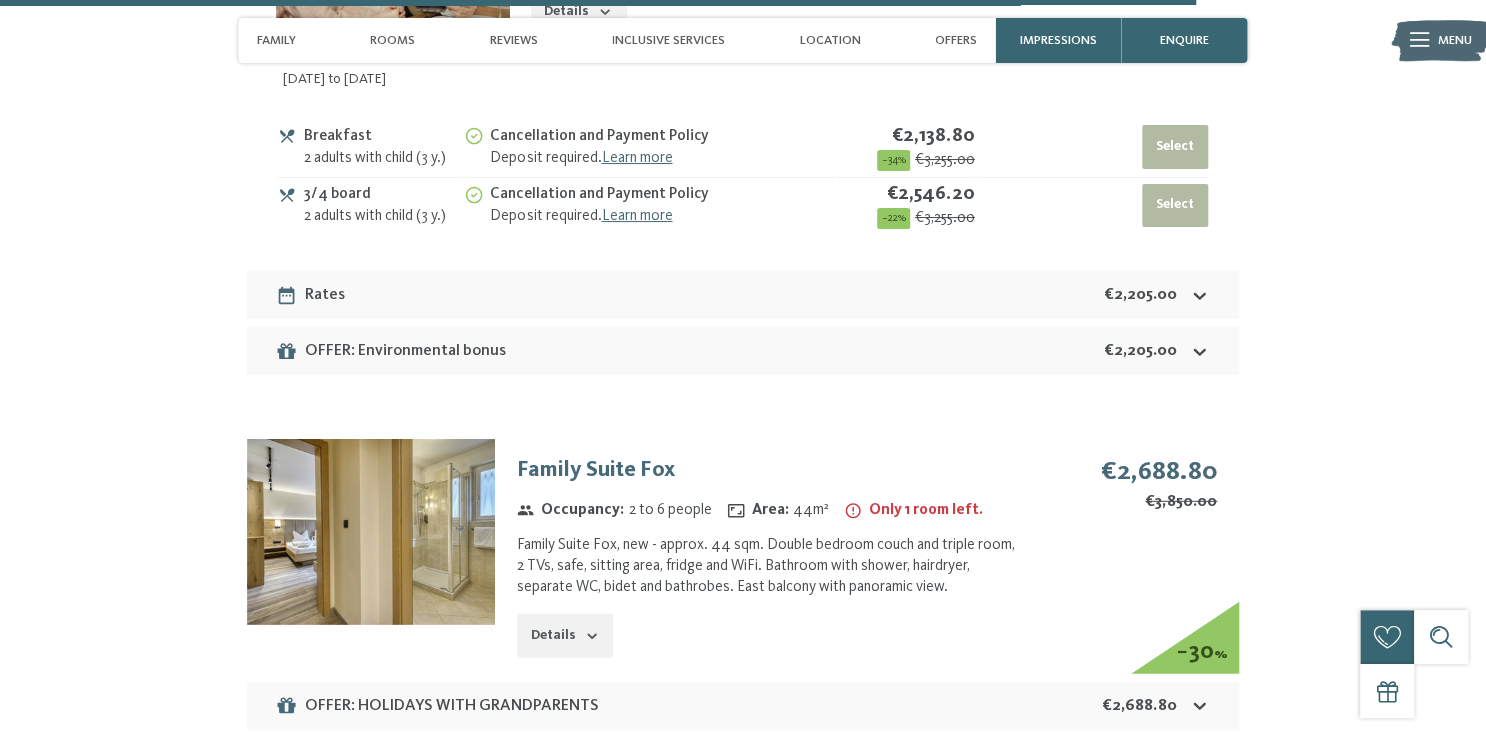 click 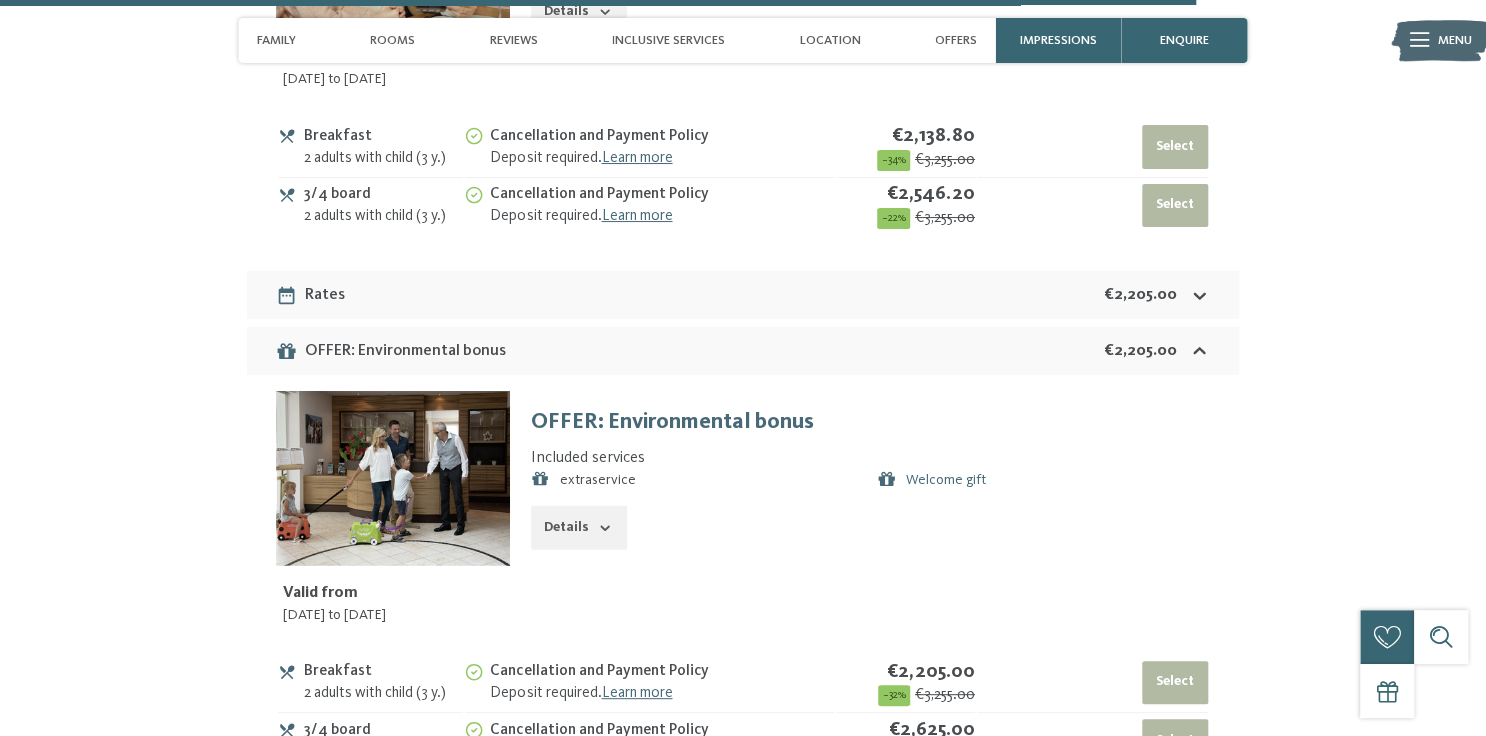 click 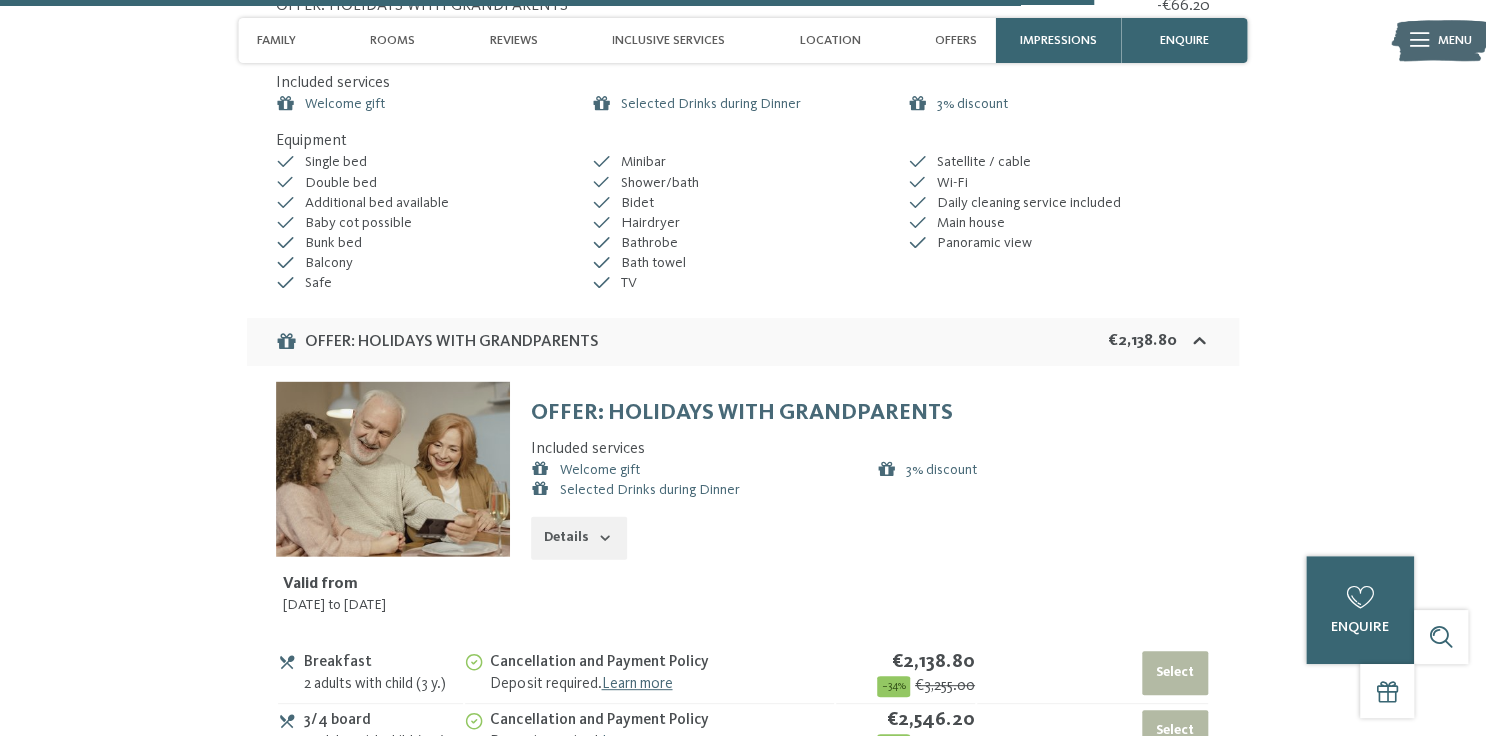 scroll, scrollTop: 5600, scrollLeft: 0, axis: vertical 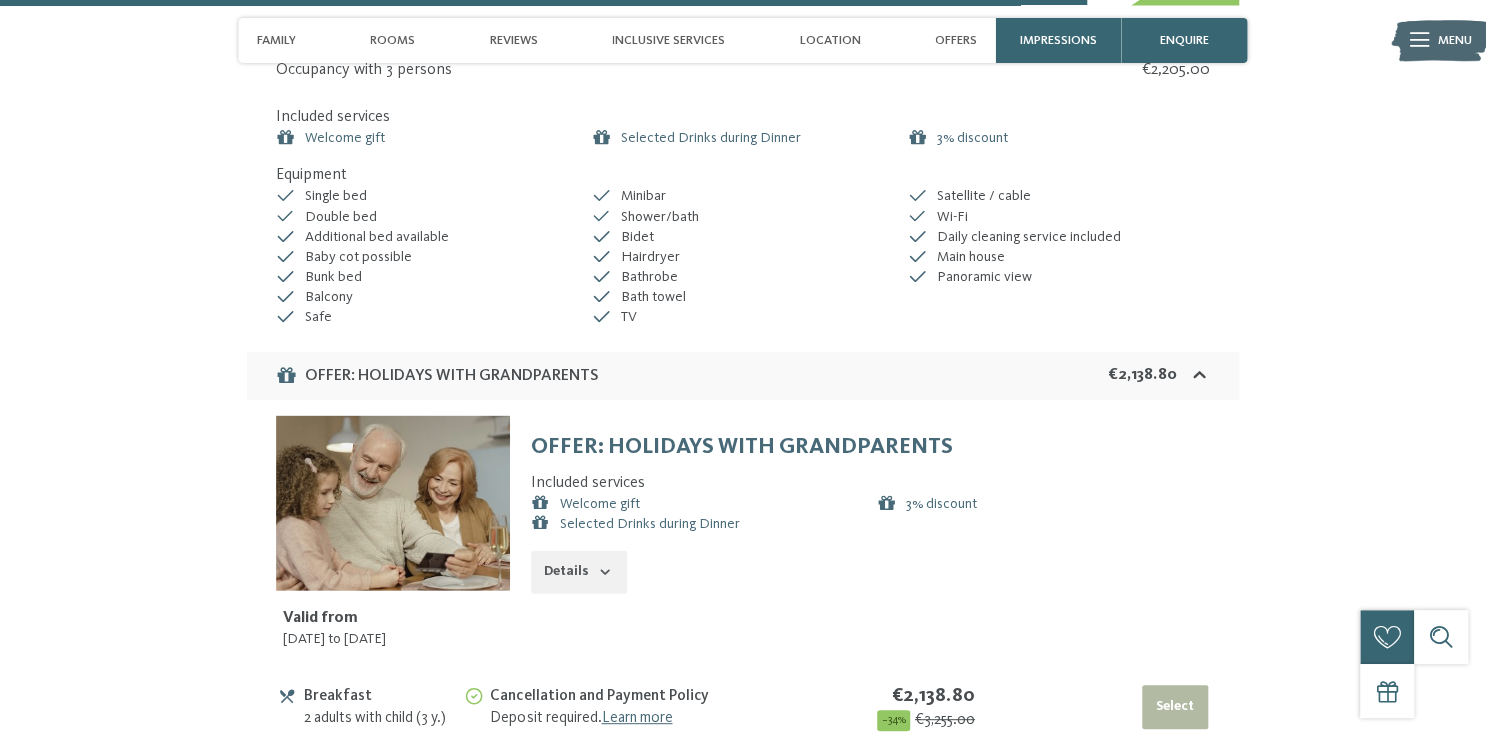 click on "€2,138.80" at bounding box center (1159, 376) 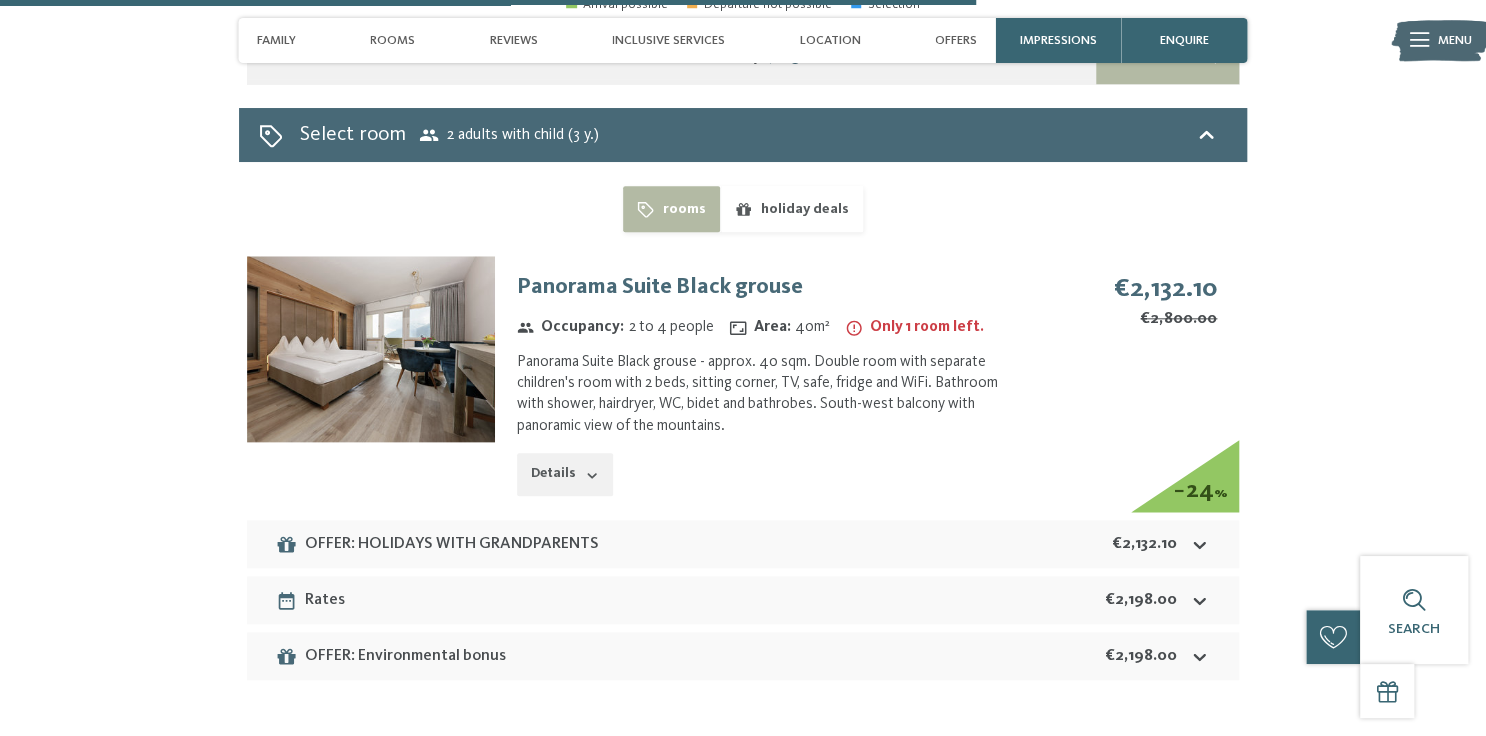 scroll, scrollTop: 4560, scrollLeft: 0, axis: vertical 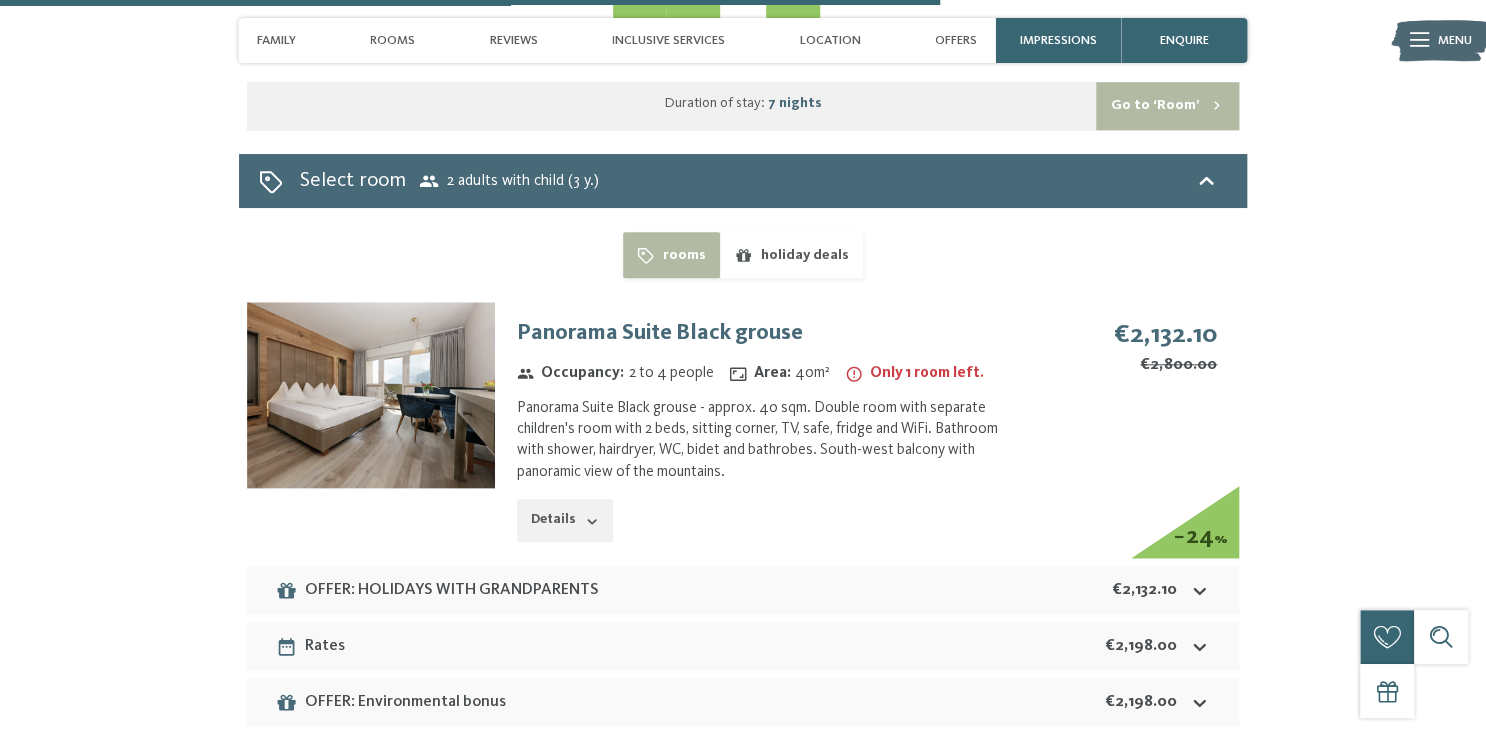 click 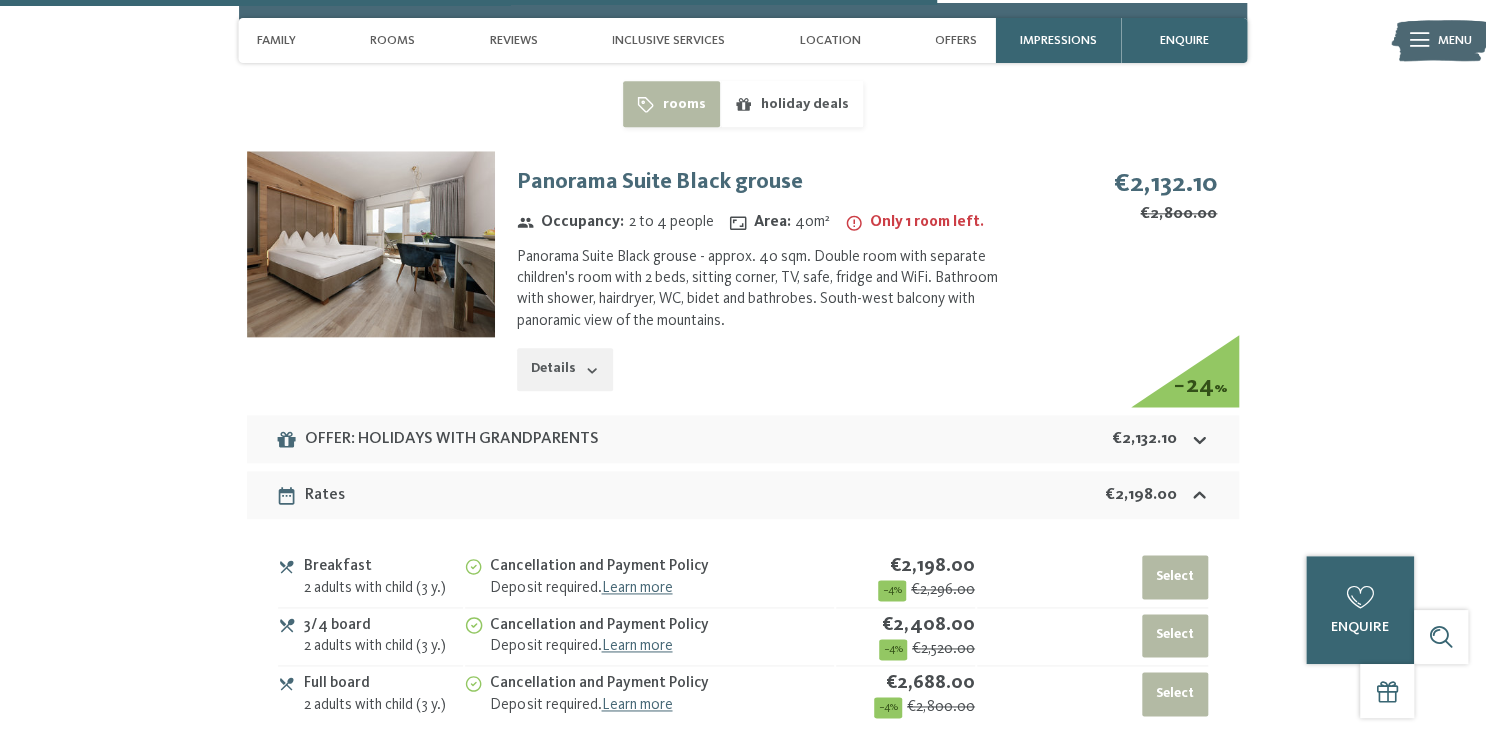 scroll, scrollTop: 4720, scrollLeft: 0, axis: vertical 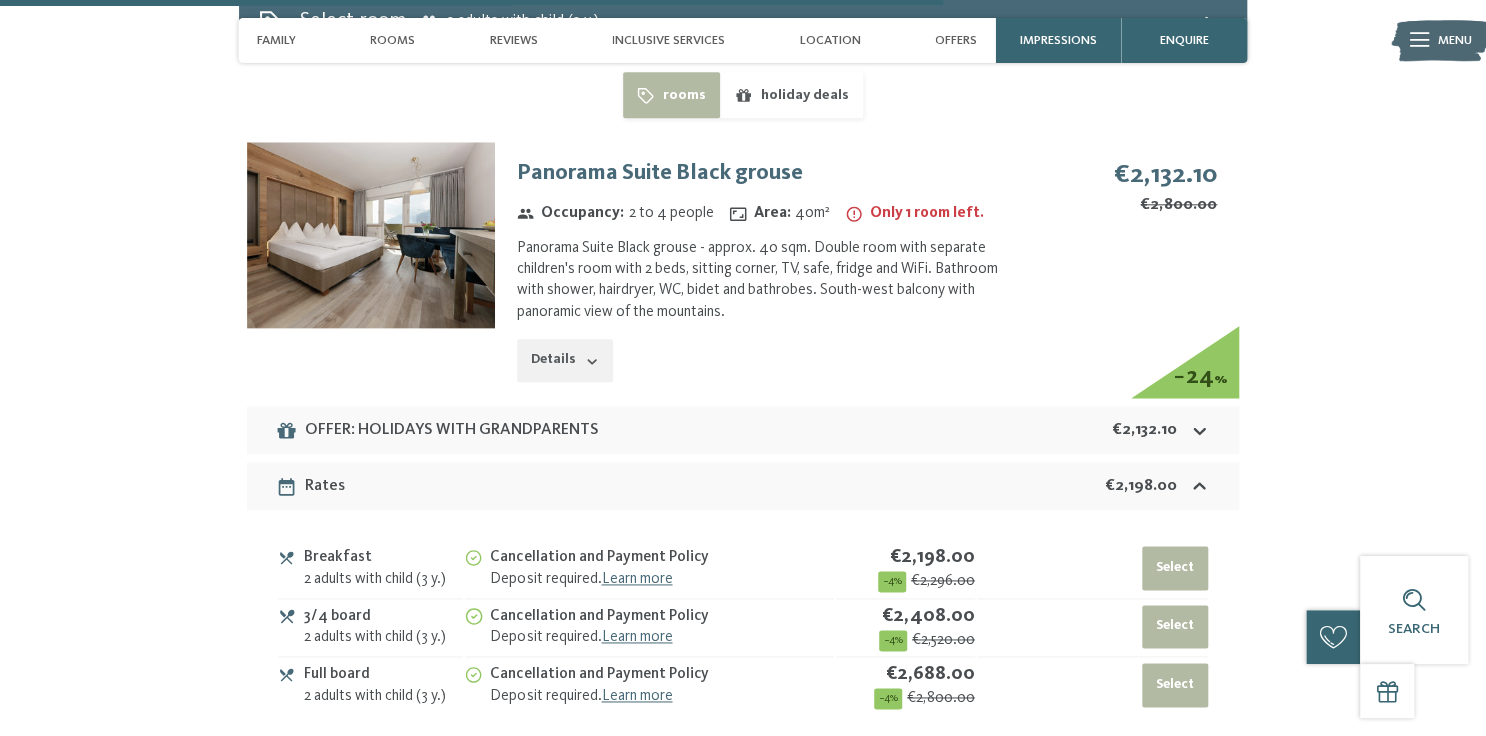 click on "Select" at bounding box center [1174, 568] 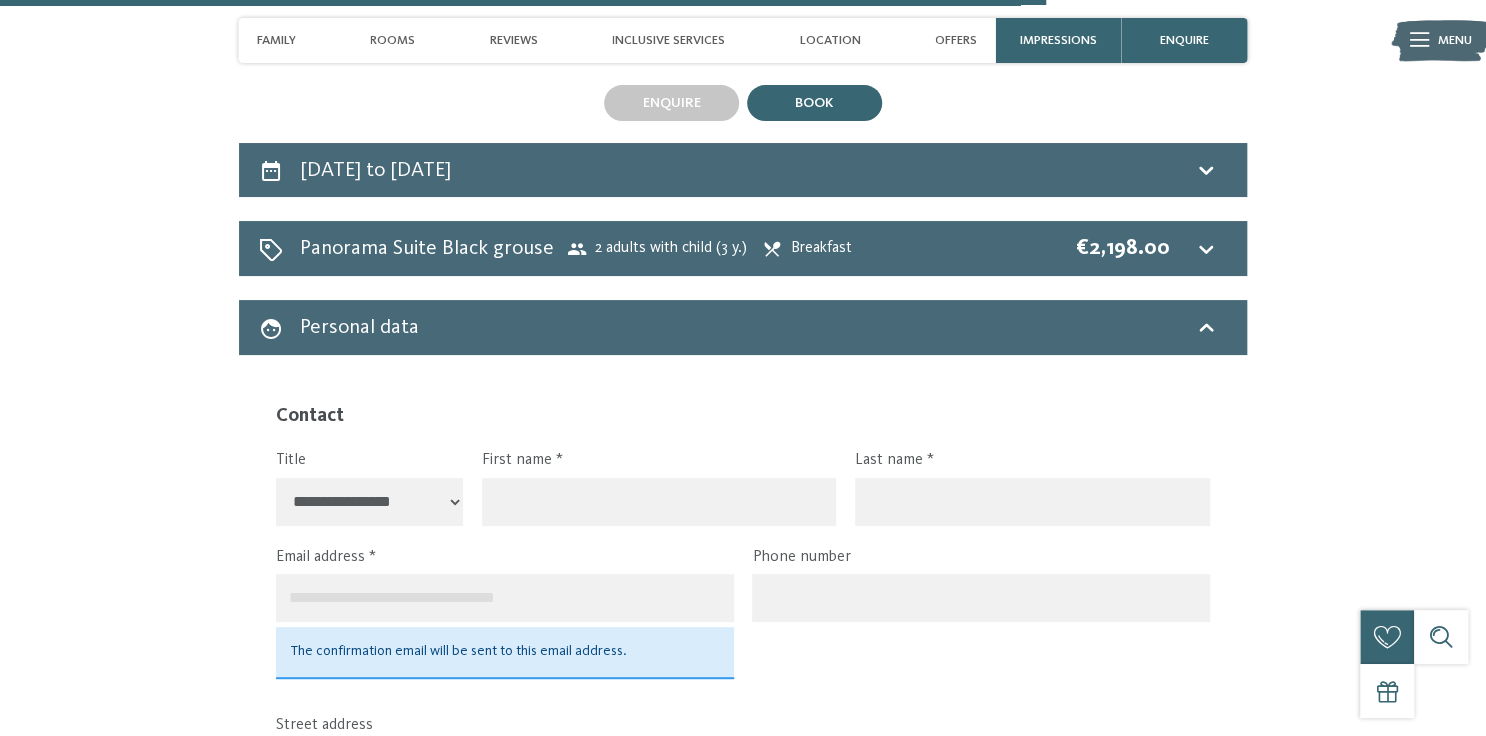 scroll, scrollTop: 3539, scrollLeft: 0, axis: vertical 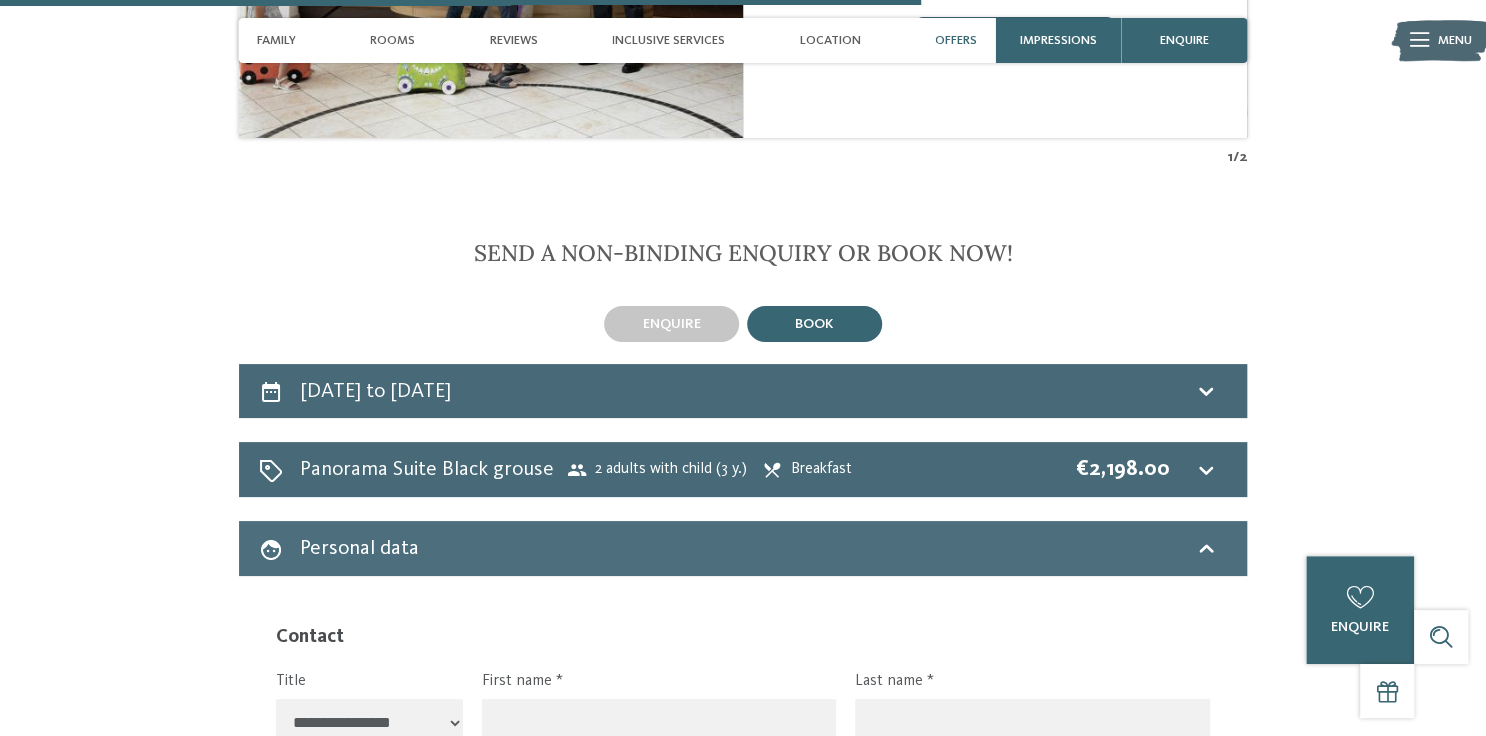 click 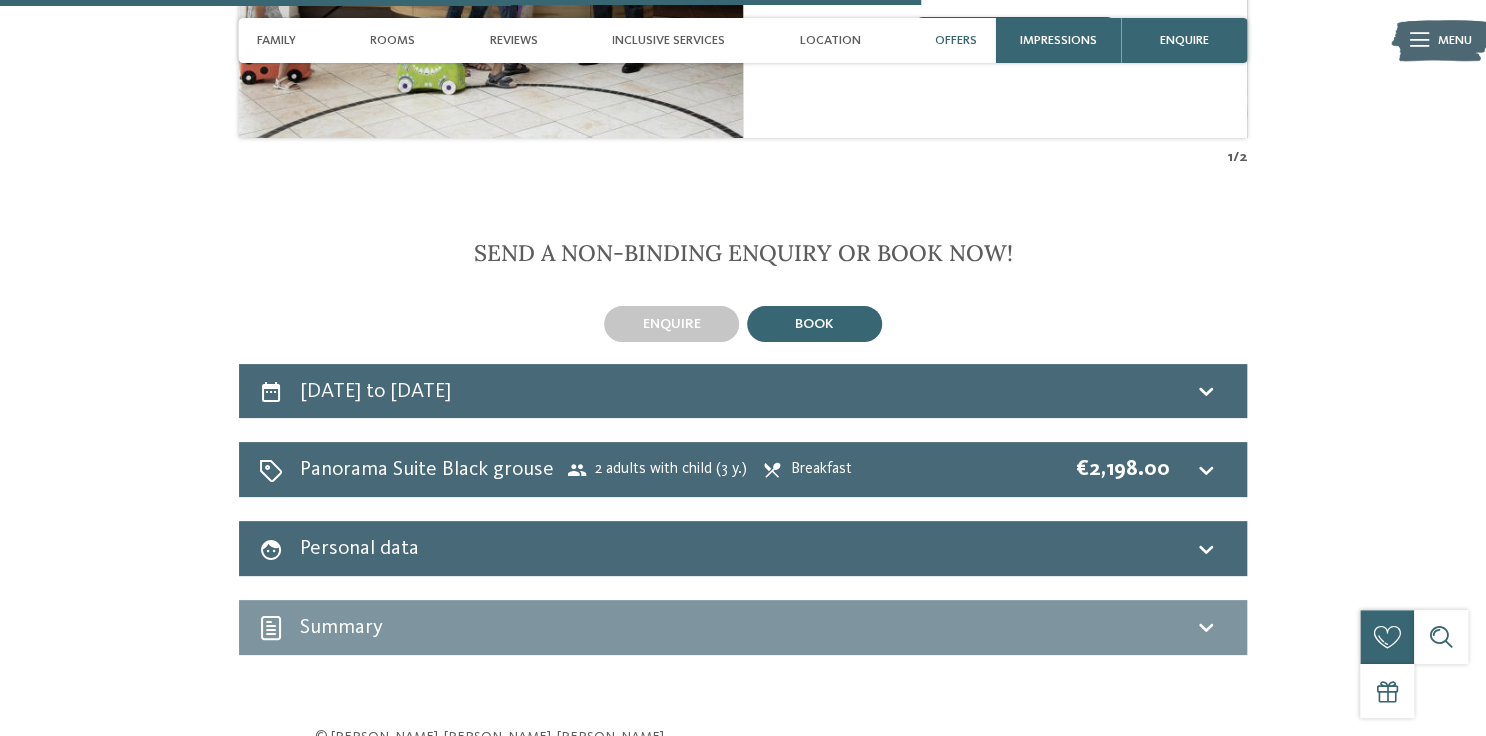 click 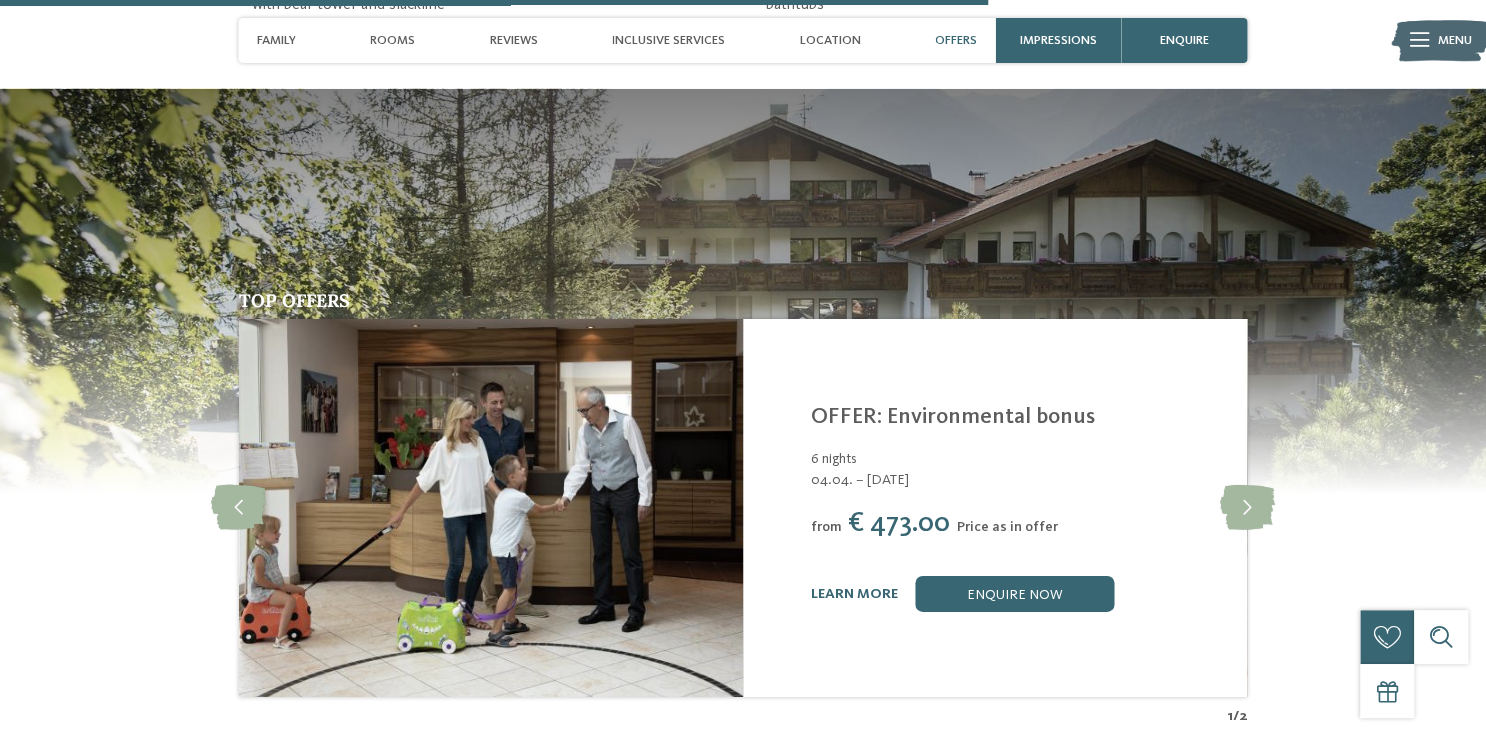 scroll, scrollTop: 2979, scrollLeft: 0, axis: vertical 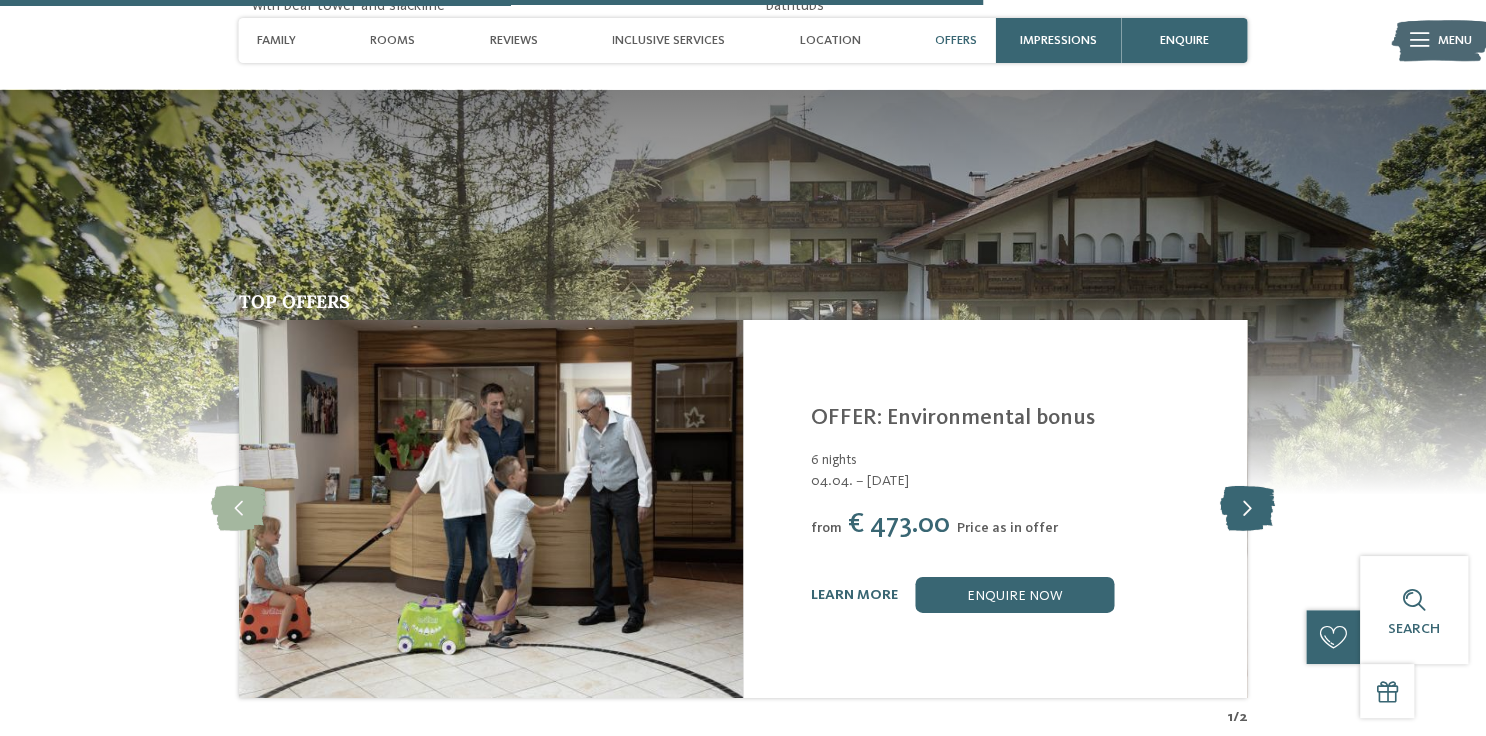 click at bounding box center (1247, 509) 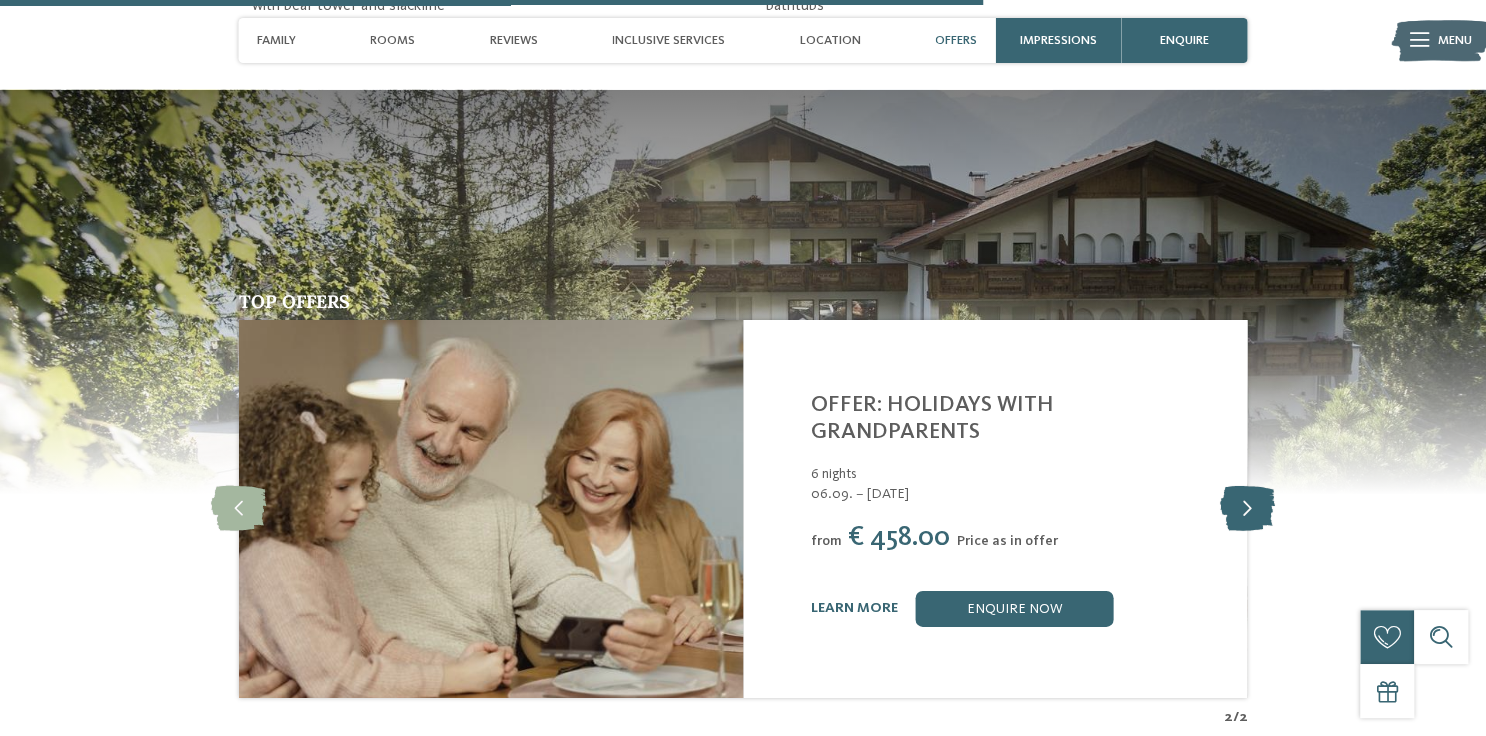 click at bounding box center [1247, 509] 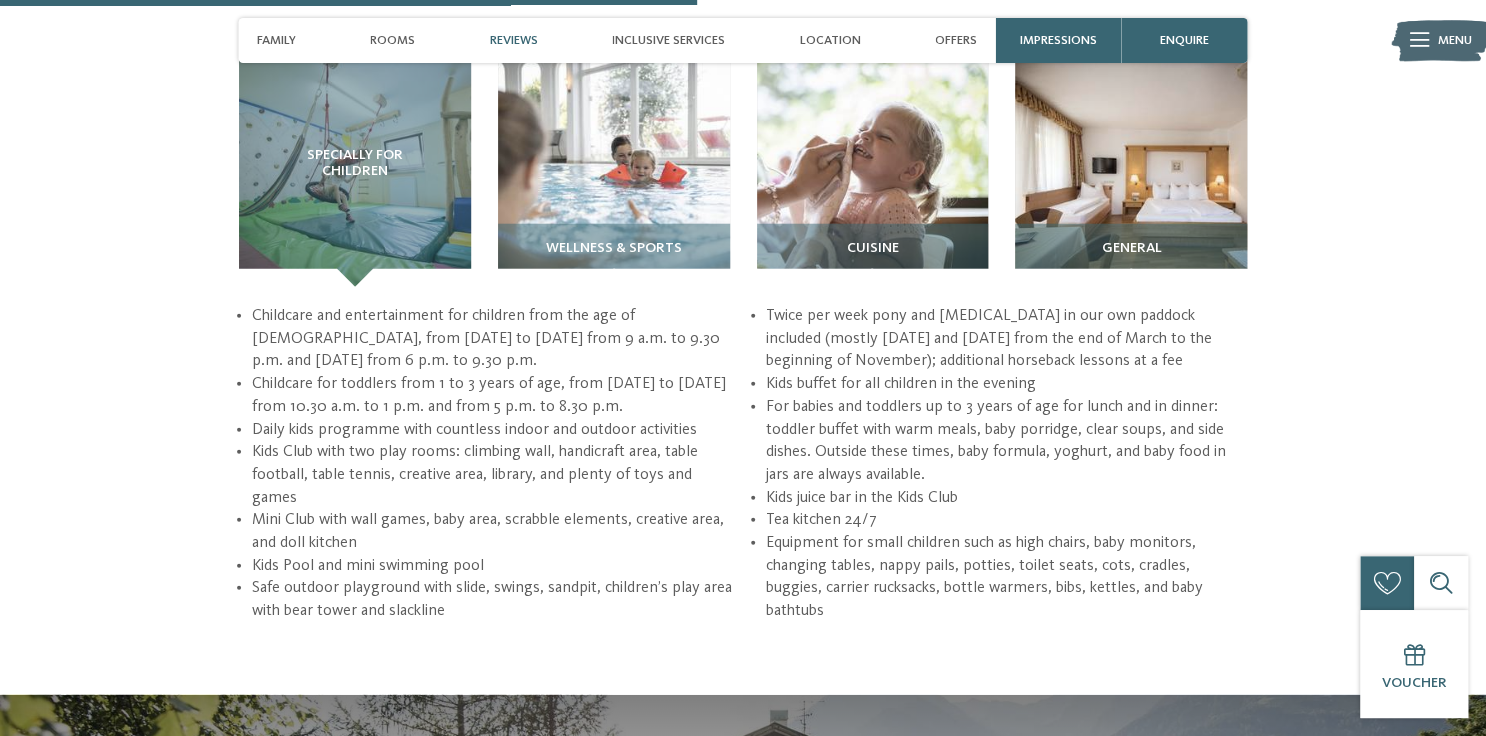 scroll, scrollTop: 2099, scrollLeft: 0, axis: vertical 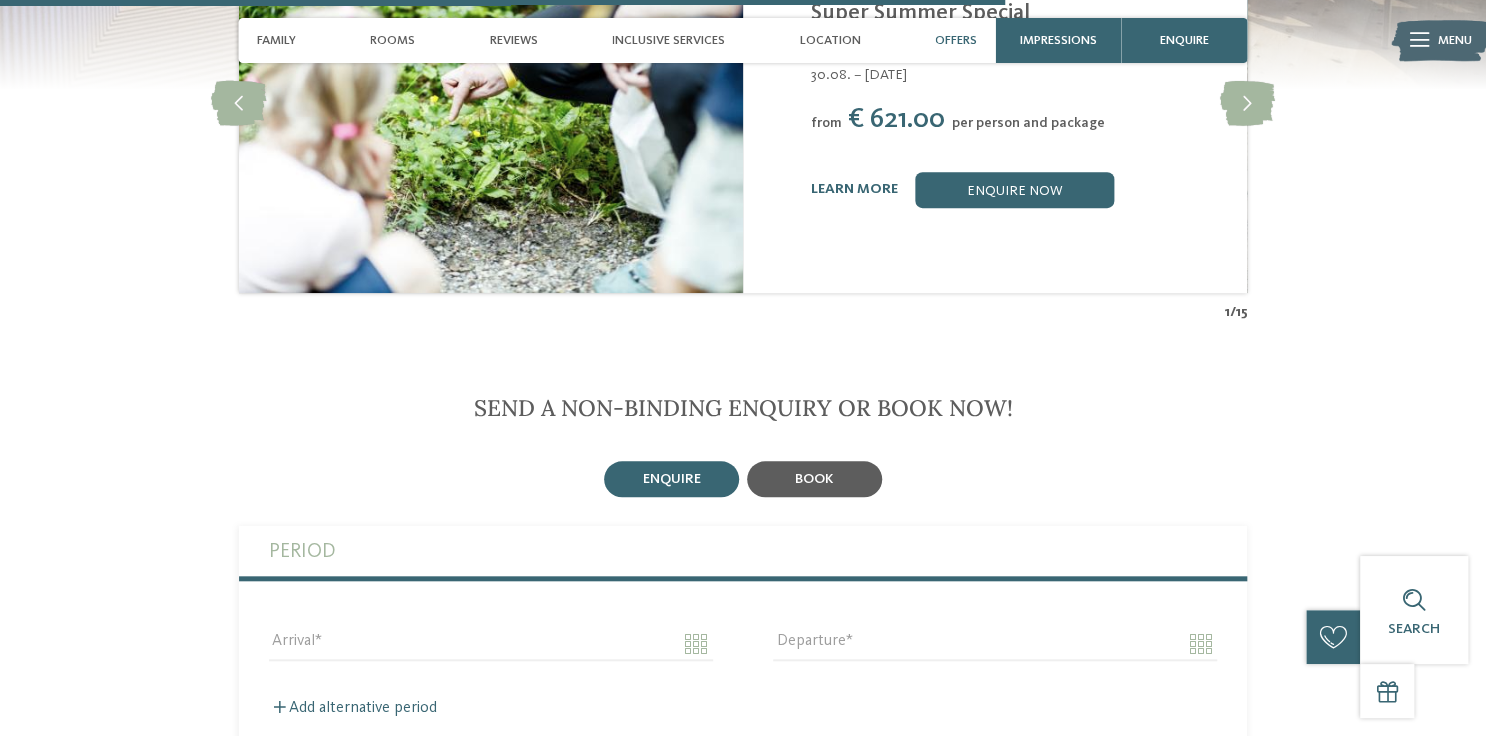 click on "book" at bounding box center (814, 479) 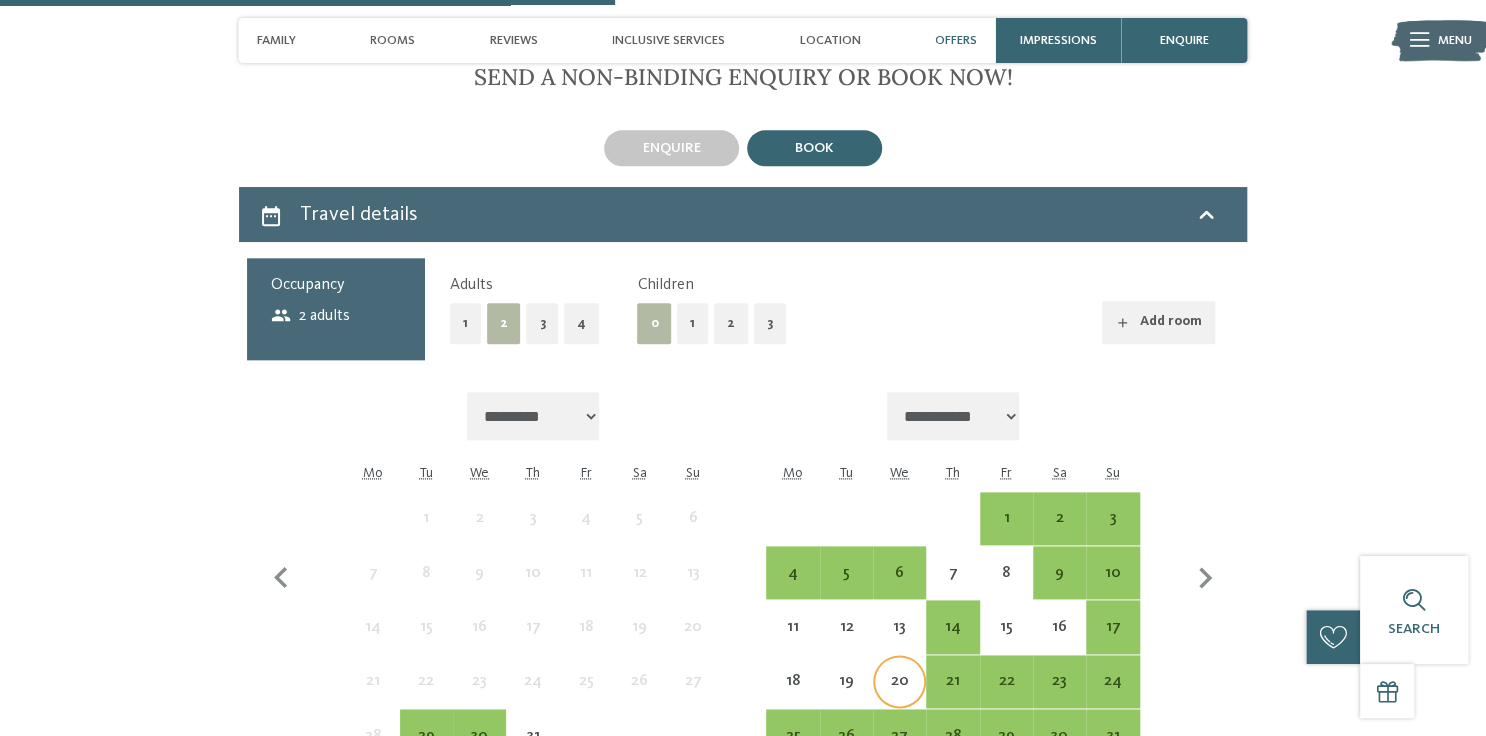 scroll, scrollTop: 4720, scrollLeft: 0, axis: vertical 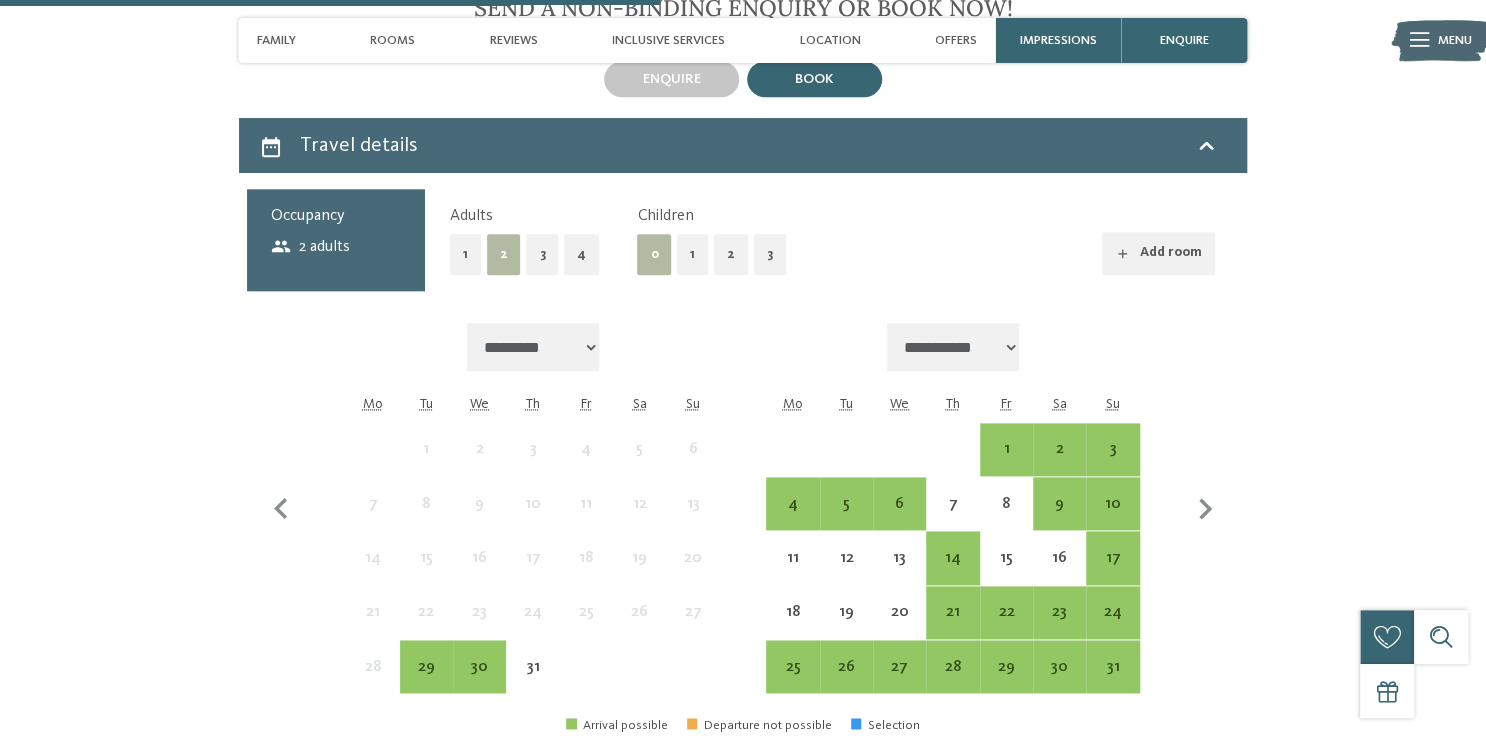 click on "1" at bounding box center (692, 254) 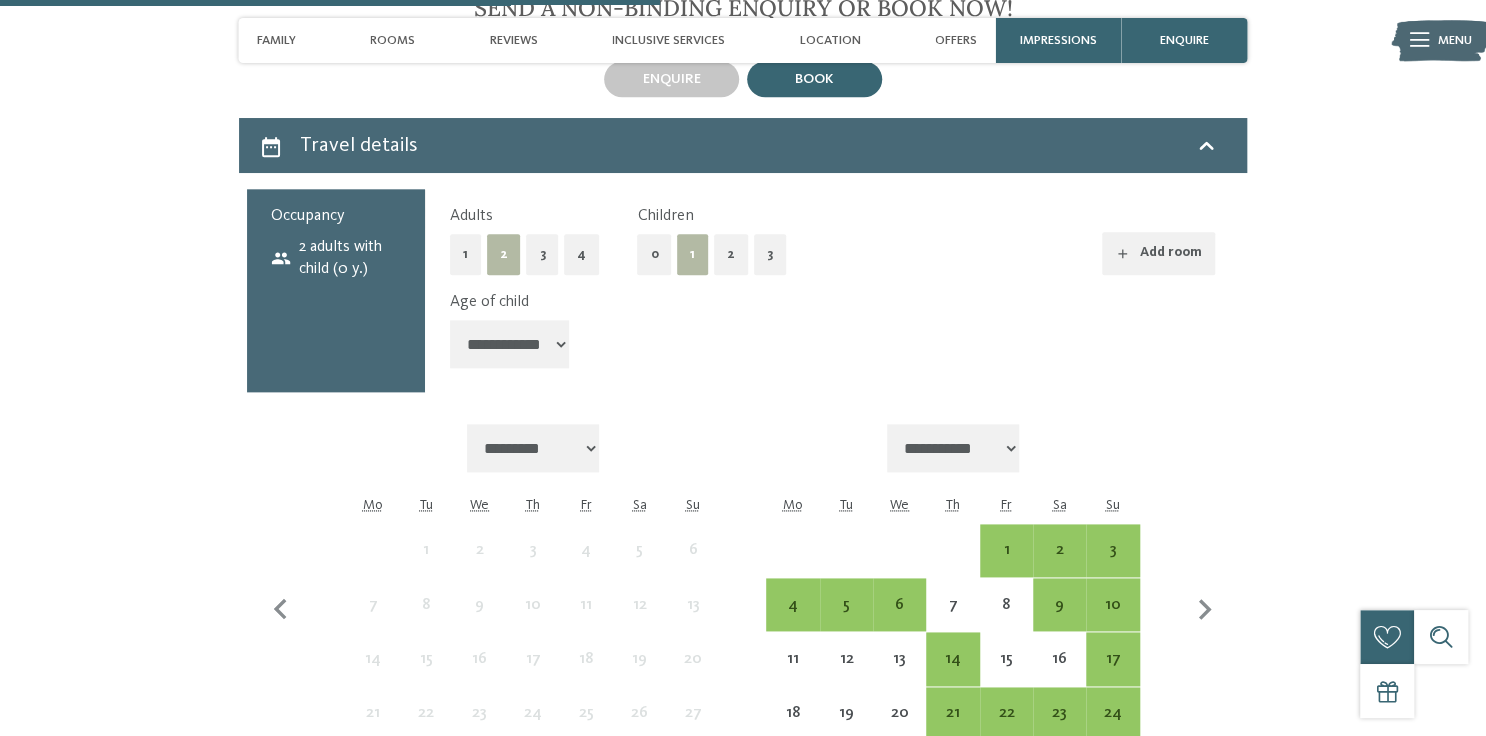 click on "**********" at bounding box center [510, 344] 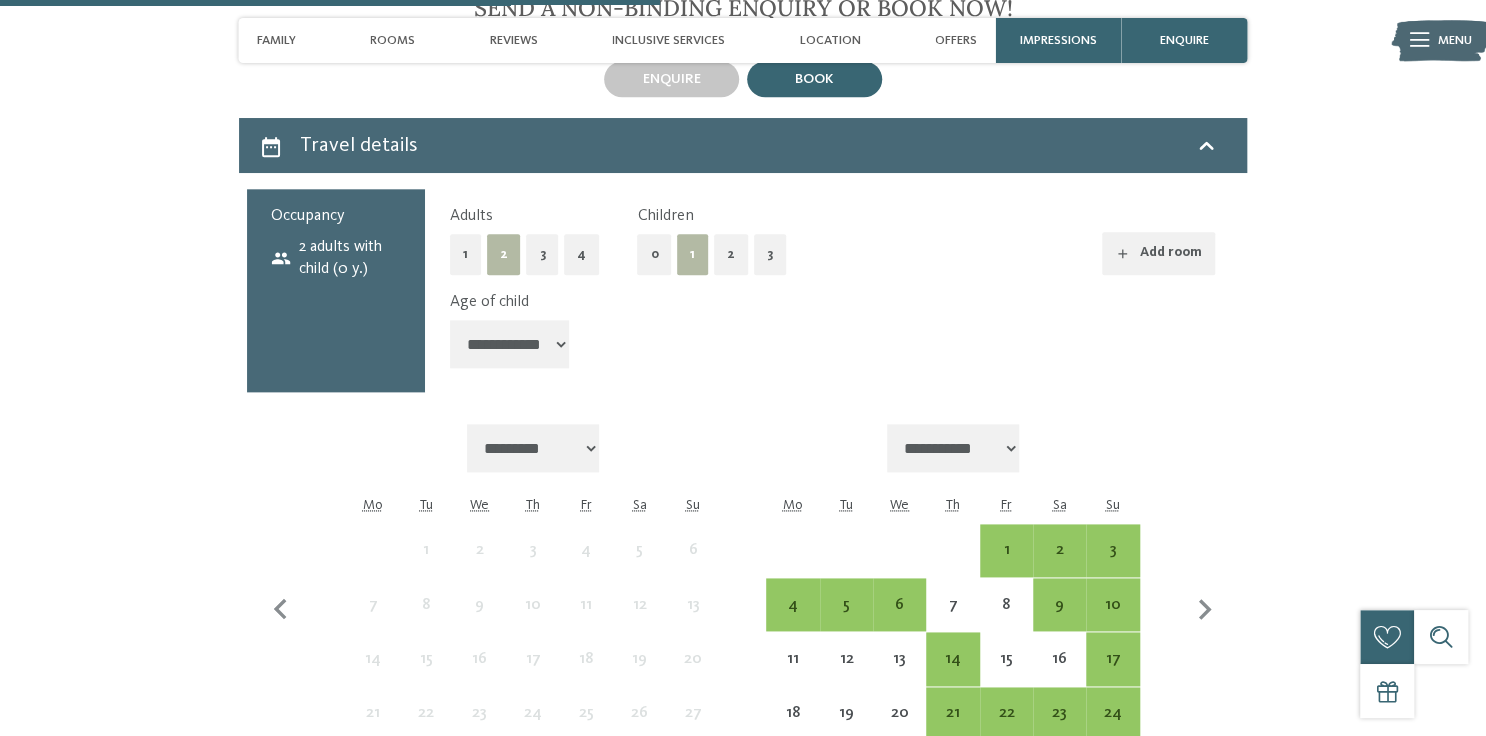 select on "*" 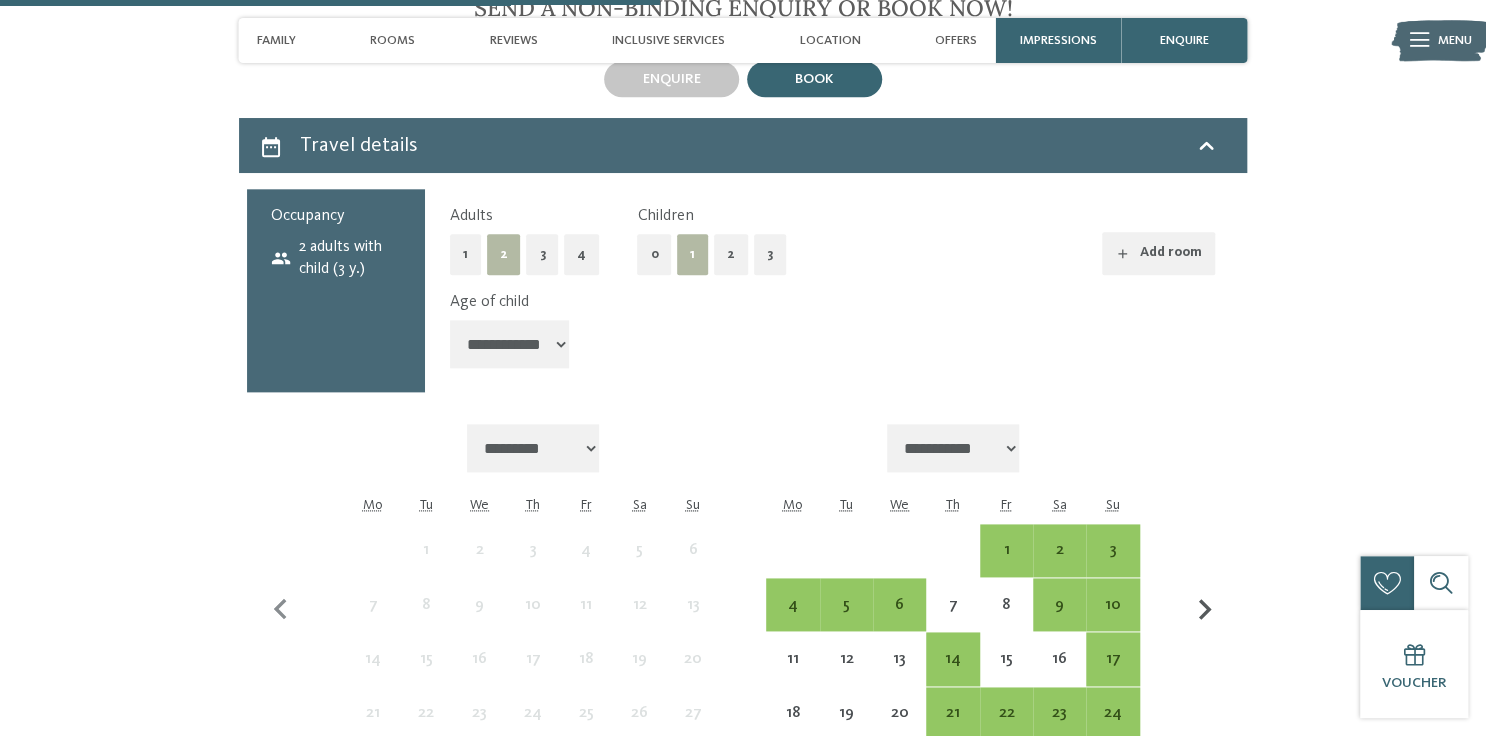 click at bounding box center (1205, 609) 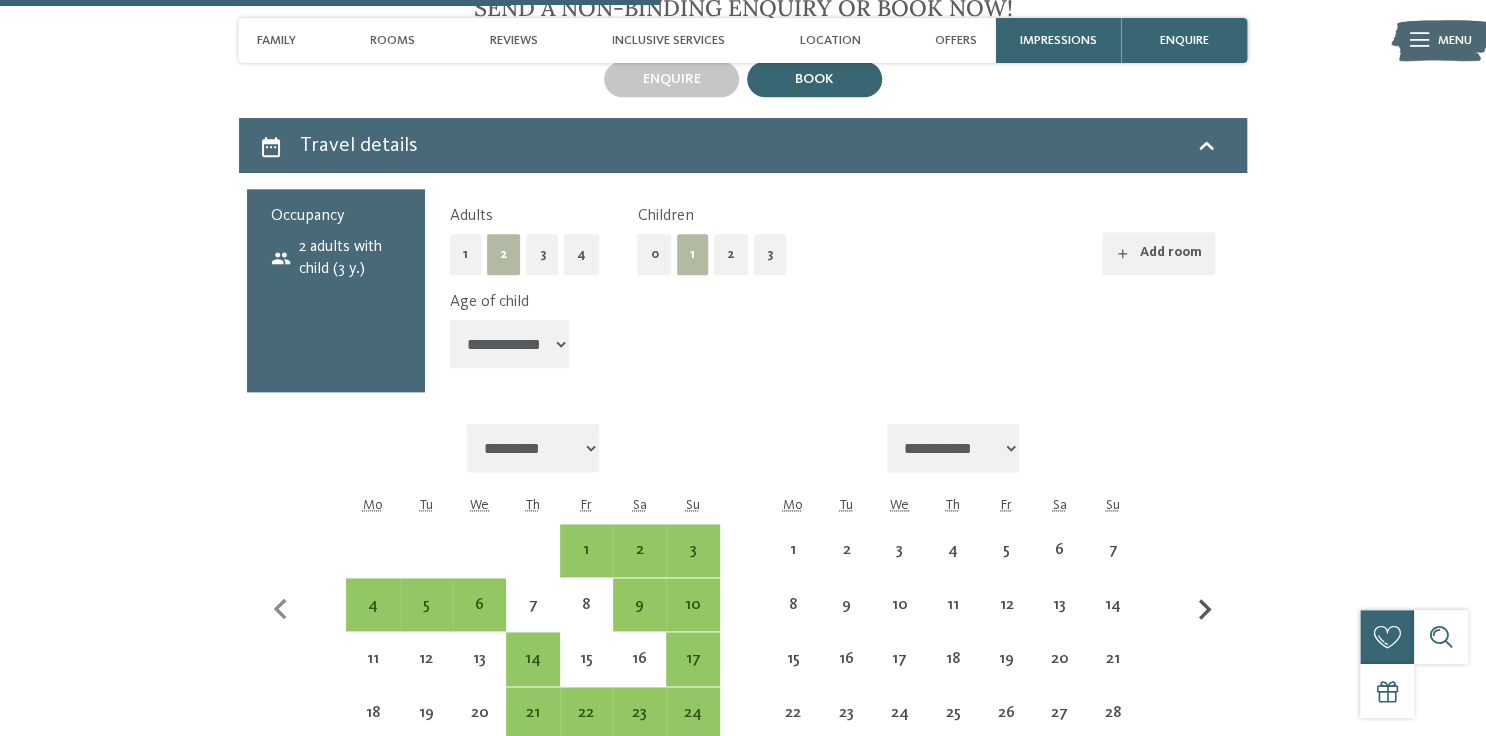 select on "**********" 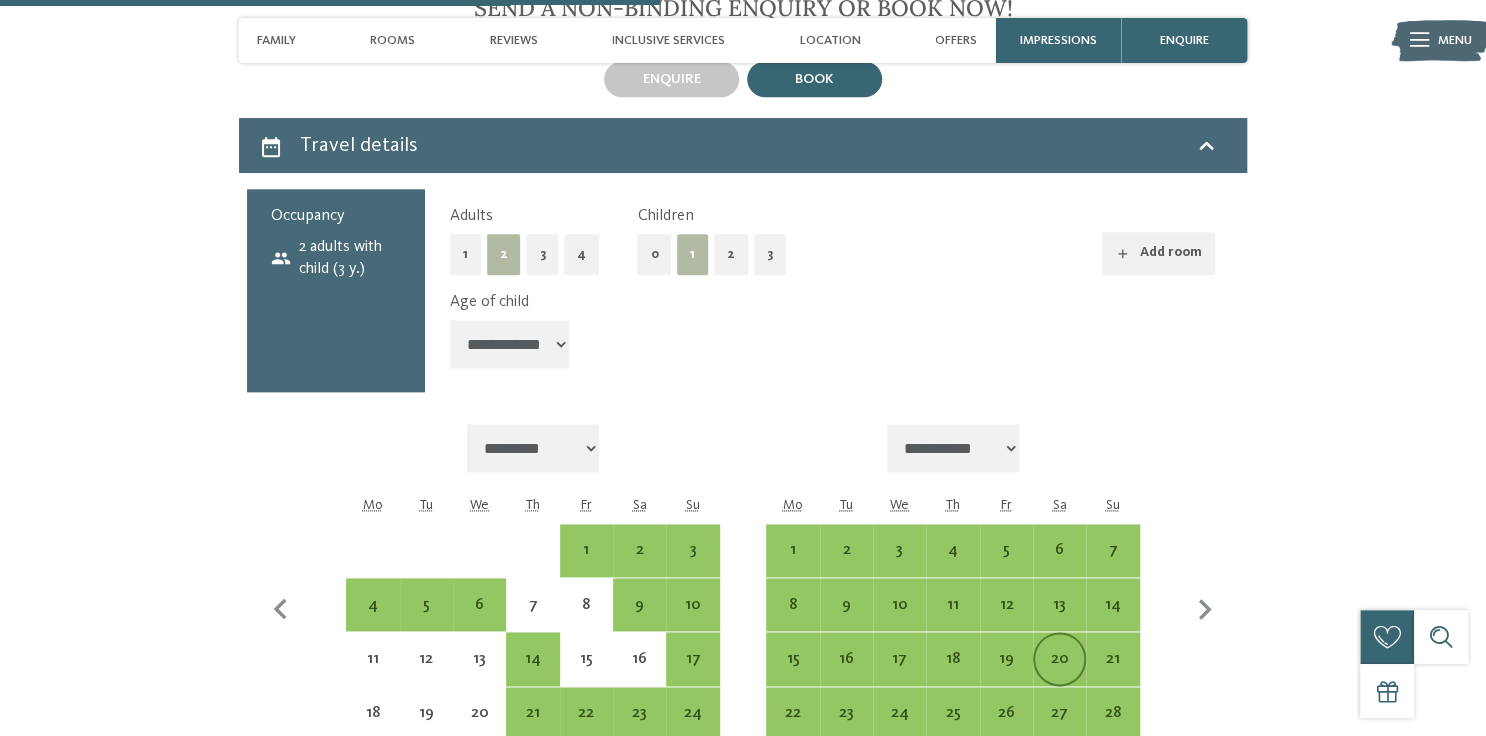 click on "20" at bounding box center [1059, 658] 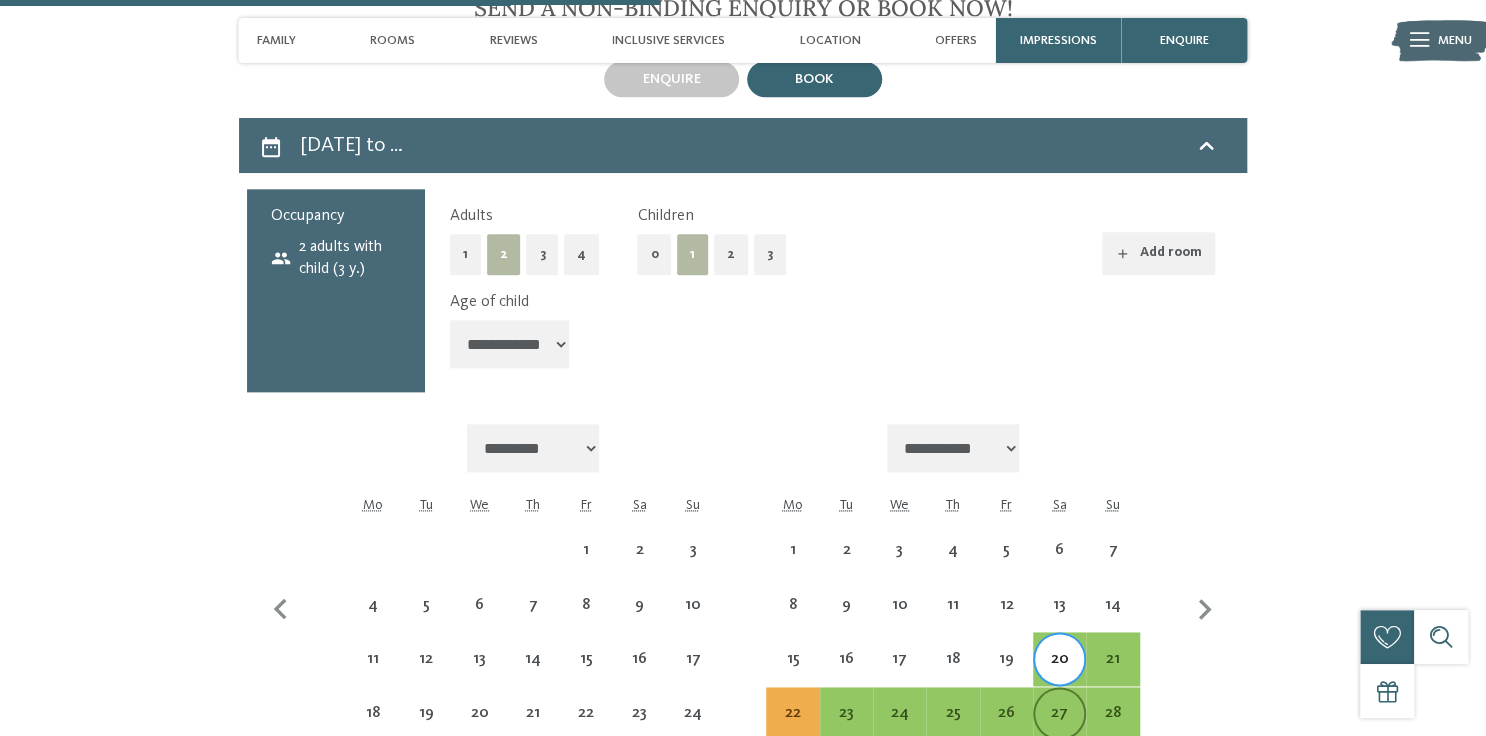 click on "27" at bounding box center [1059, 729] 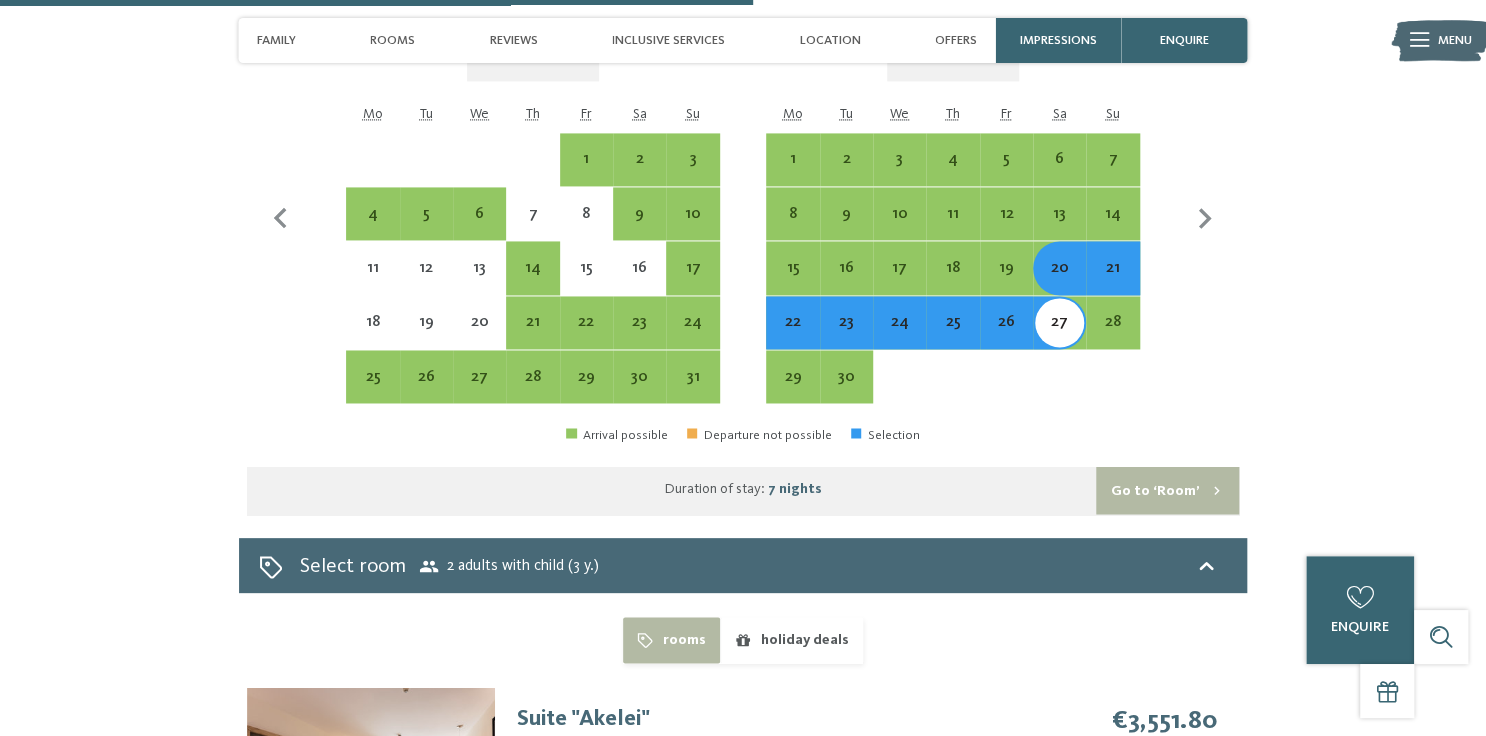 scroll, scrollTop: 5120, scrollLeft: 0, axis: vertical 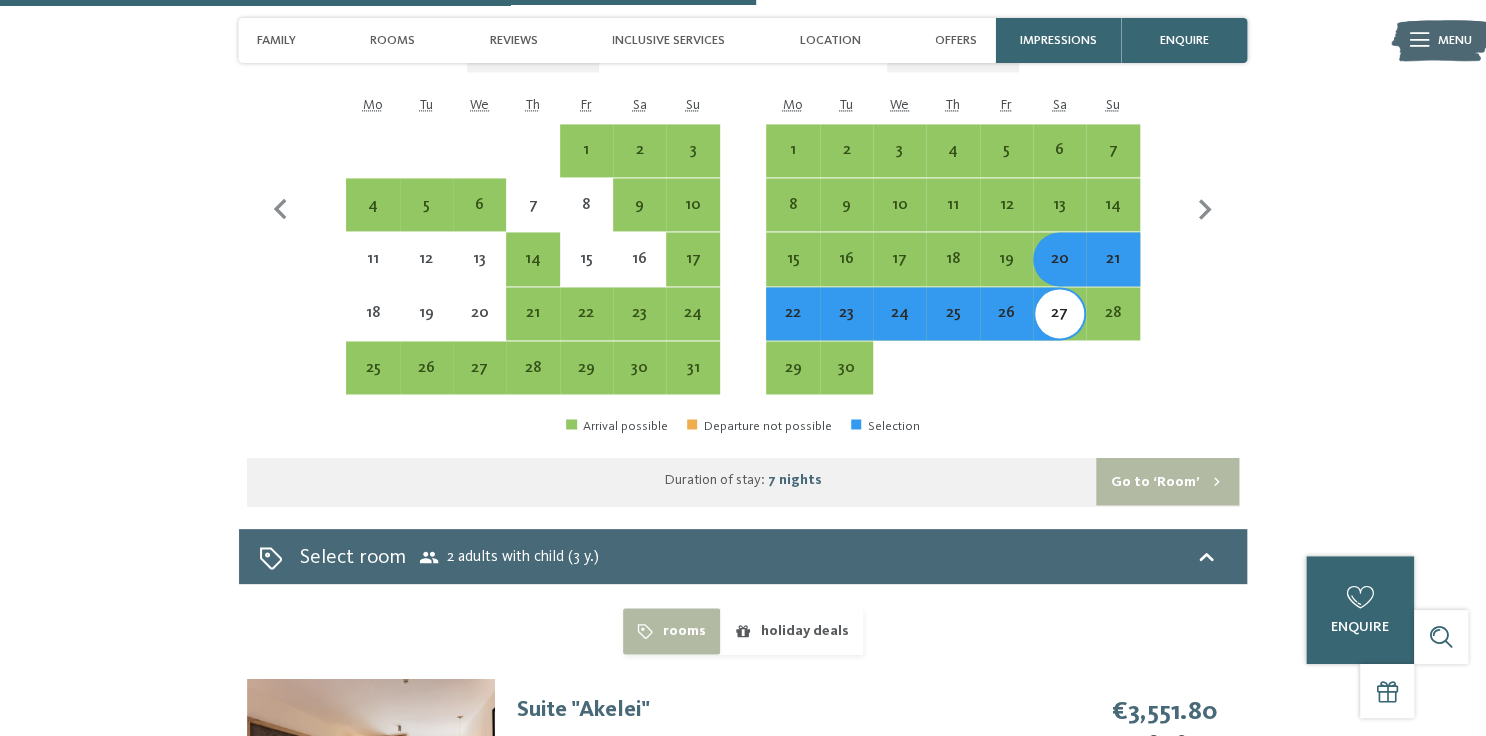 click on "Go to ‘Room’" at bounding box center (1167, 481) 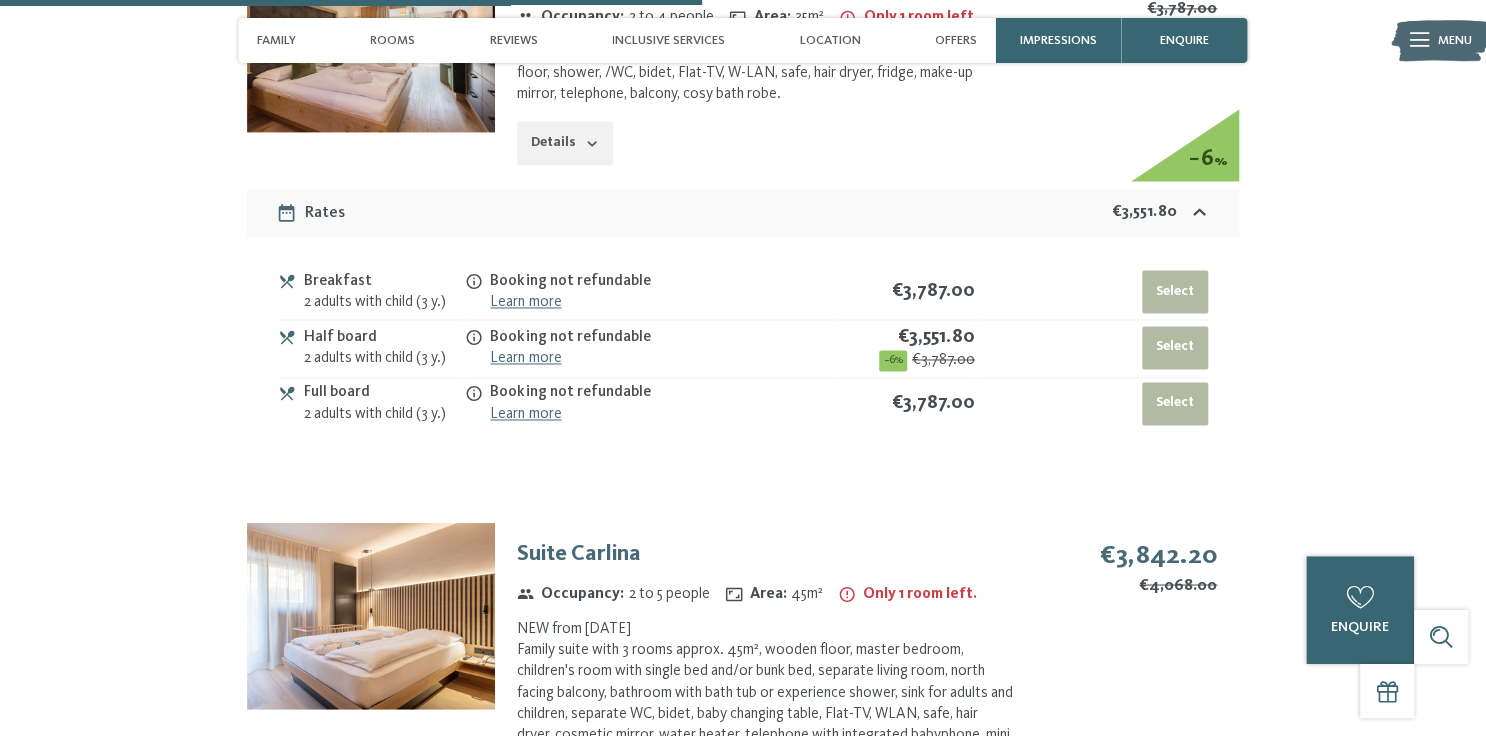 scroll, scrollTop: 4742, scrollLeft: 0, axis: vertical 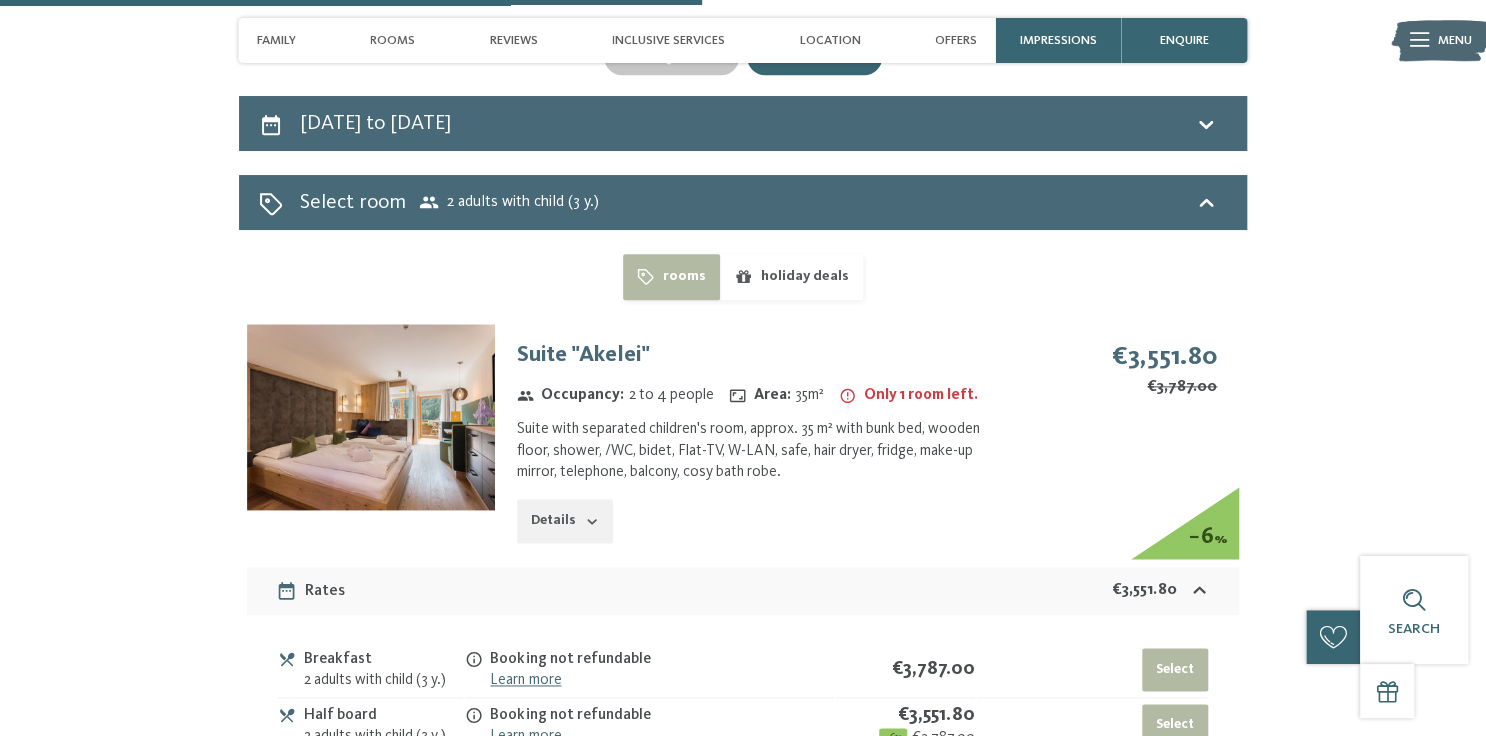 click on "holiday deals" at bounding box center [791, 277] 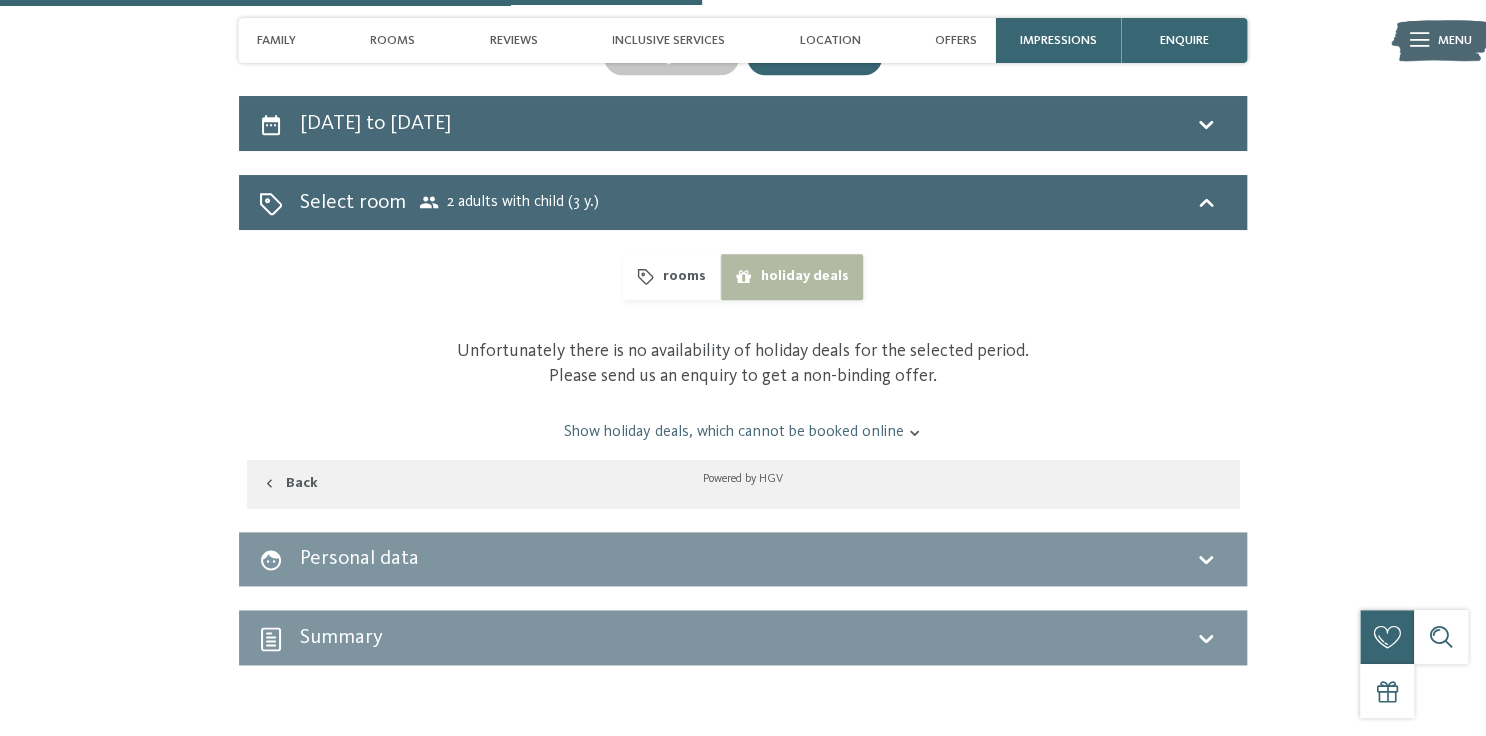 click 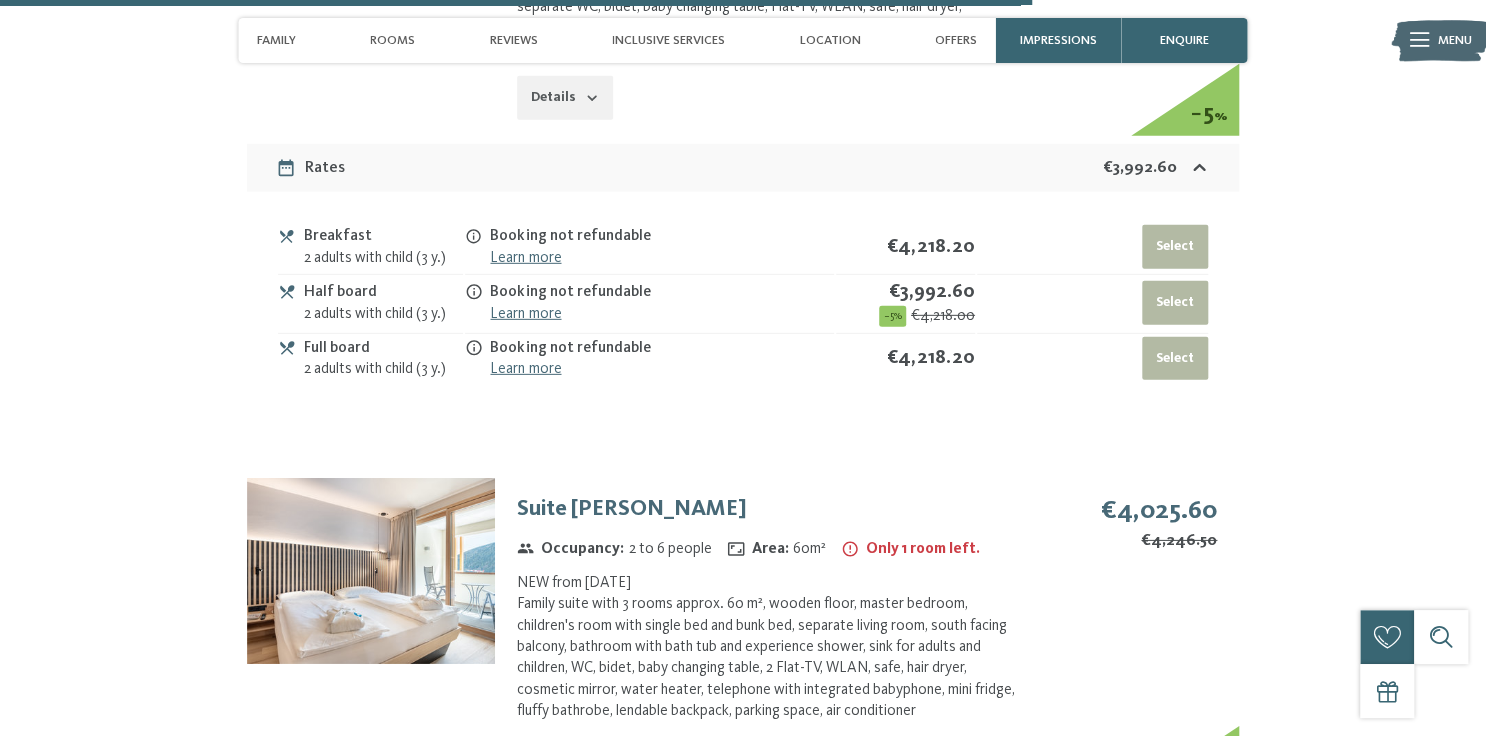 scroll, scrollTop: 6502, scrollLeft: 0, axis: vertical 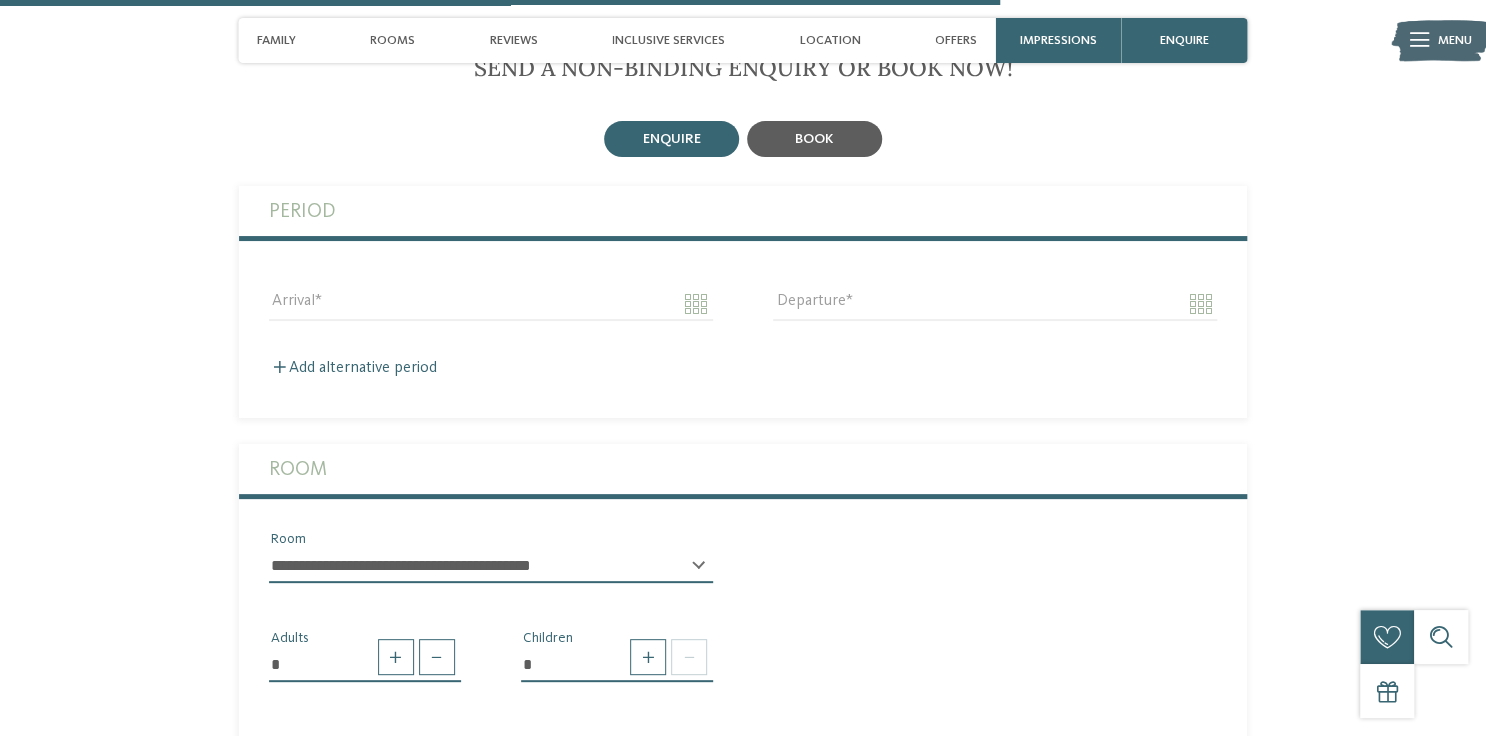 click on "book" at bounding box center (814, 139) 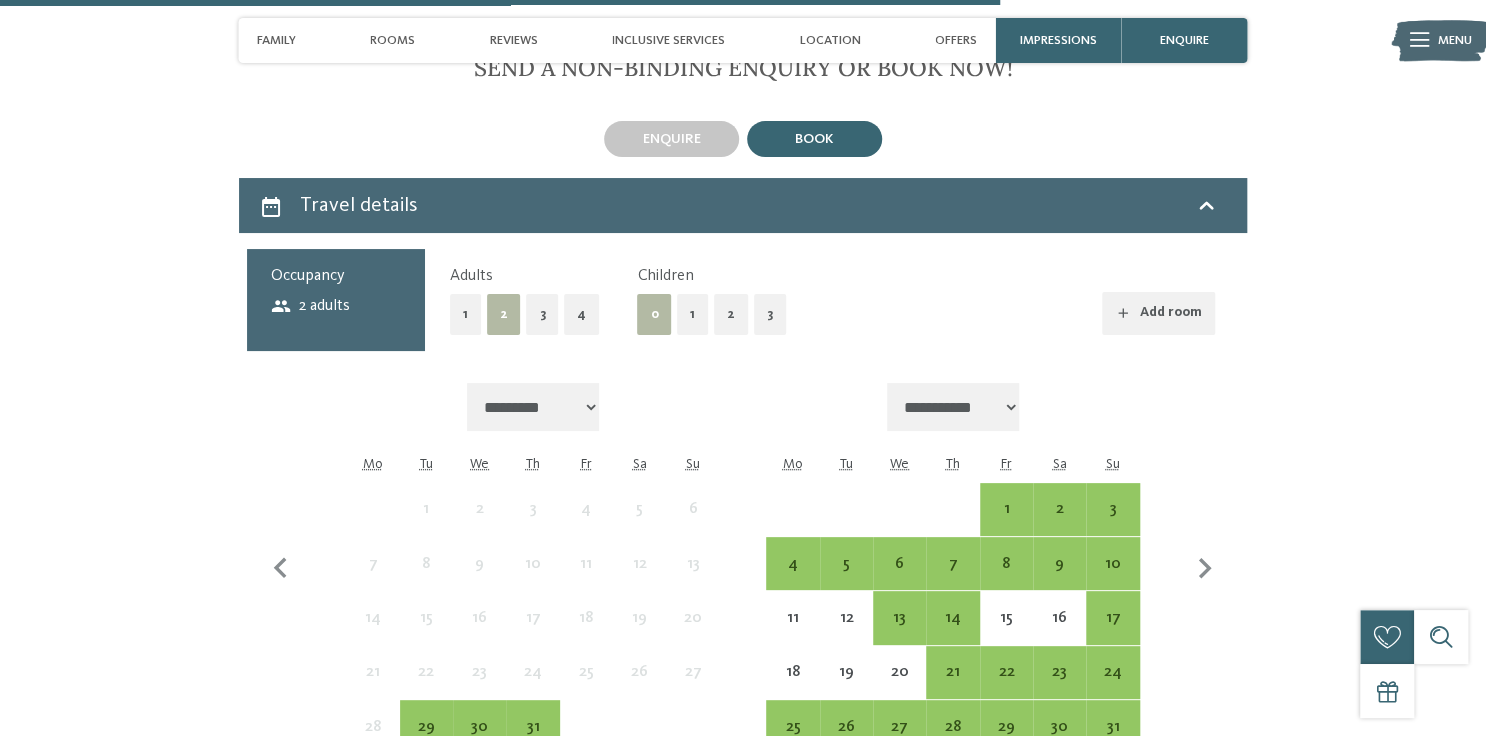 click on "1" at bounding box center [692, 314] 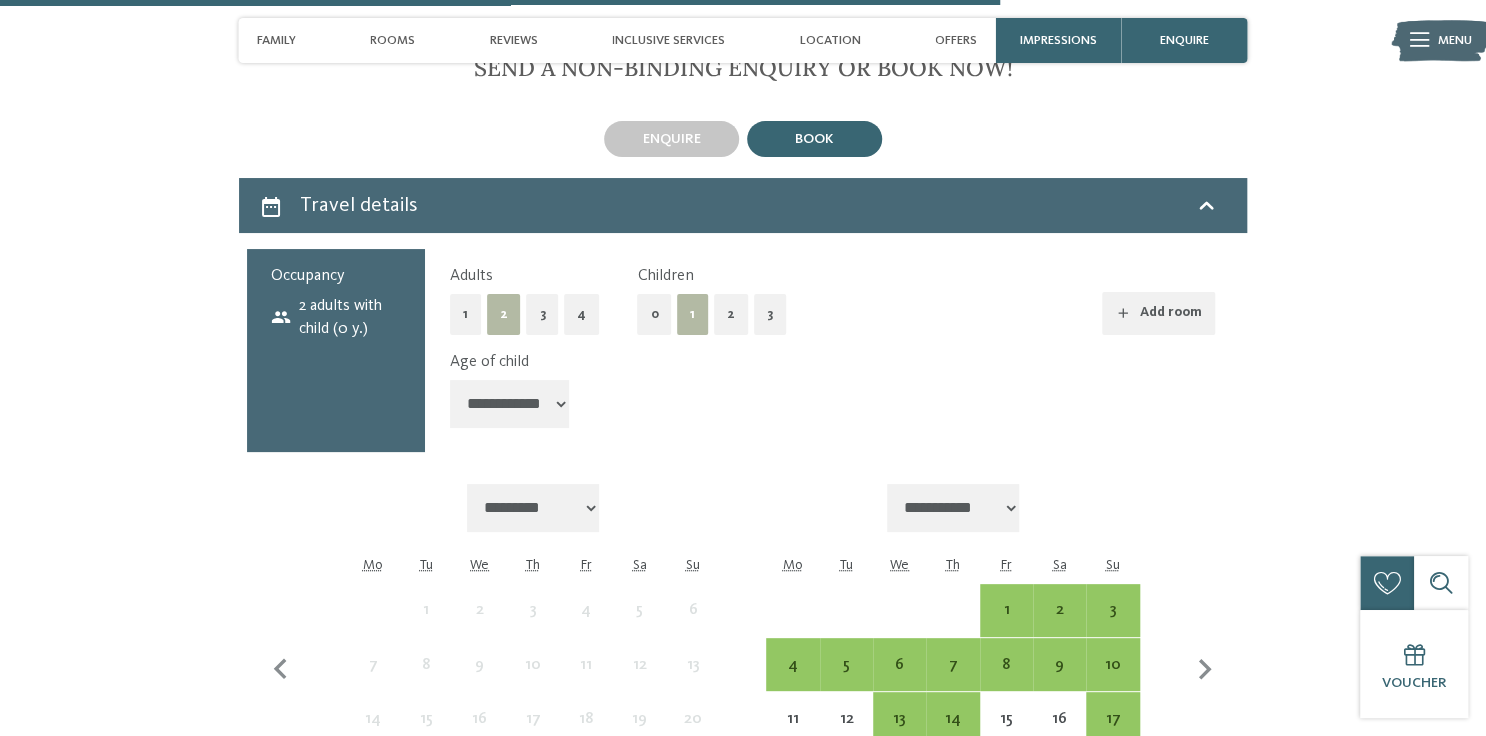 click on "**********" at bounding box center (510, 404) 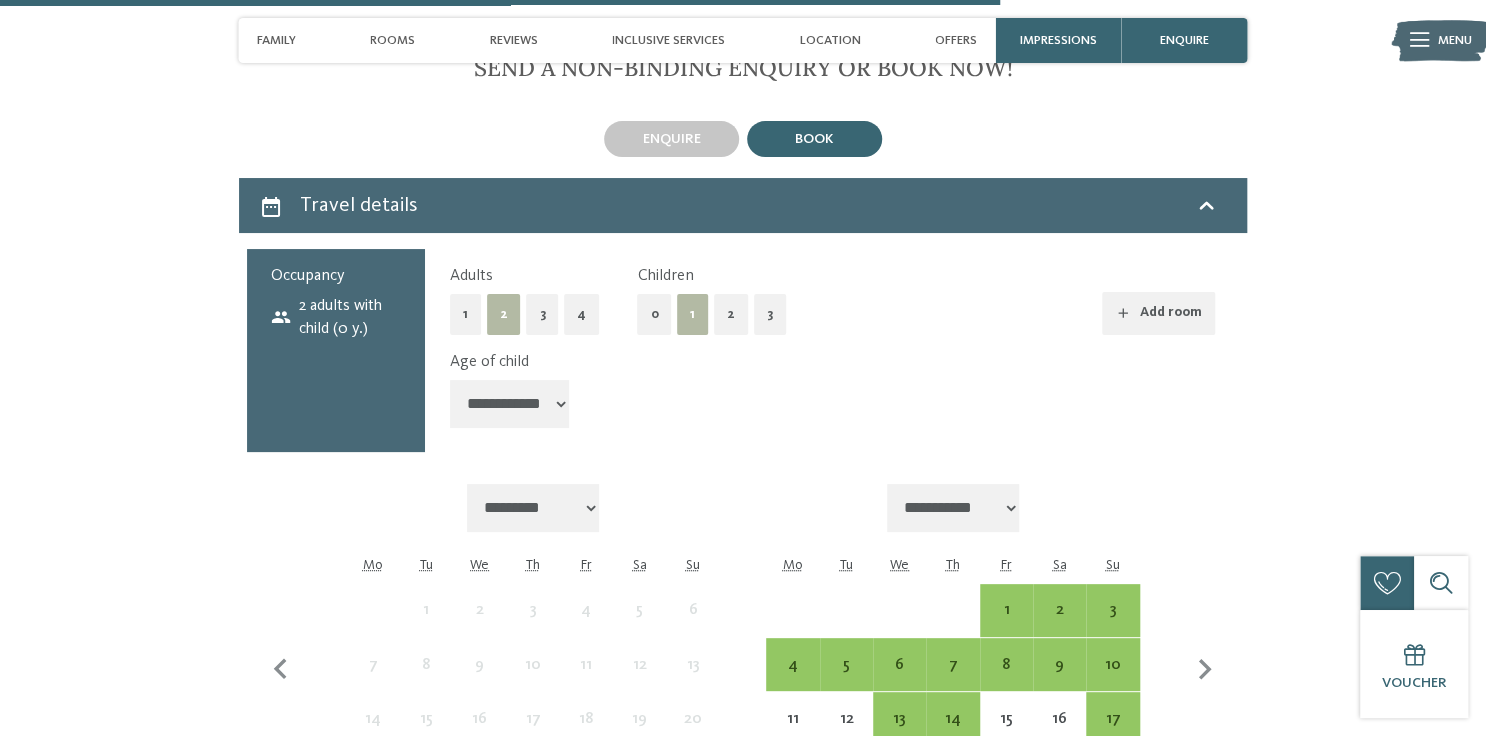 select on "*" 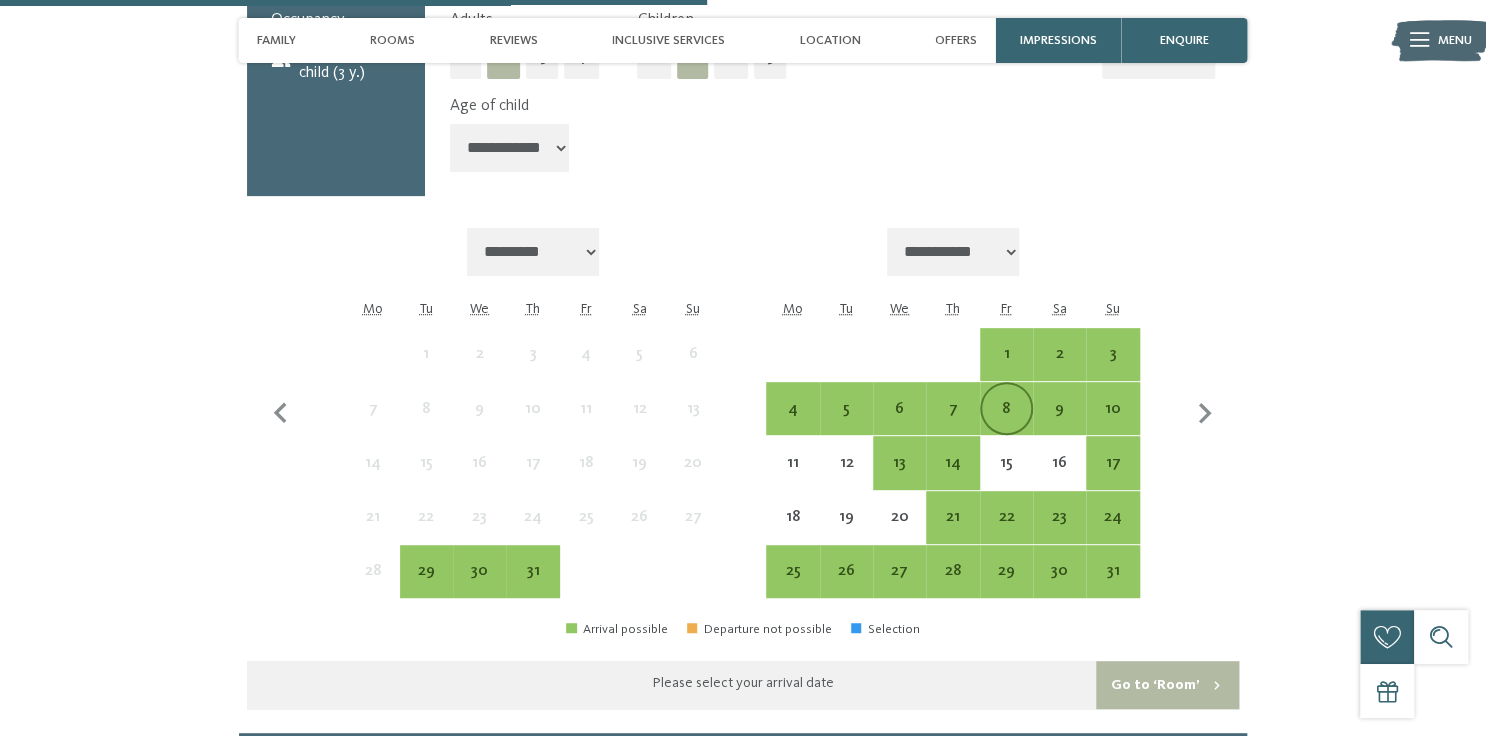 scroll, scrollTop: 4028, scrollLeft: 0, axis: vertical 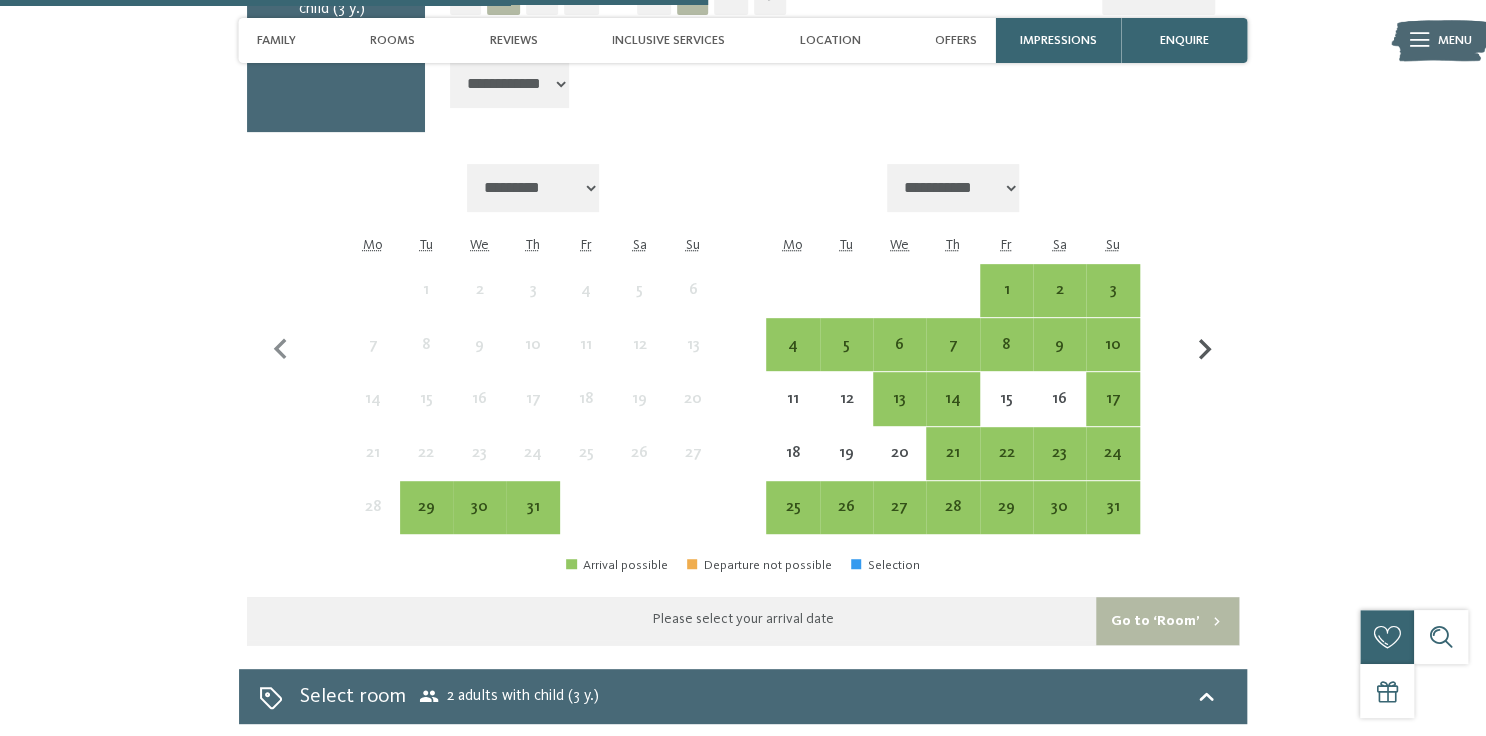 click 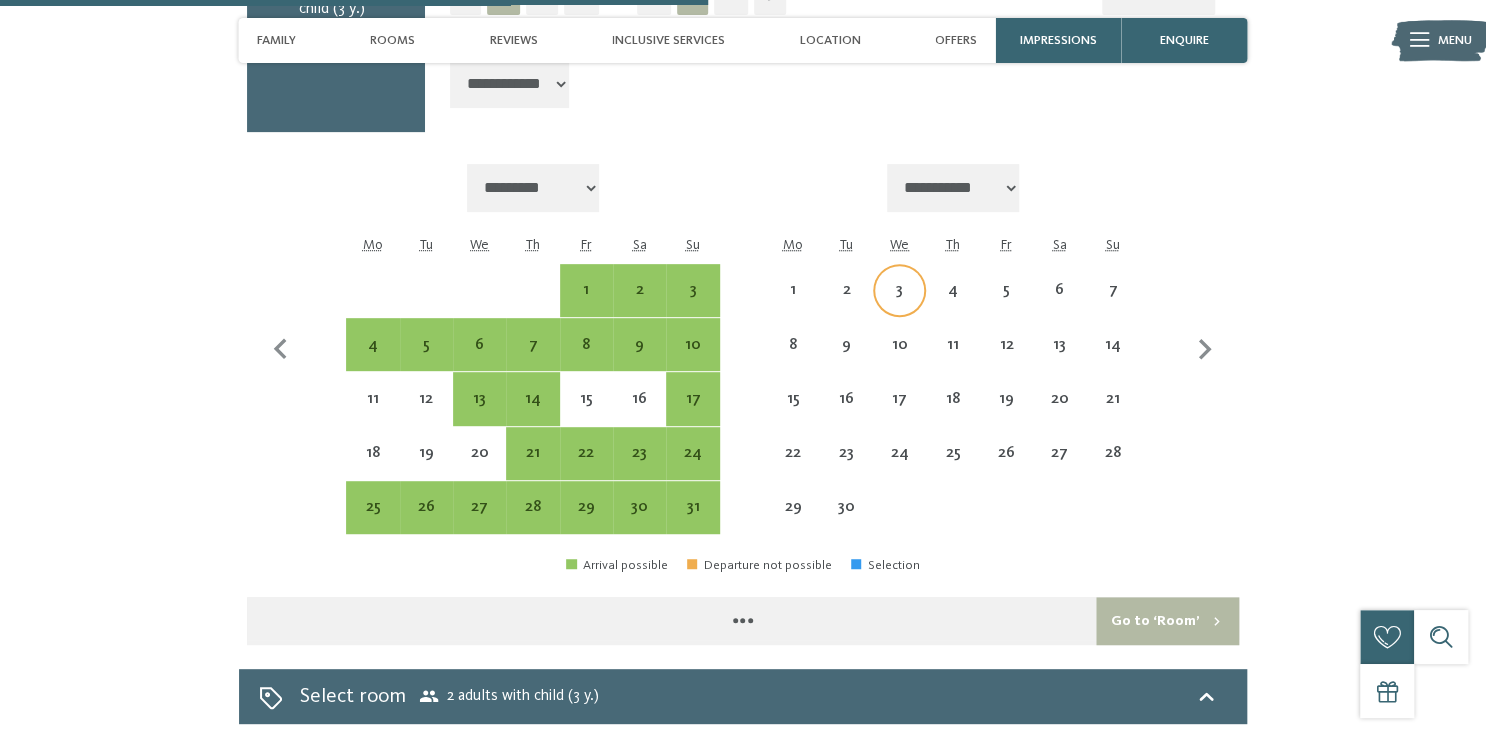 select on "**********" 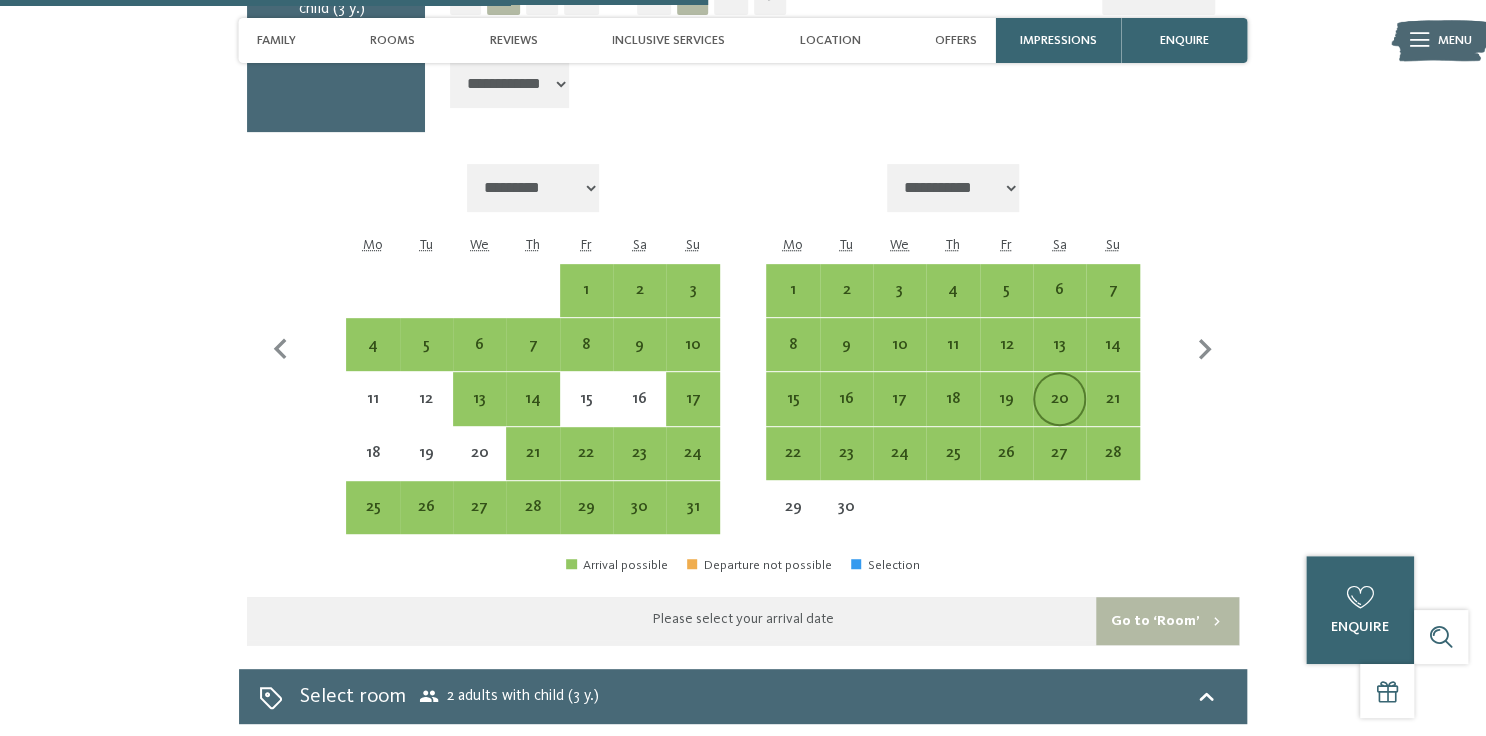 click on "20" at bounding box center [1059, 398] 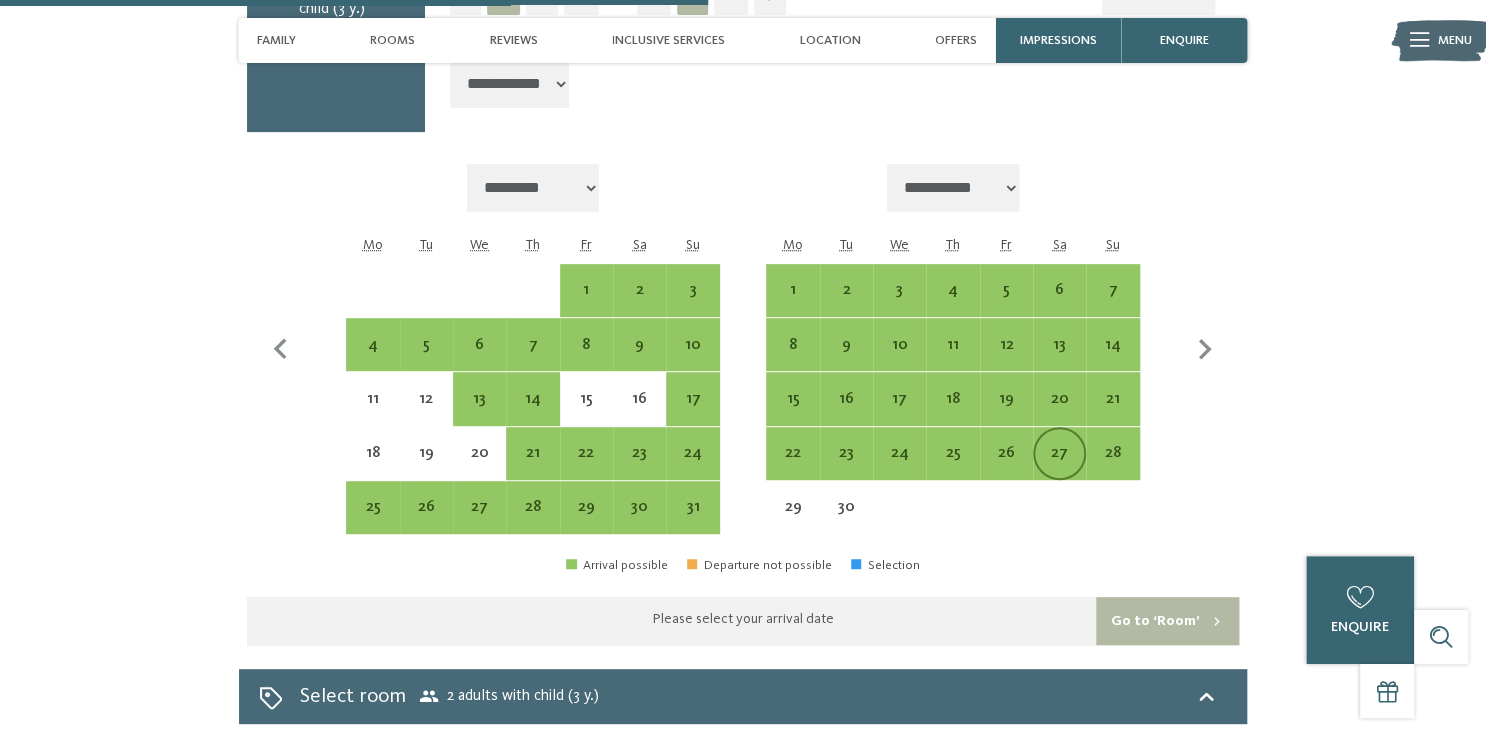 select on "**********" 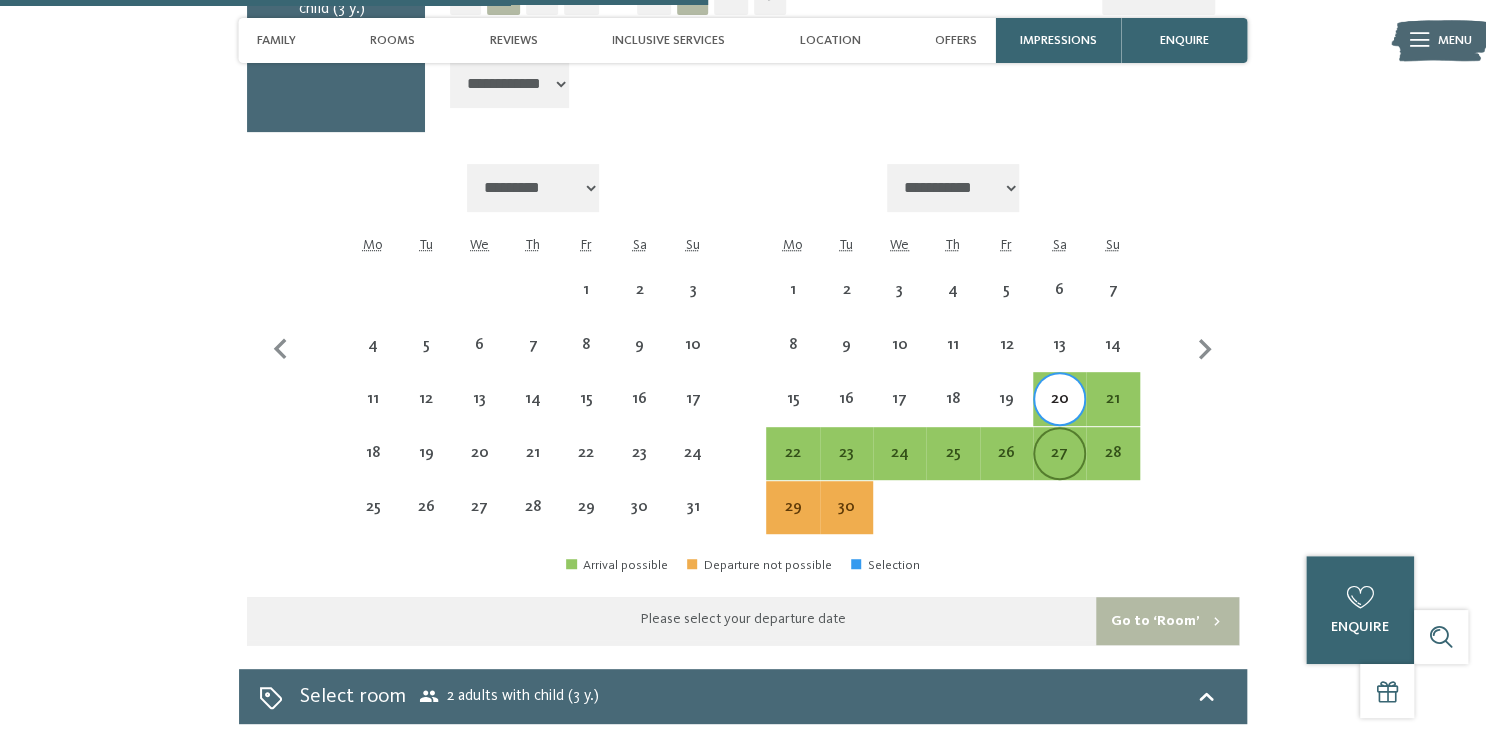 click on "27" at bounding box center [1059, 469] 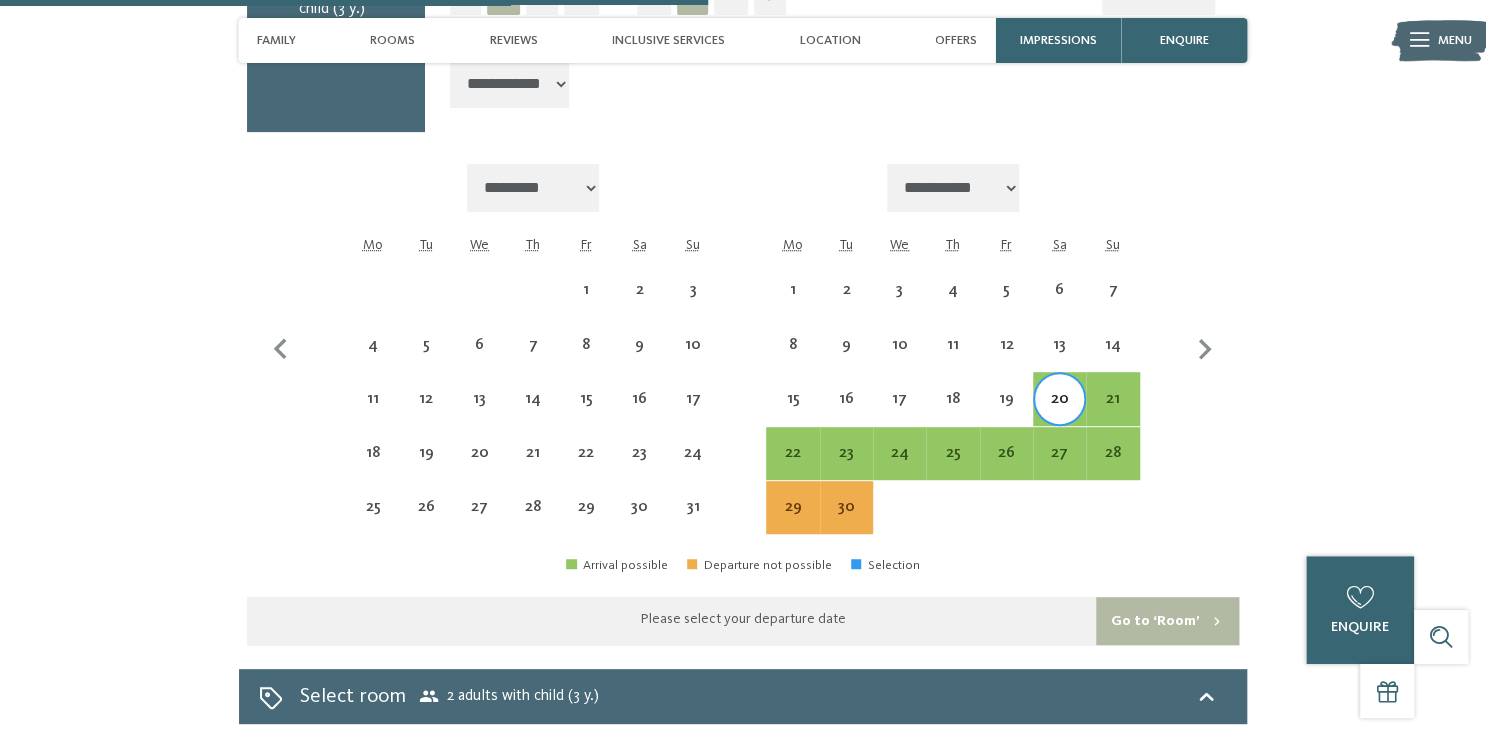 select on "**********" 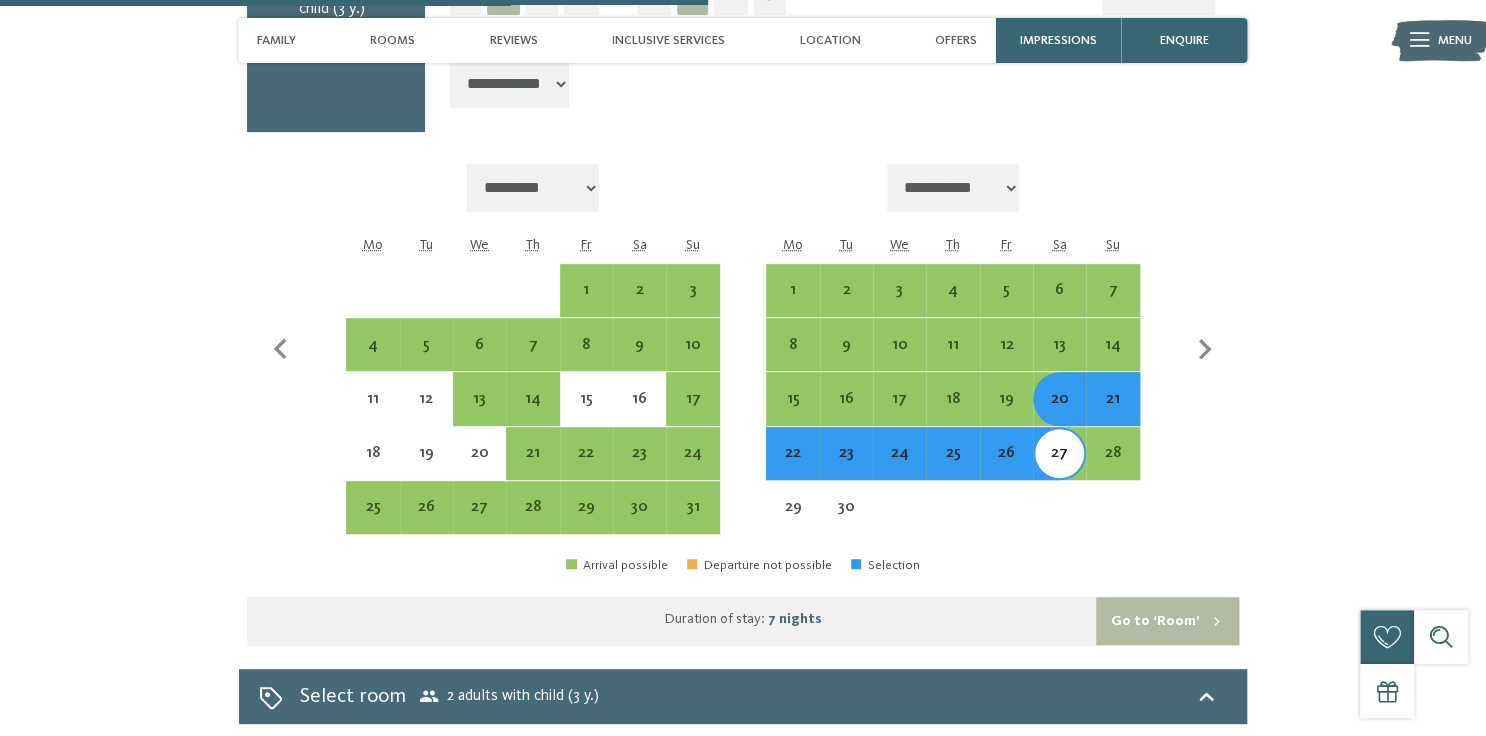 click on "Go to ‘Room’" at bounding box center [1167, 621] 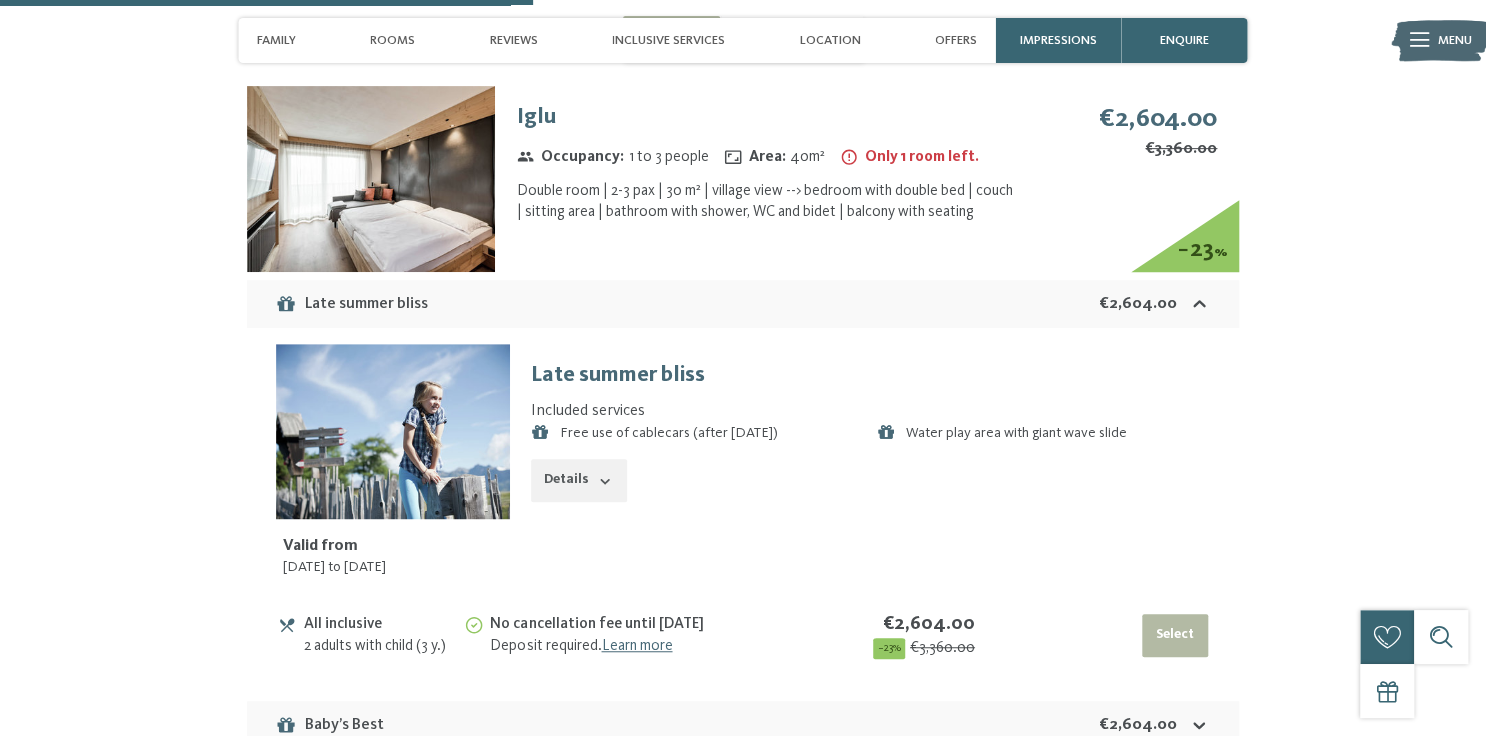 scroll, scrollTop: 3865, scrollLeft: 0, axis: vertical 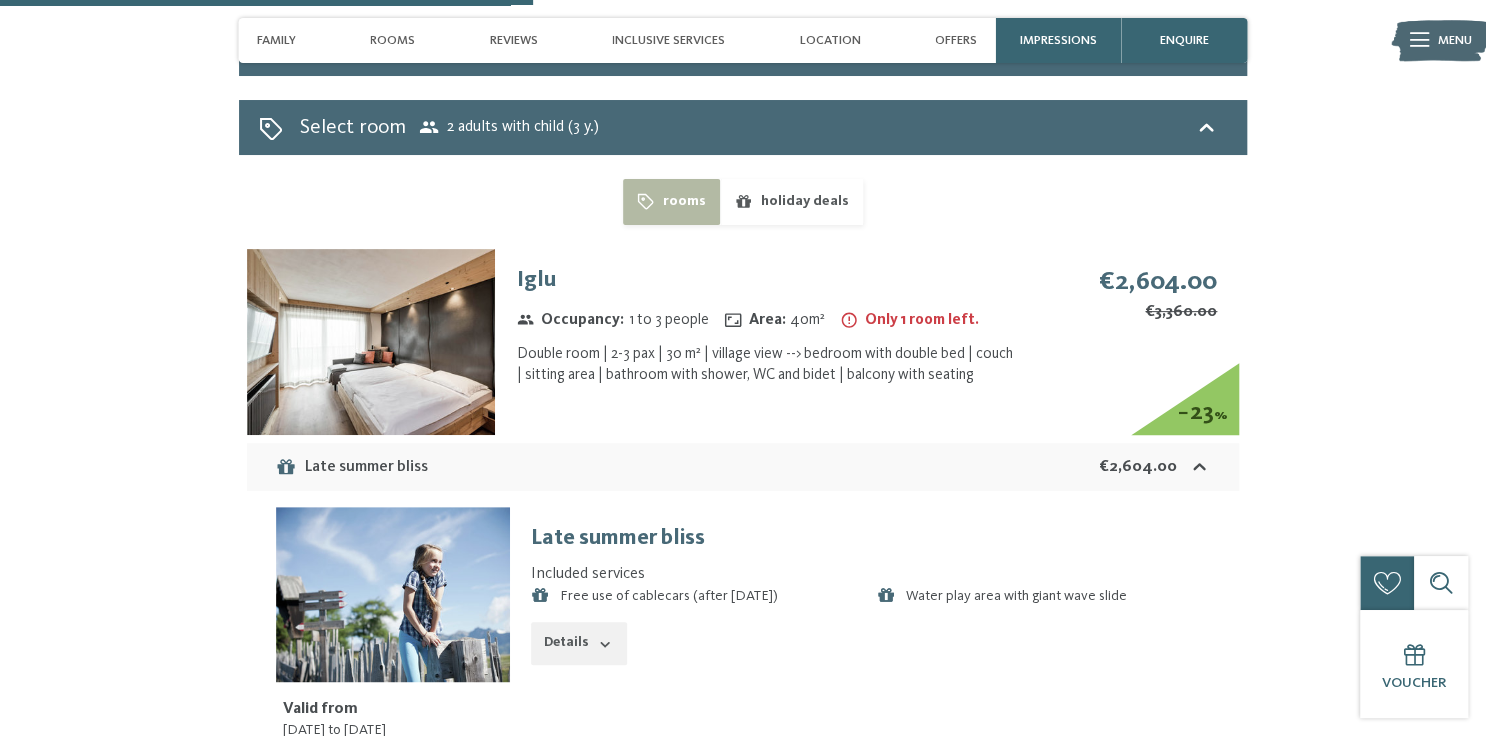 click 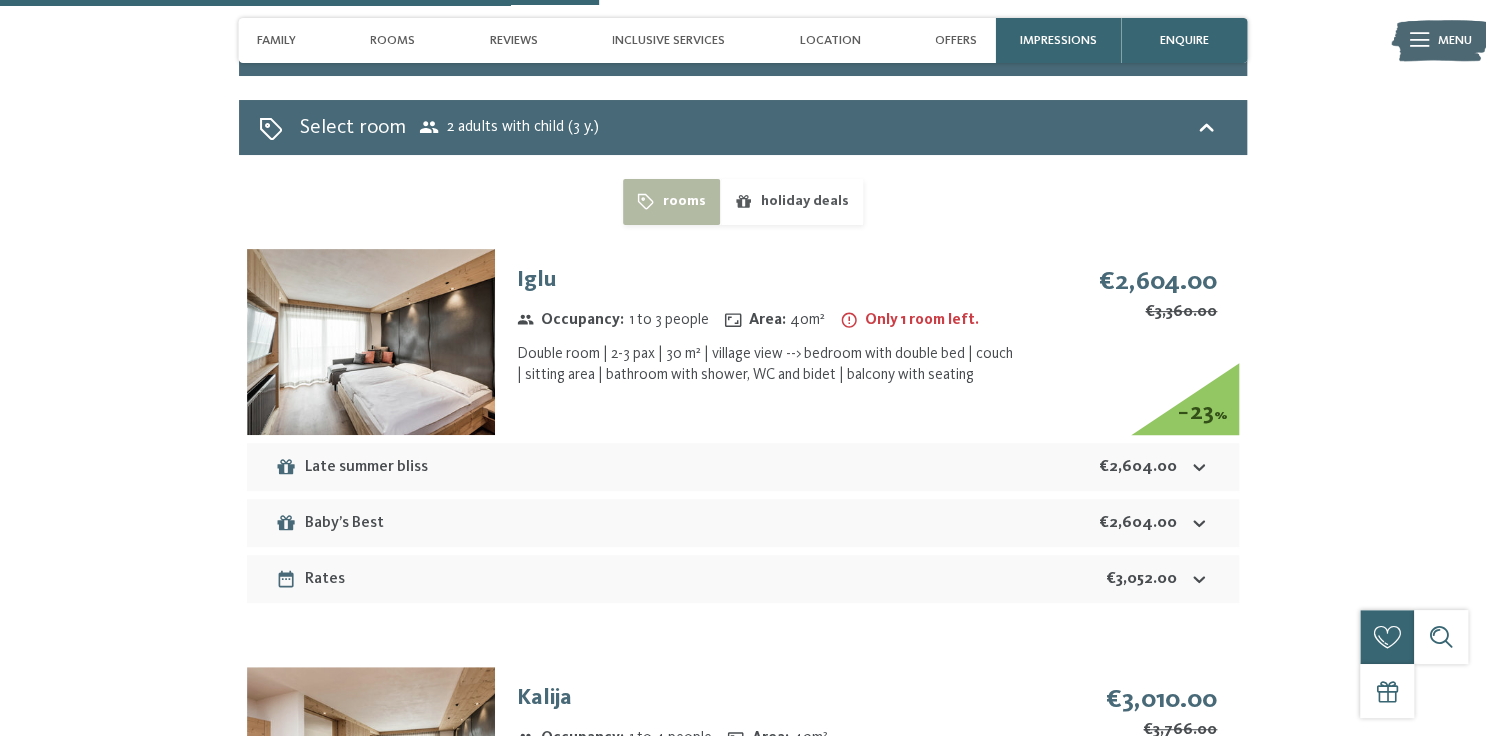 scroll, scrollTop: 3945, scrollLeft: 0, axis: vertical 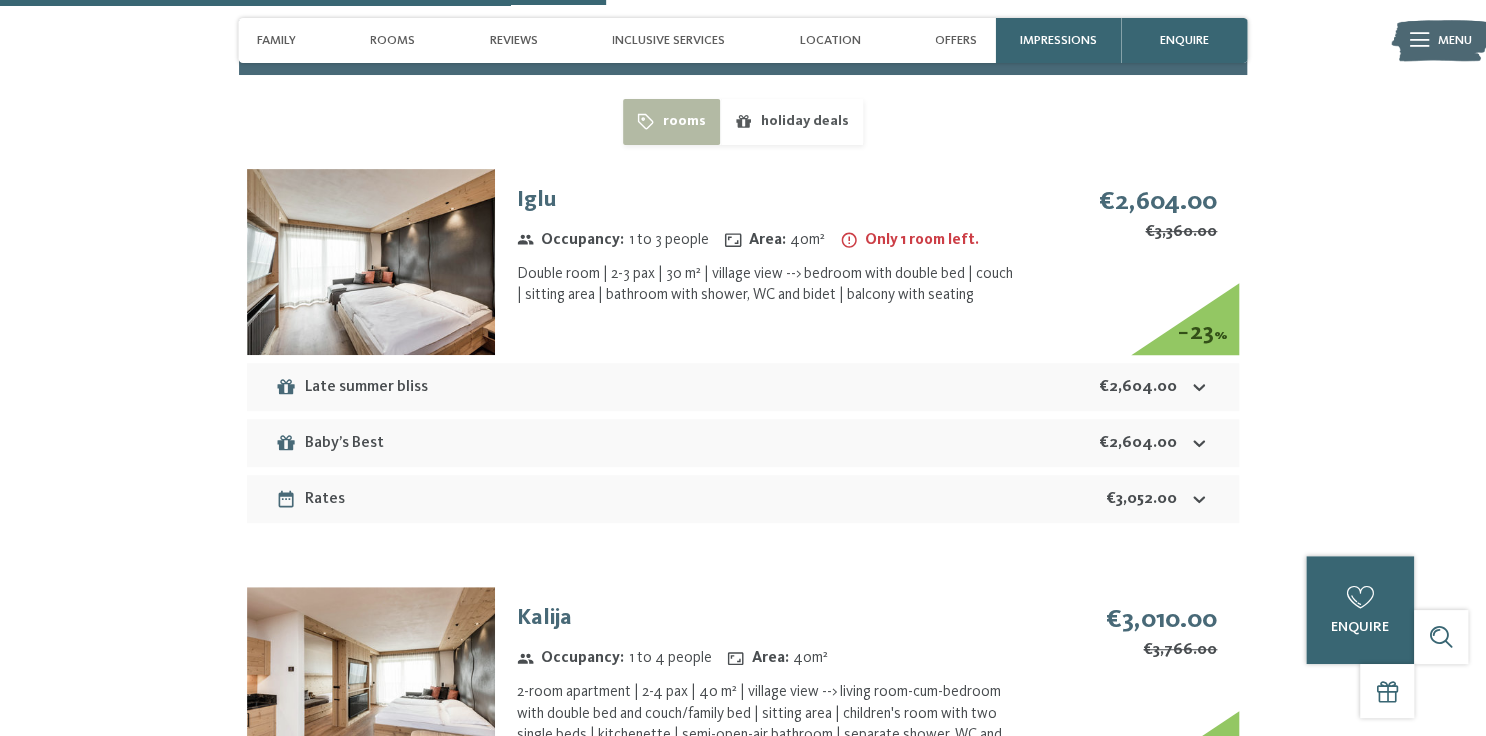 click 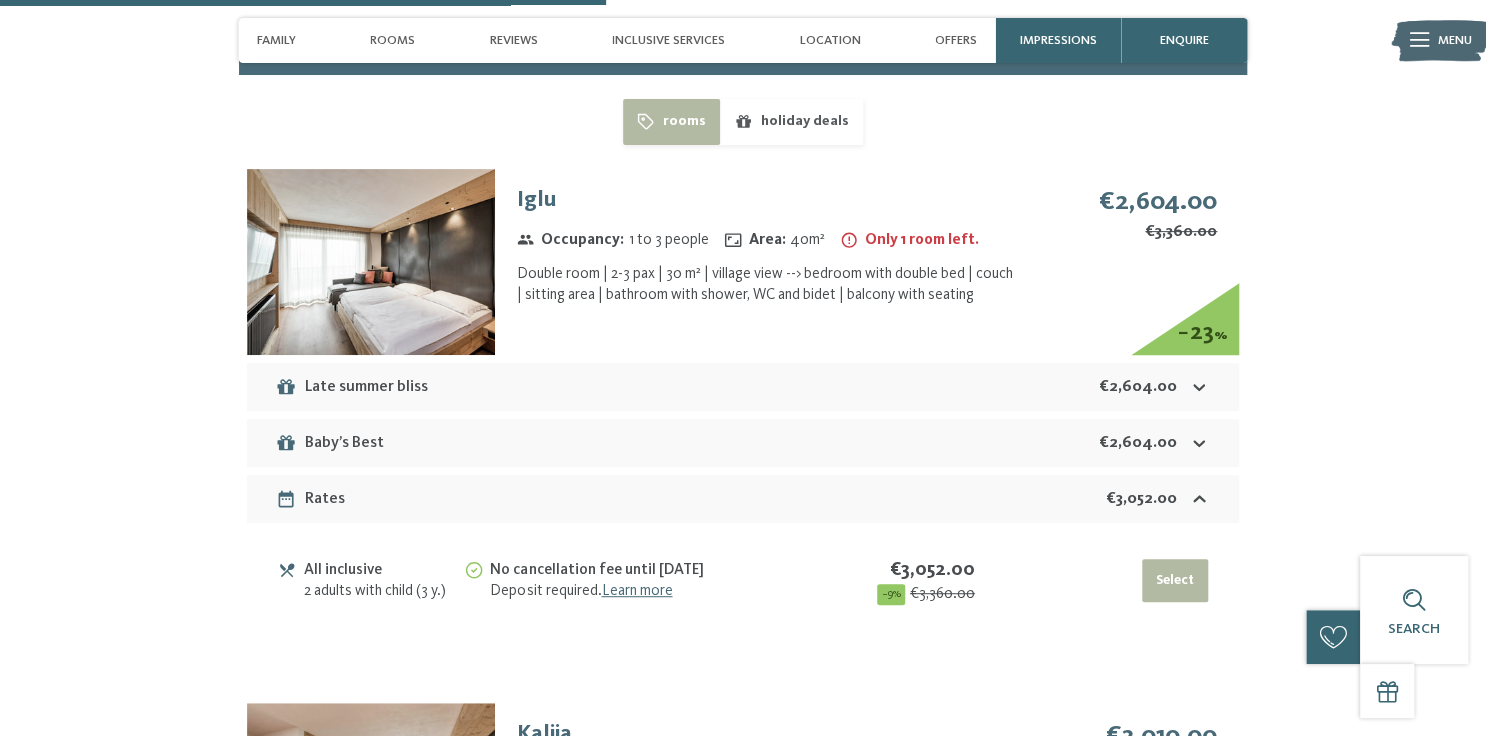 click on "€2,604.00" at bounding box center (1154, 387) 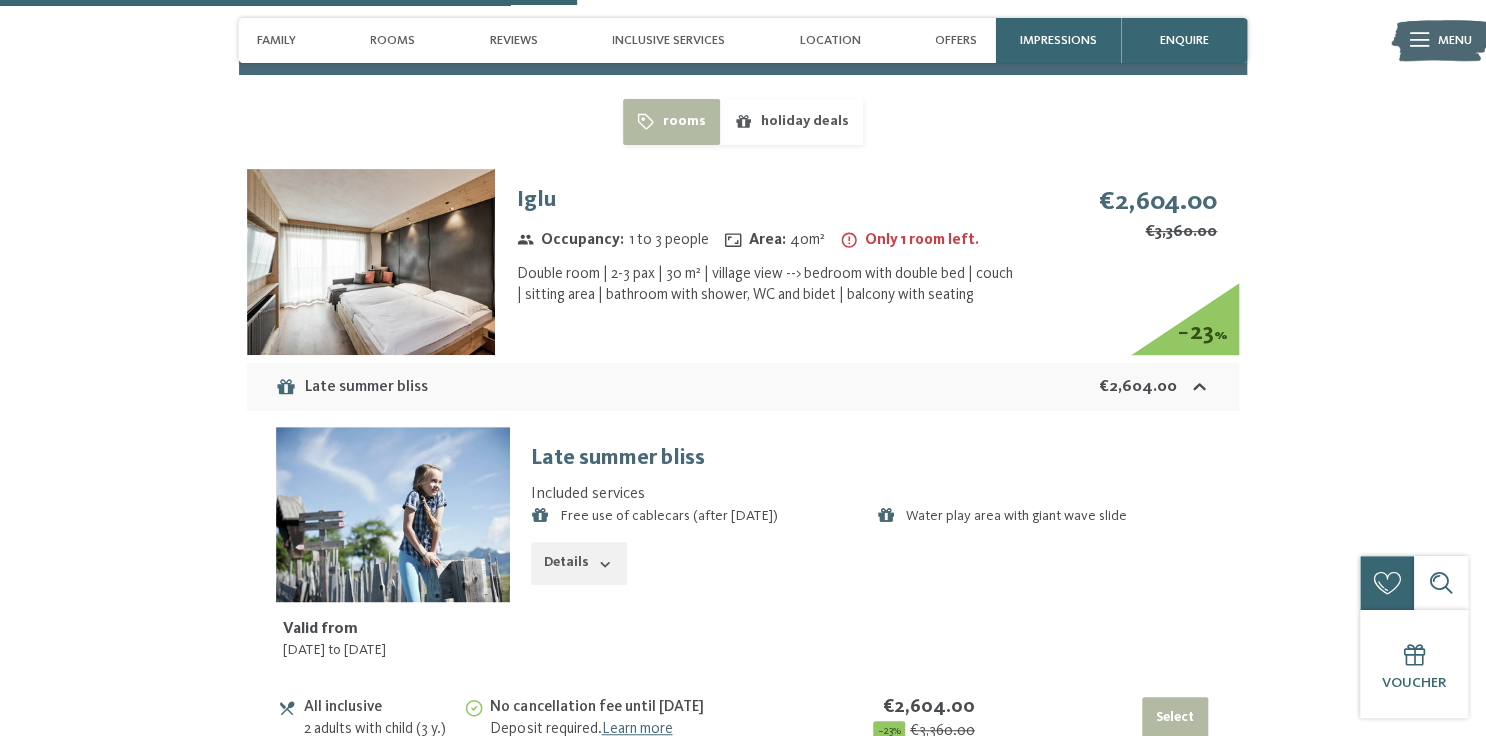 scroll, scrollTop: 4025, scrollLeft: 0, axis: vertical 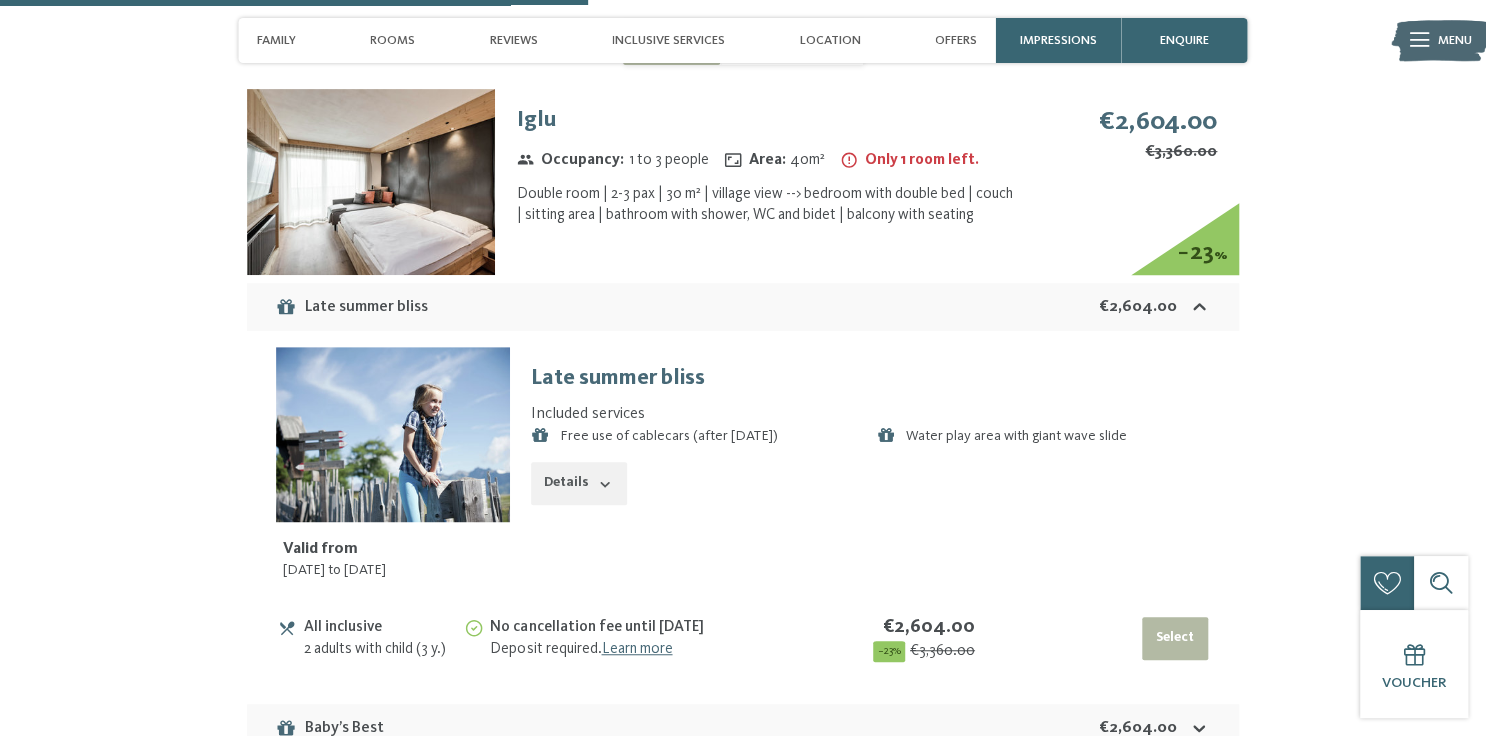 click 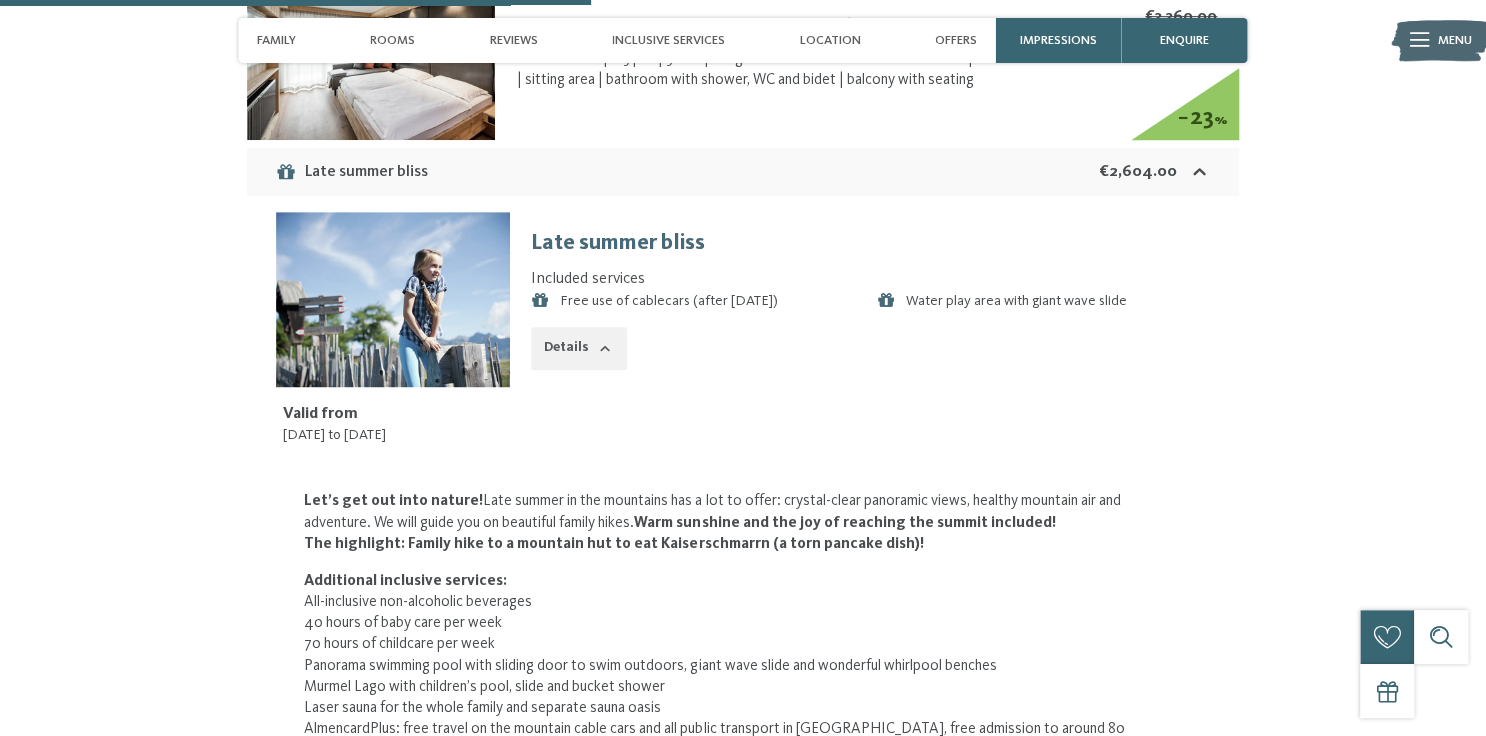 scroll, scrollTop: 4185, scrollLeft: 0, axis: vertical 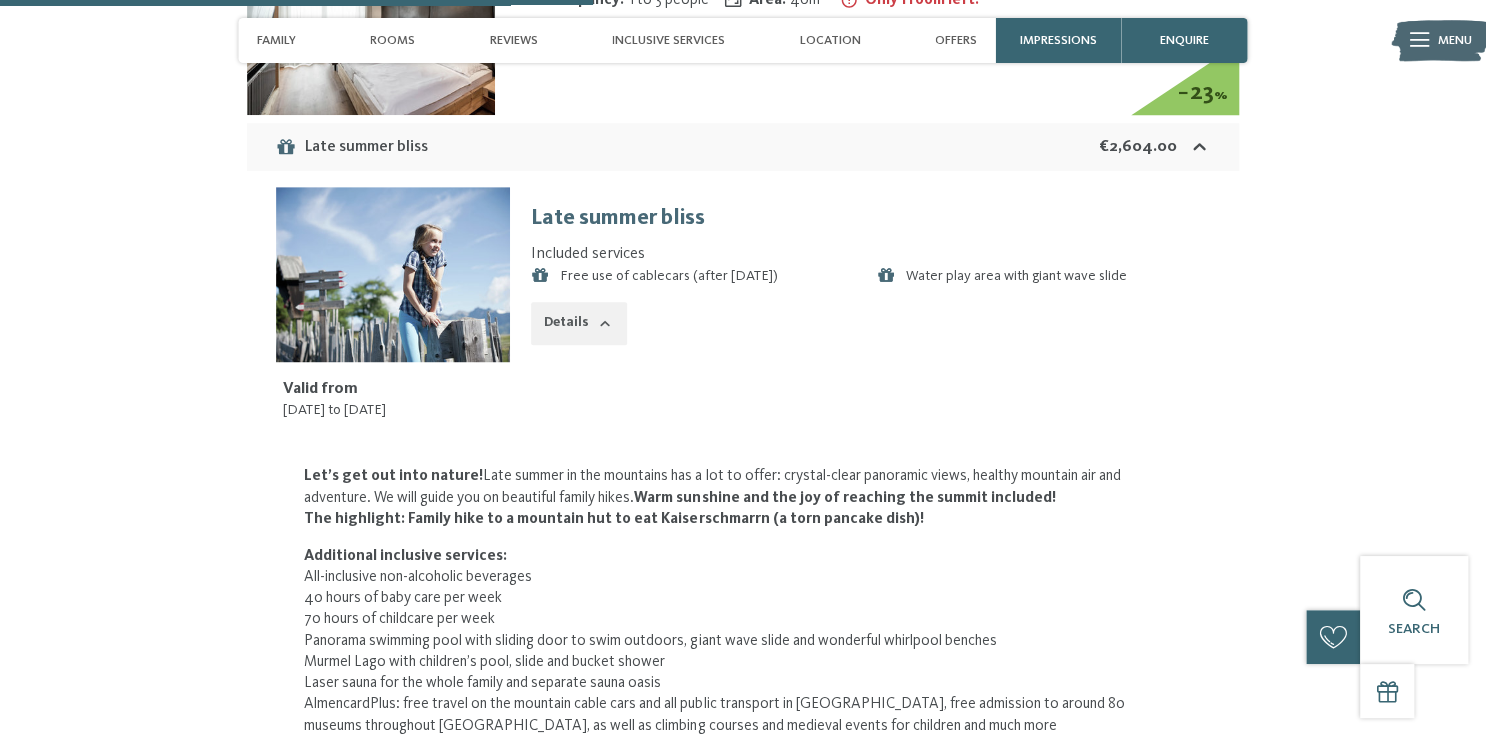 click 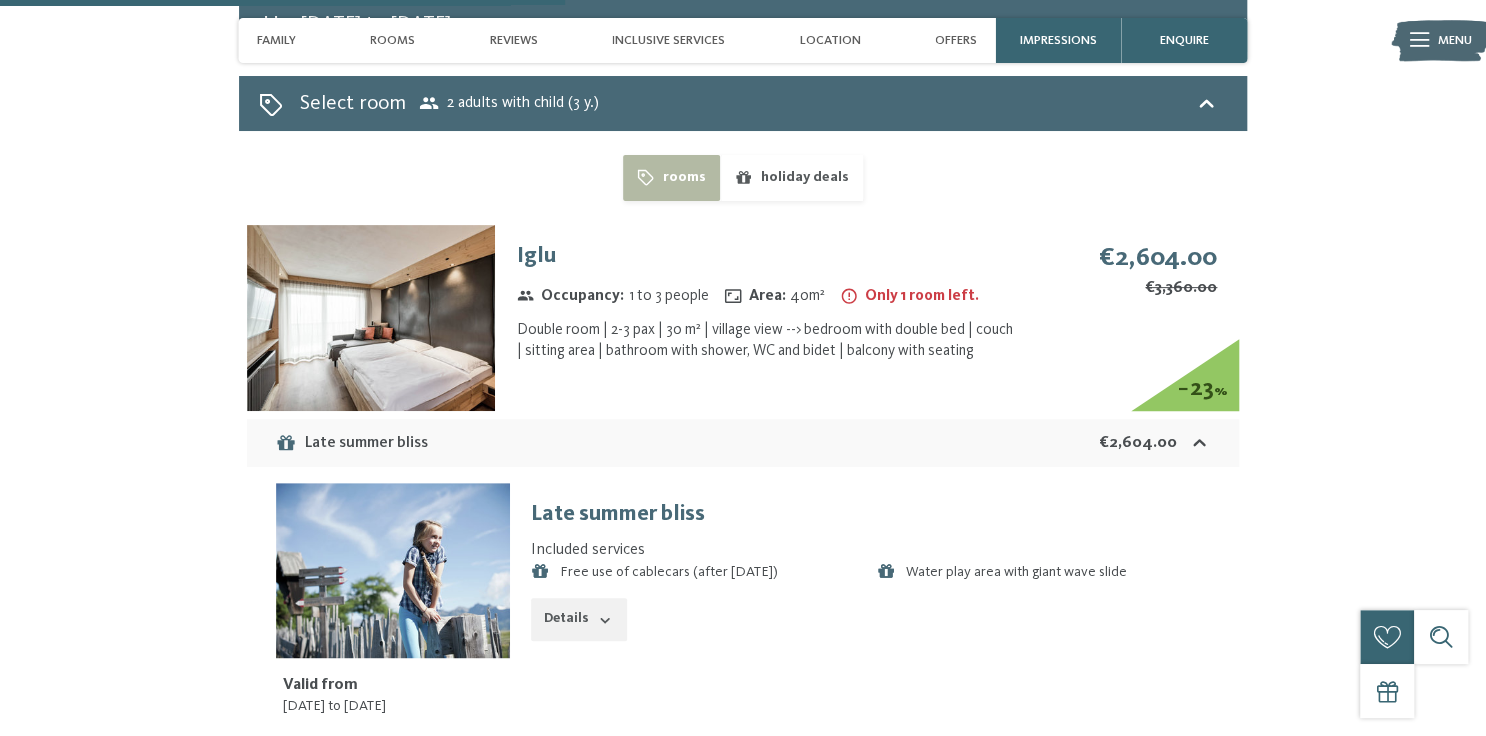 scroll, scrollTop: 3865, scrollLeft: 0, axis: vertical 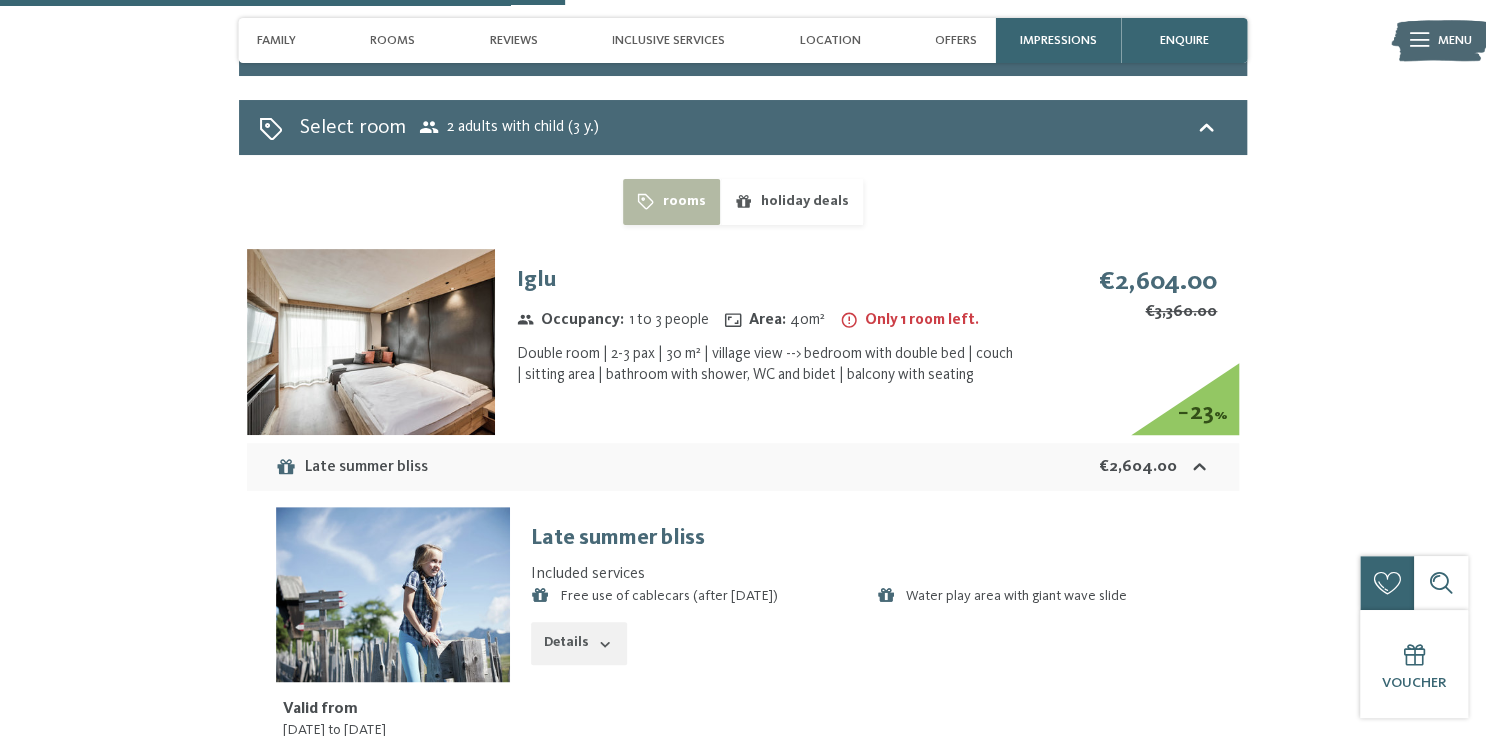 click on "€2,604.00" at bounding box center (1154, 467) 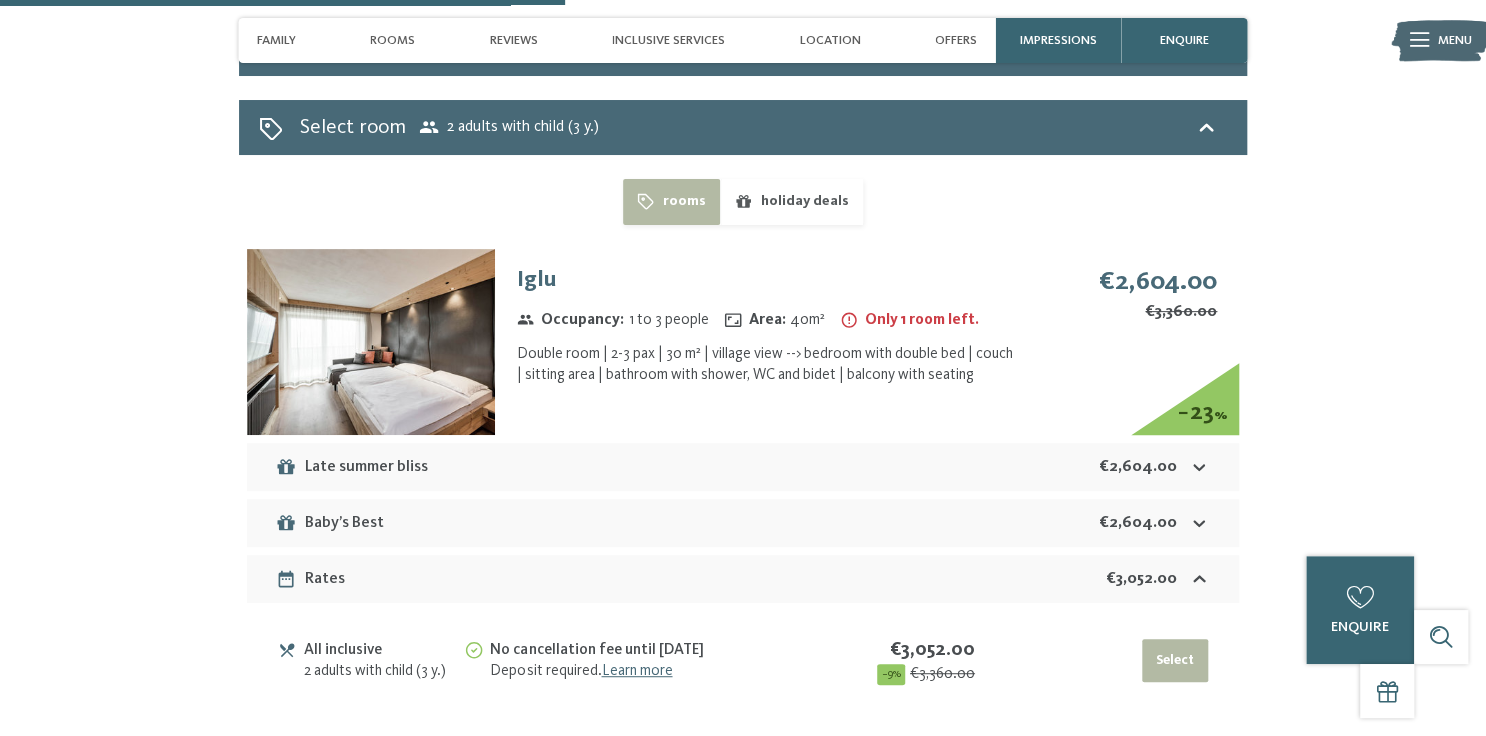 click 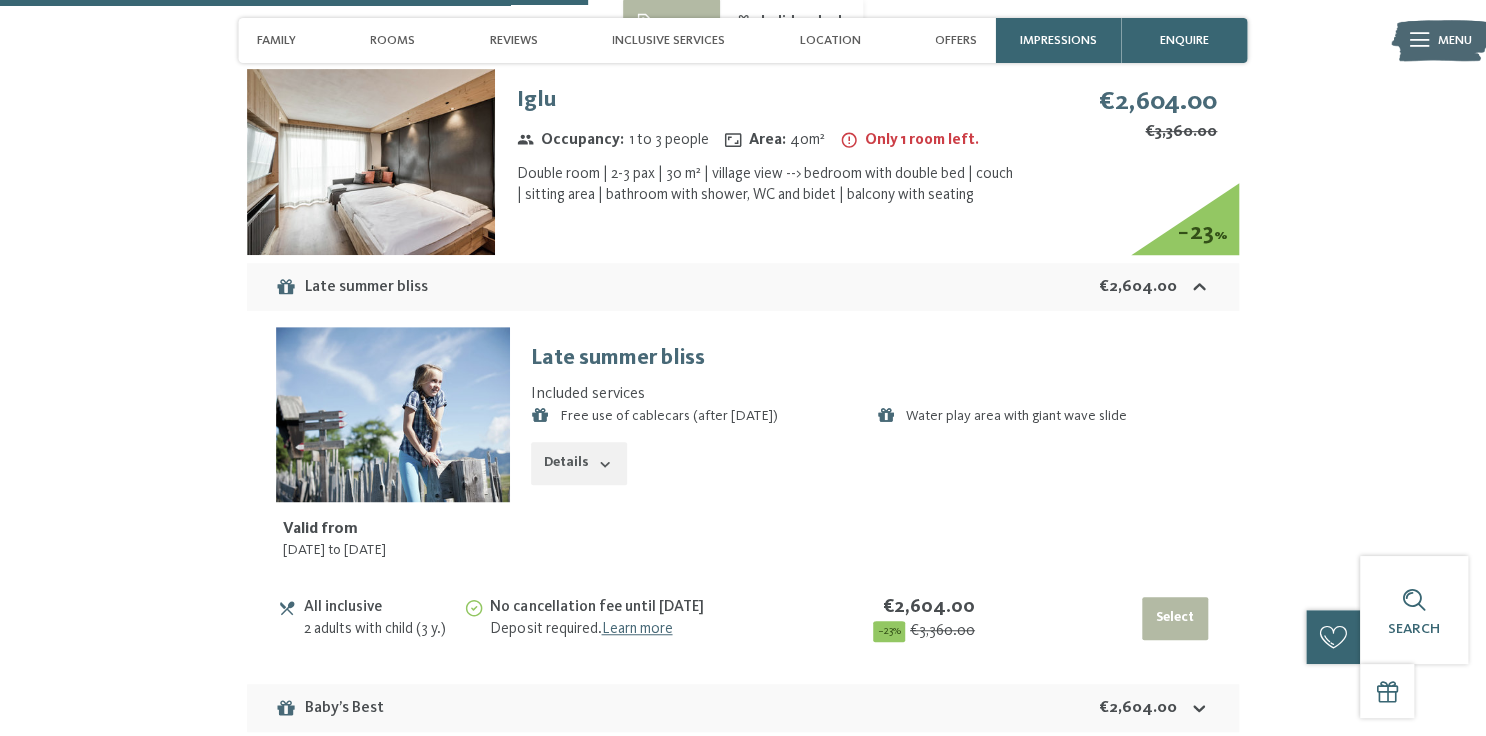 scroll, scrollTop: 4025, scrollLeft: 0, axis: vertical 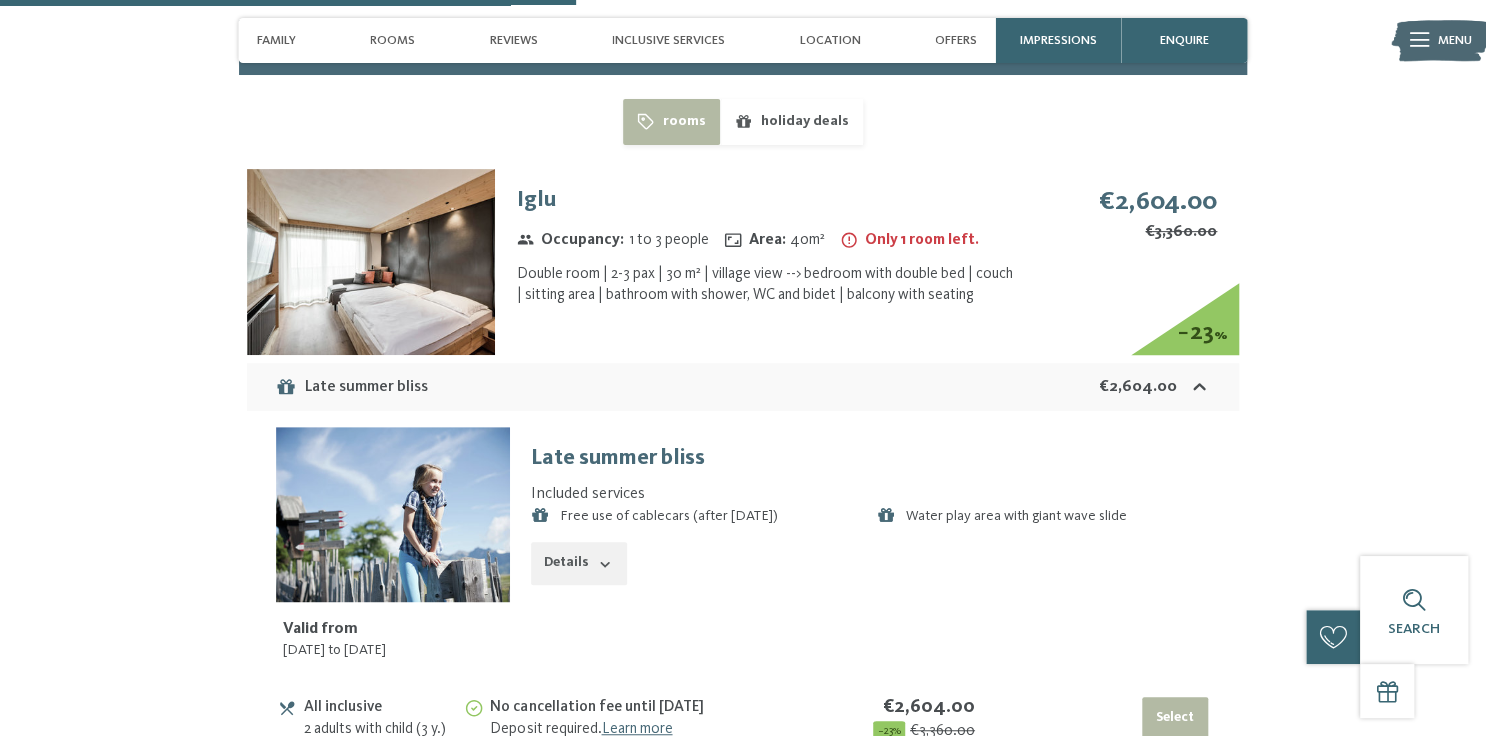 click 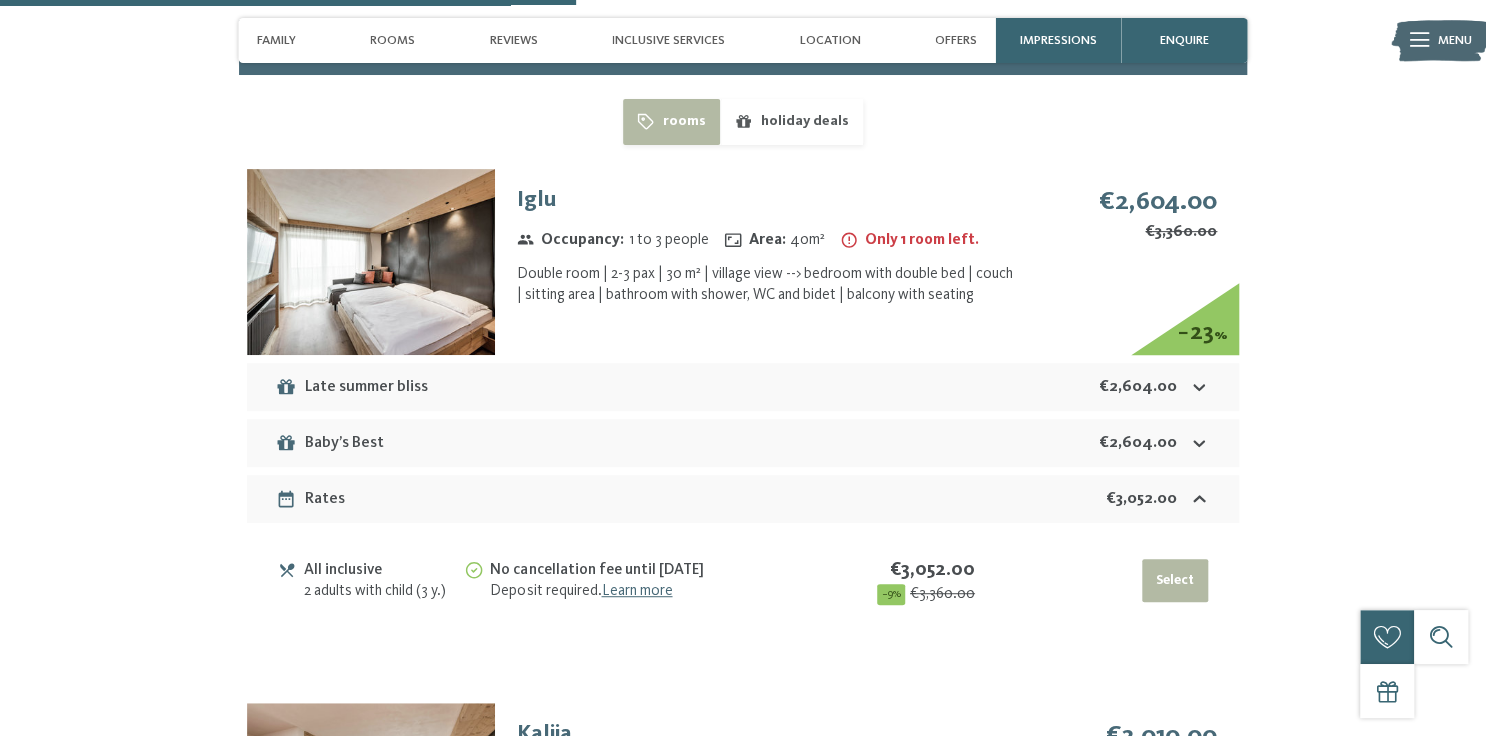 click 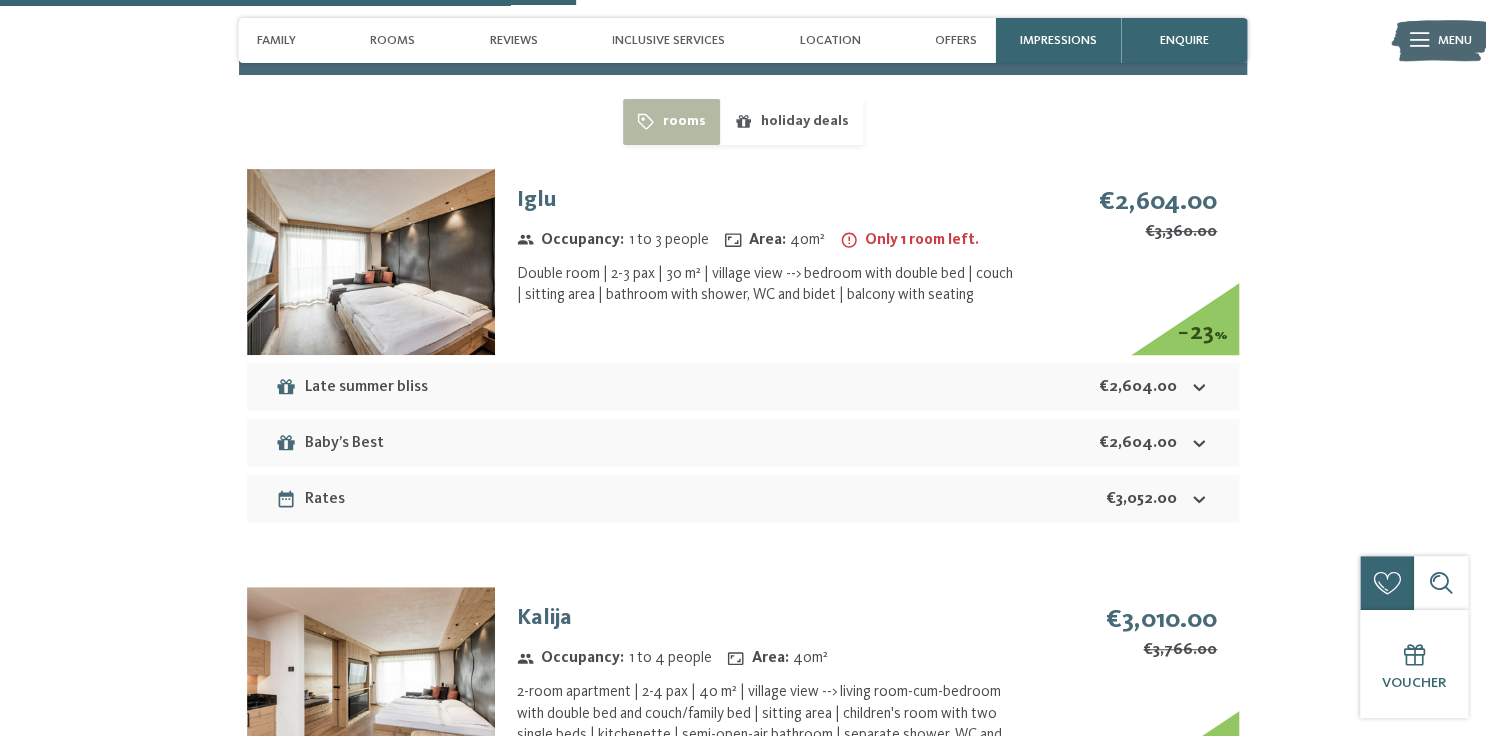 click 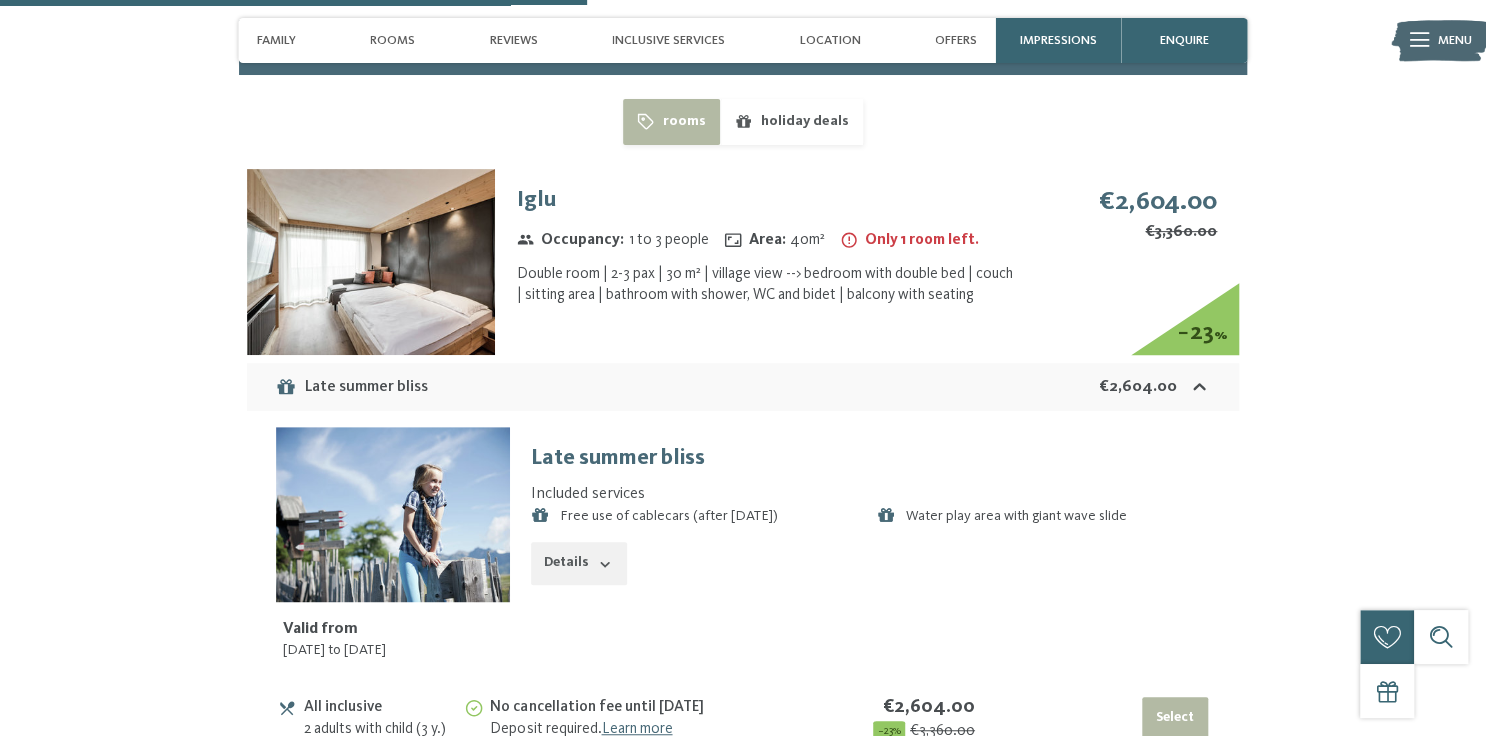 scroll, scrollTop: 4025, scrollLeft: 0, axis: vertical 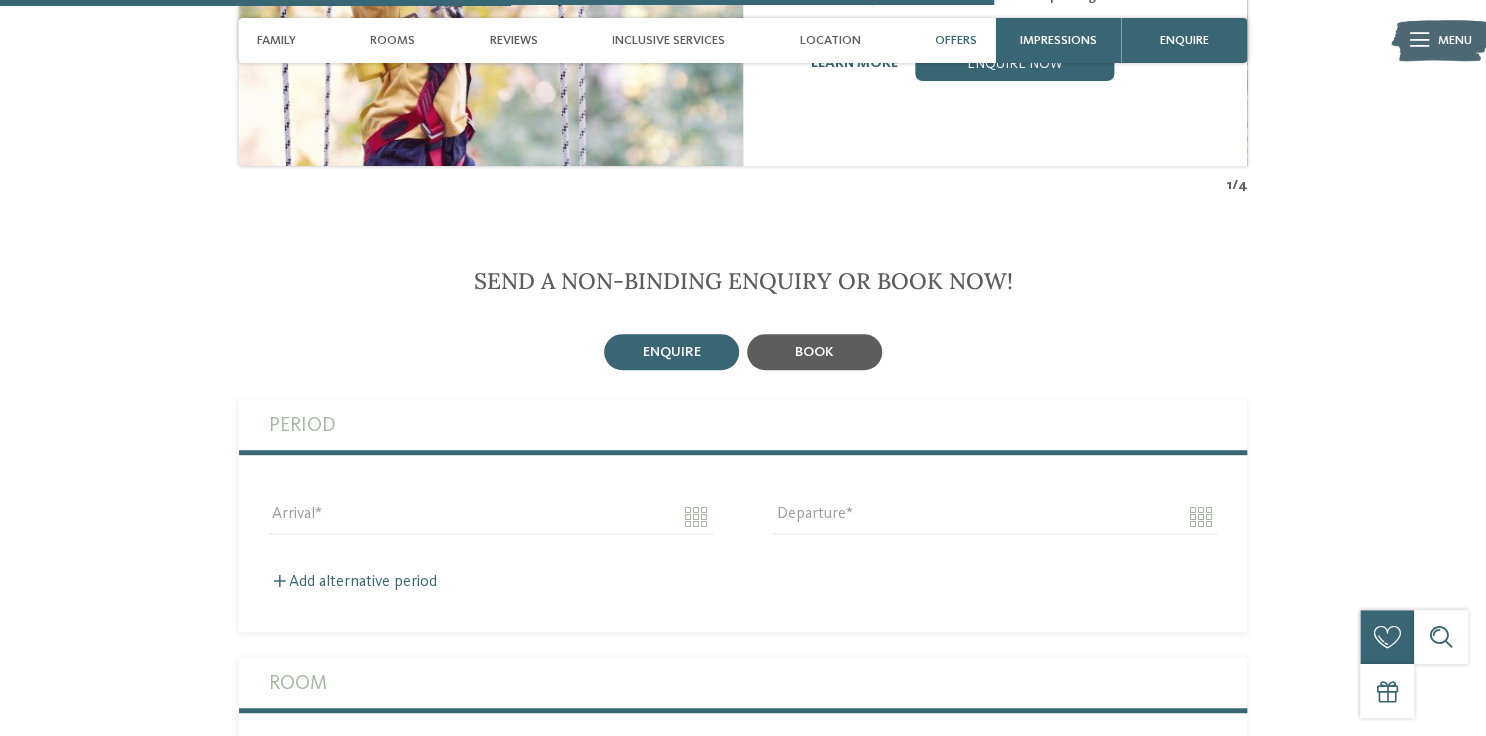 click on "book" at bounding box center [814, 352] 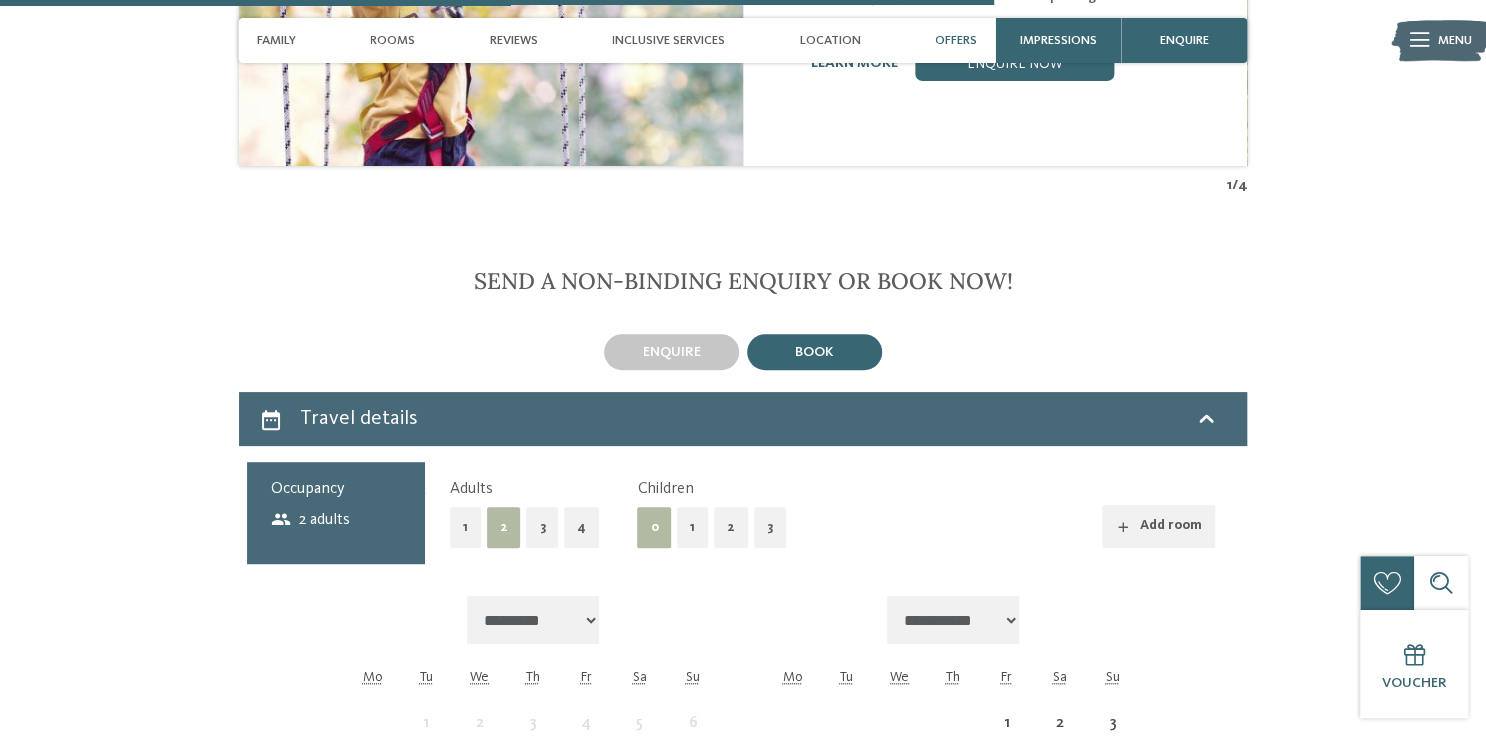 click on "1" at bounding box center [692, 527] 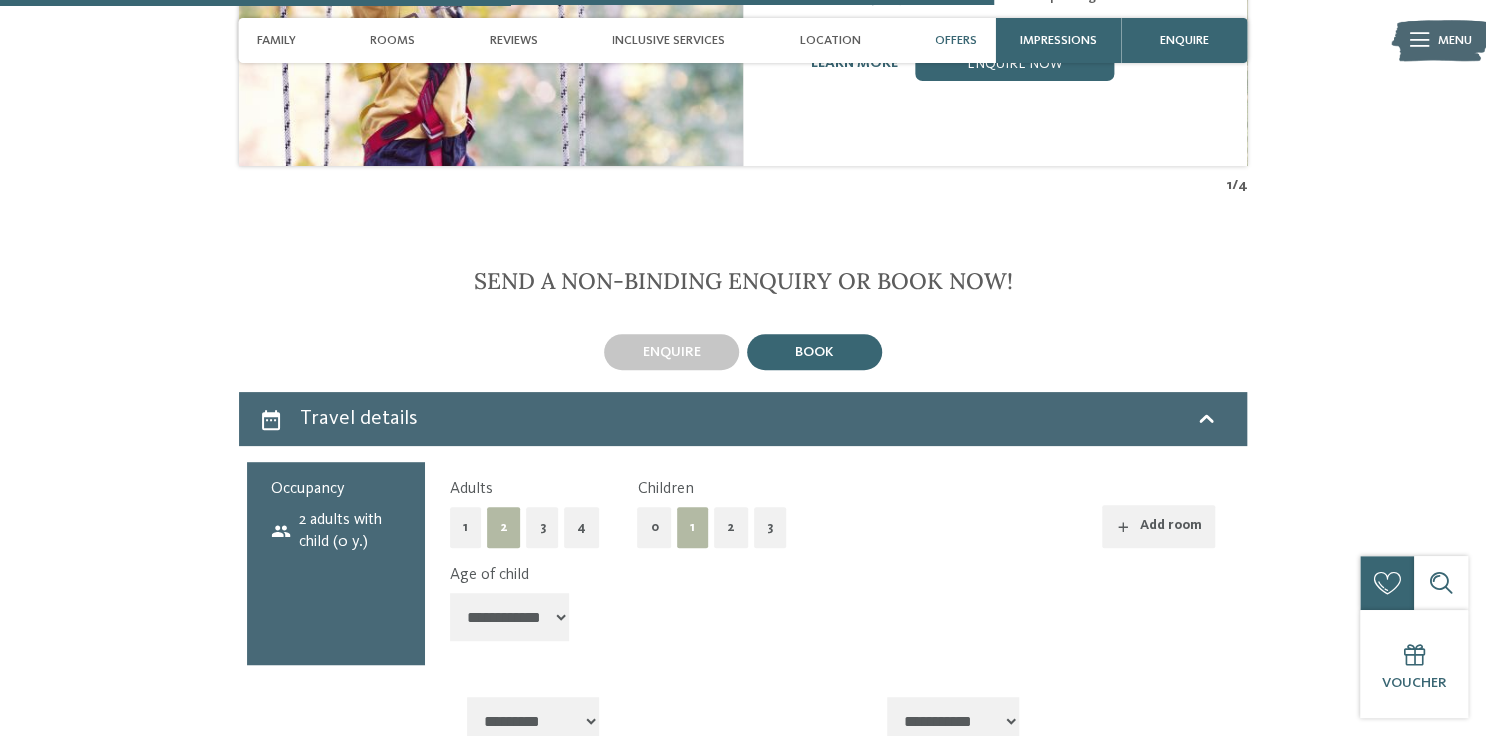 click on "**********" at bounding box center (510, 617) 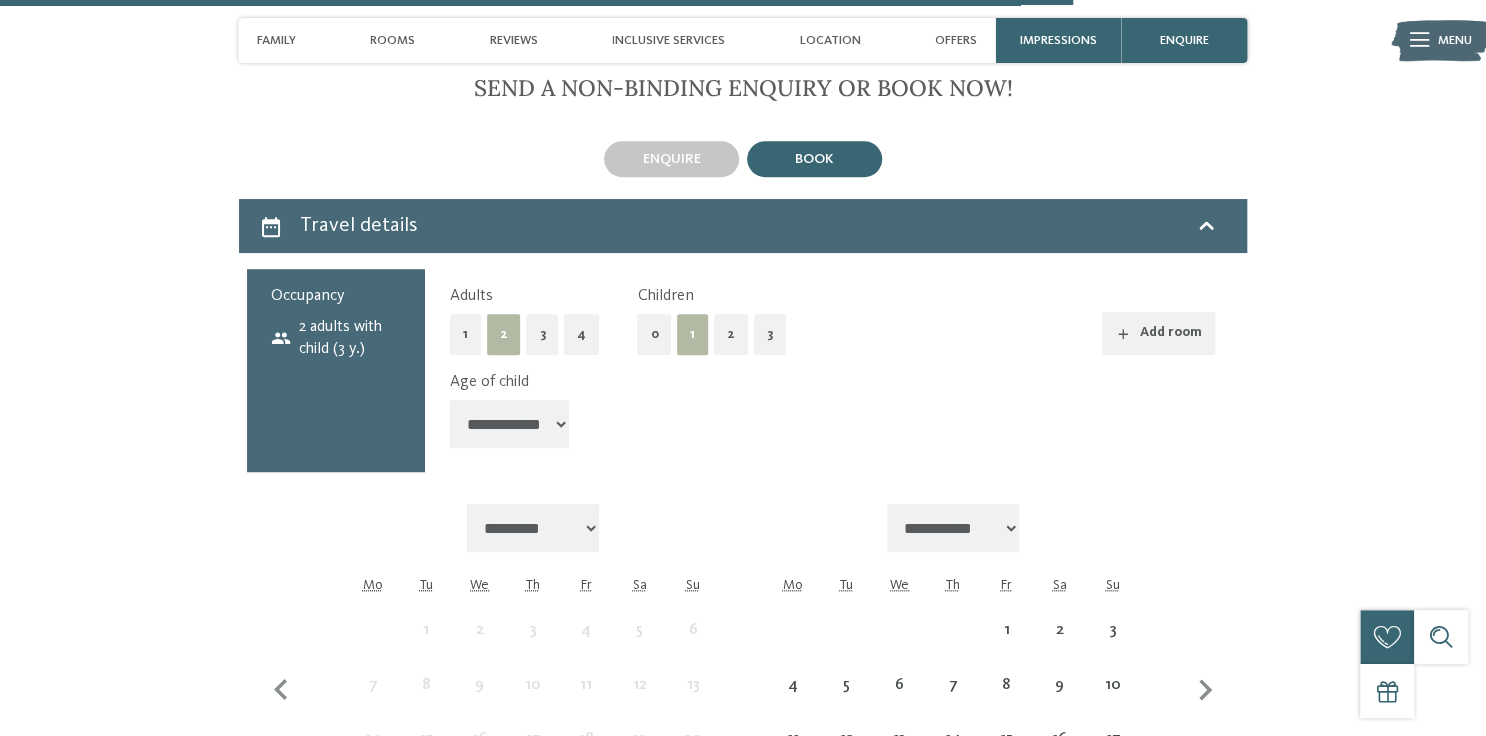 scroll, scrollTop: 4240, scrollLeft: 0, axis: vertical 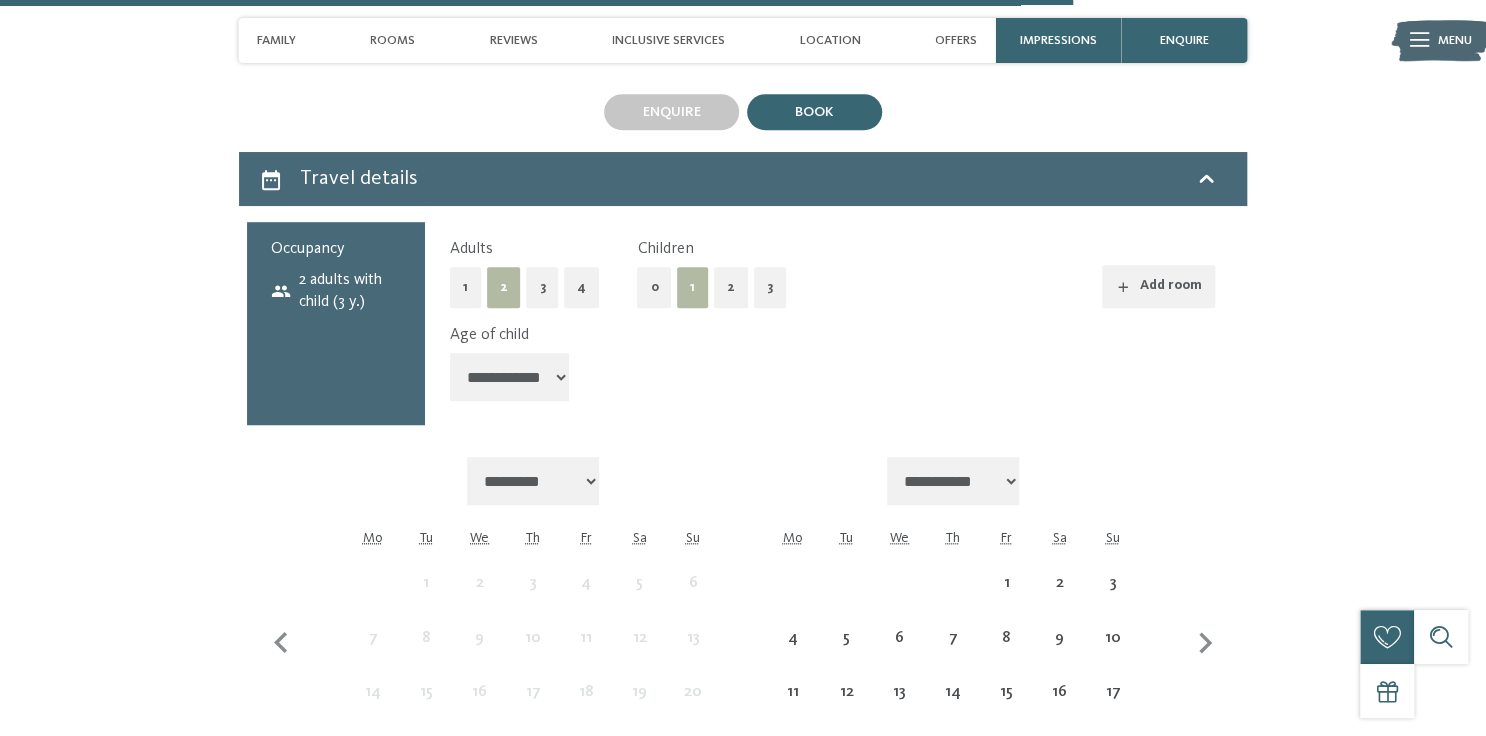 click on "**********" at bounding box center [533, 481] 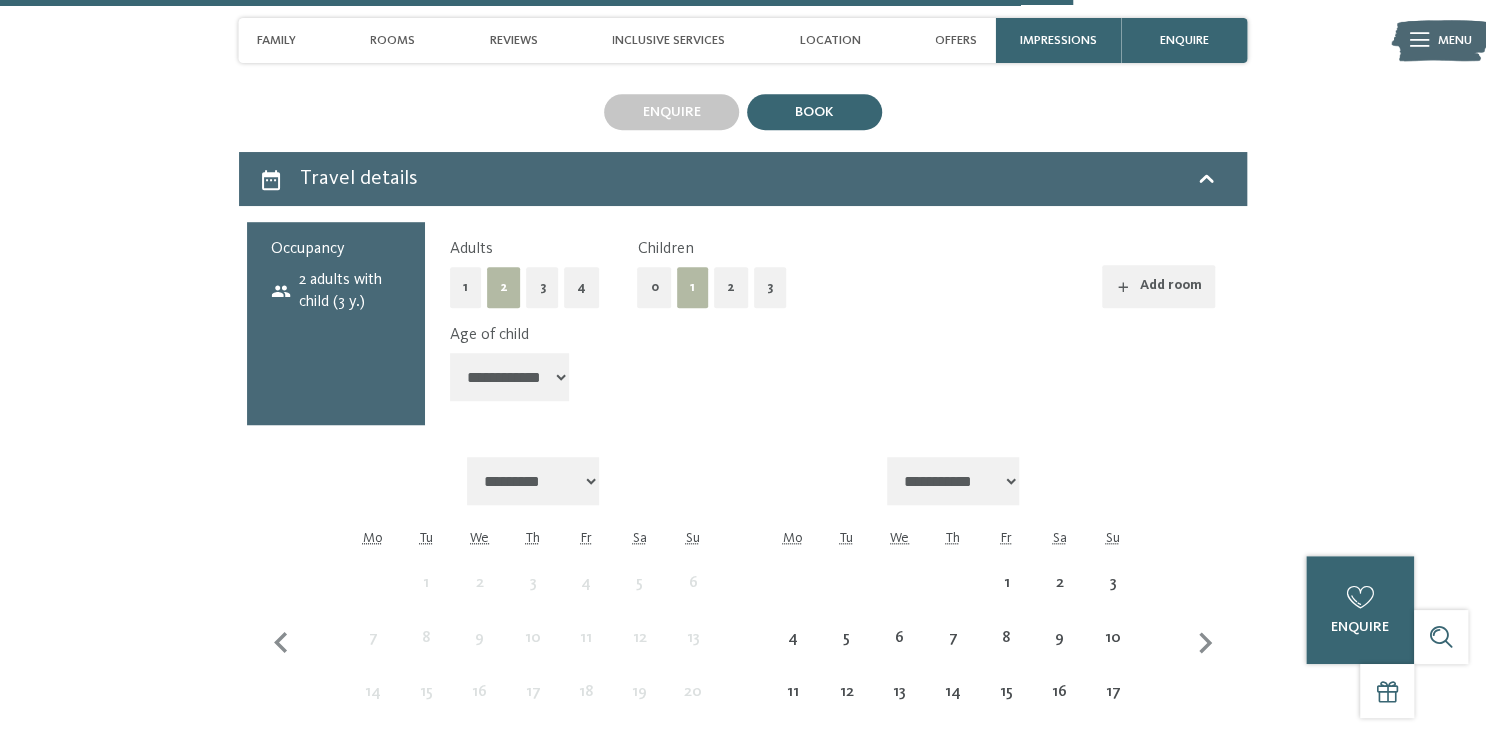 select on "**********" 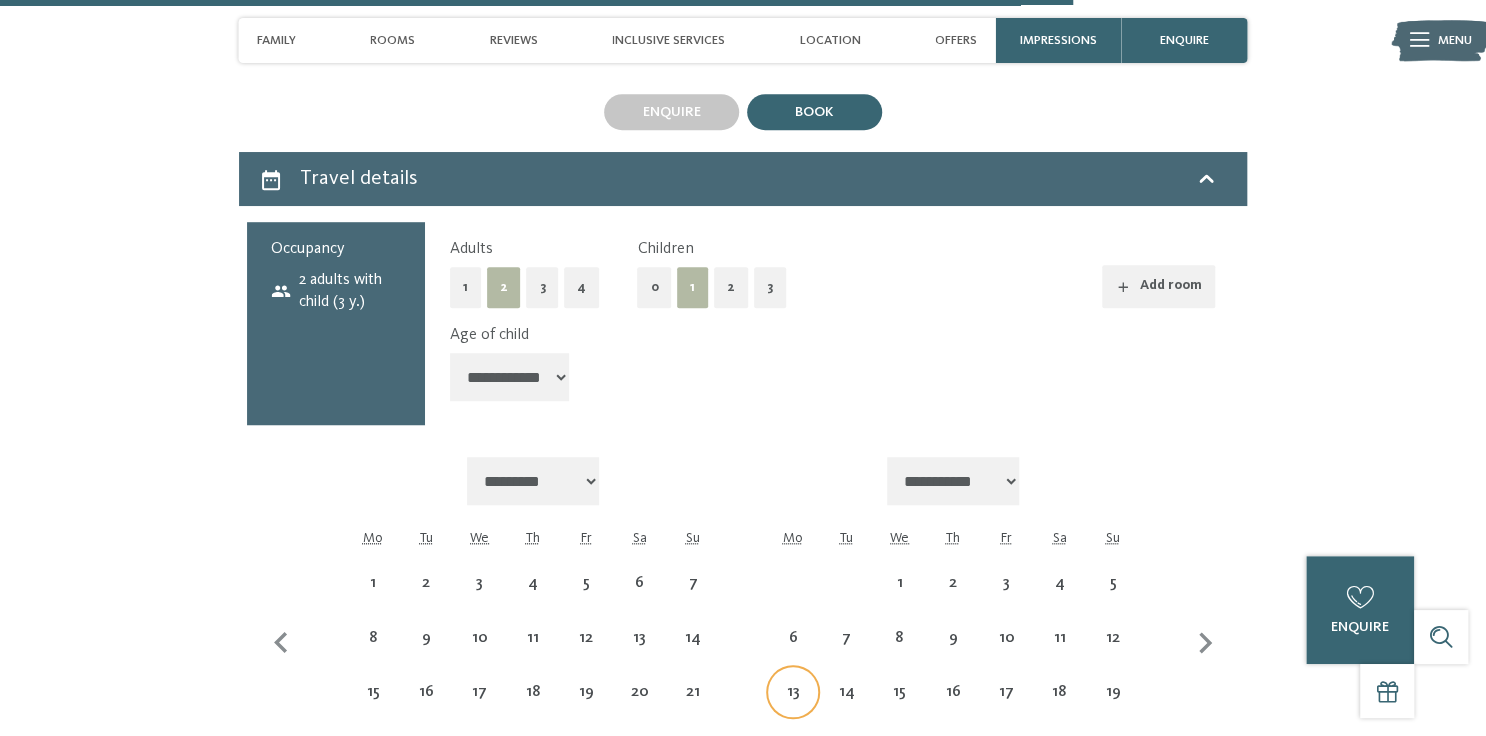 select on "**********" 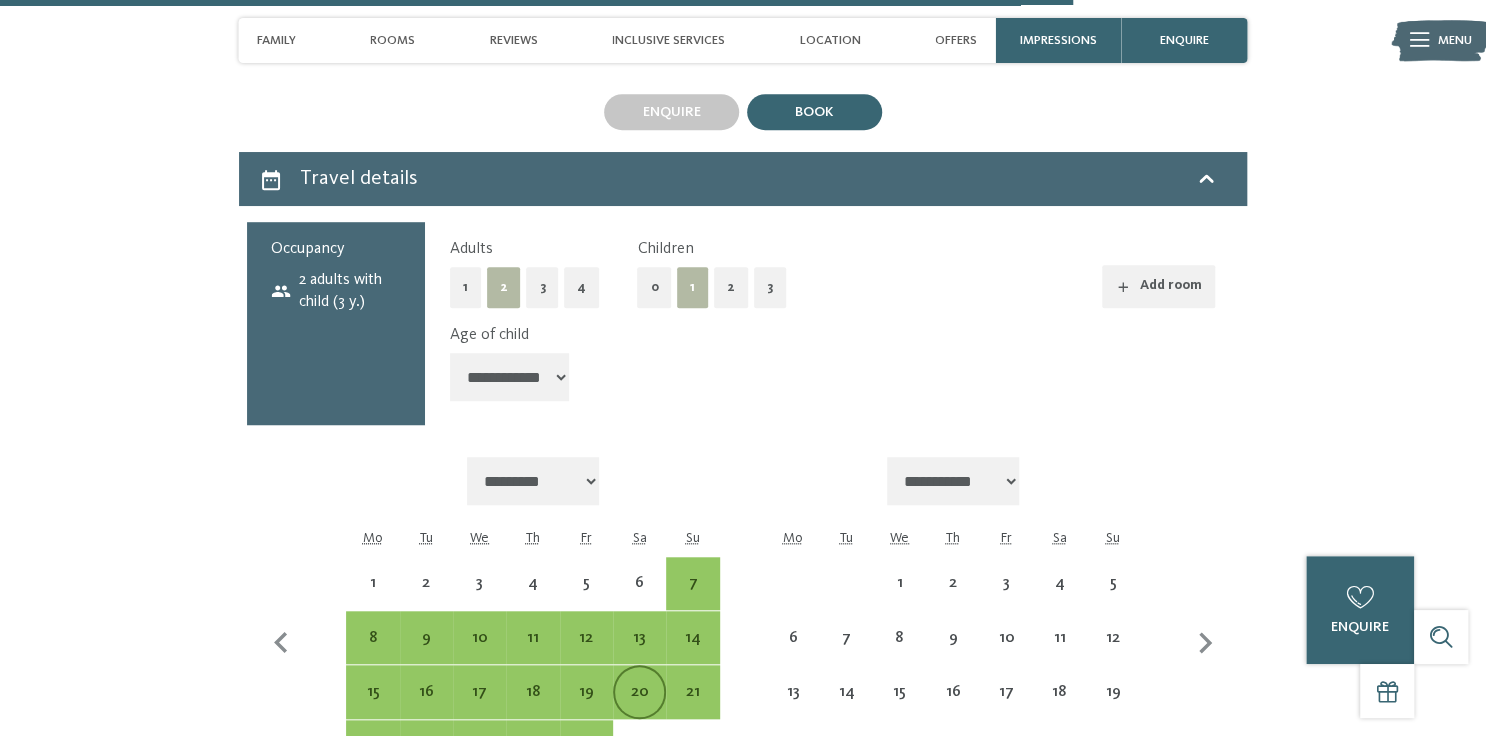 click on "20" at bounding box center (639, 708) 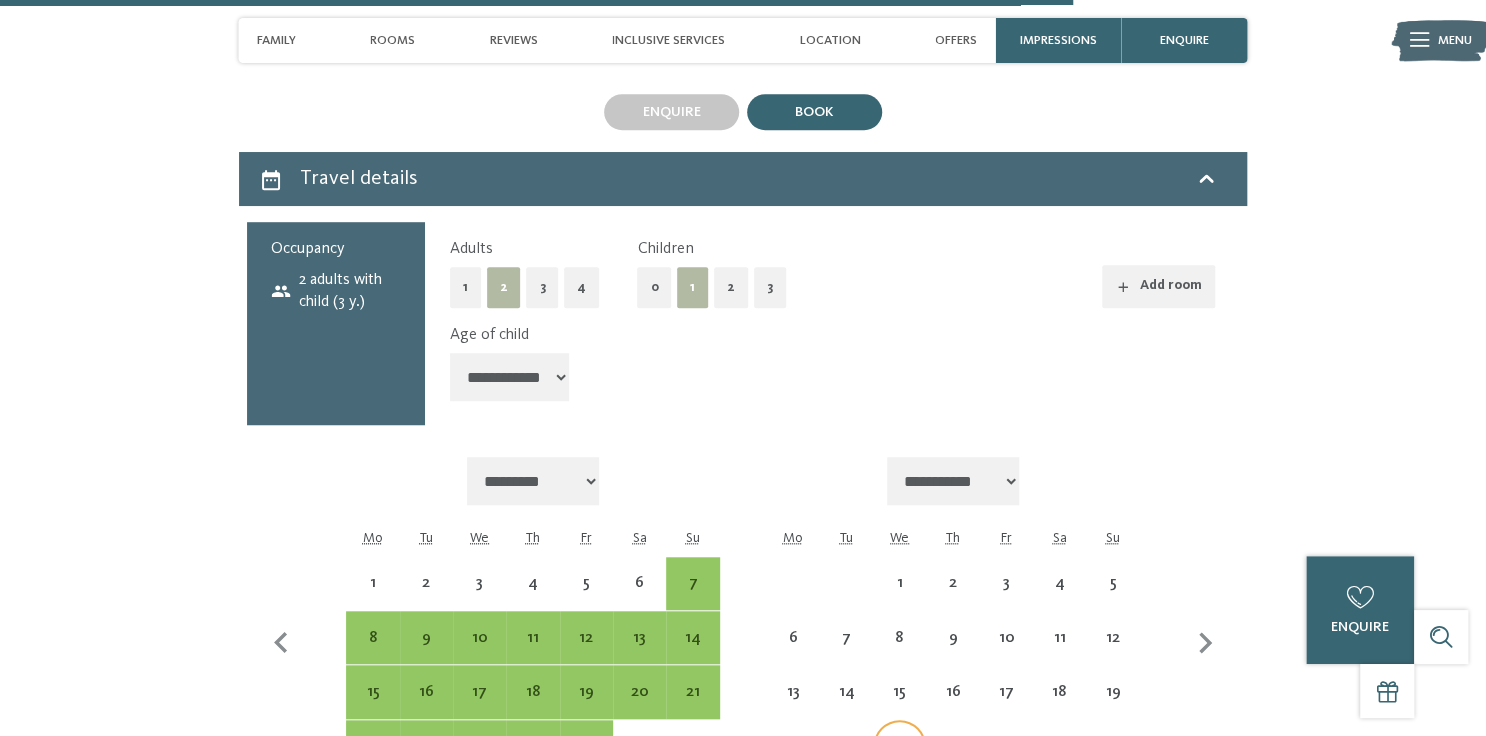 select on "**********" 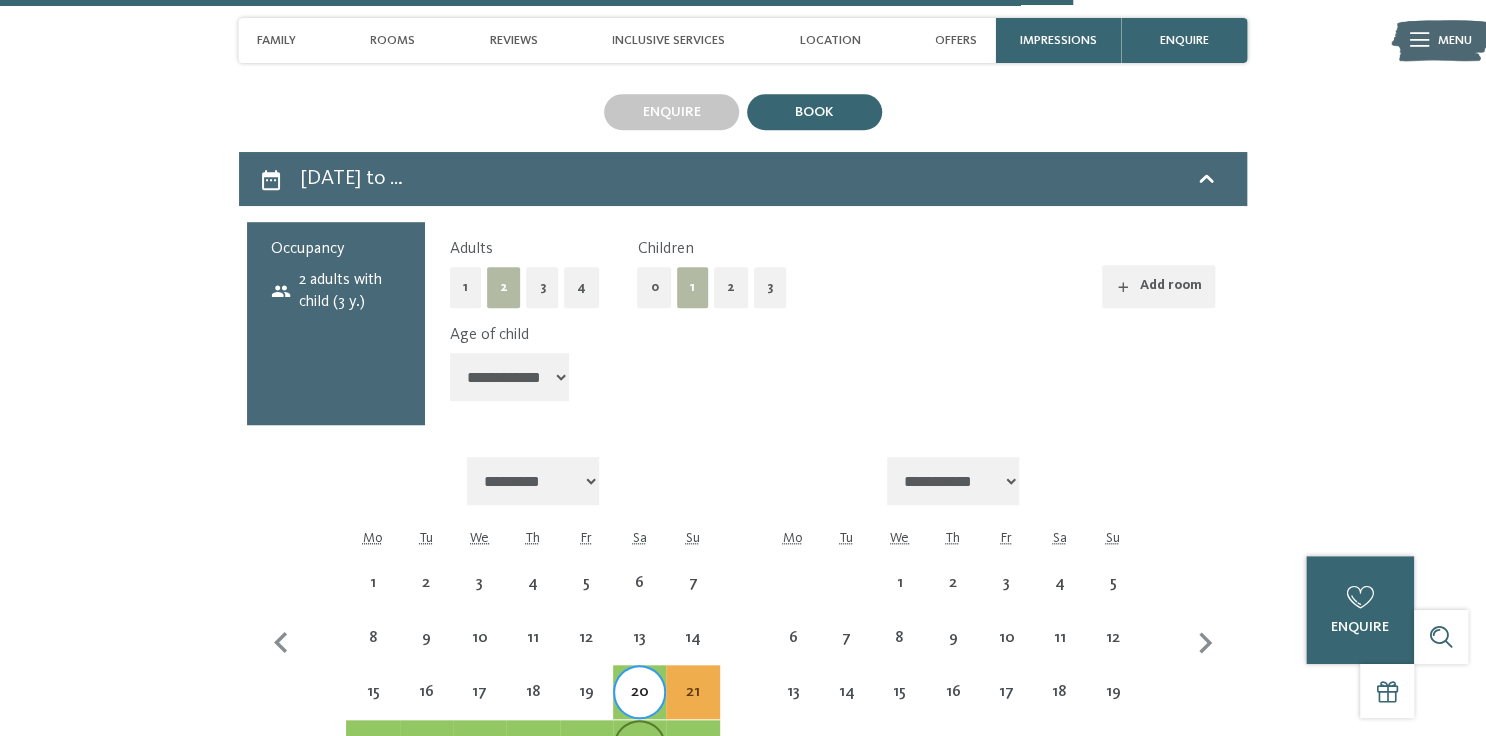 click on "27" at bounding box center [639, 762] 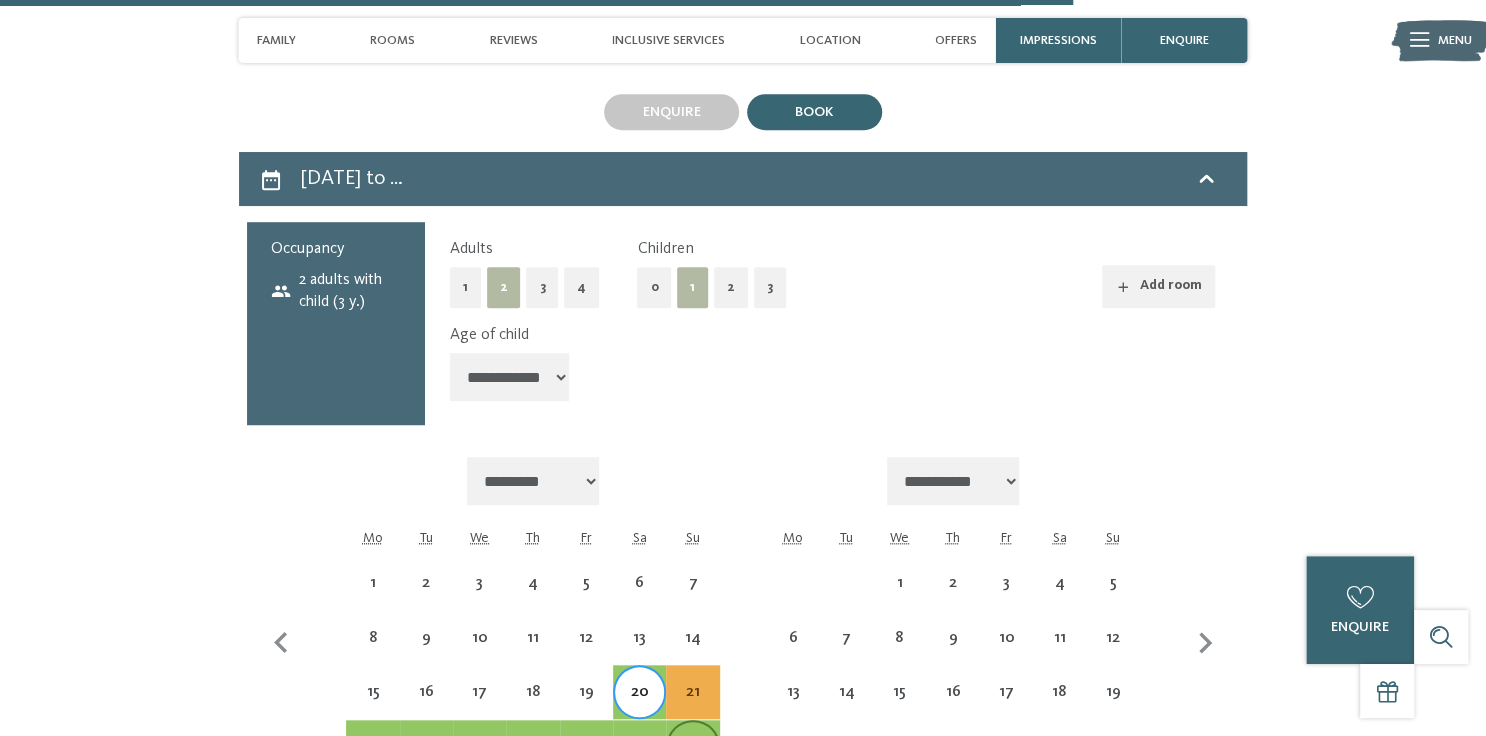 select on "**********" 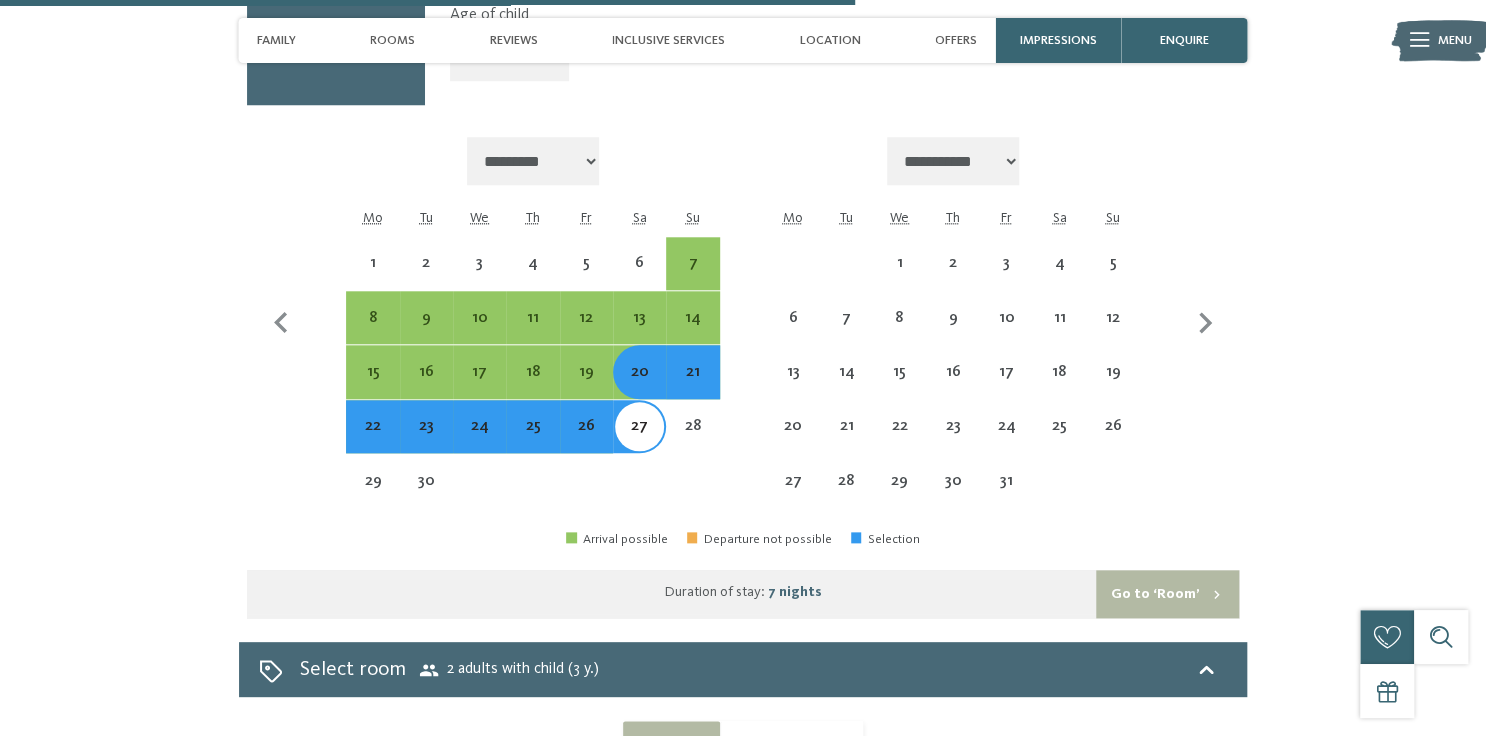 click on "Go to ‘Room’" at bounding box center (1167, 594) 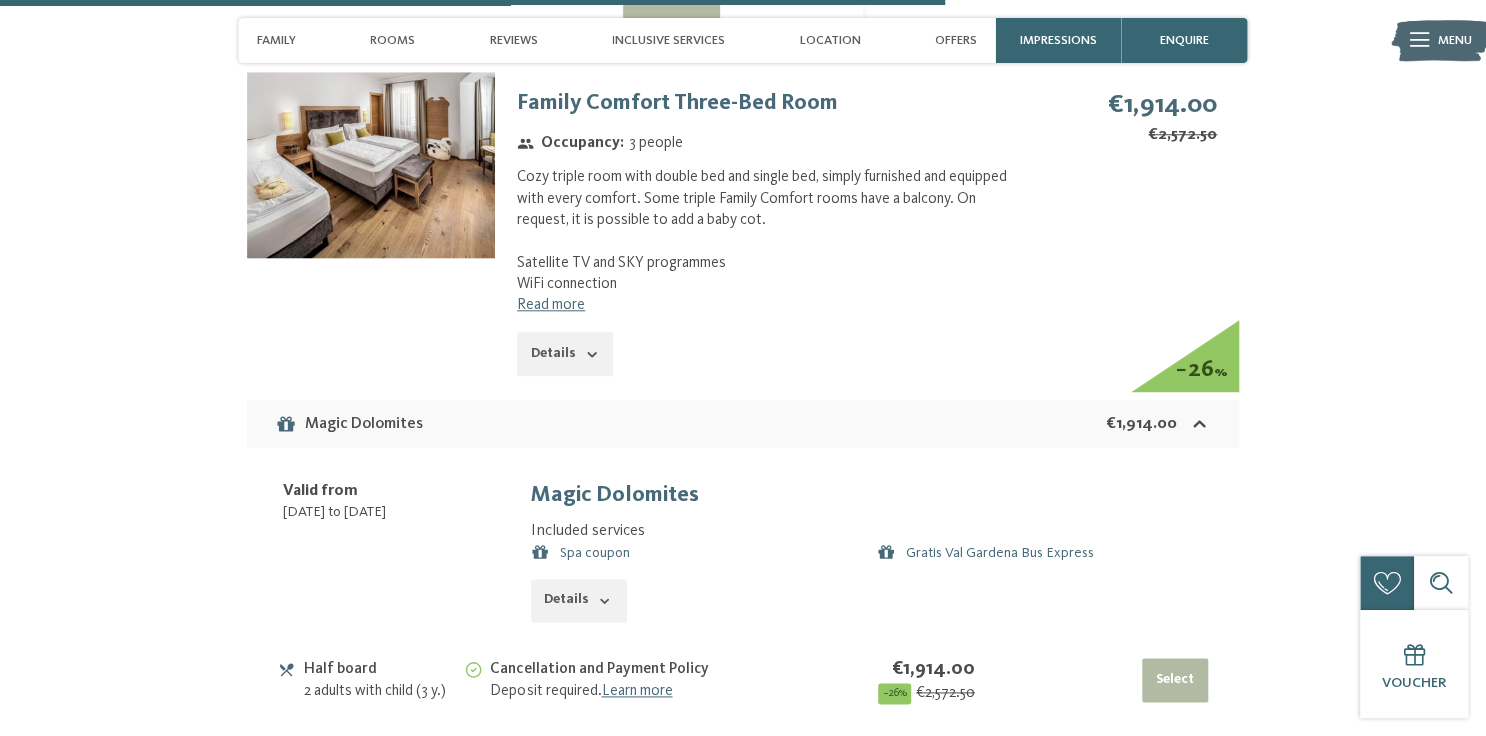 scroll, scrollTop: 4574, scrollLeft: 0, axis: vertical 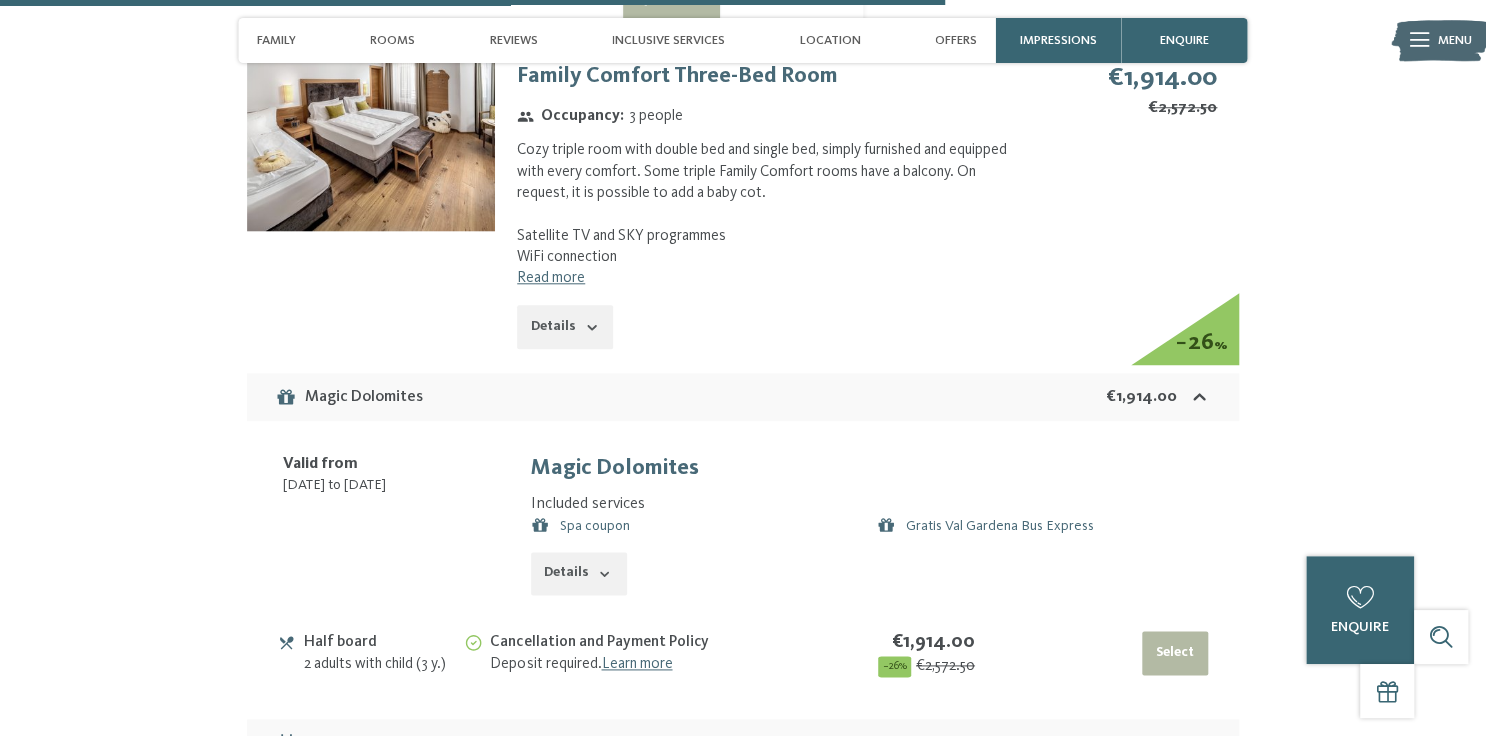 click 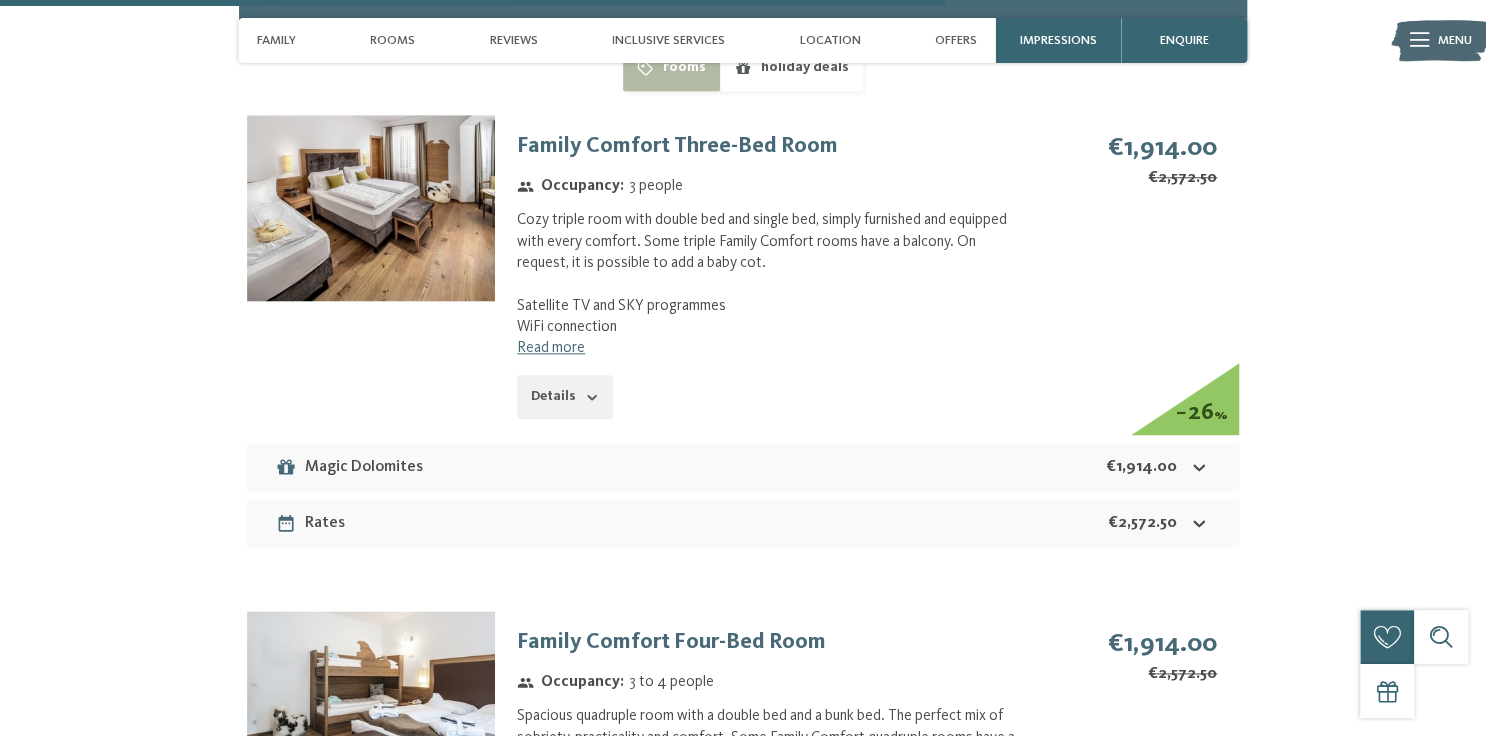 scroll, scrollTop: 4414, scrollLeft: 0, axis: vertical 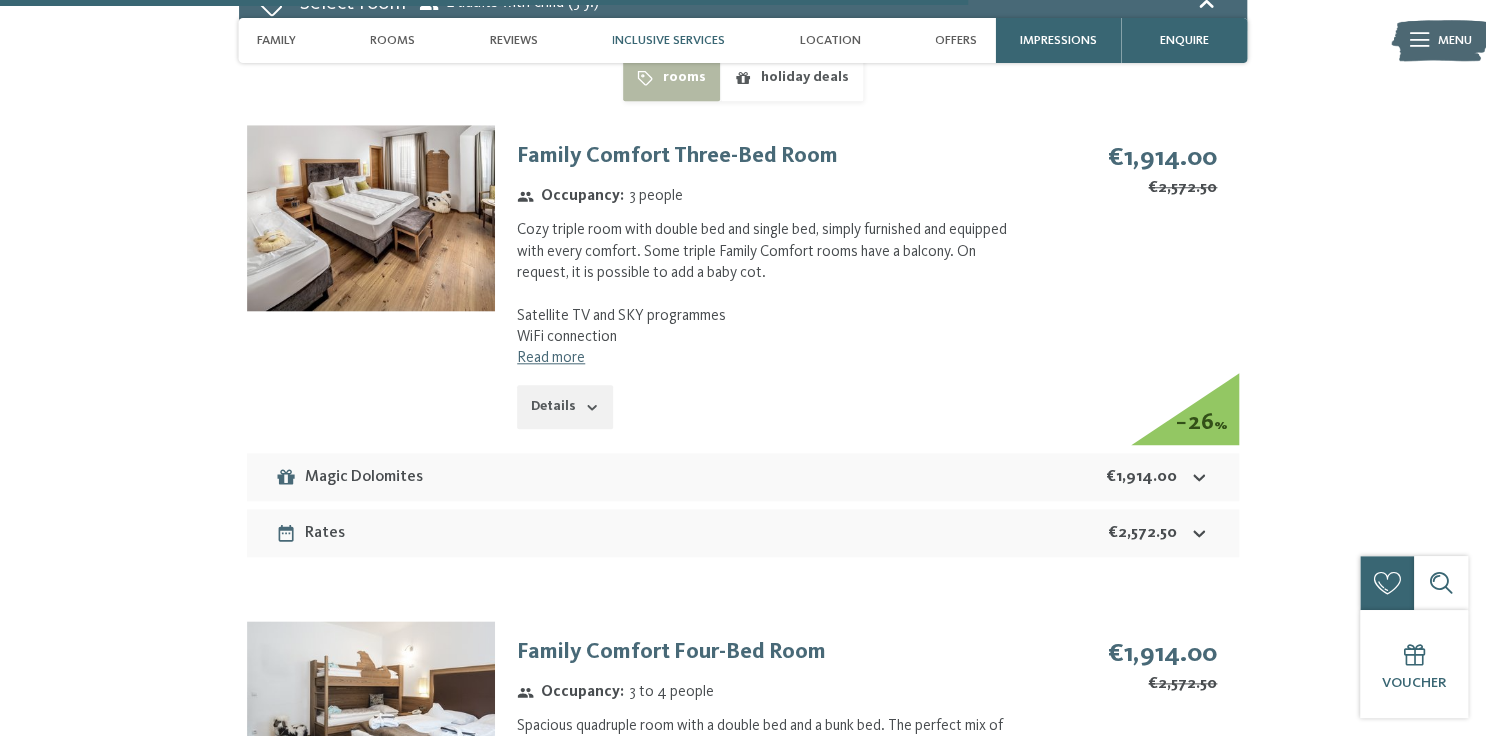 click on "Inclusive services" at bounding box center (668, 40) 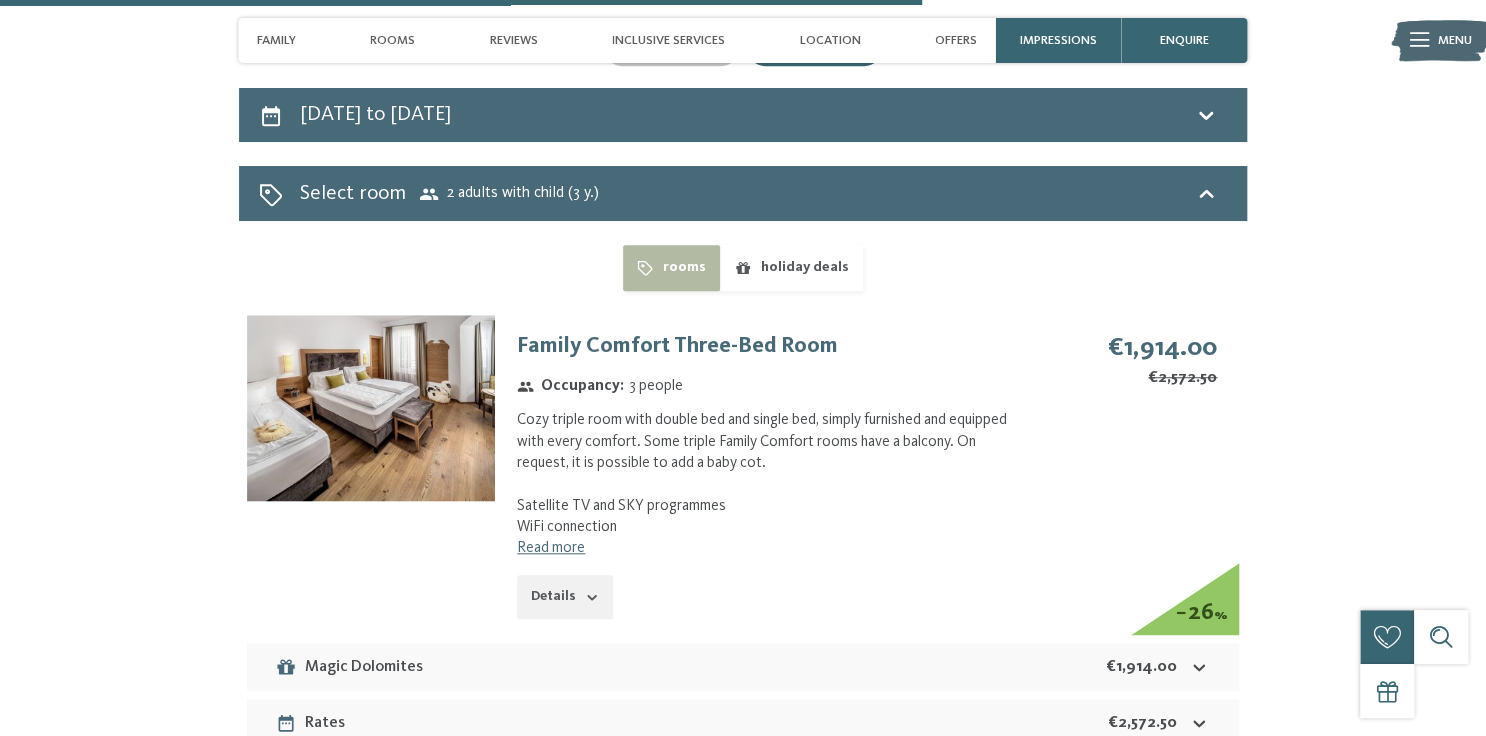 scroll, scrollTop: 4336, scrollLeft: 0, axis: vertical 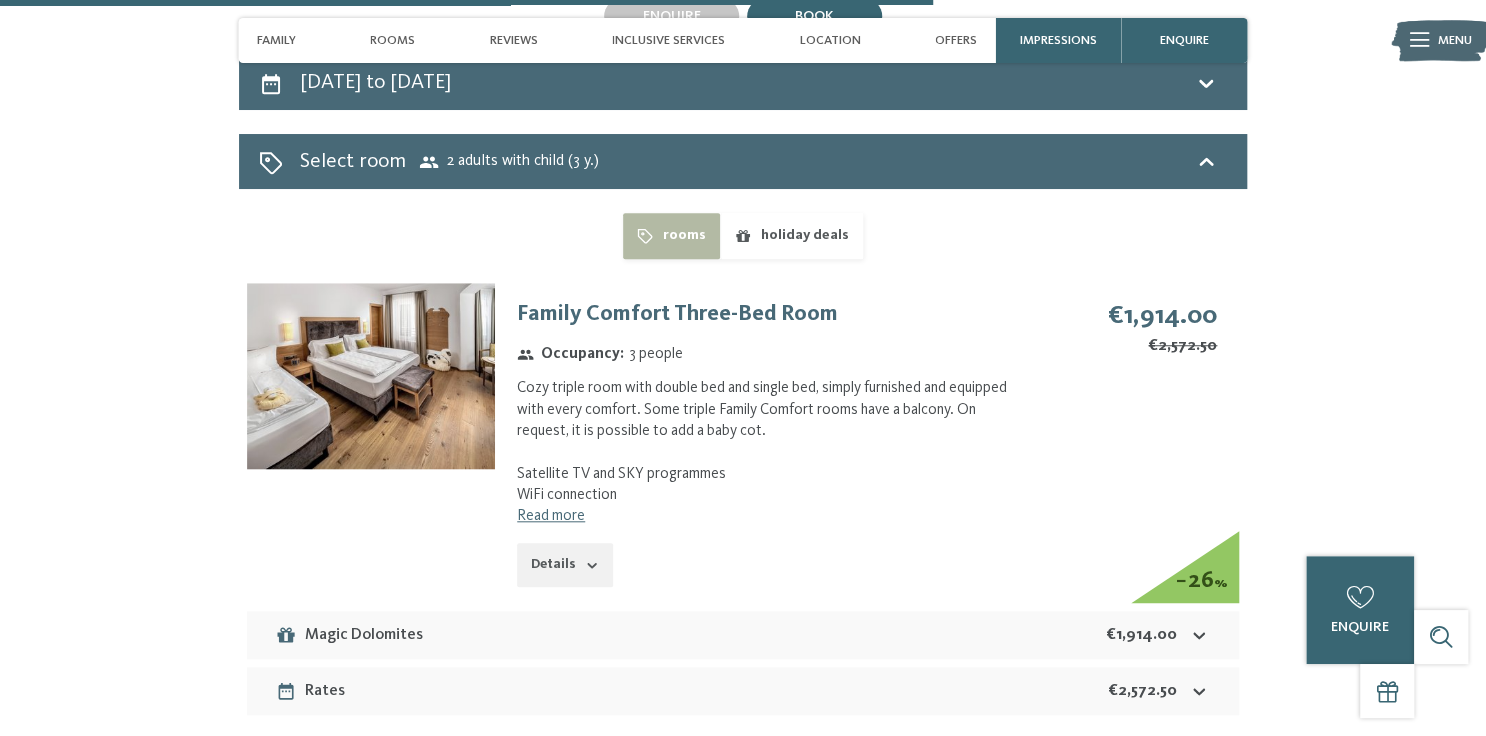 click on "holiday deals" at bounding box center [791, 236] 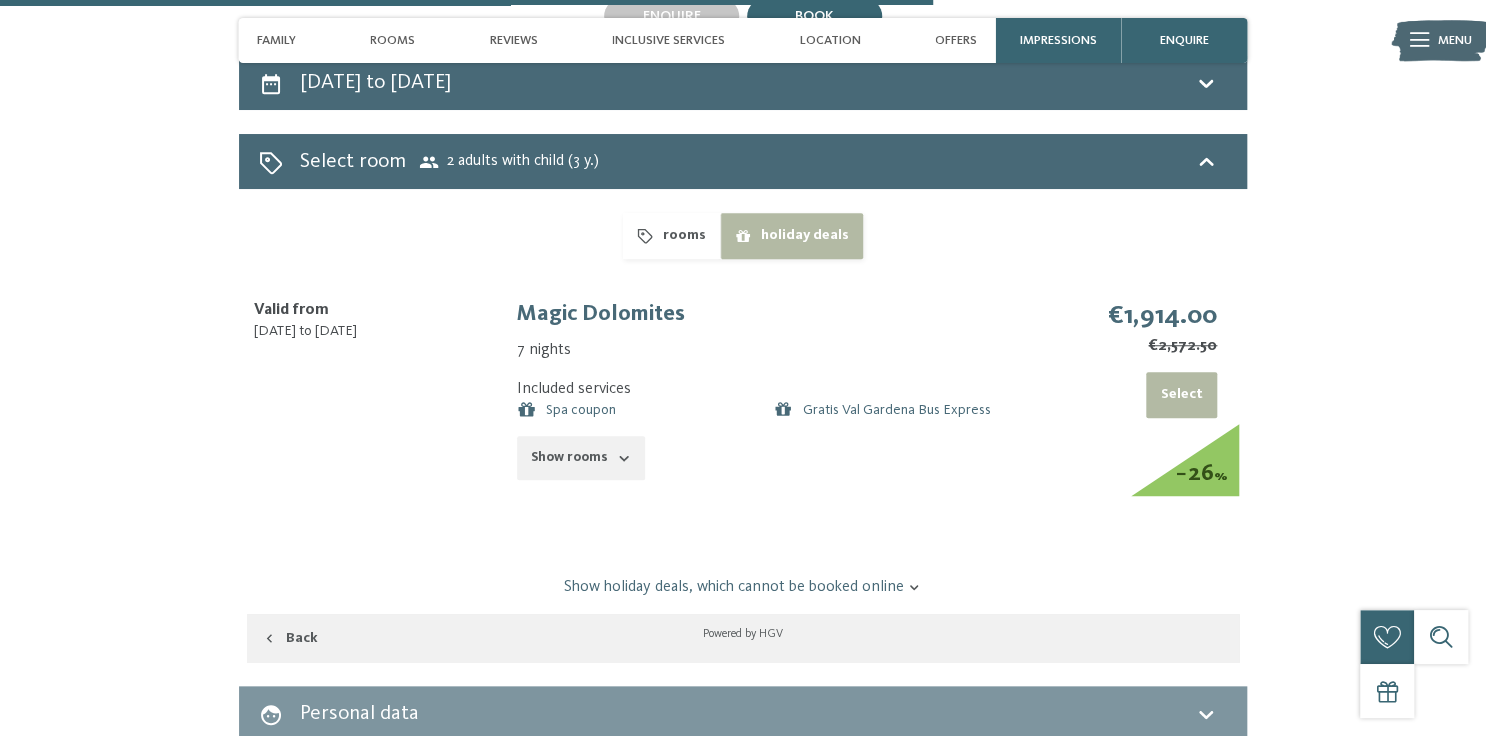 click on "Show rooms" at bounding box center (581, 458) 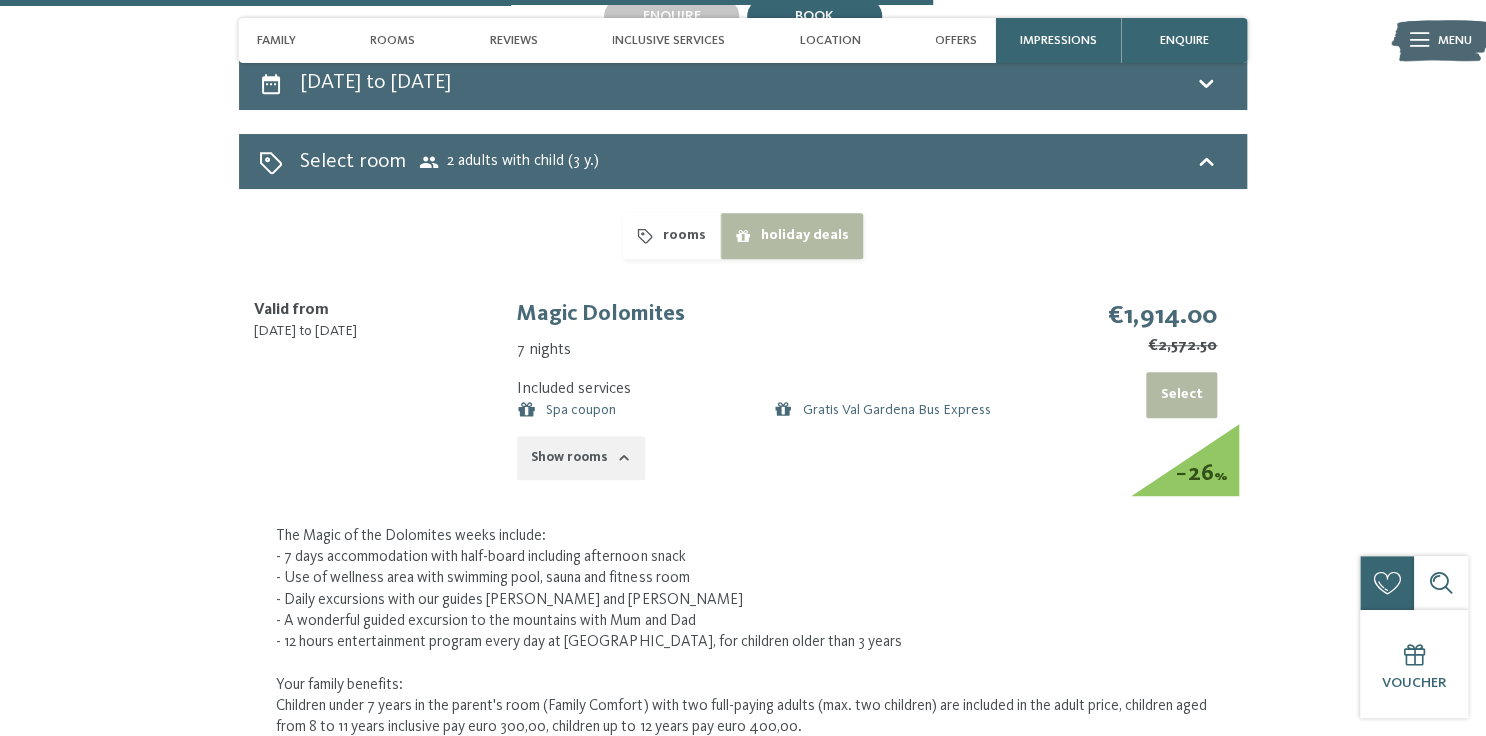 click on "Show rooms" at bounding box center (581, 458) 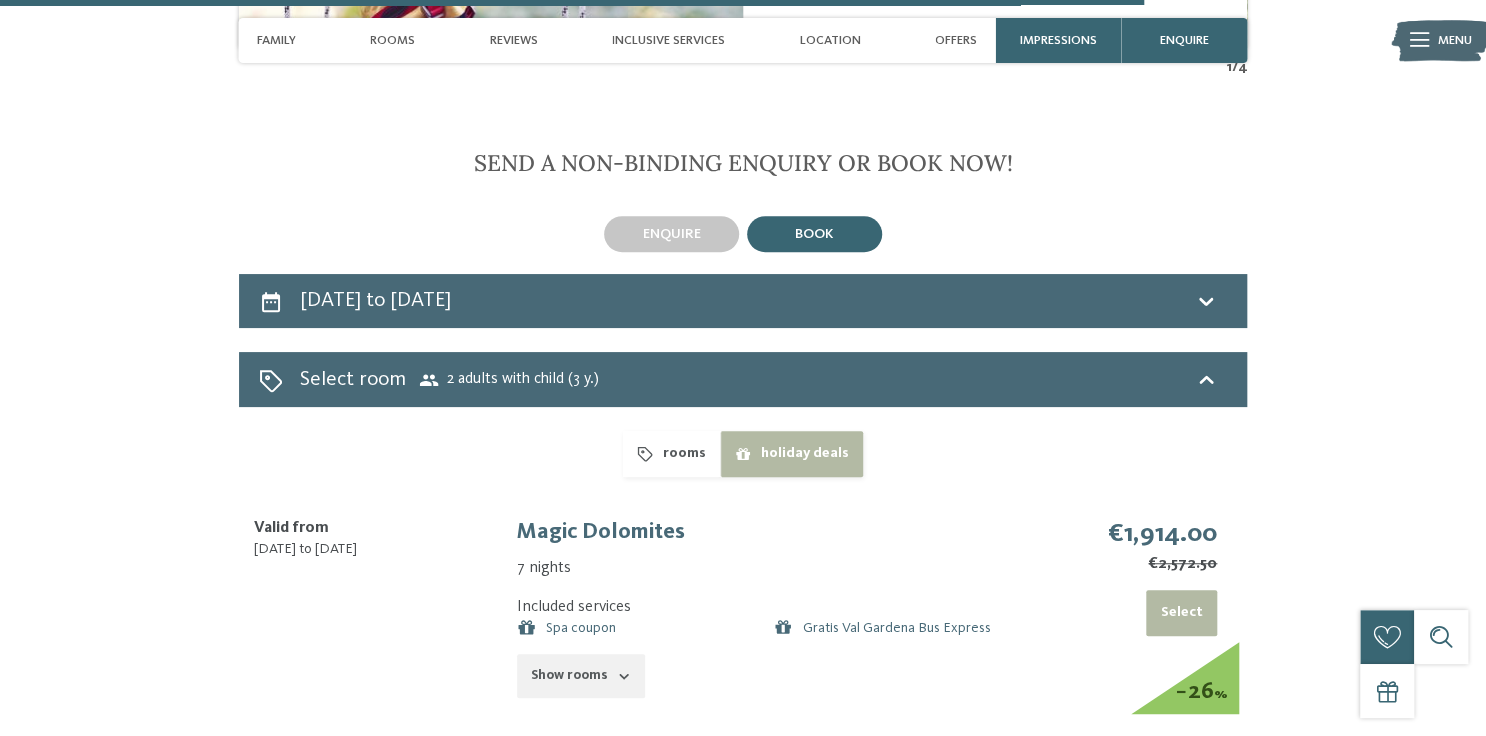 scroll, scrollTop: 4096, scrollLeft: 0, axis: vertical 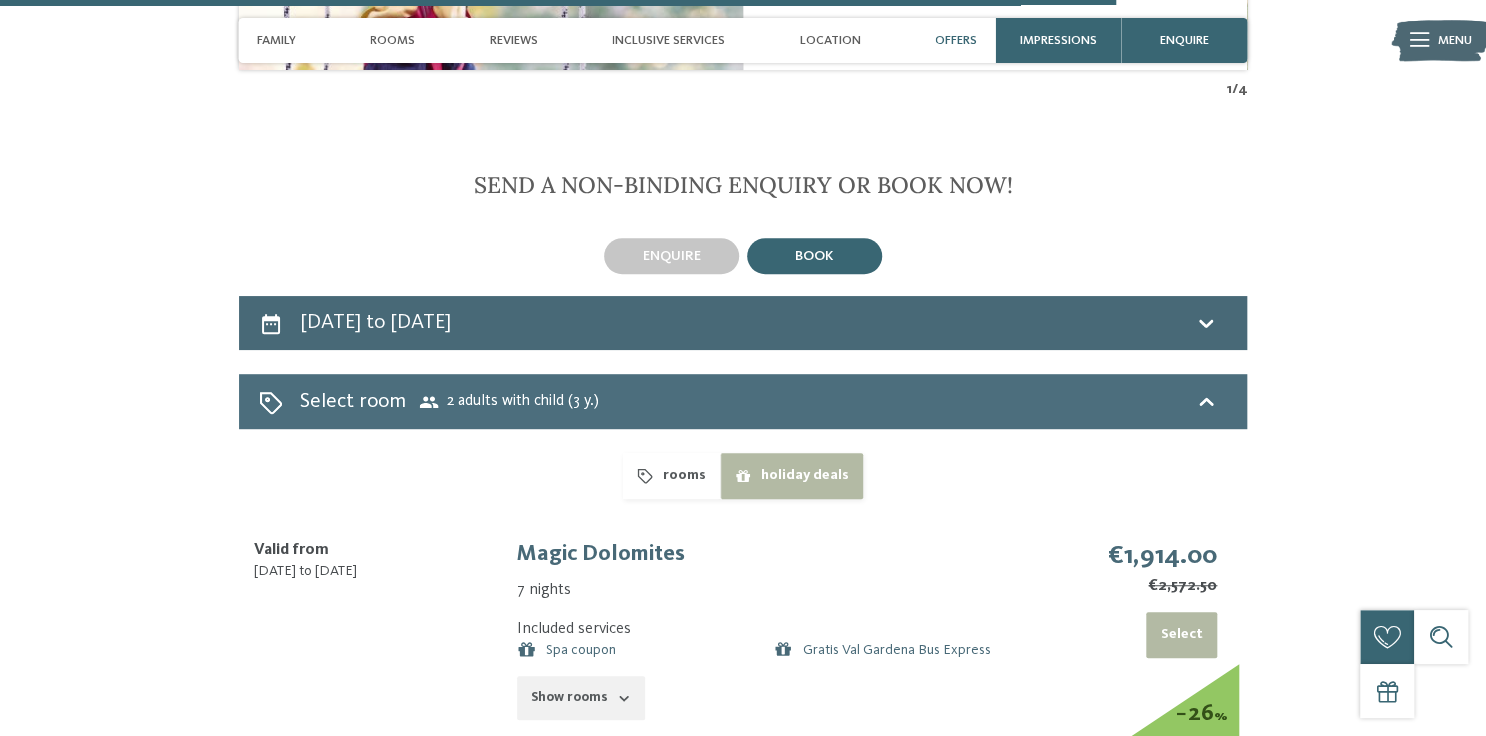click 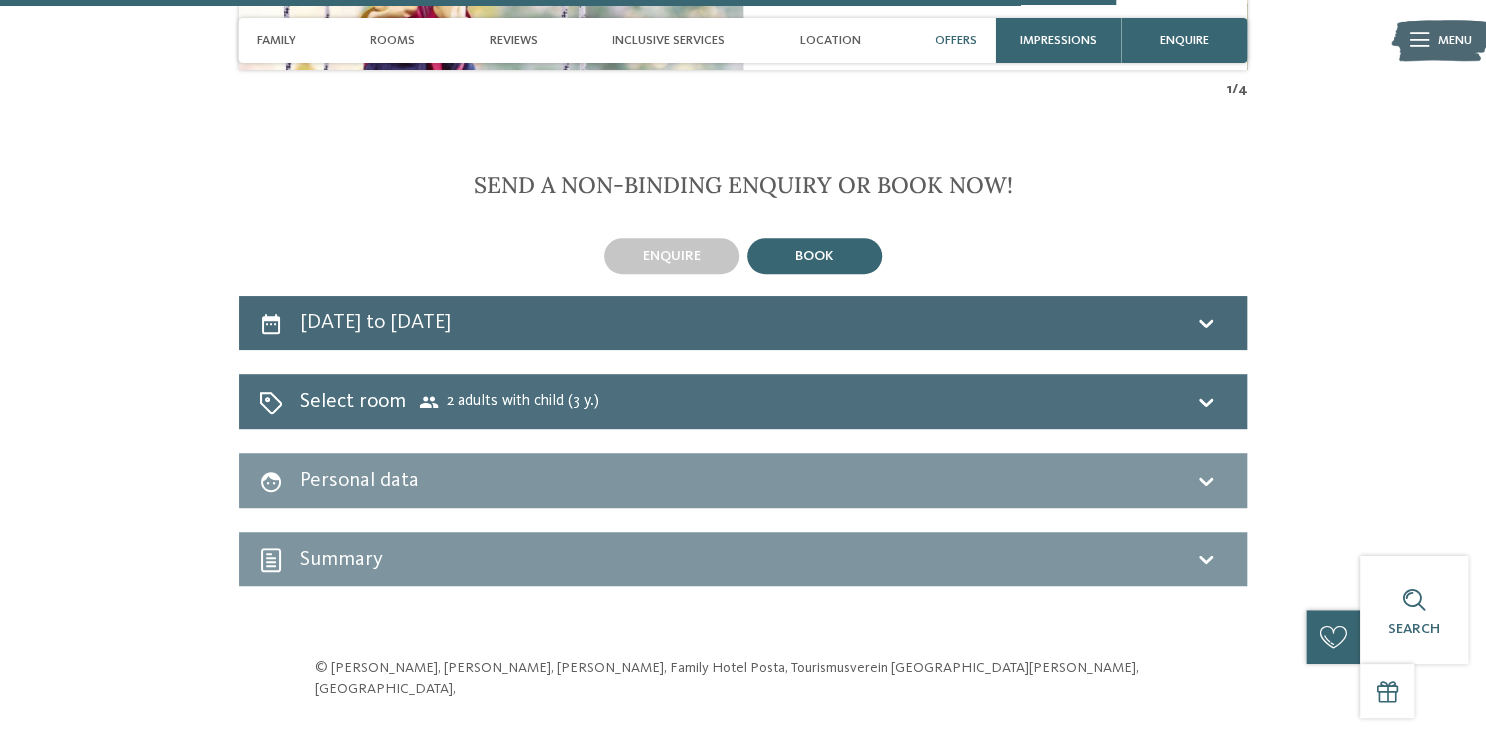click 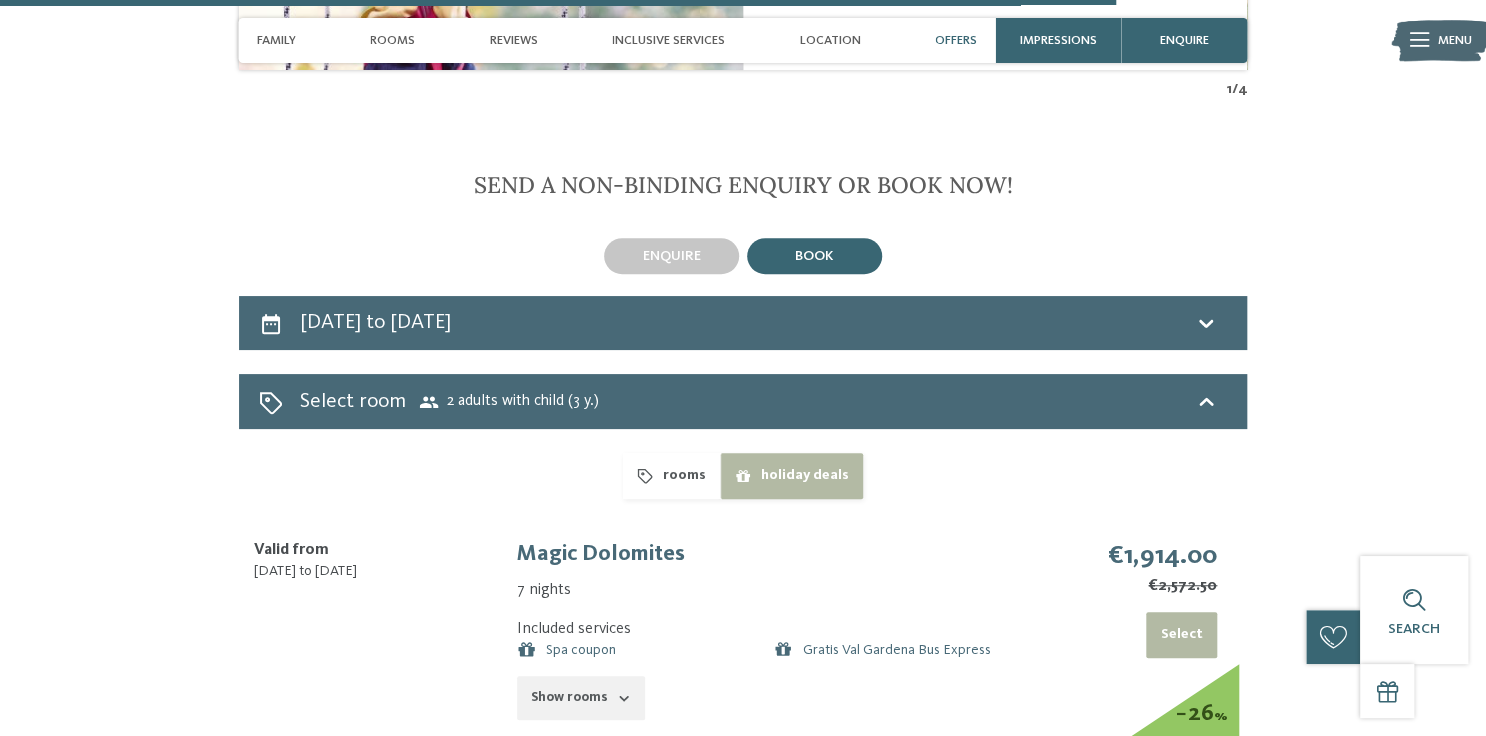 click on "rooms" at bounding box center [671, 476] 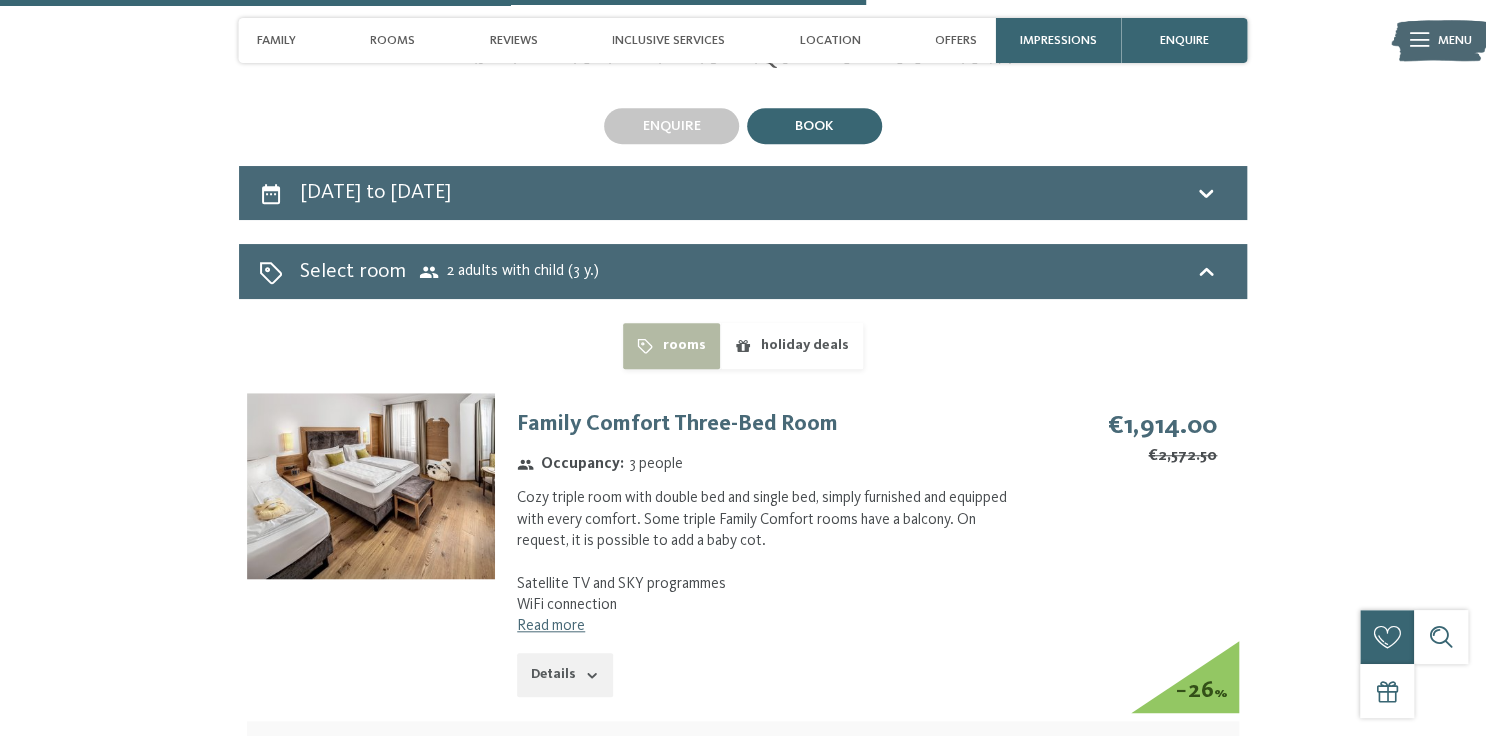 scroll, scrollTop: 4256, scrollLeft: 0, axis: vertical 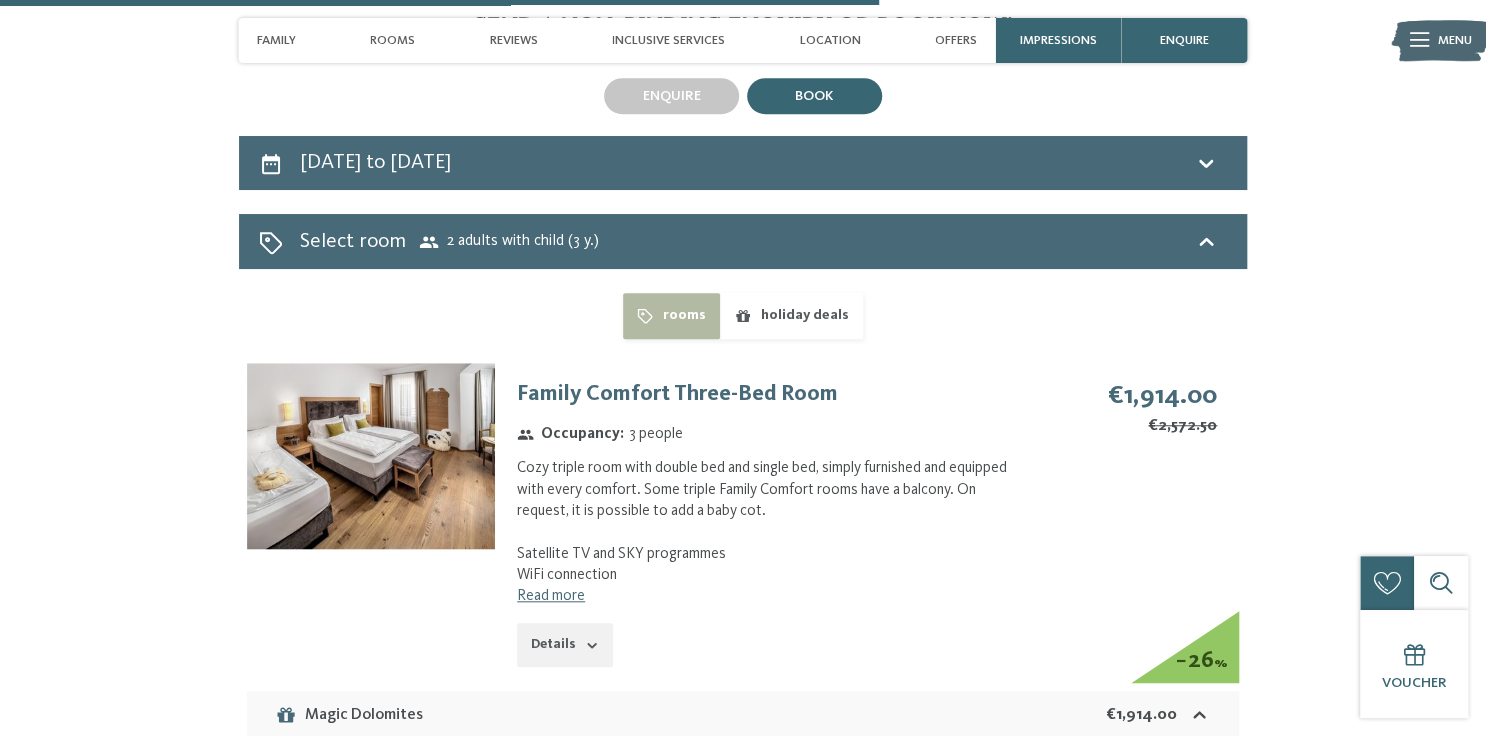 click on "Read more" at bounding box center [551, 596] 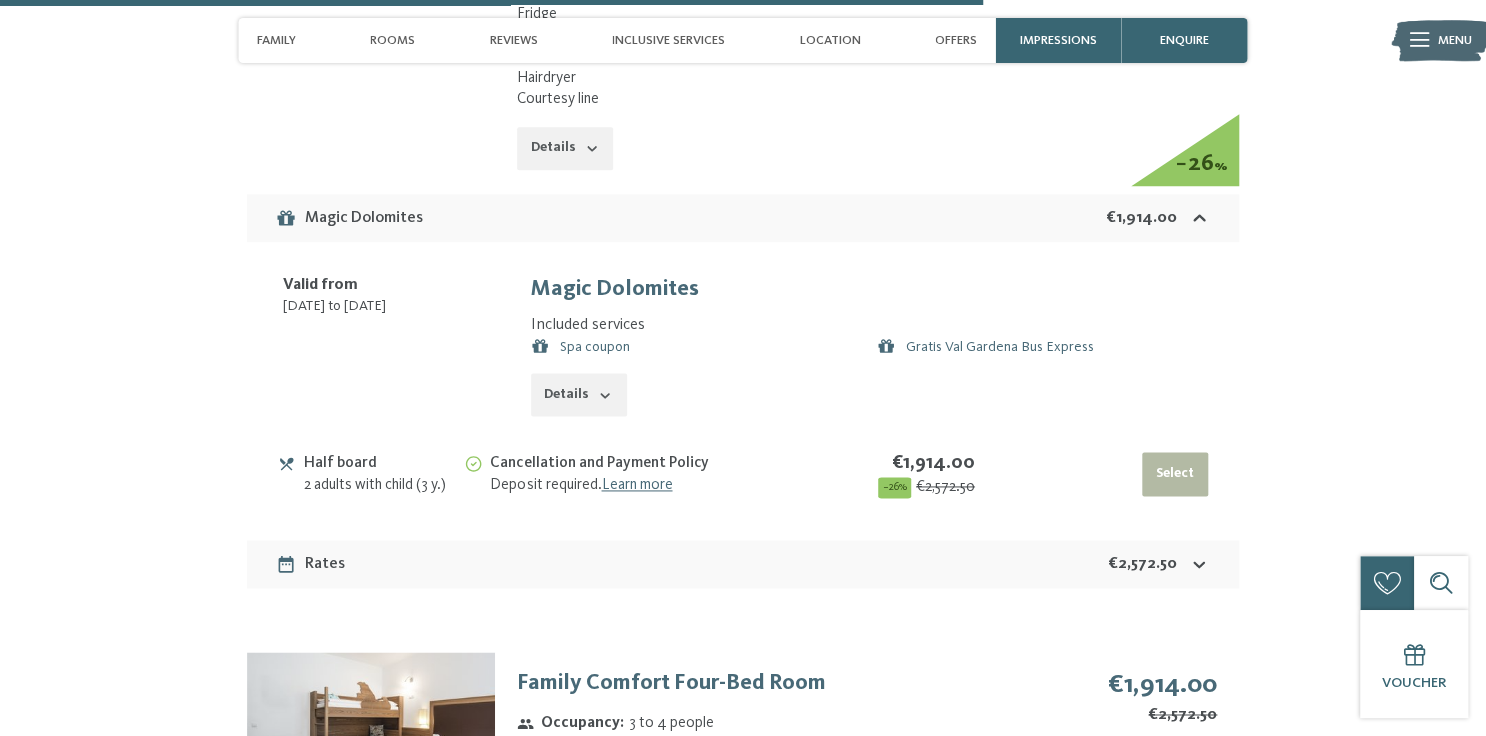 scroll, scrollTop: 4816, scrollLeft: 0, axis: vertical 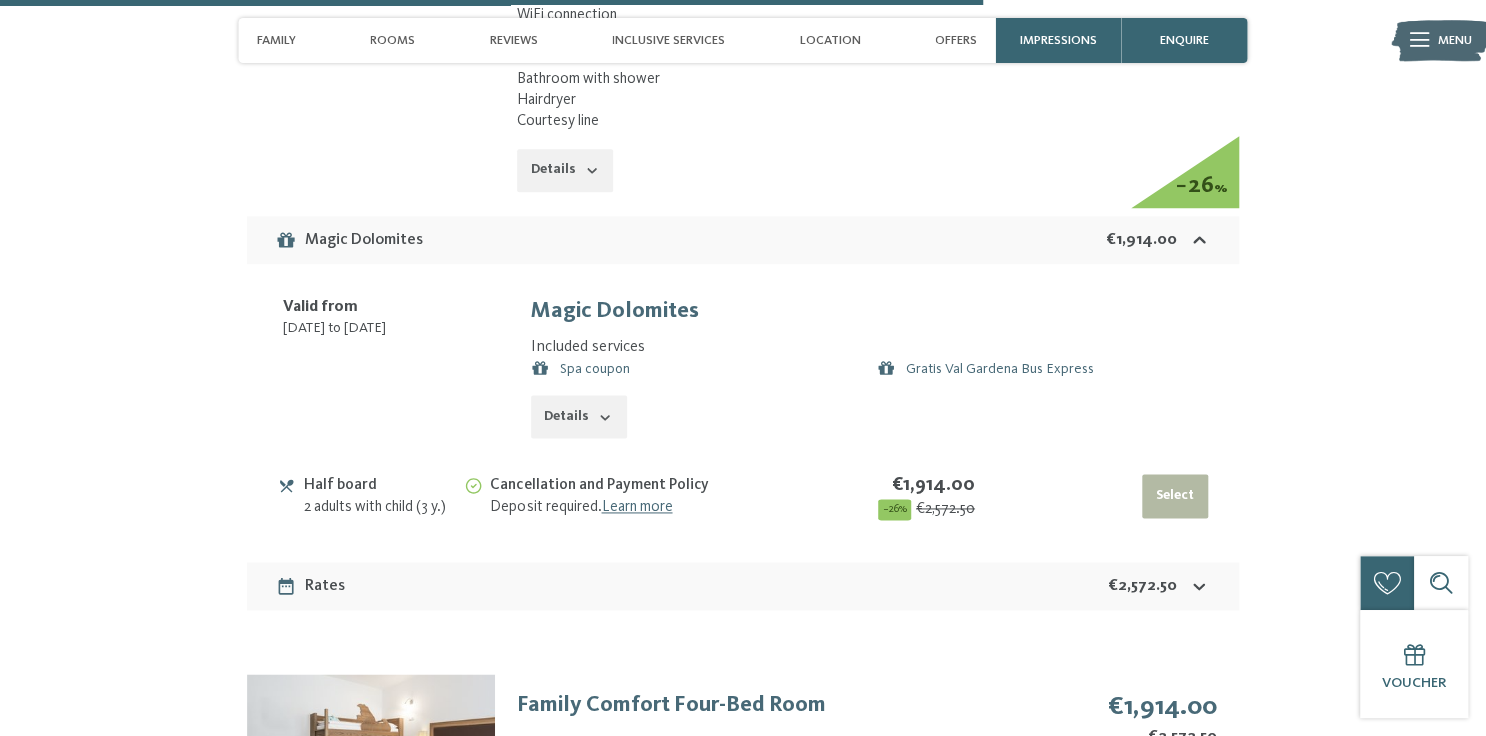 click 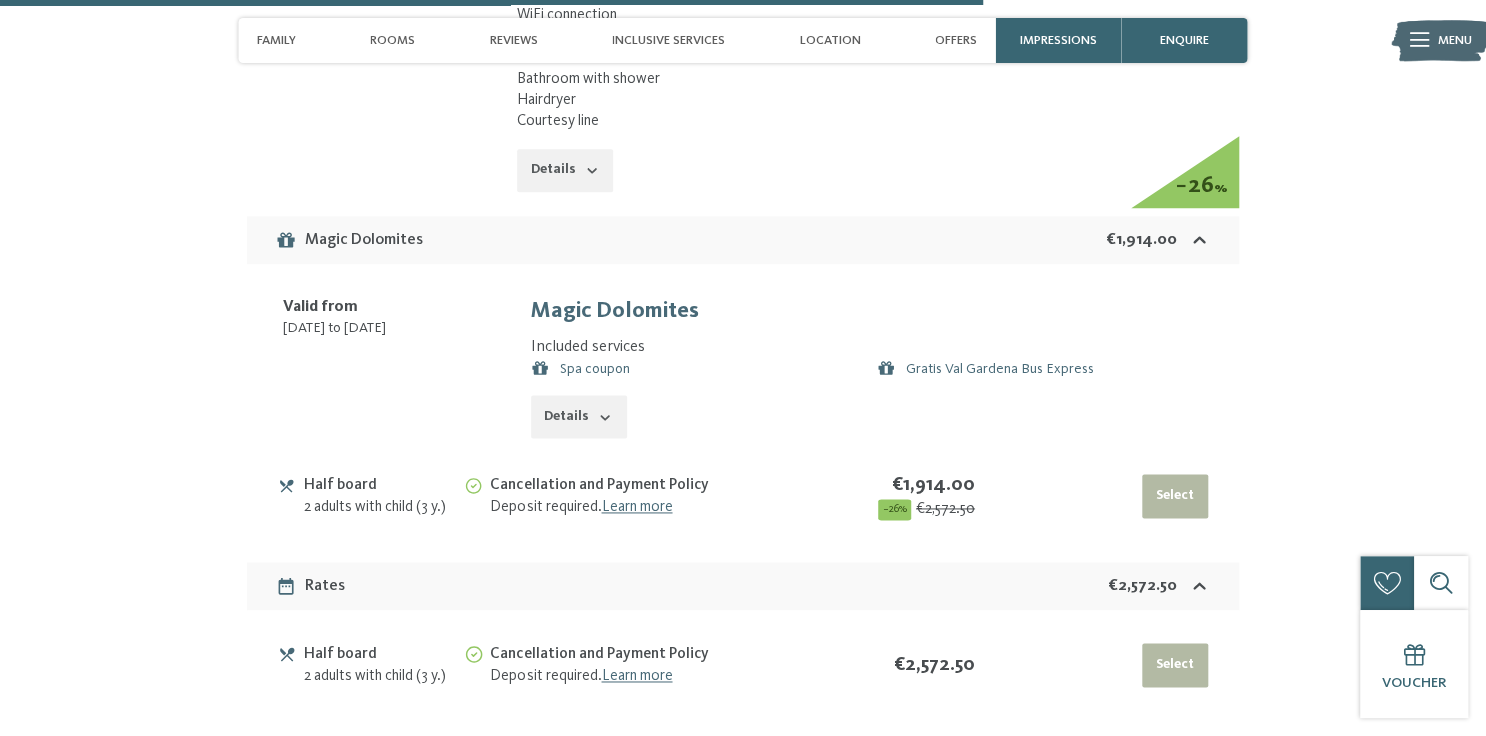 click 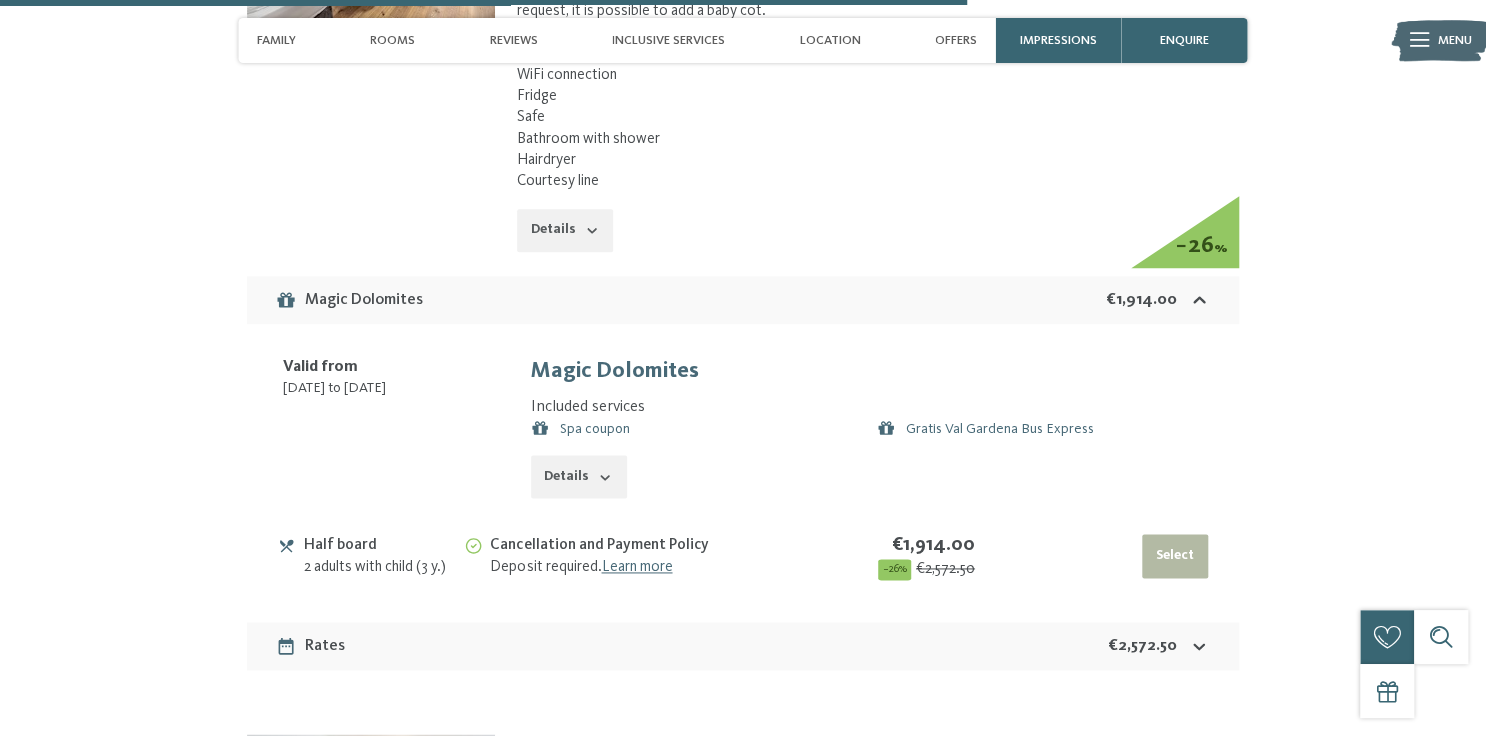 scroll, scrollTop: 4736, scrollLeft: 0, axis: vertical 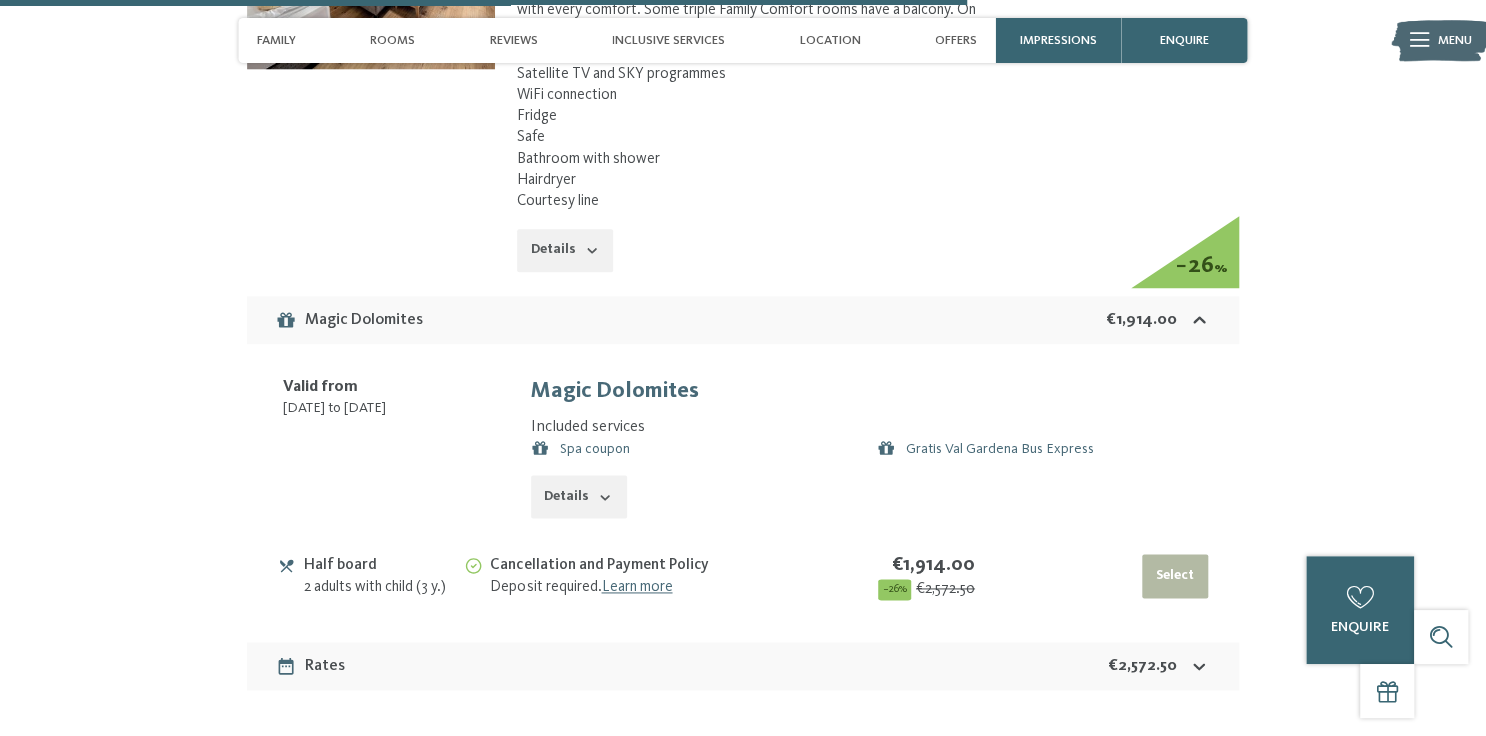 click 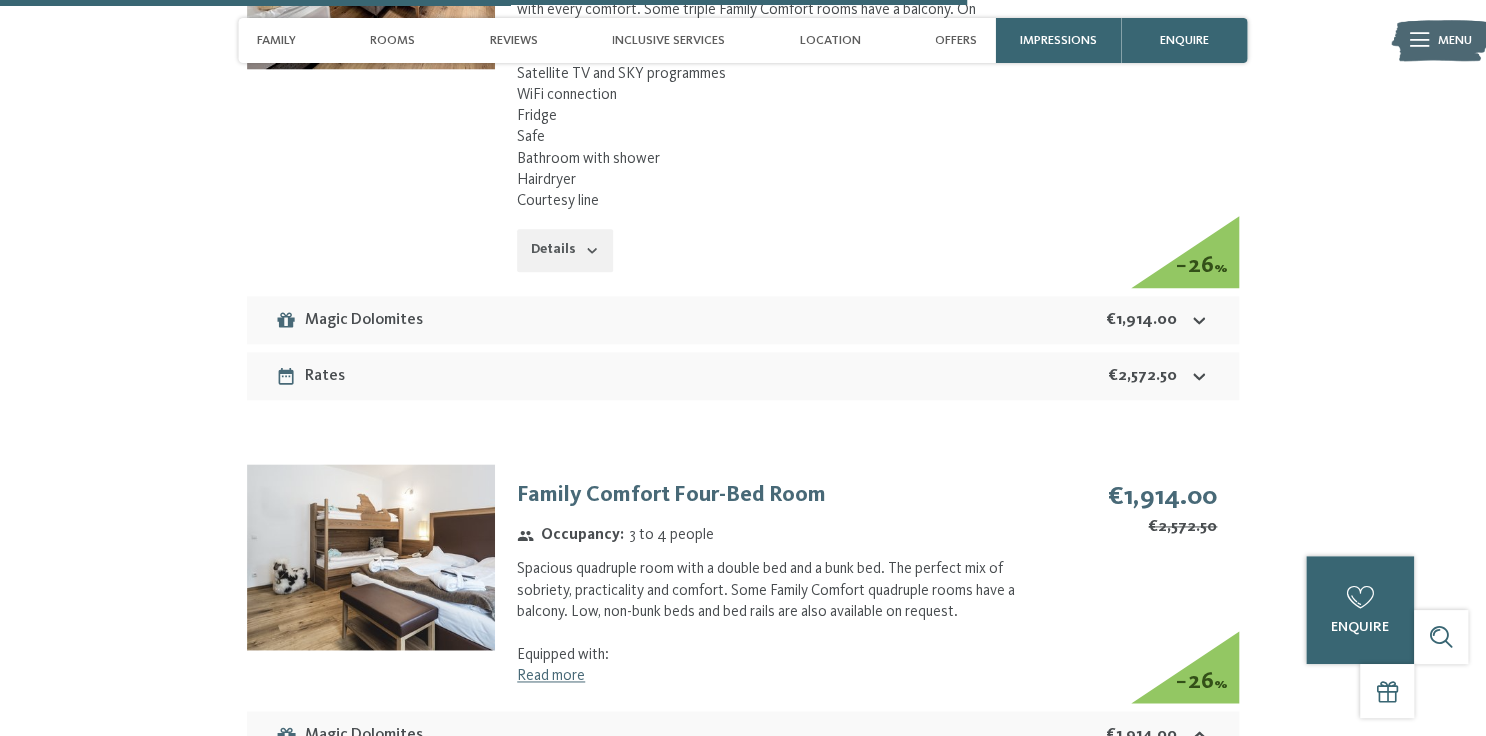 click 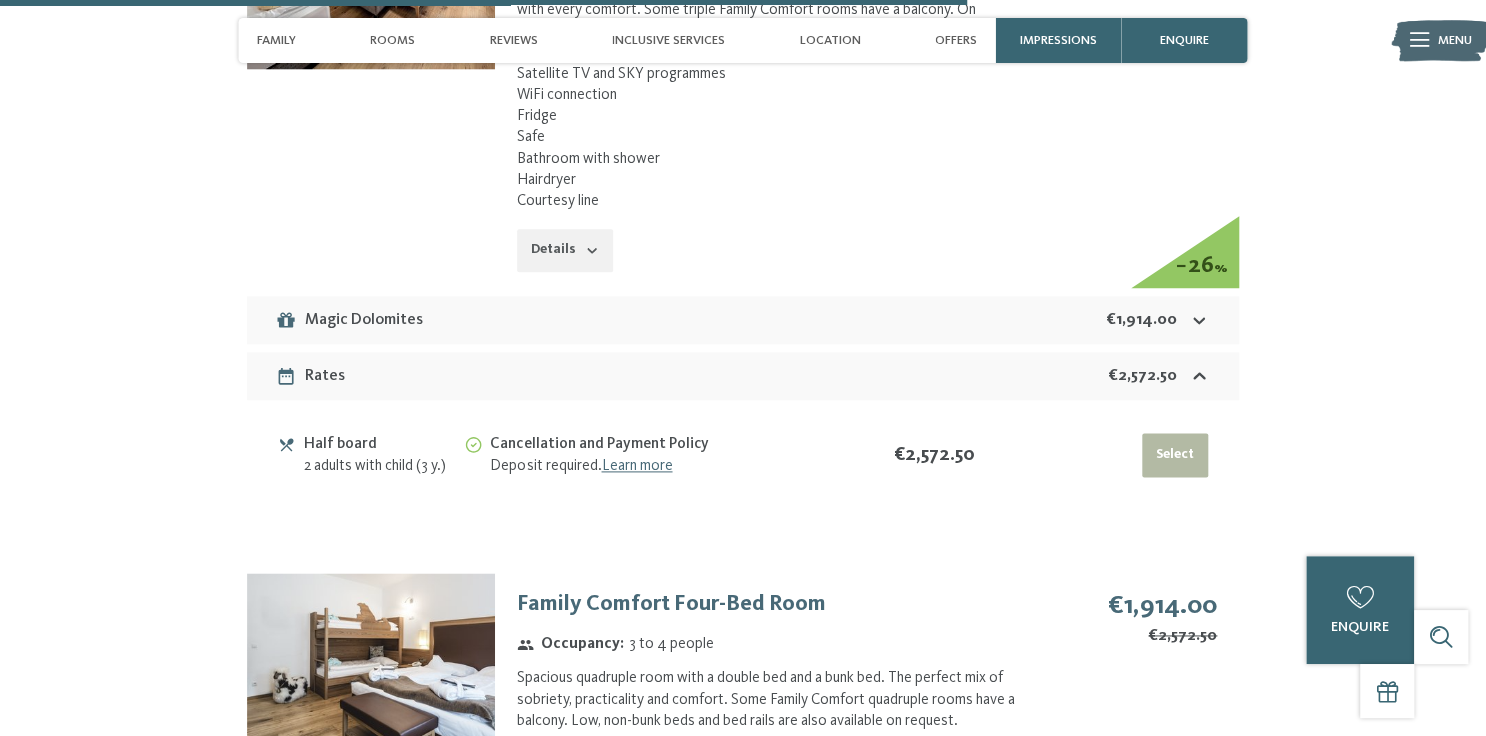 click 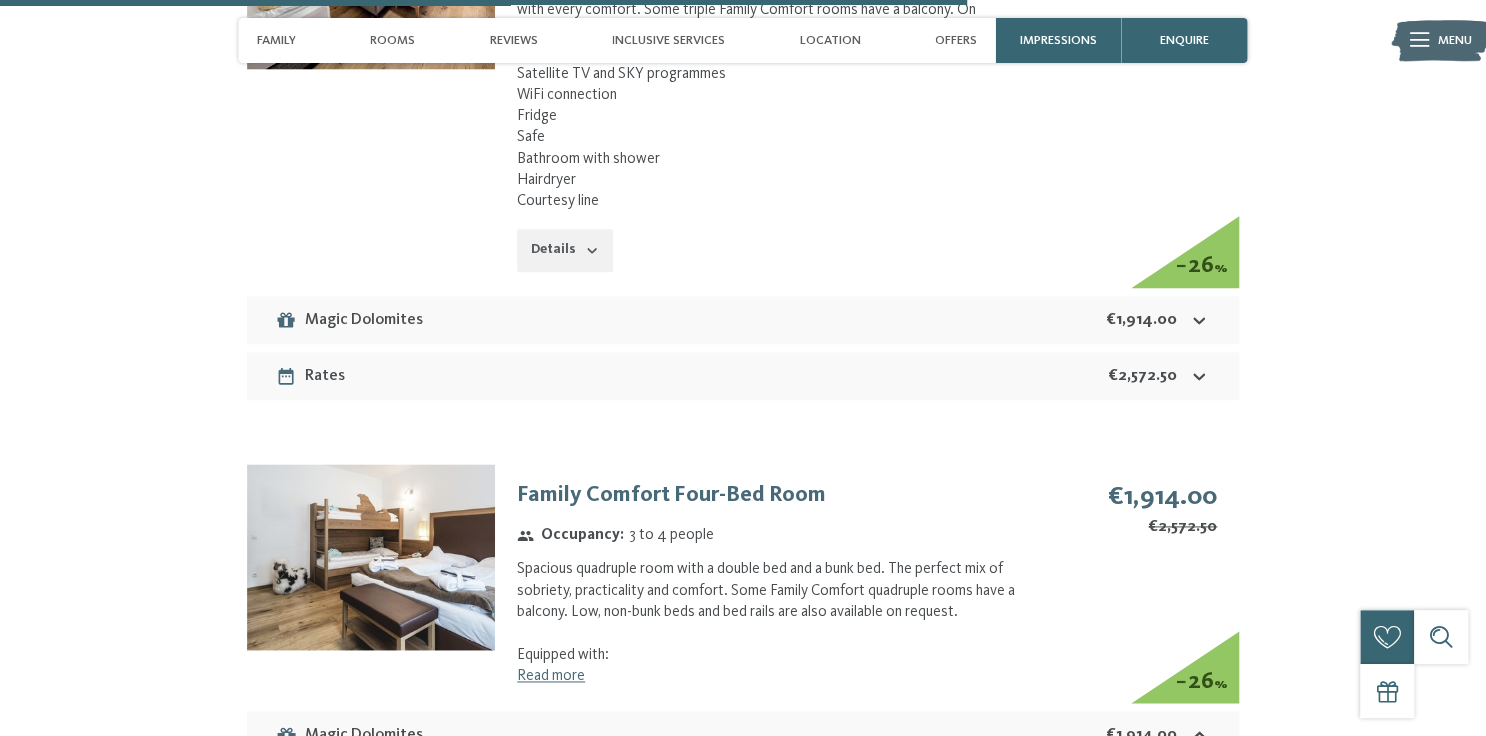 click 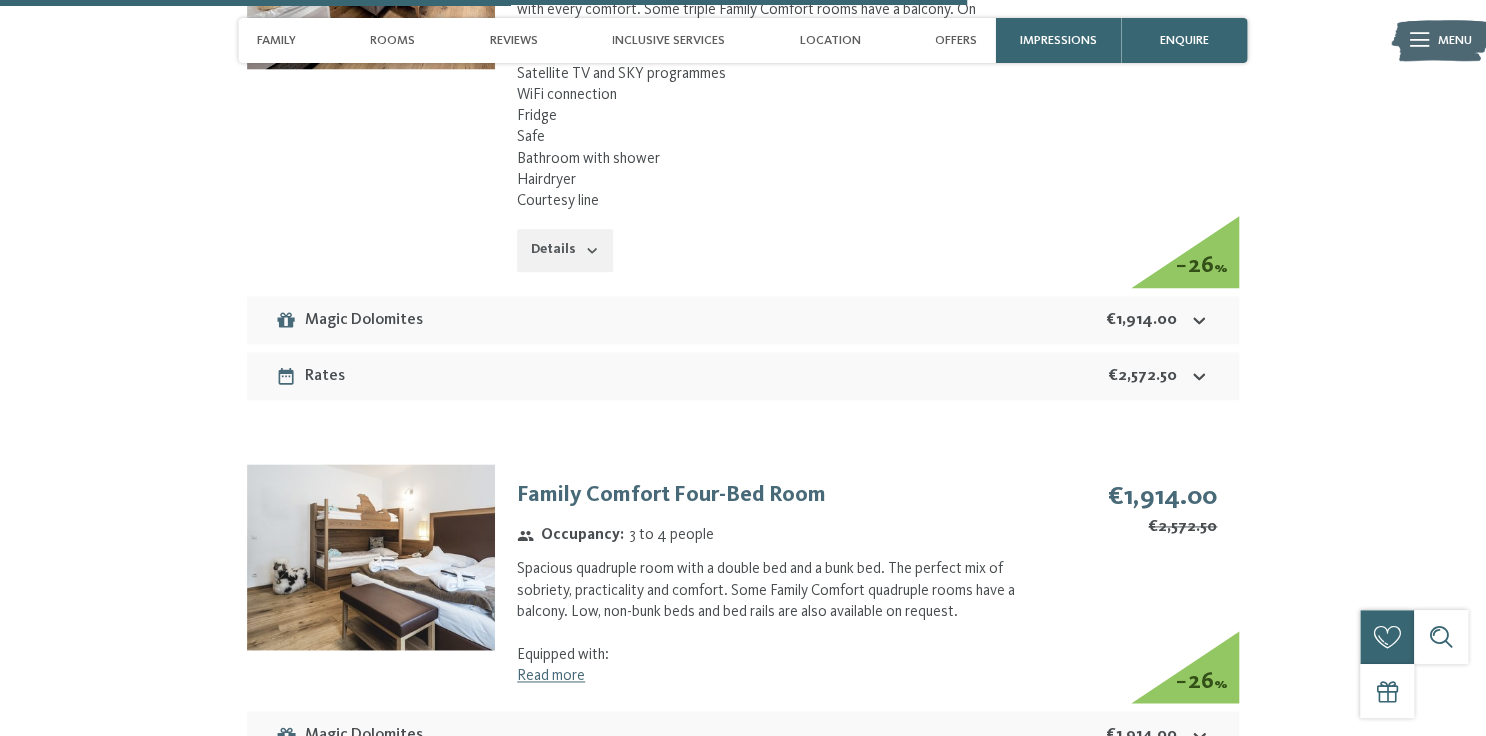 click 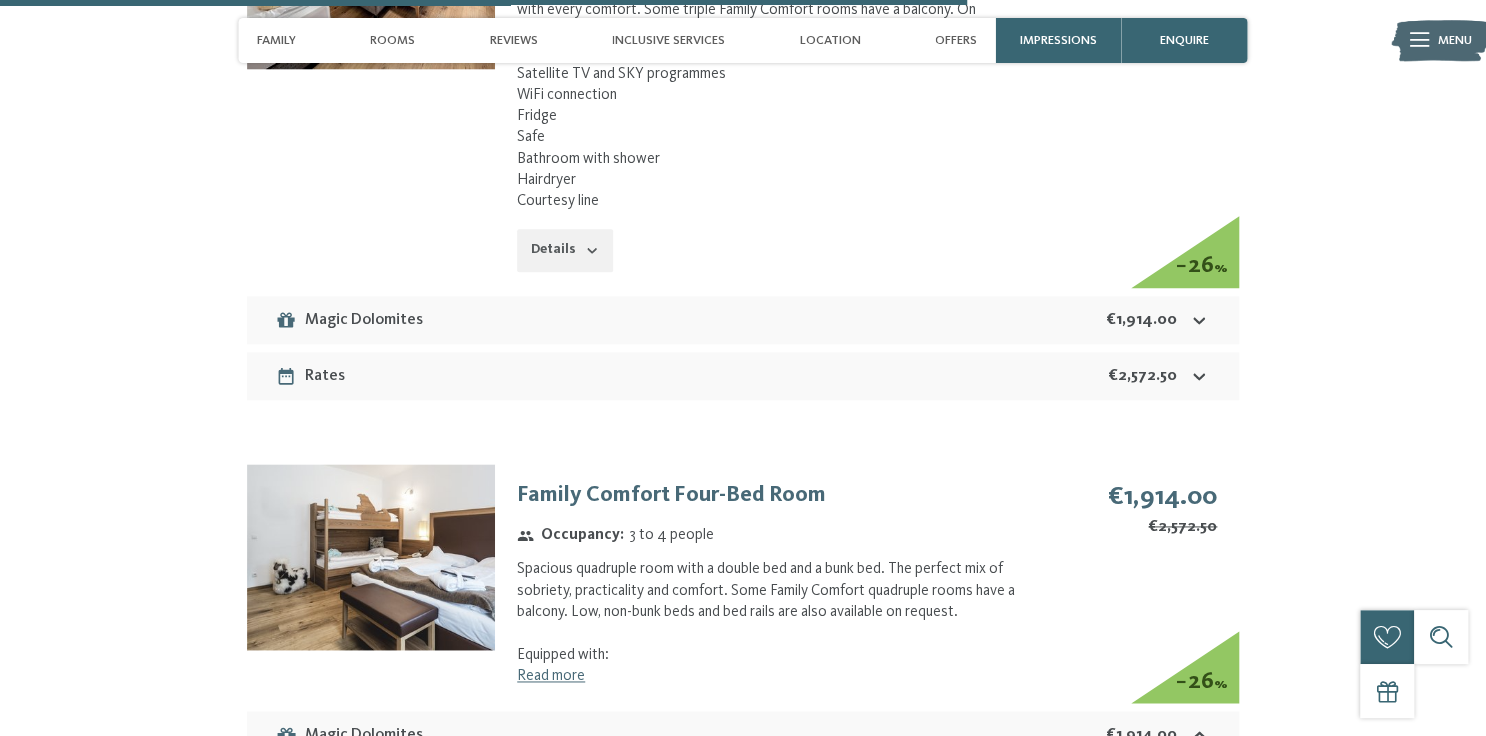 click 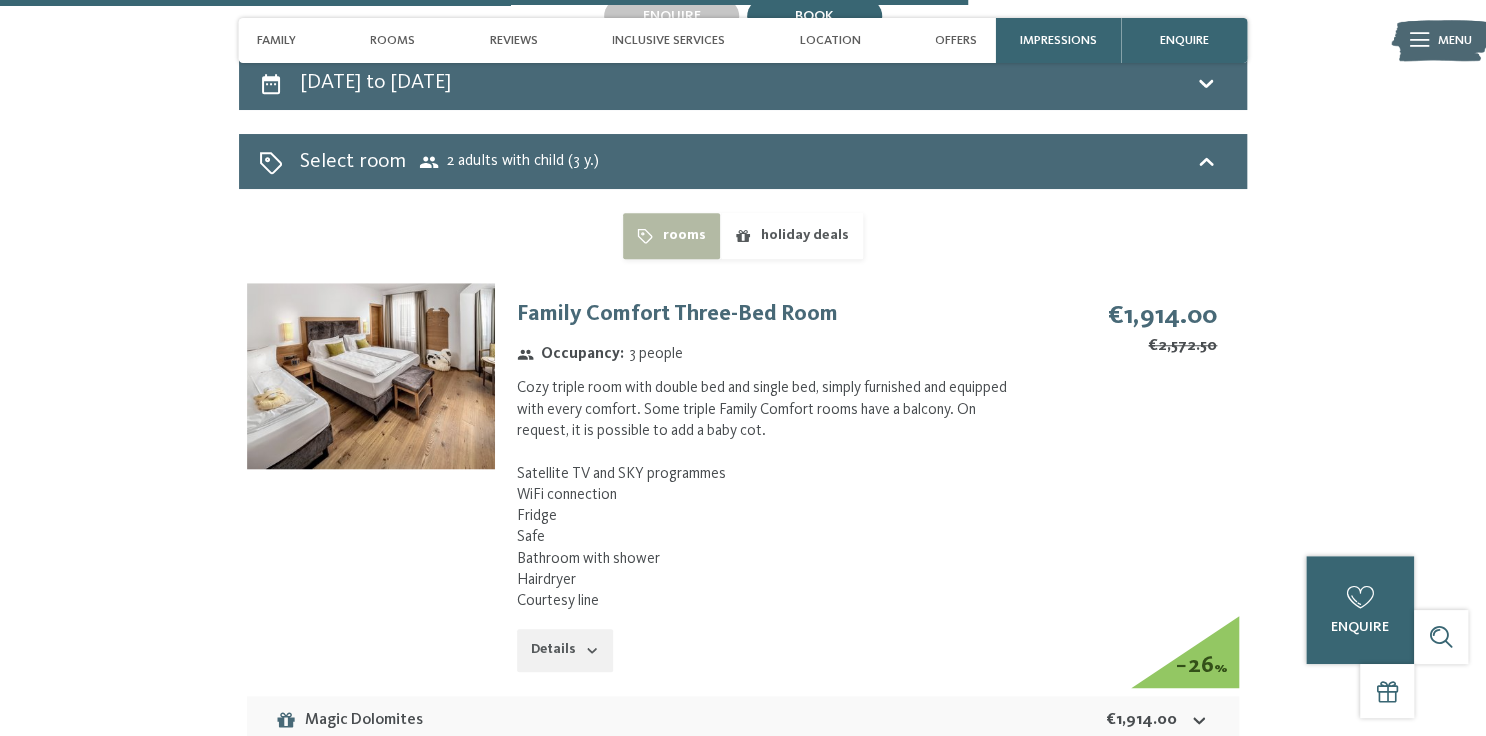 scroll, scrollTop: 4416, scrollLeft: 0, axis: vertical 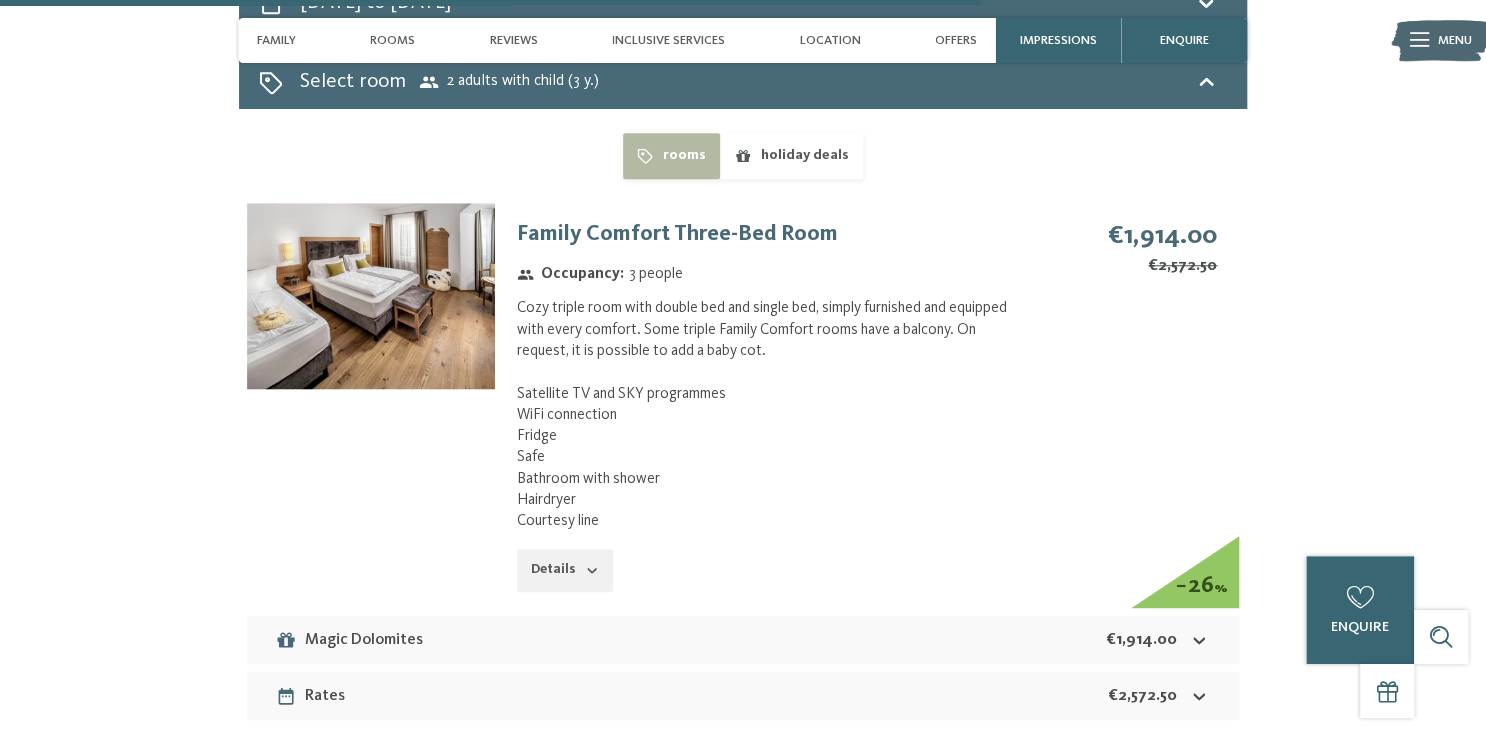 click 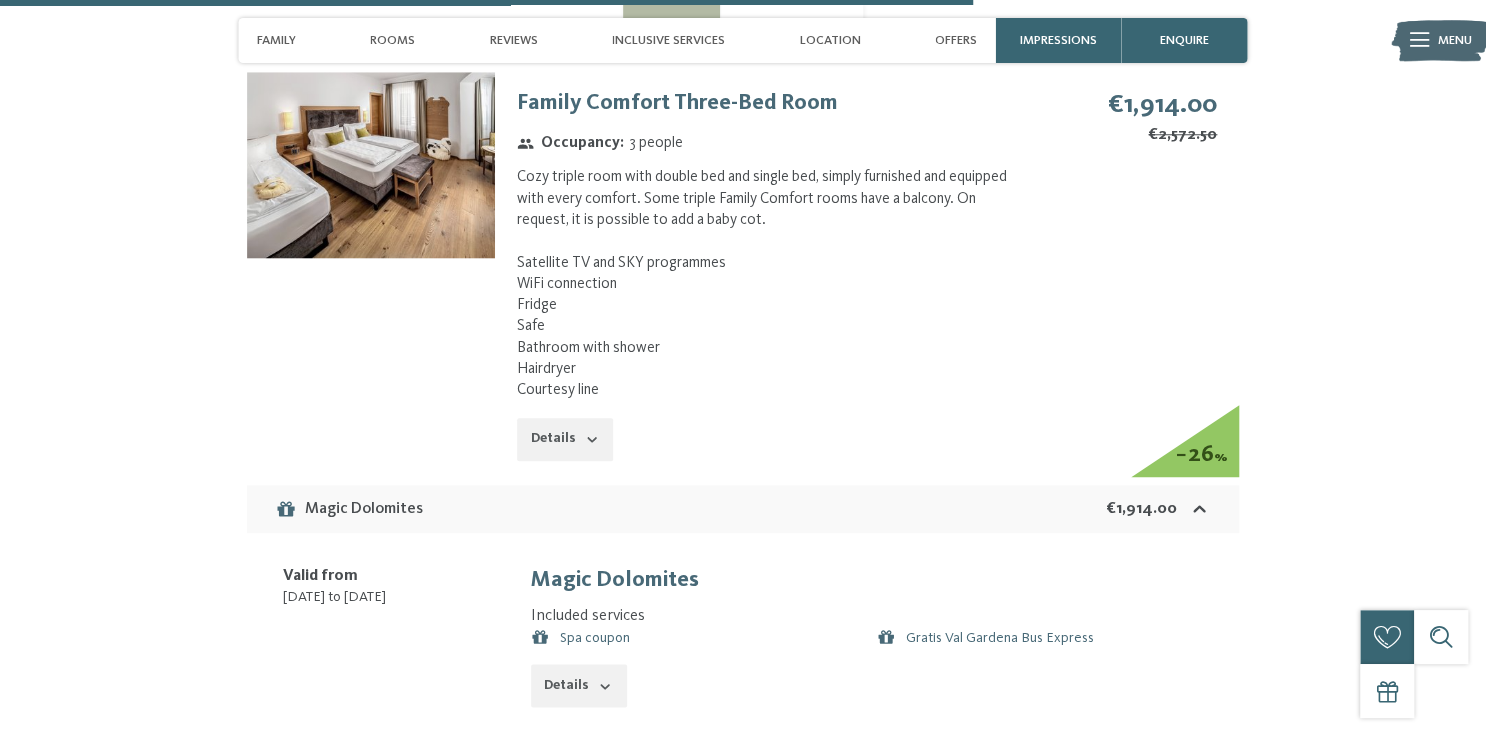 scroll, scrollTop: 4576, scrollLeft: 0, axis: vertical 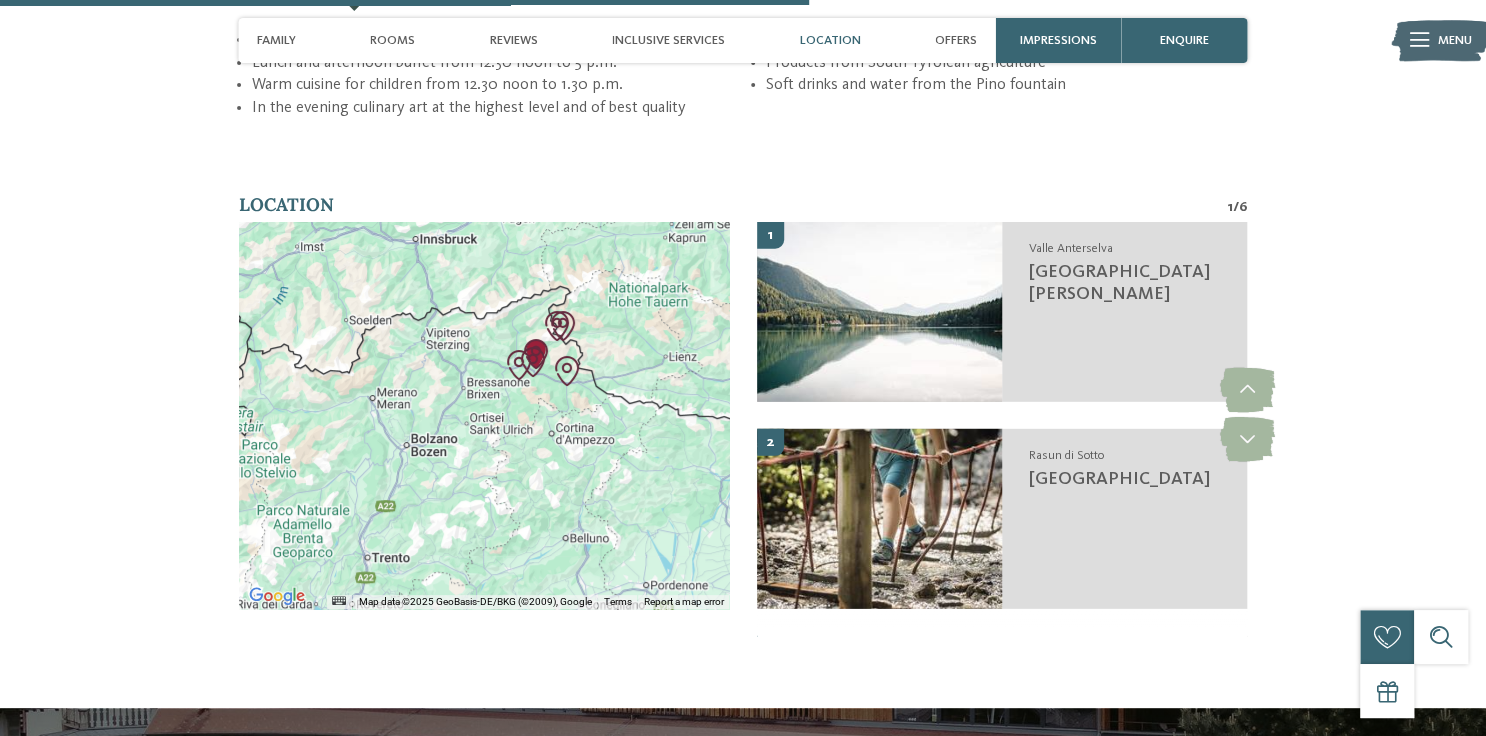 drag, startPoint x: 517, startPoint y: 455, endPoint x: 569, endPoint y: 379, distance: 92.086914 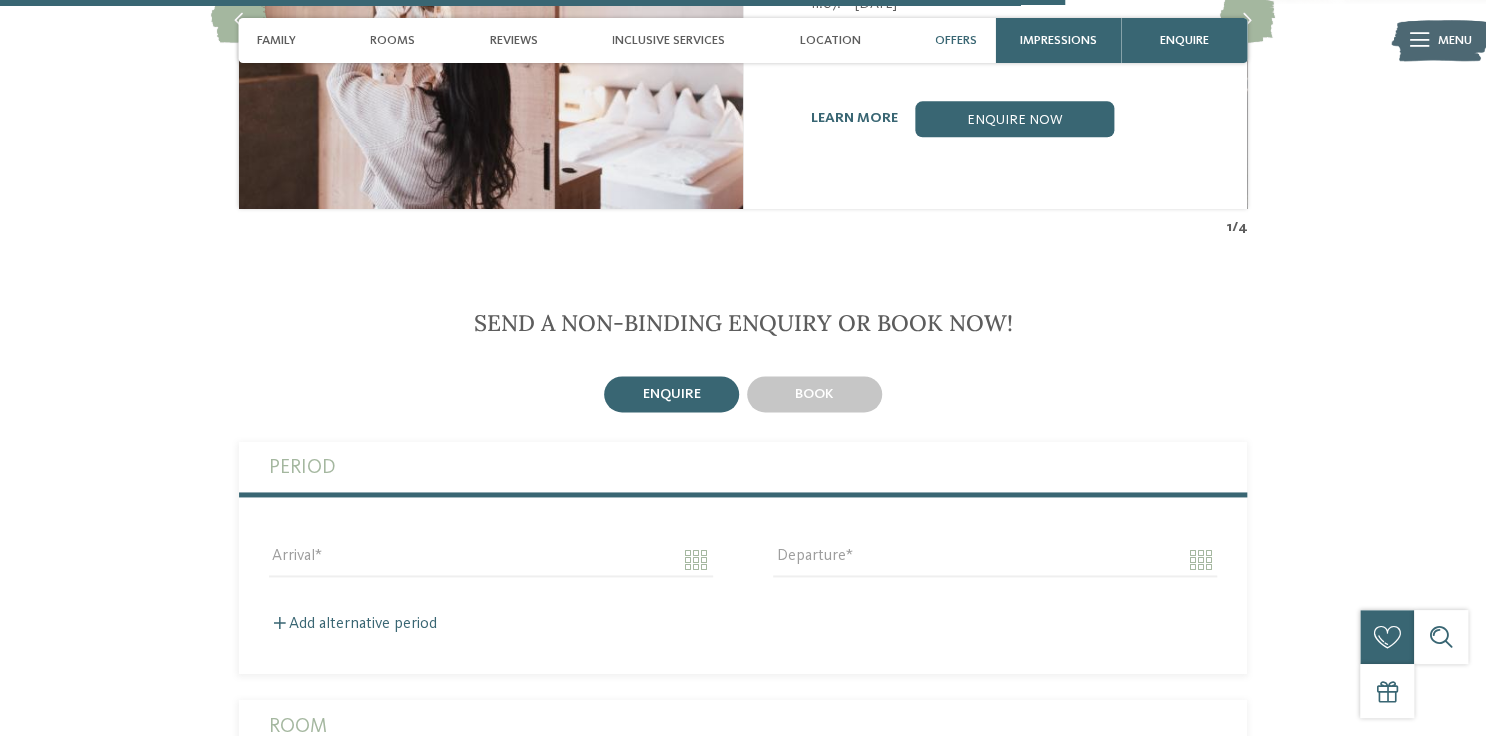 scroll, scrollTop: 4960, scrollLeft: 0, axis: vertical 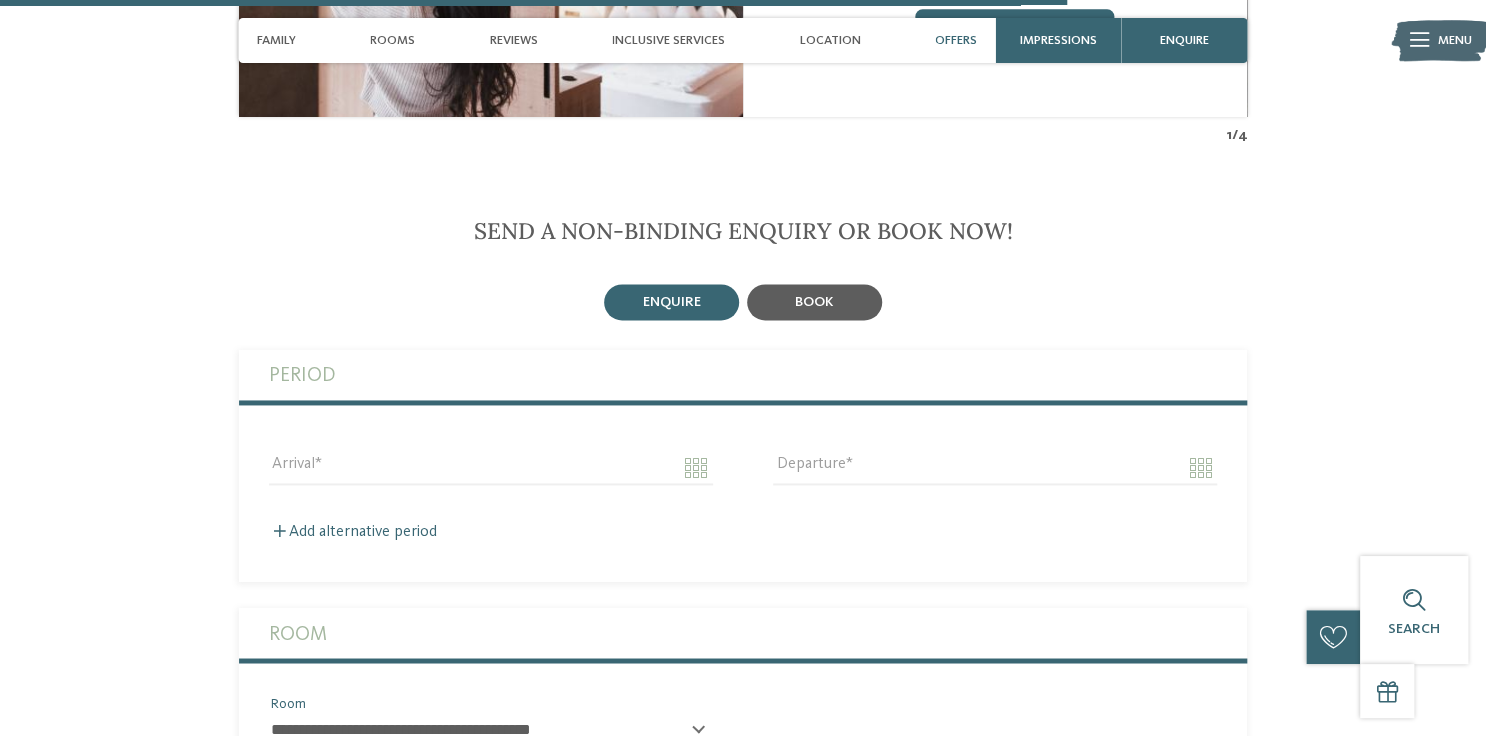 click on "book" at bounding box center (814, 302) 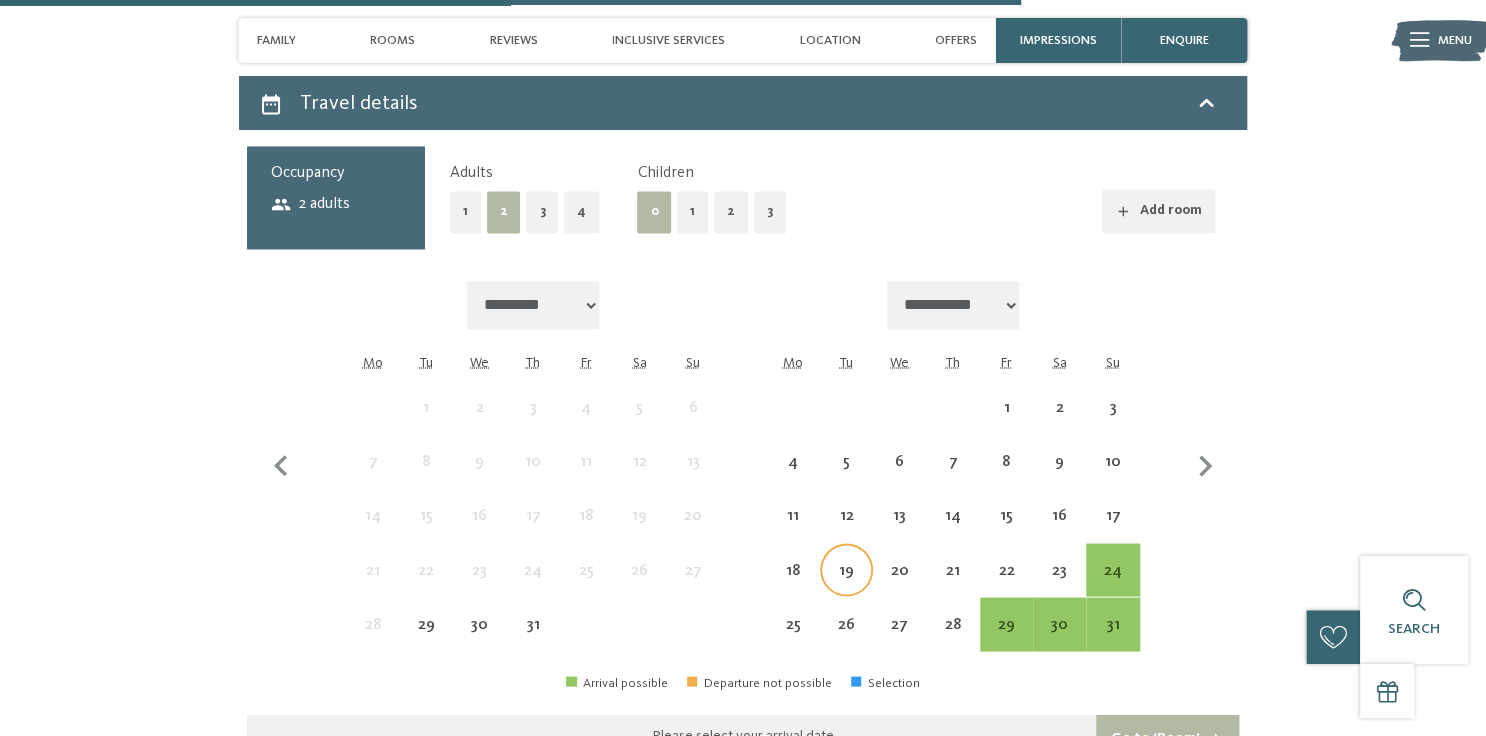 scroll, scrollTop: 5280, scrollLeft: 0, axis: vertical 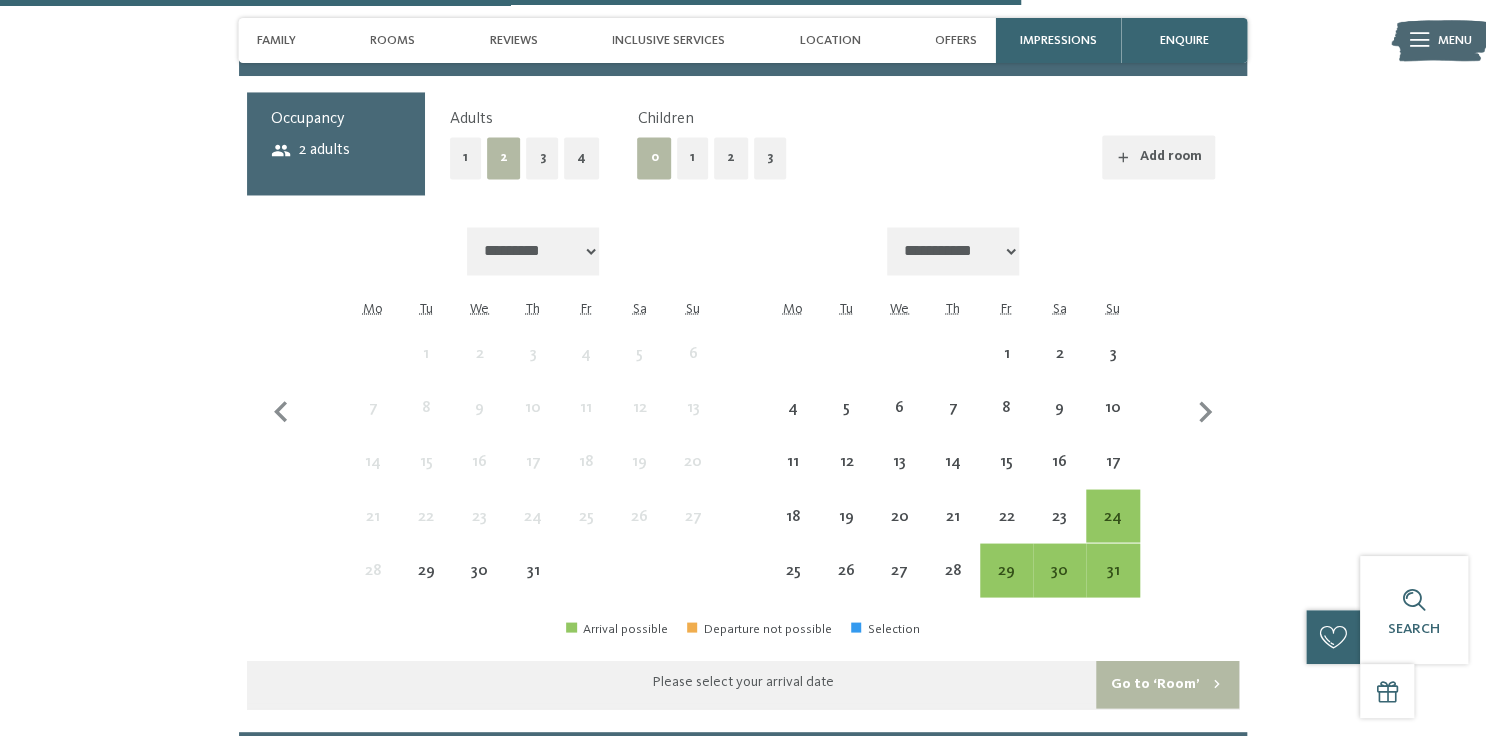 click on "**********" at bounding box center (533, 251) 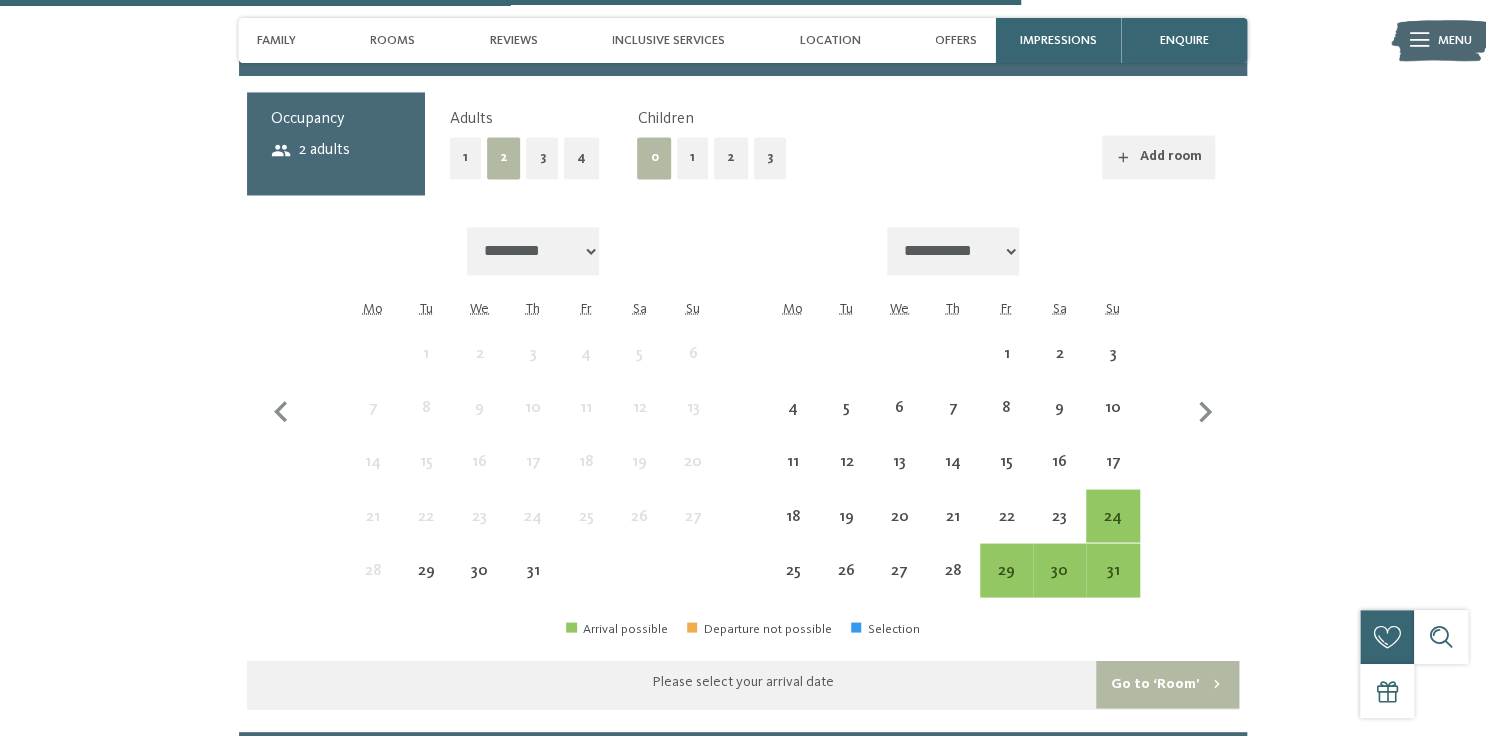 select on "**********" 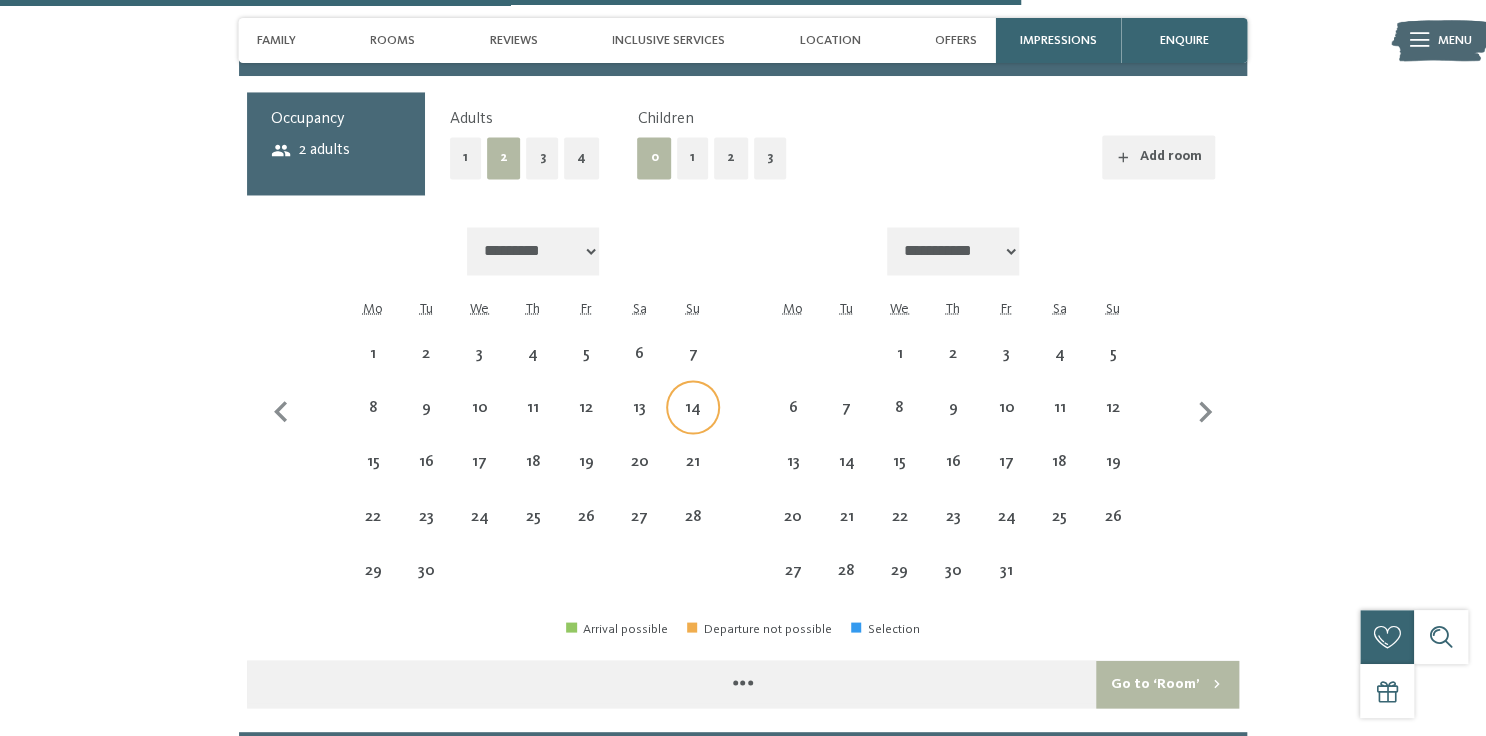 select on "**********" 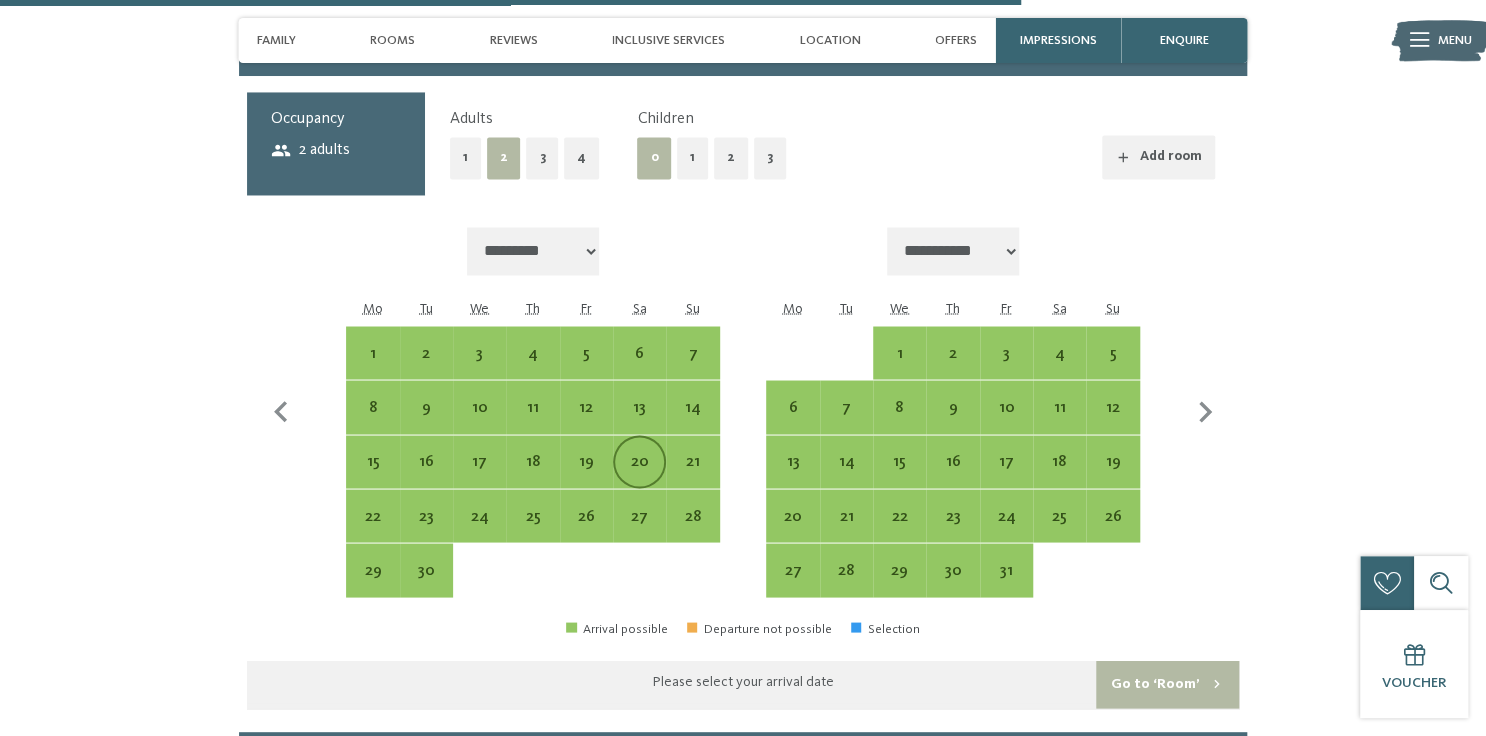 click on "20" at bounding box center (639, 477) 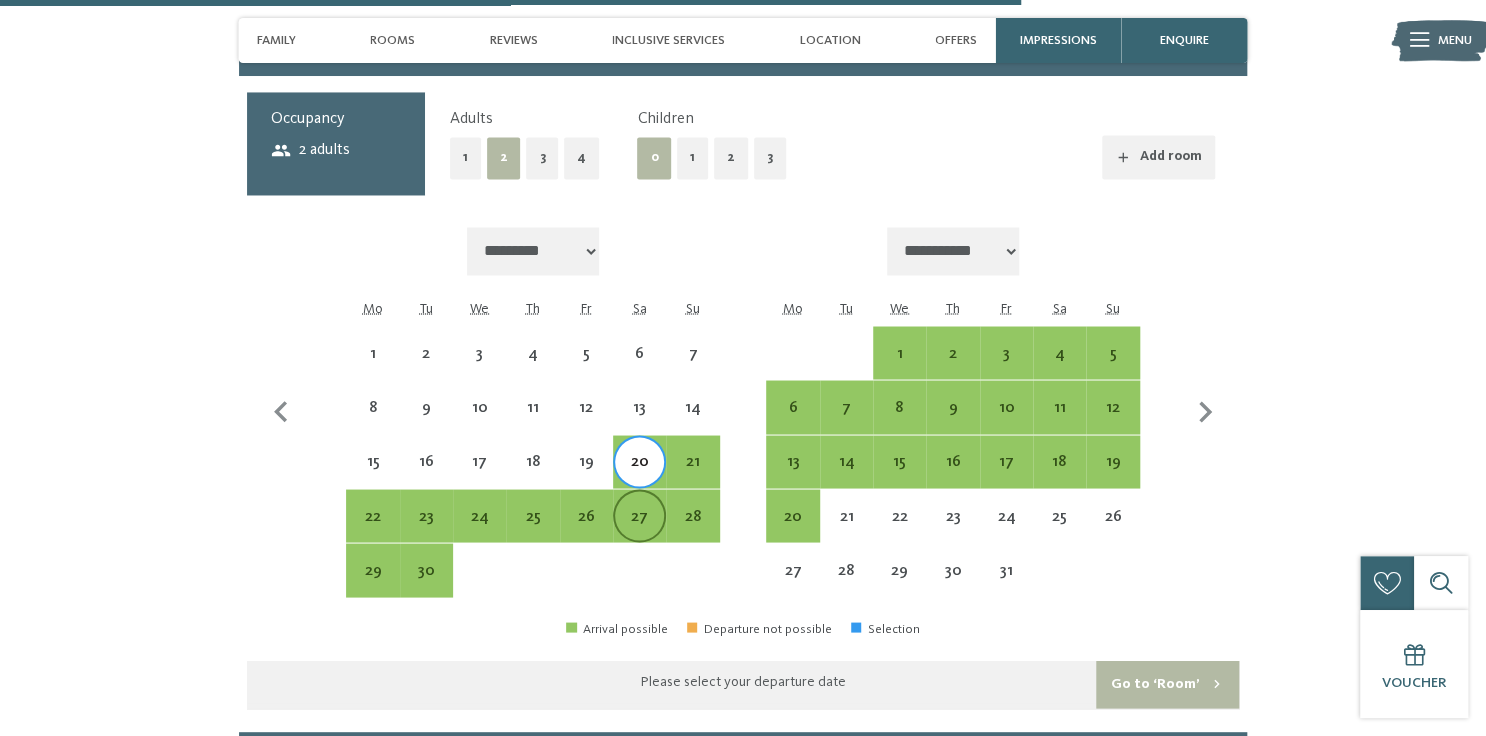 click on "27" at bounding box center [639, 532] 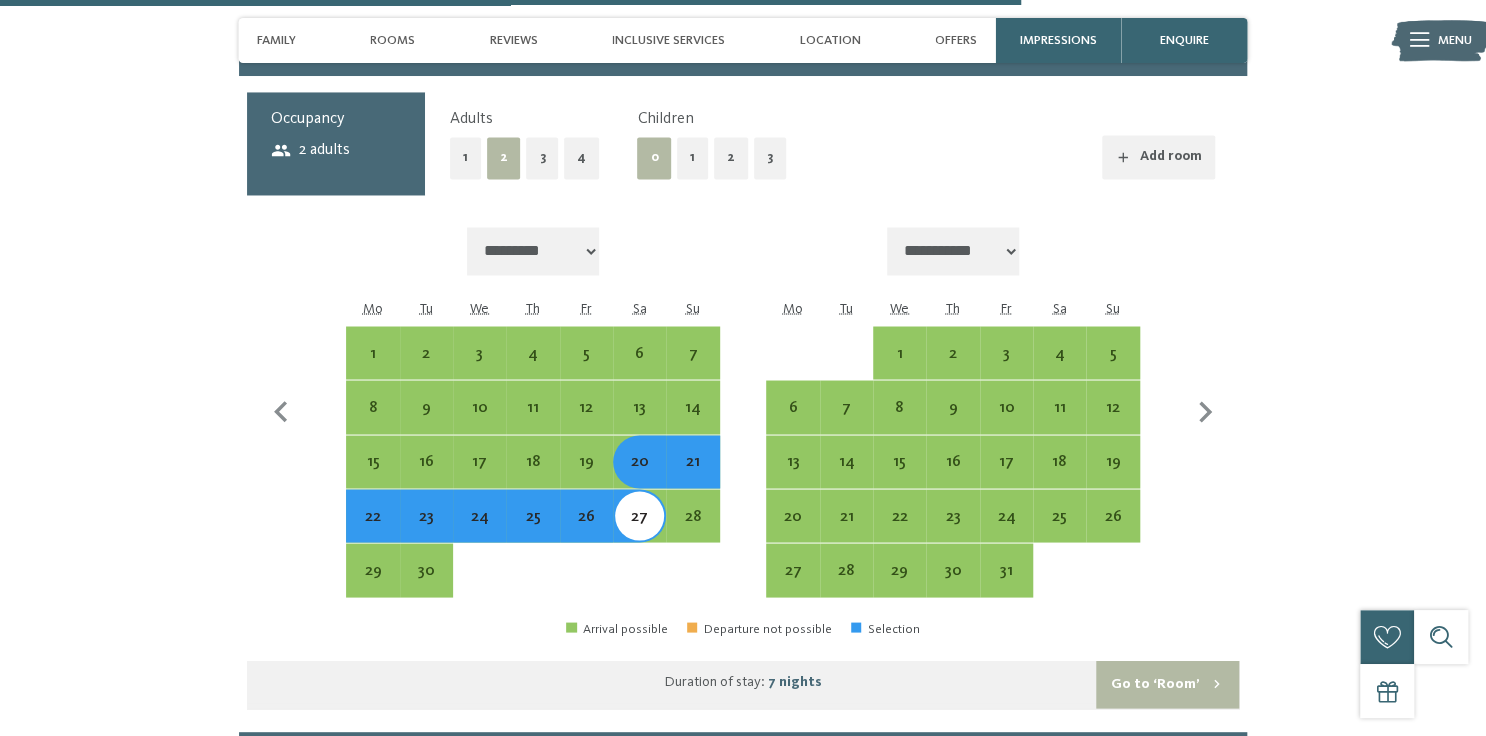 click on "1" at bounding box center (692, 157) 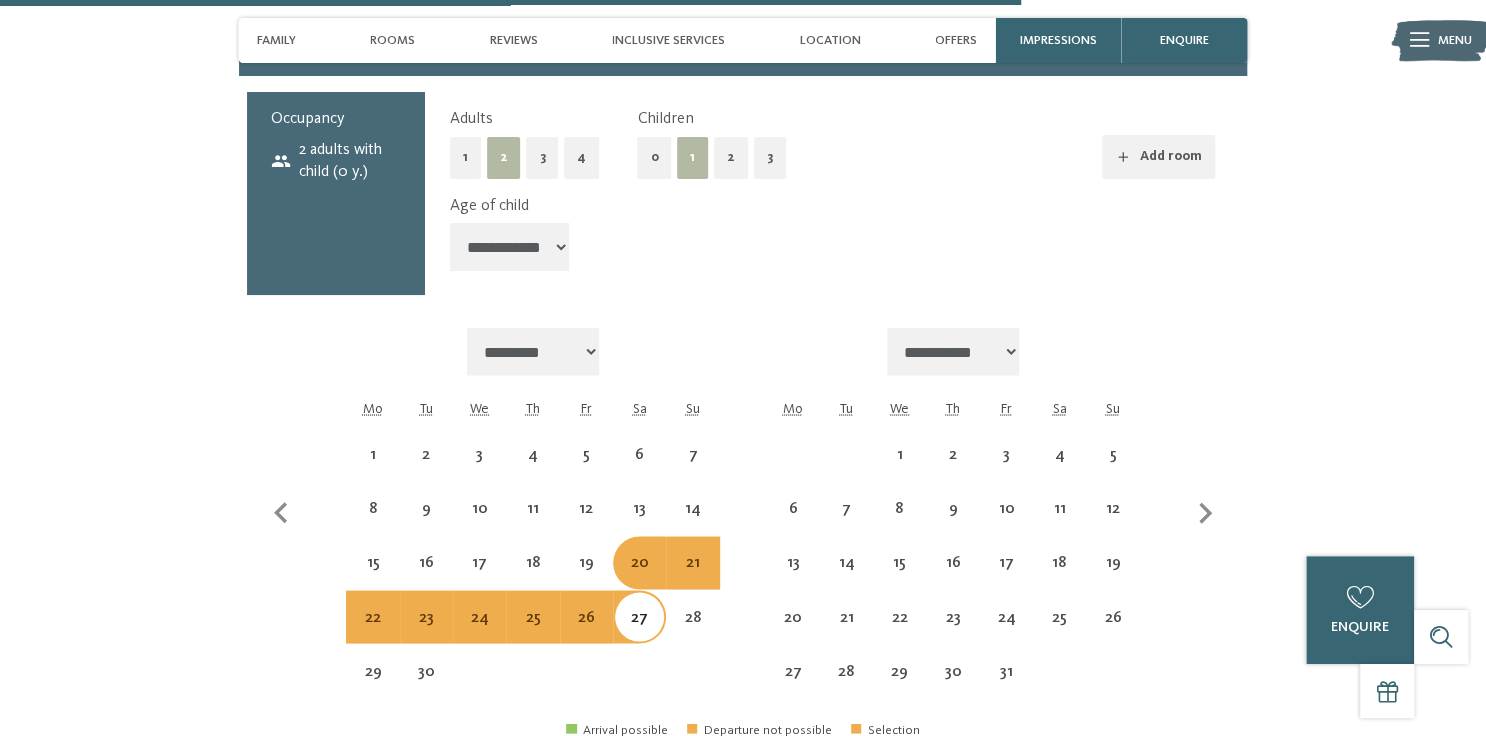 select on "**********" 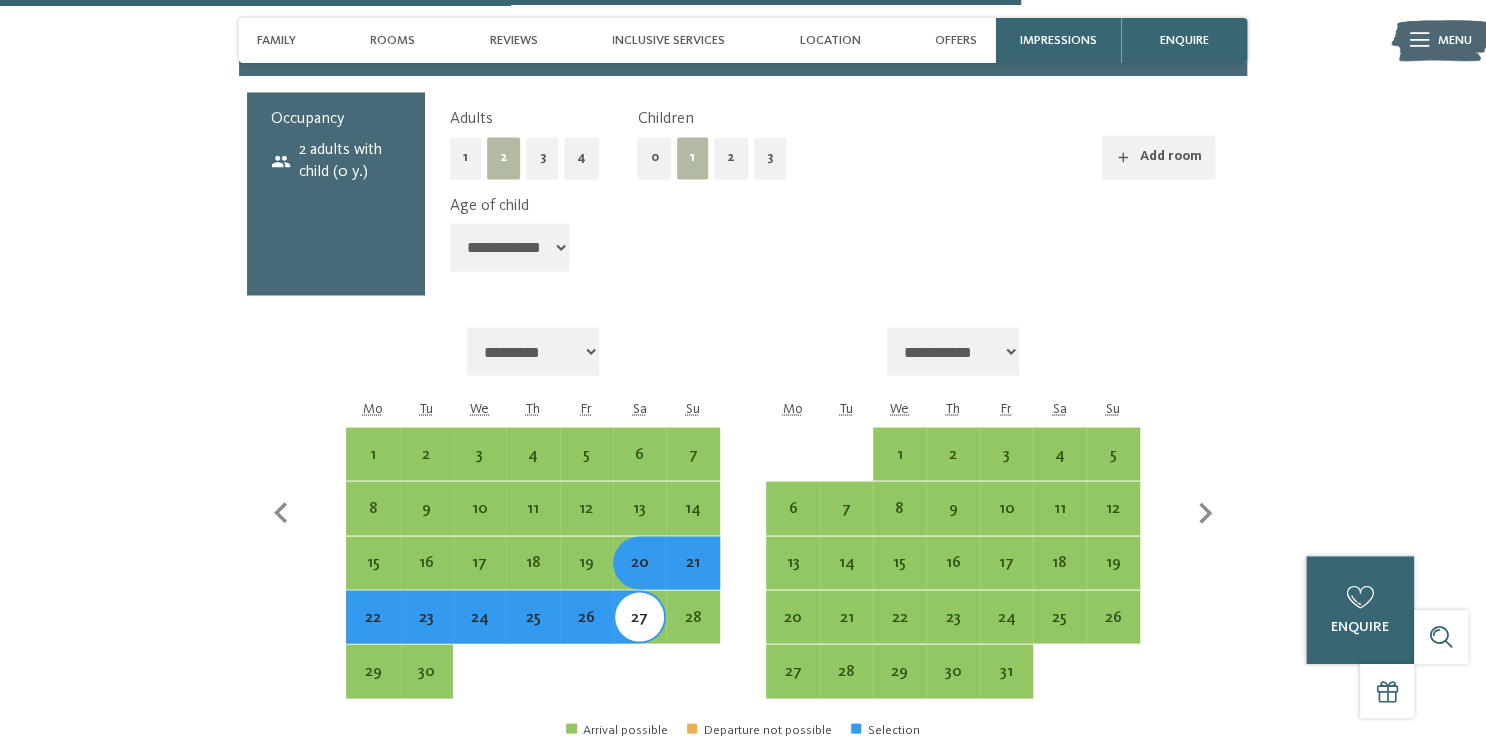 click on "**********" at bounding box center [510, 247] 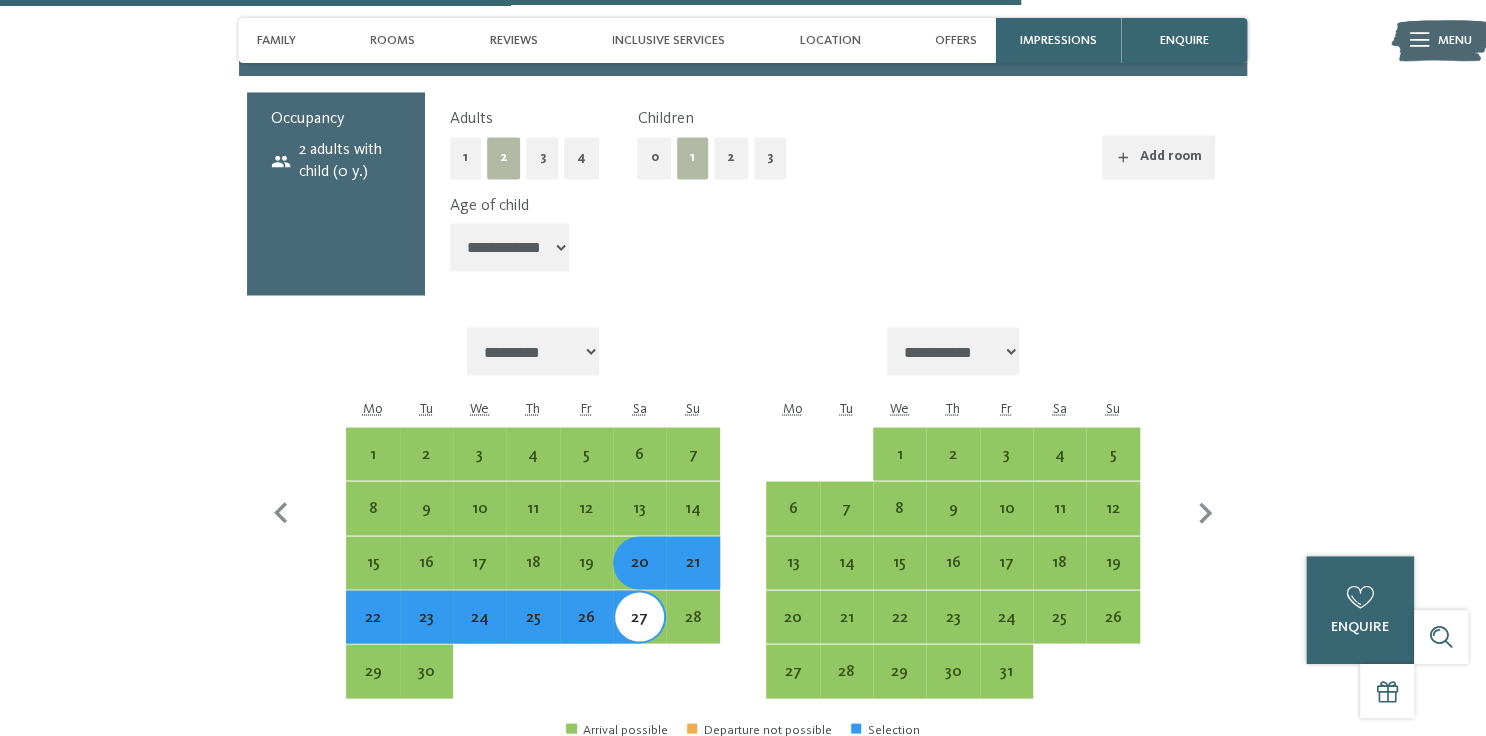 select on "*" 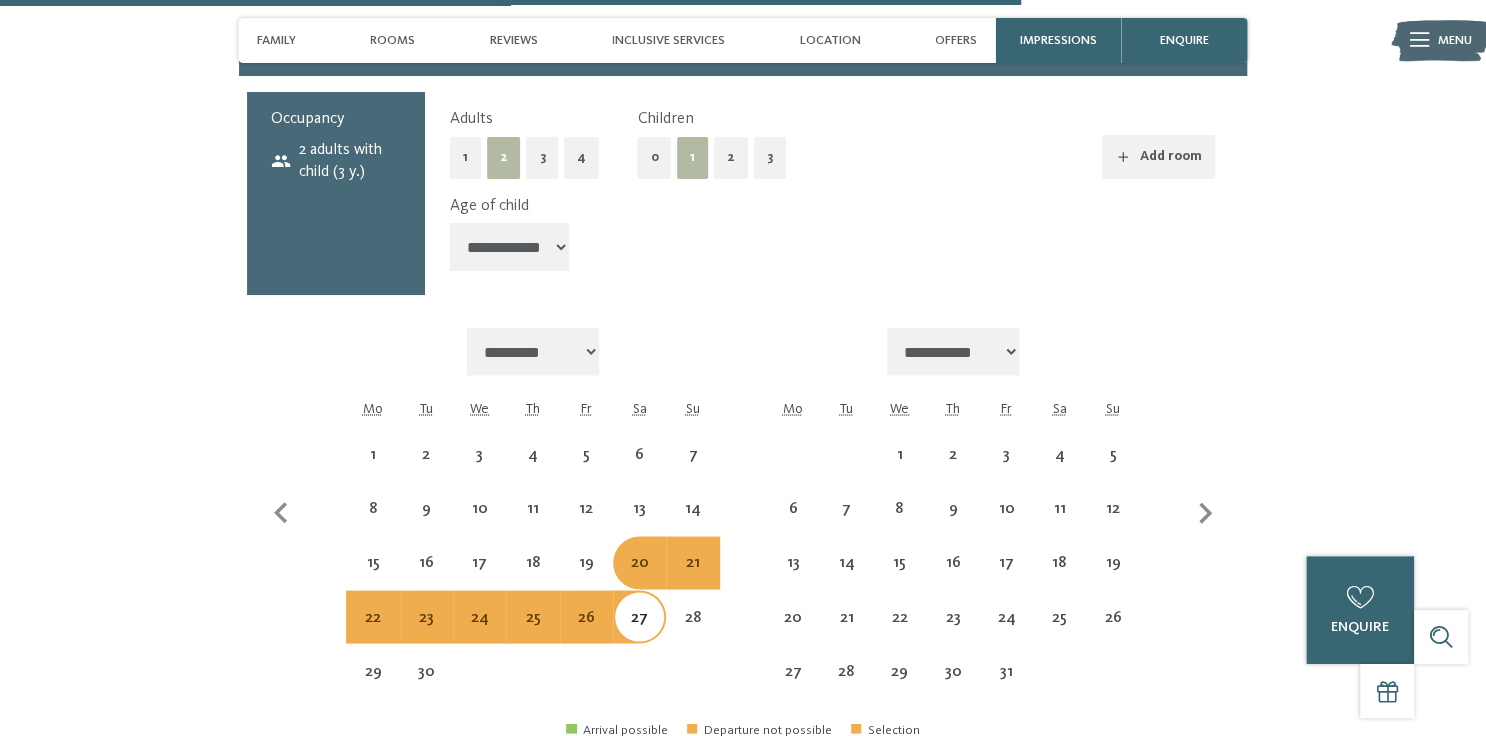 select on "**********" 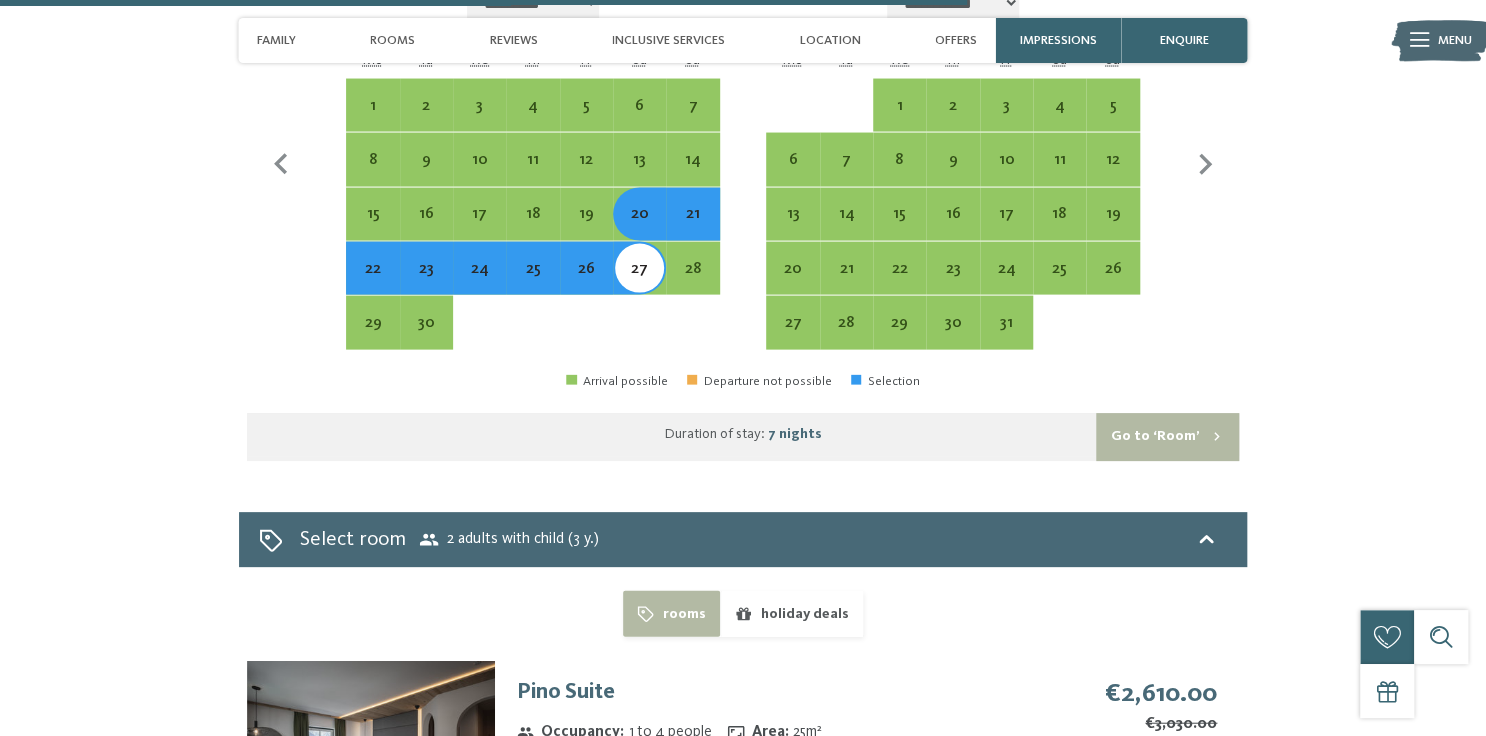 scroll, scrollTop: 5680, scrollLeft: 0, axis: vertical 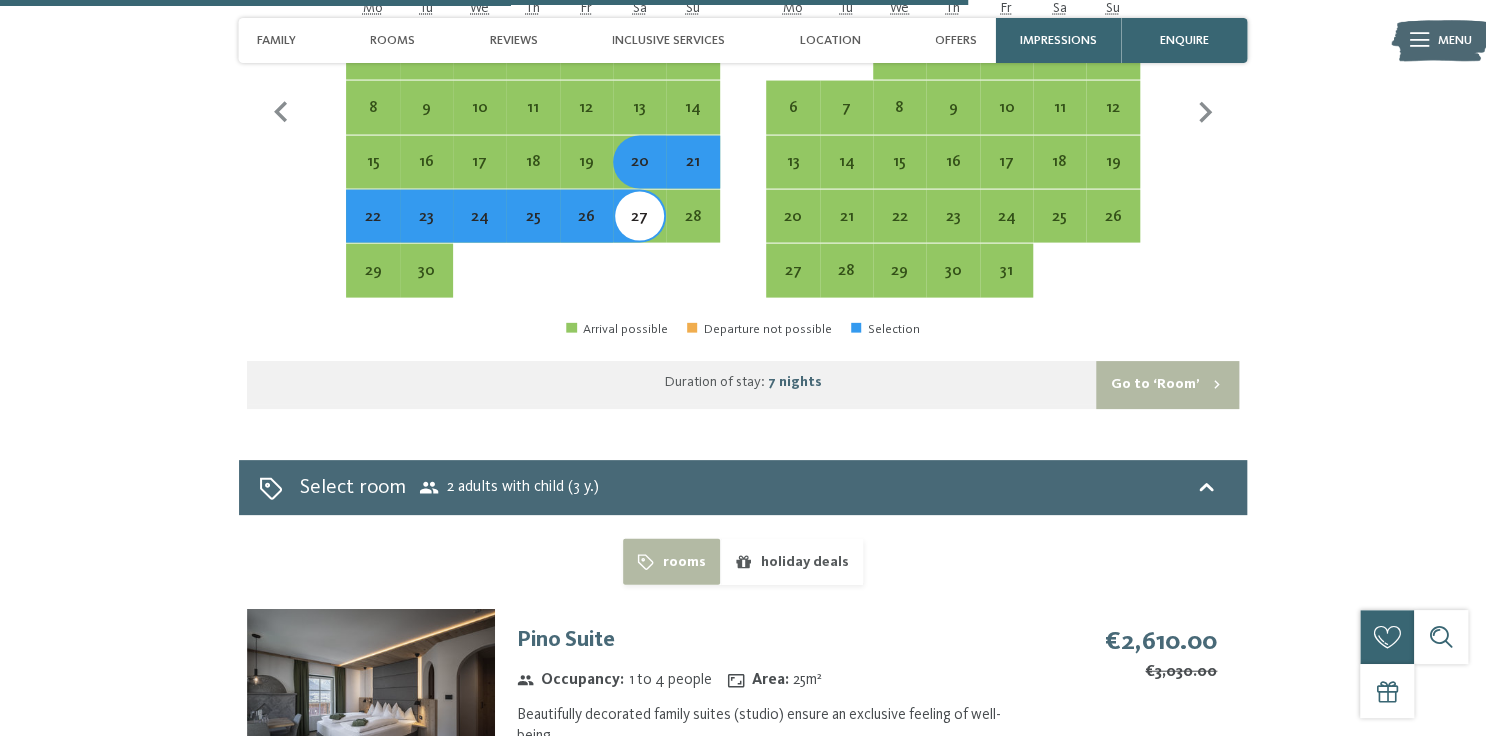 click on "Go to ‘Room’" at bounding box center (1167, 385) 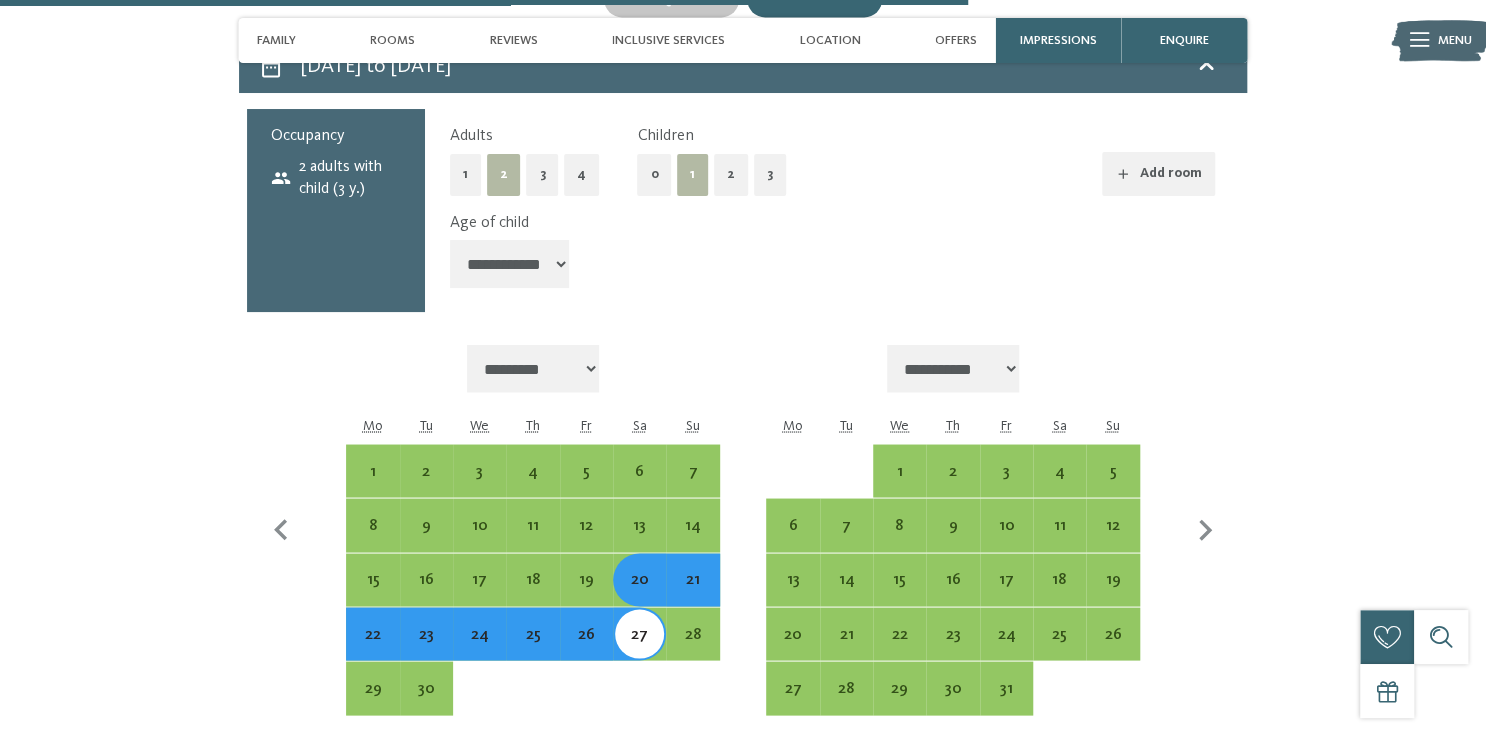 select on "**********" 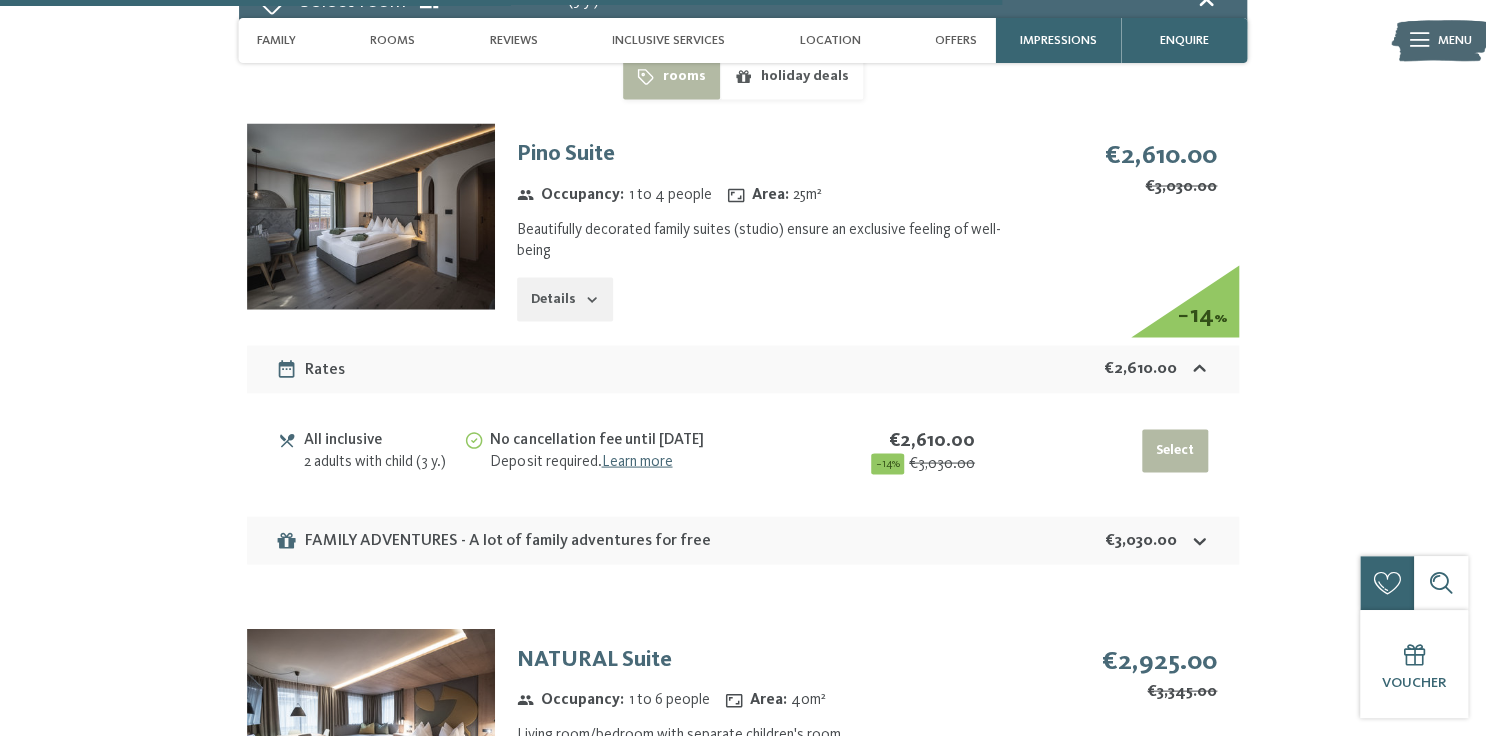 scroll, scrollTop: 5423, scrollLeft: 0, axis: vertical 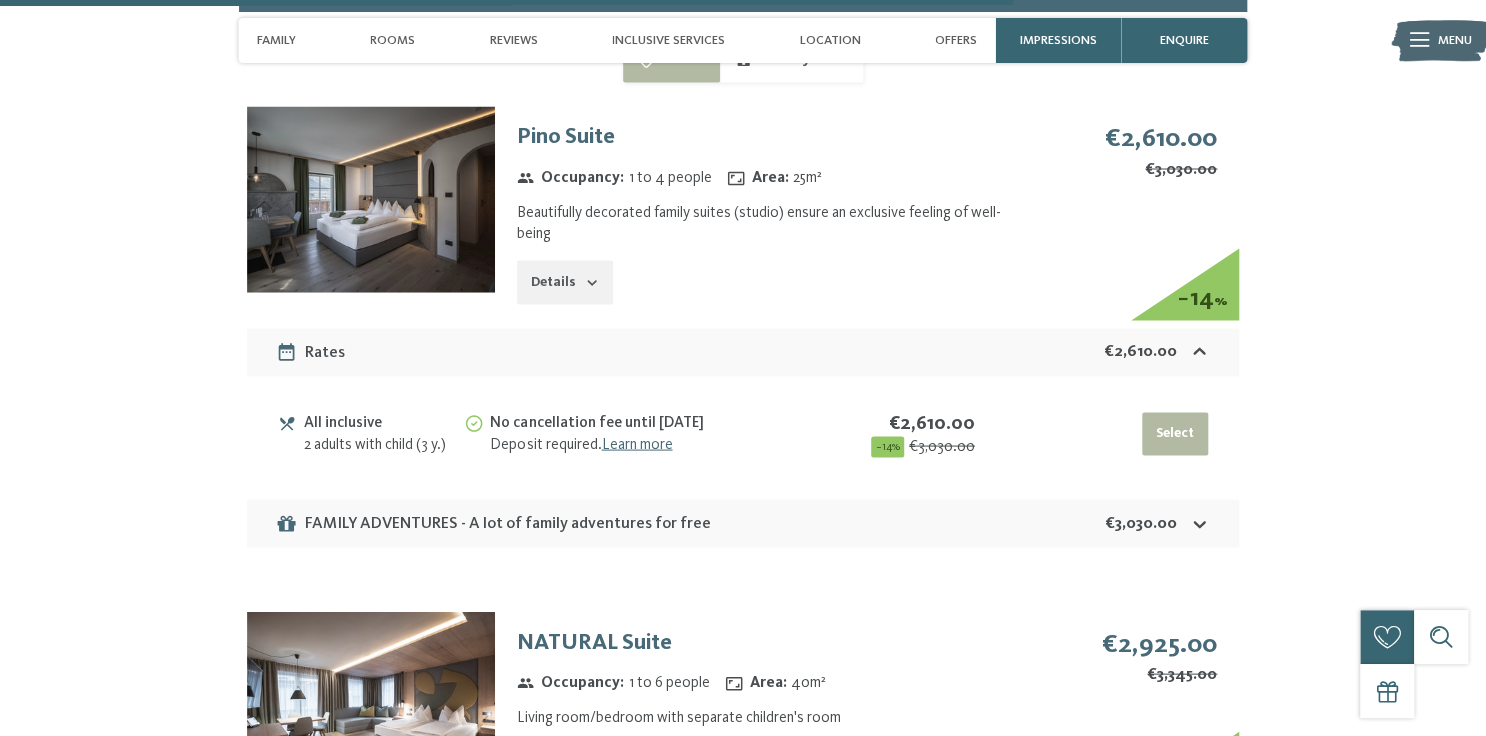 click 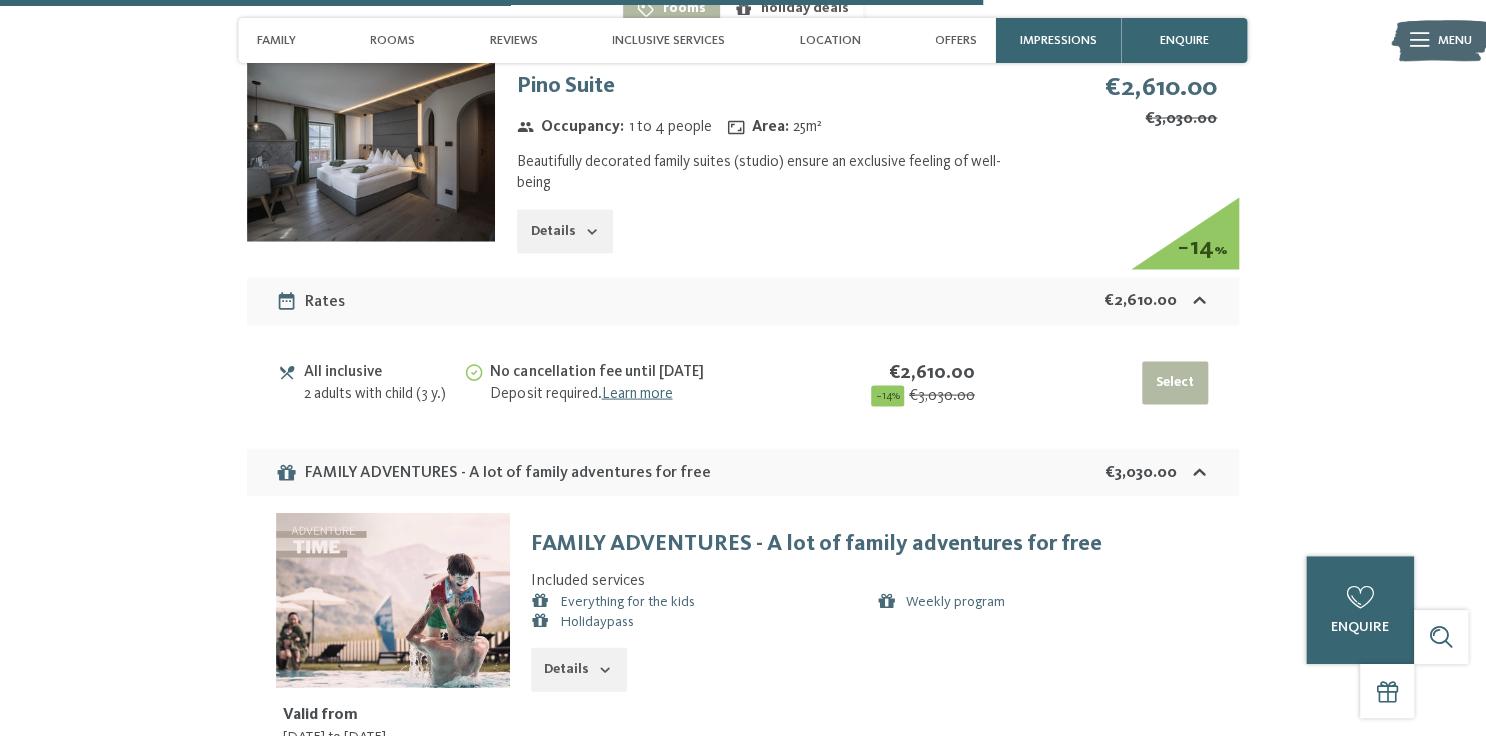 scroll, scrollTop: 5503, scrollLeft: 0, axis: vertical 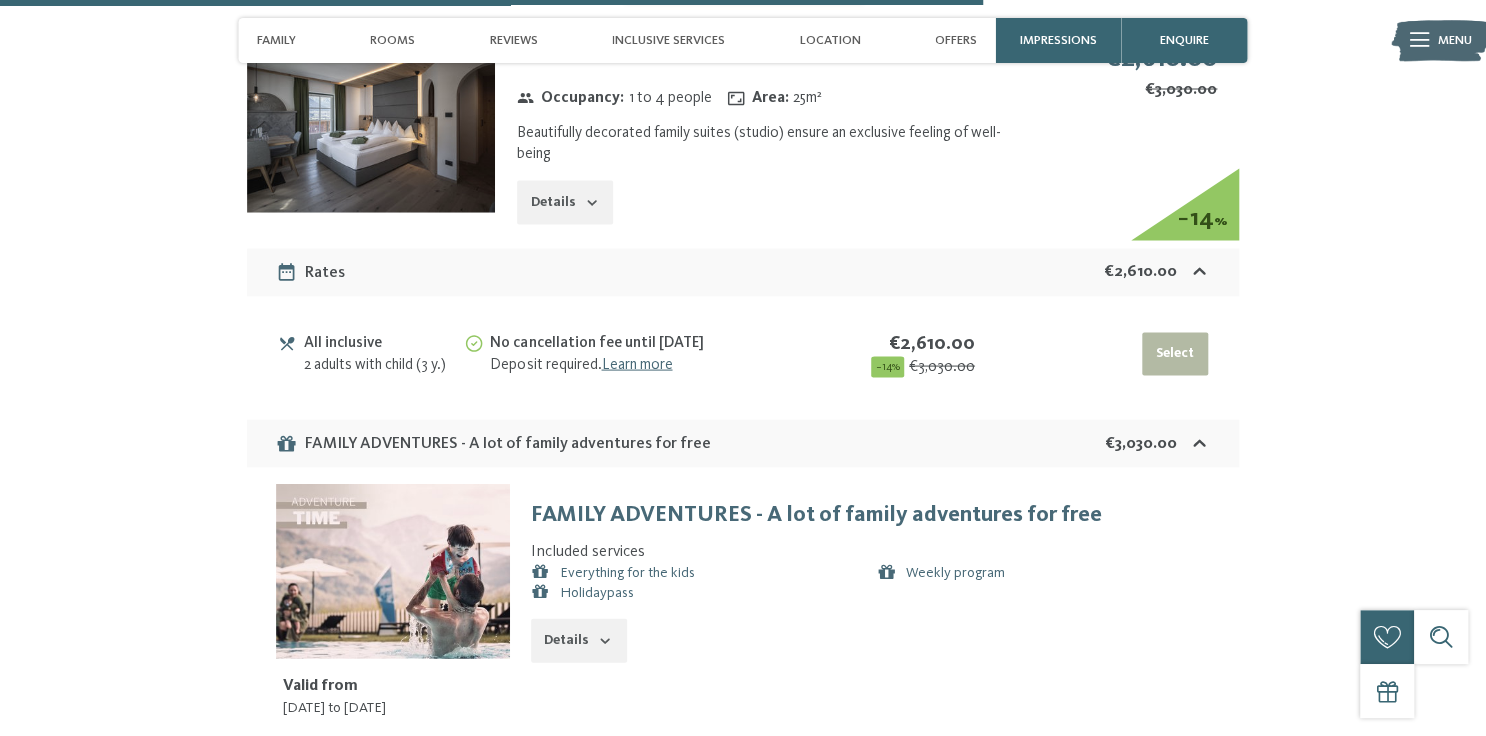 click on "Details" at bounding box center [579, 640] 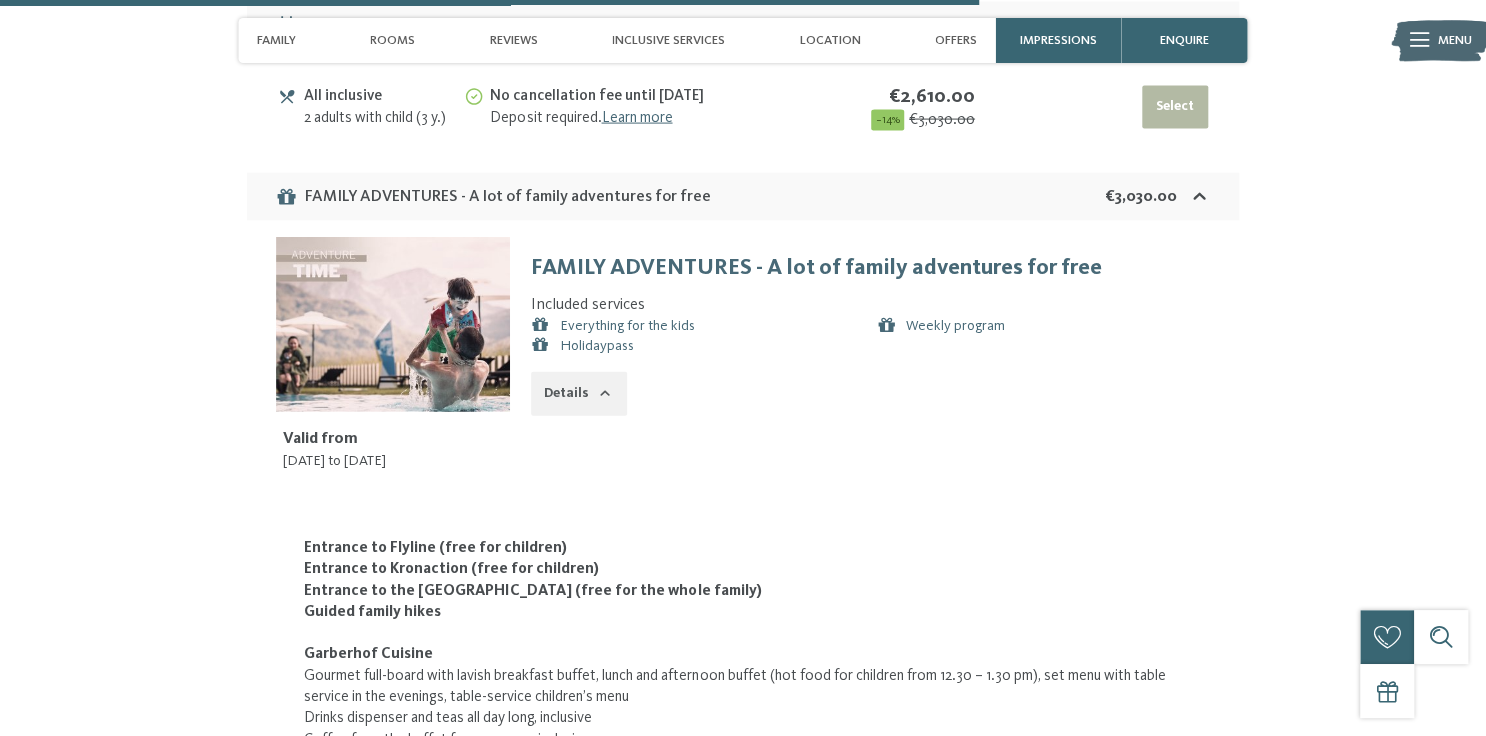 scroll, scrollTop: 5663, scrollLeft: 0, axis: vertical 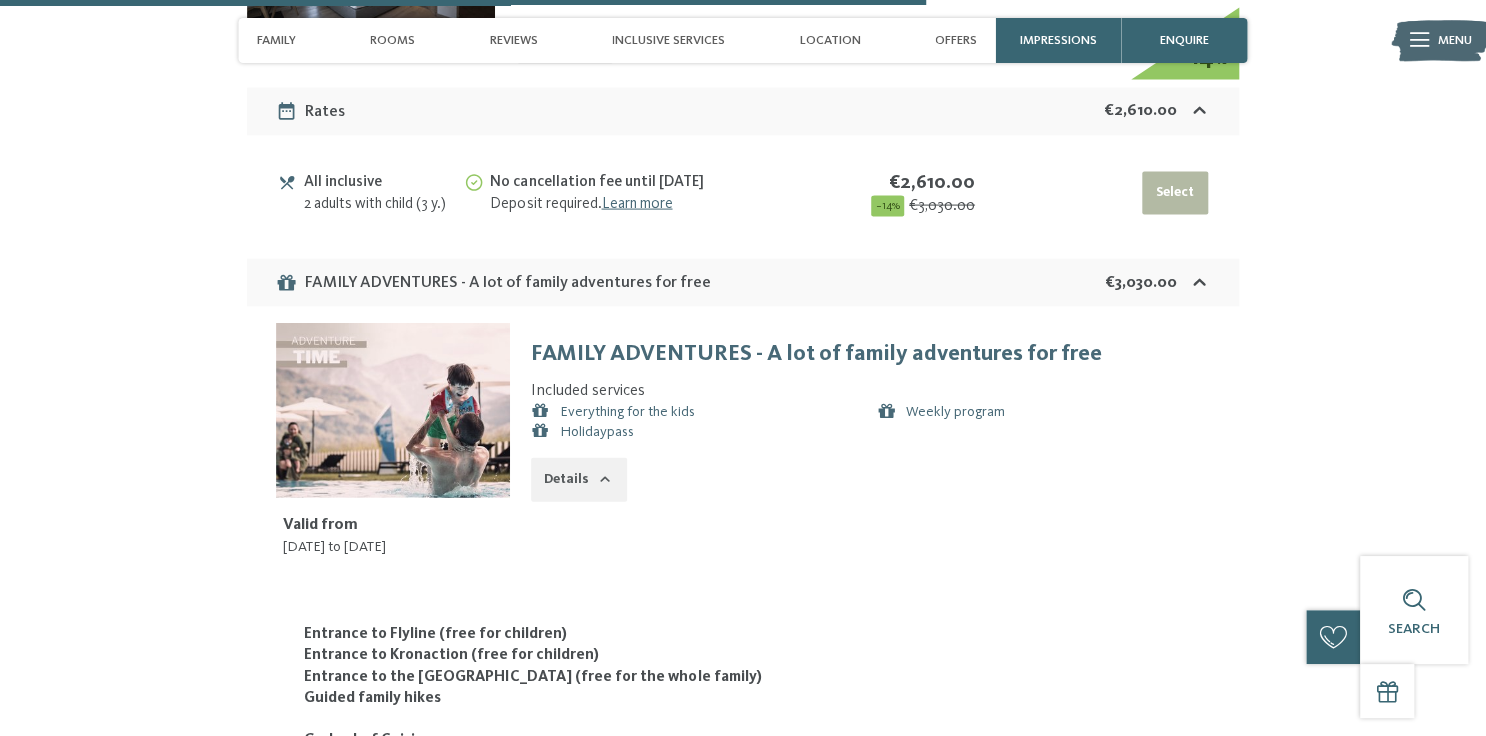 click 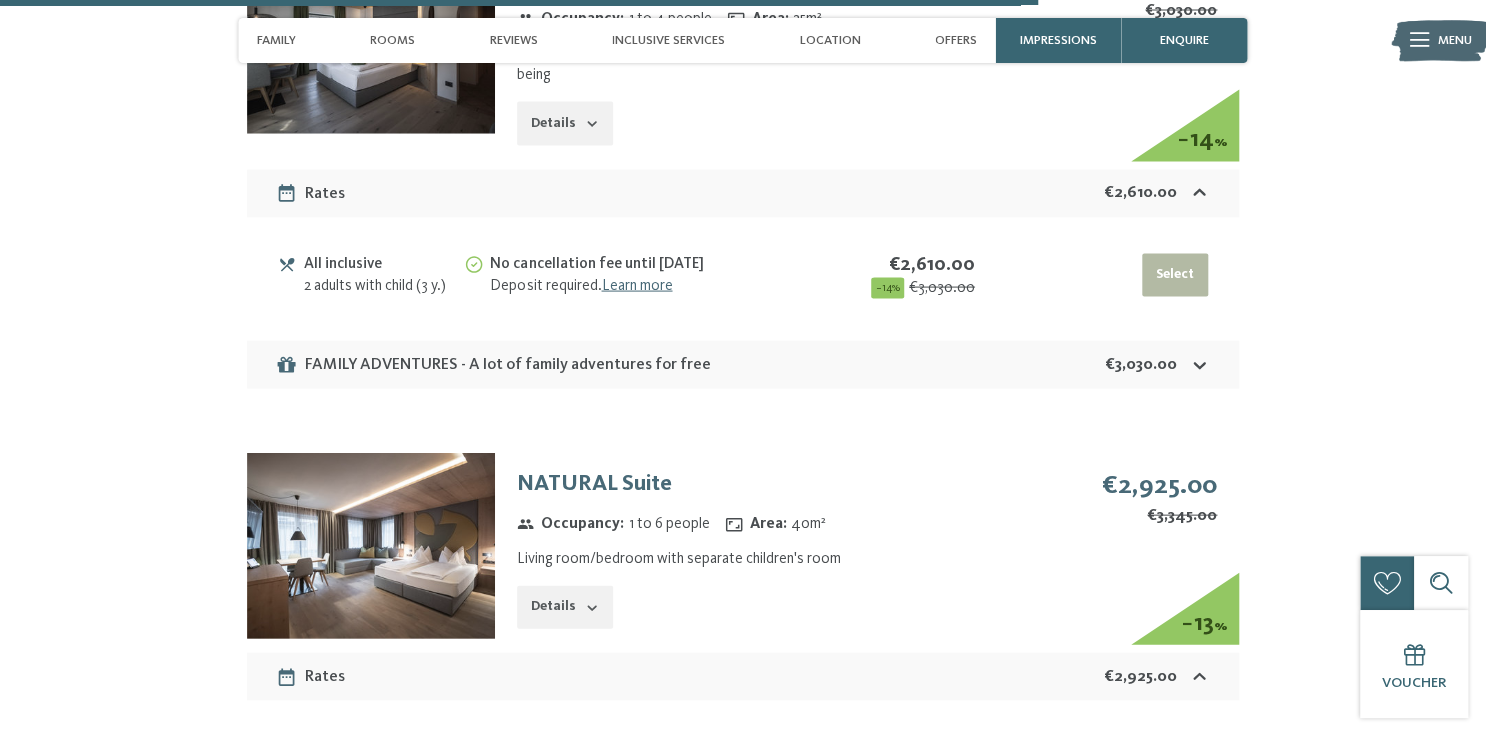scroll, scrollTop: 5503, scrollLeft: 0, axis: vertical 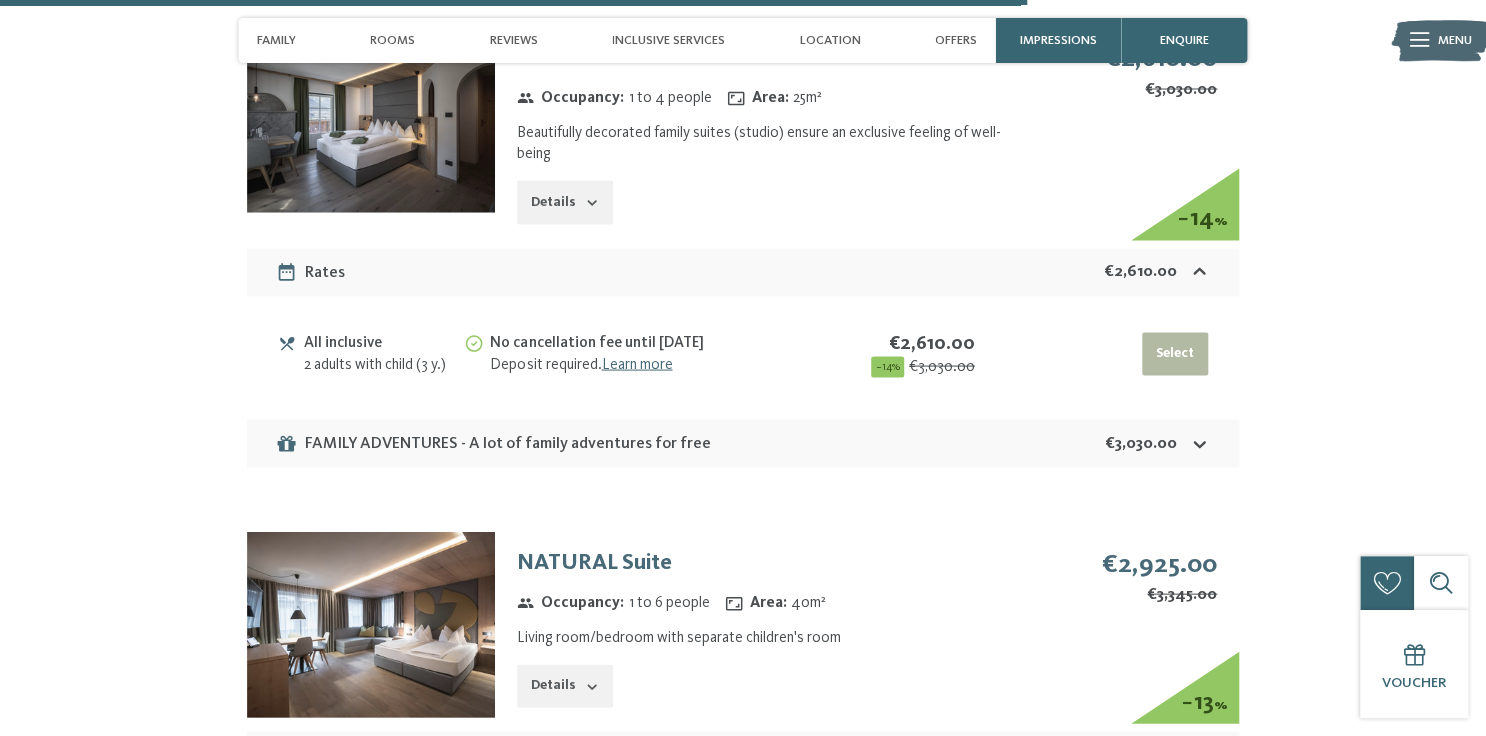 click 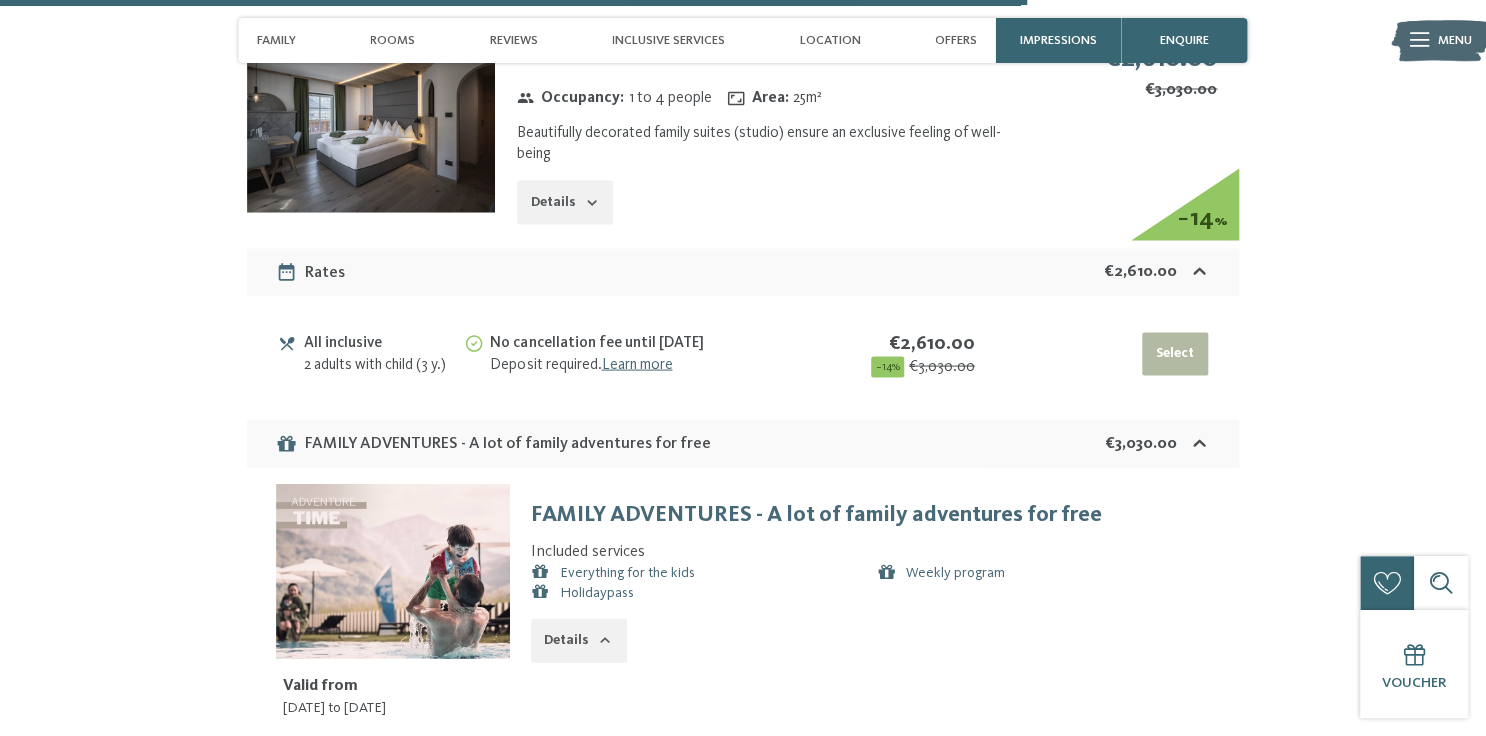 click 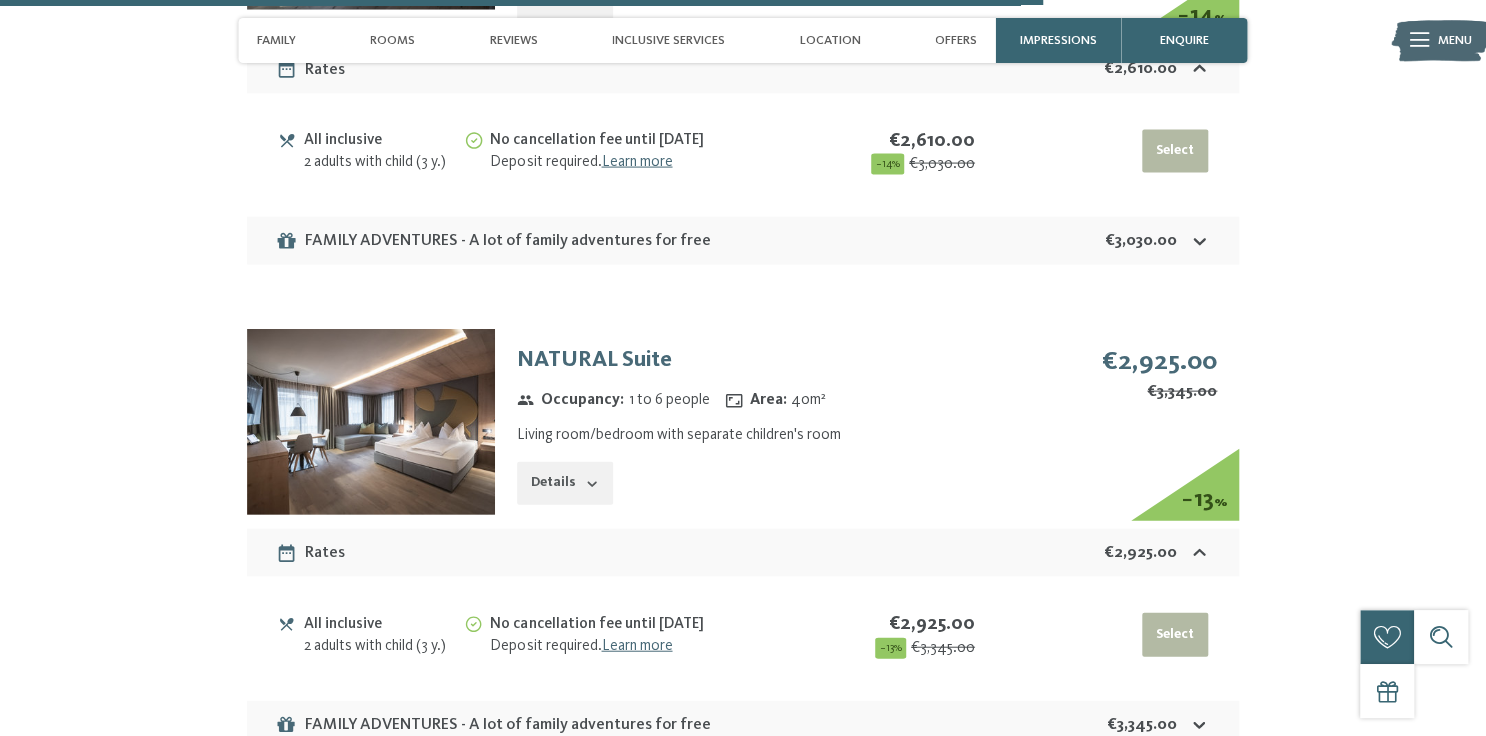 scroll, scrollTop: 5743, scrollLeft: 0, axis: vertical 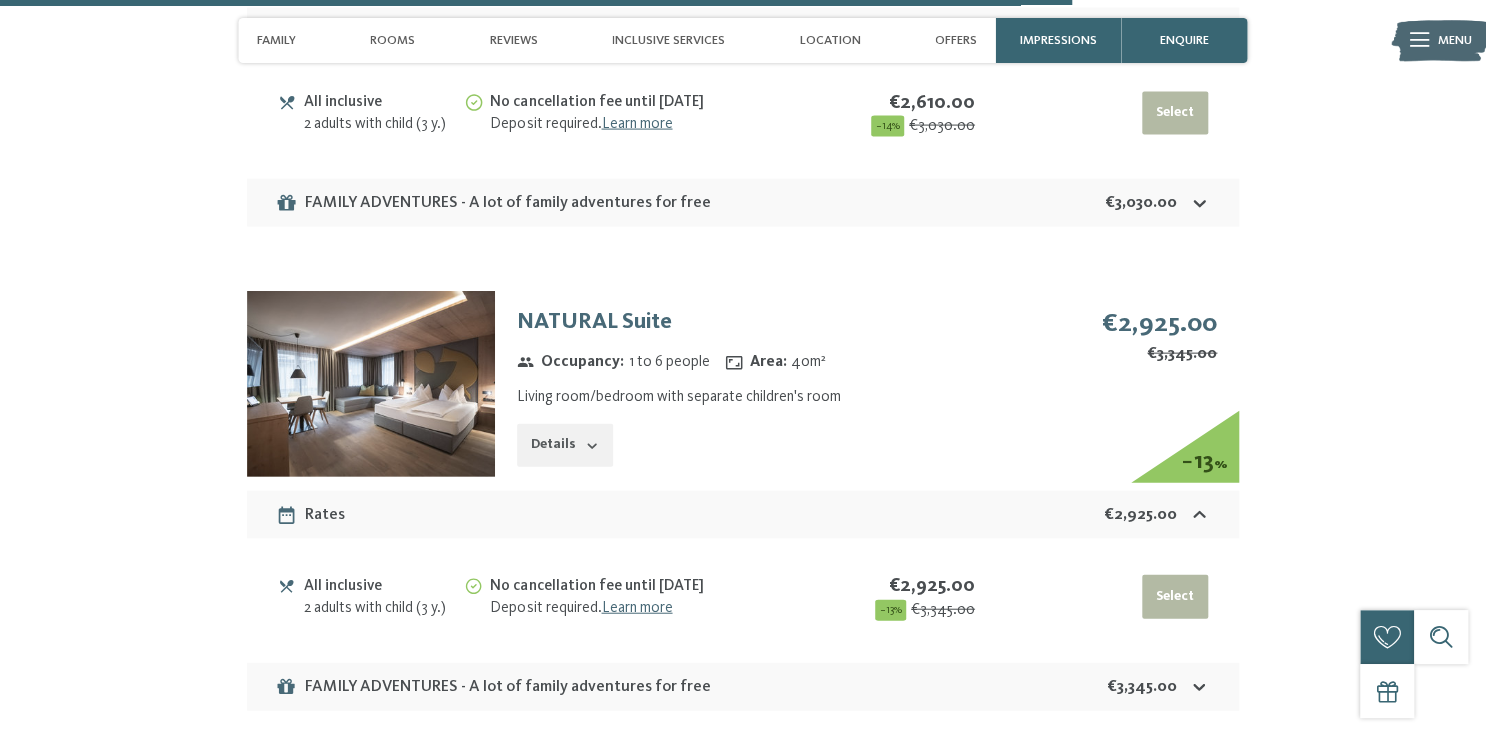 click 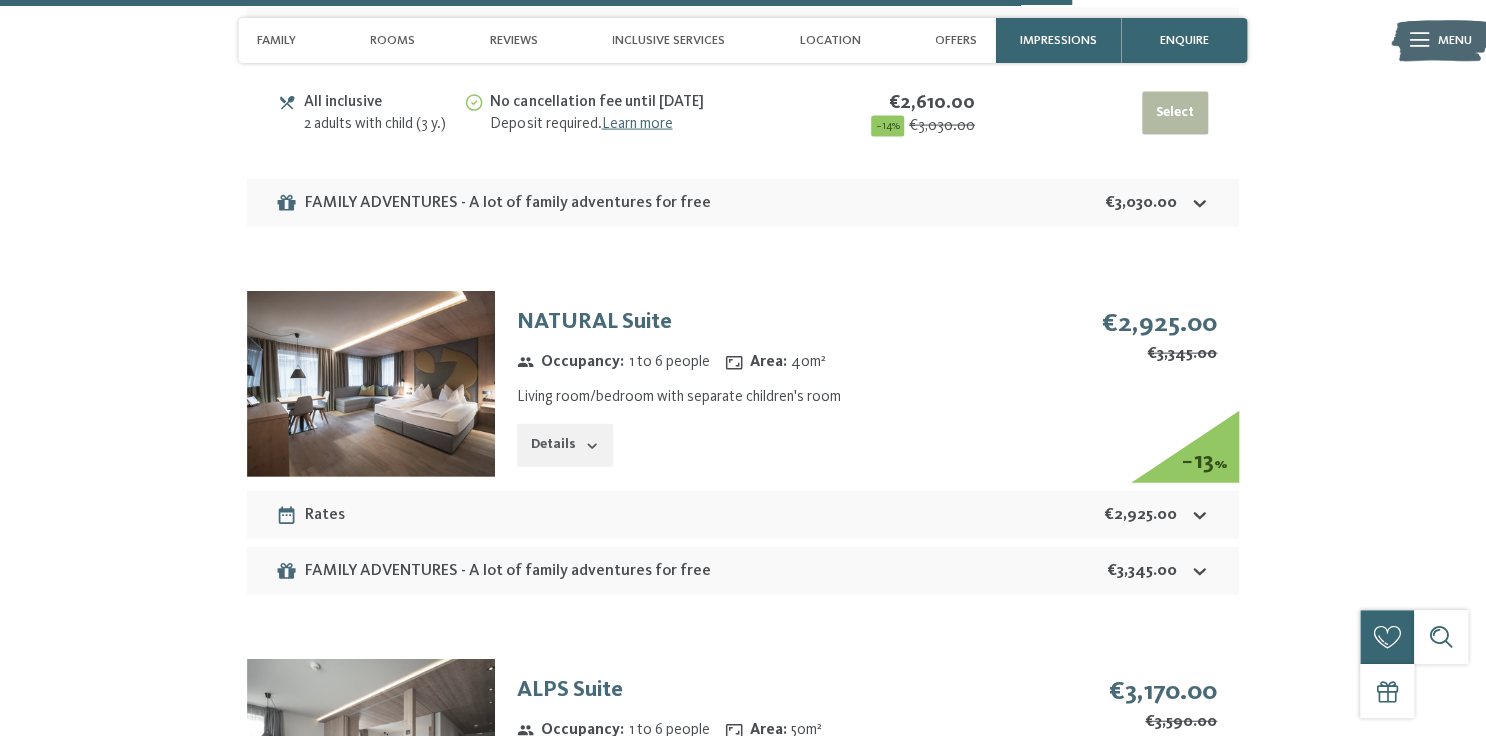 click 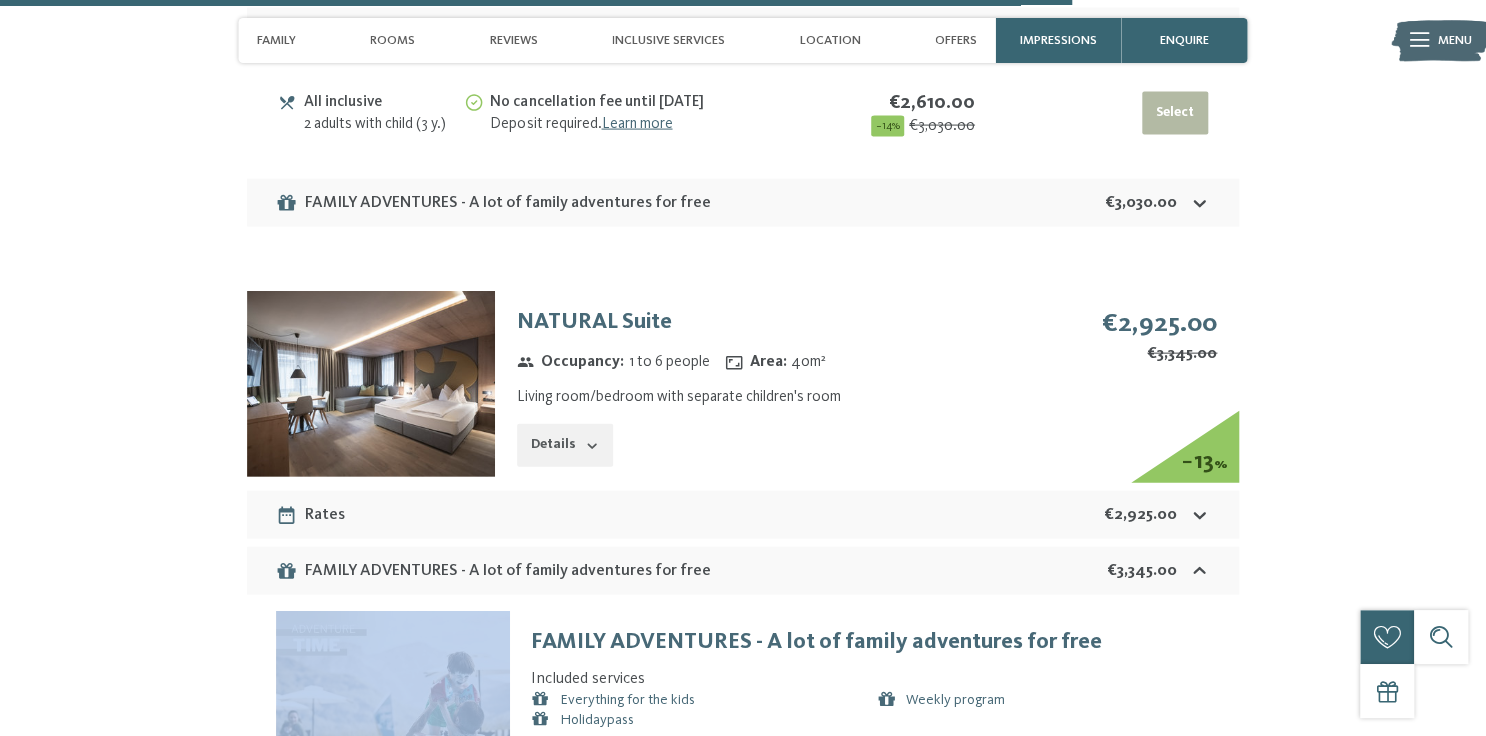 click 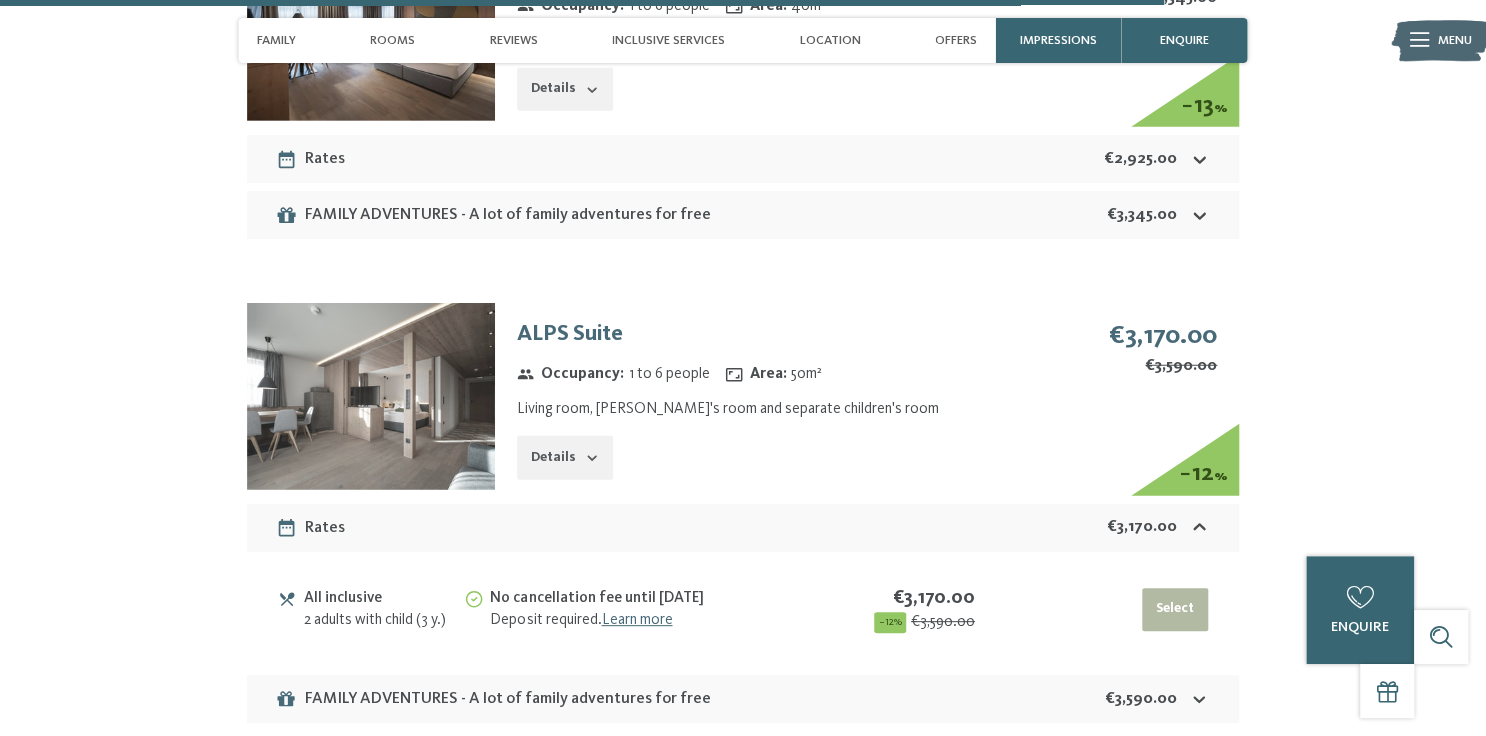 scroll, scrollTop: 6143, scrollLeft: 0, axis: vertical 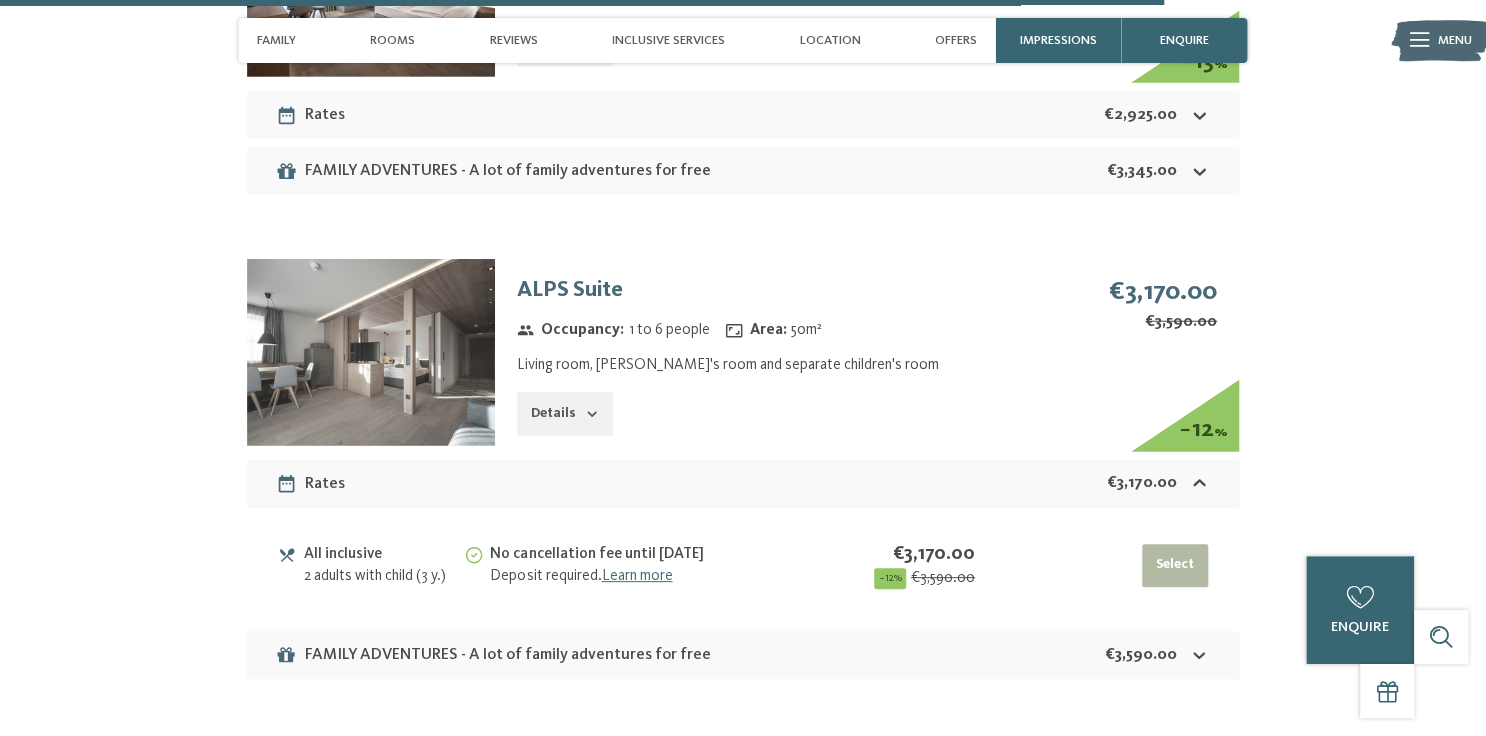 click 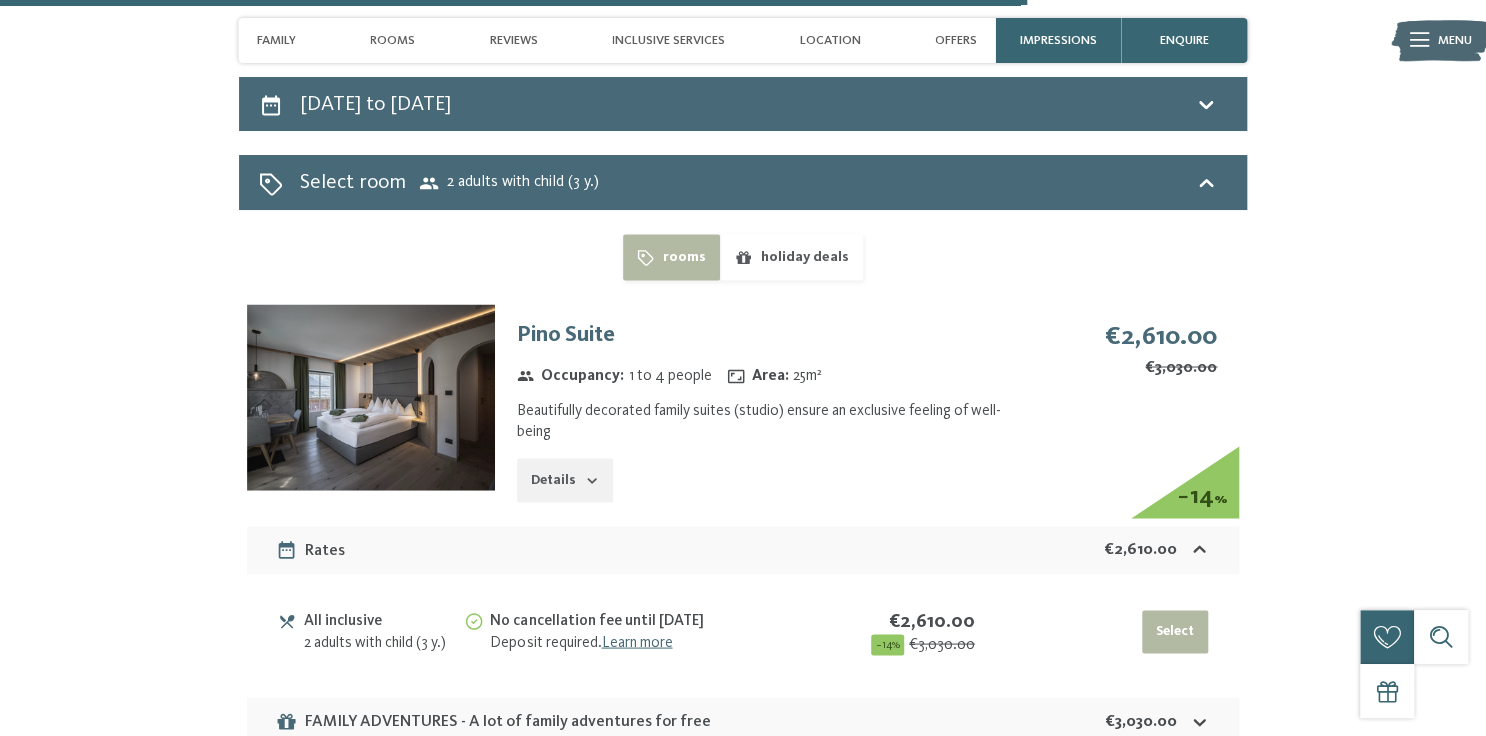 scroll, scrollTop: 5183, scrollLeft: 0, axis: vertical 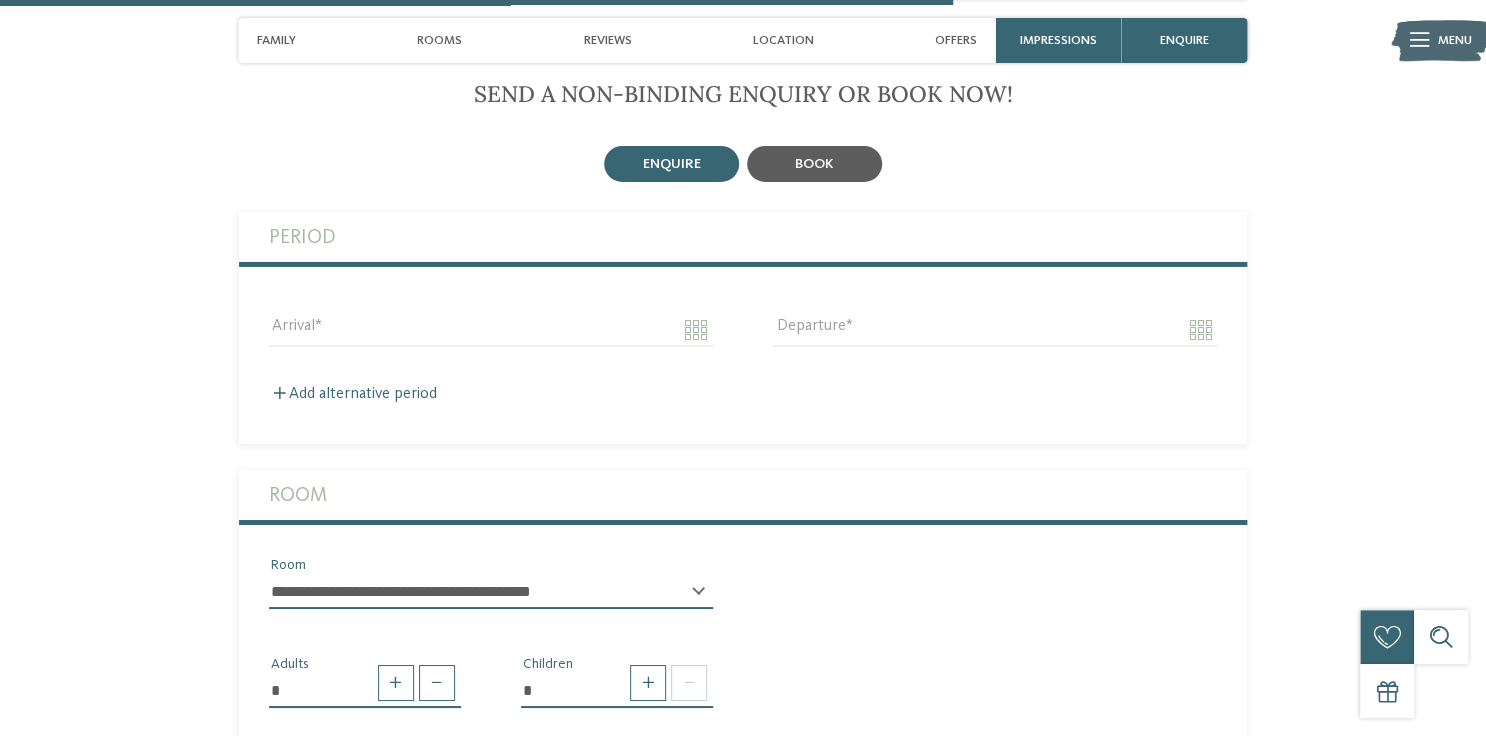 click on "book" at bounding box center (814, 164) 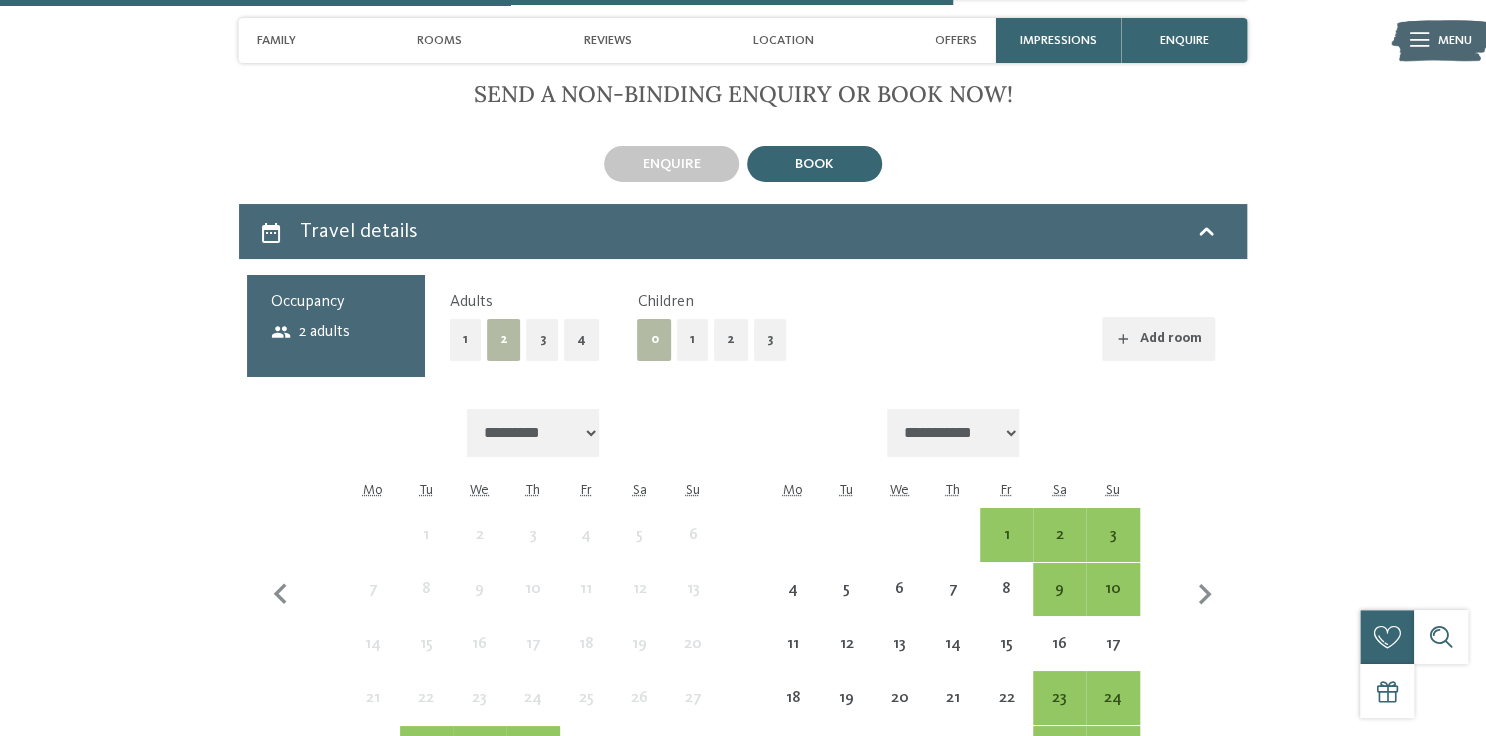 click on "1" at bounding box center [692, 339] 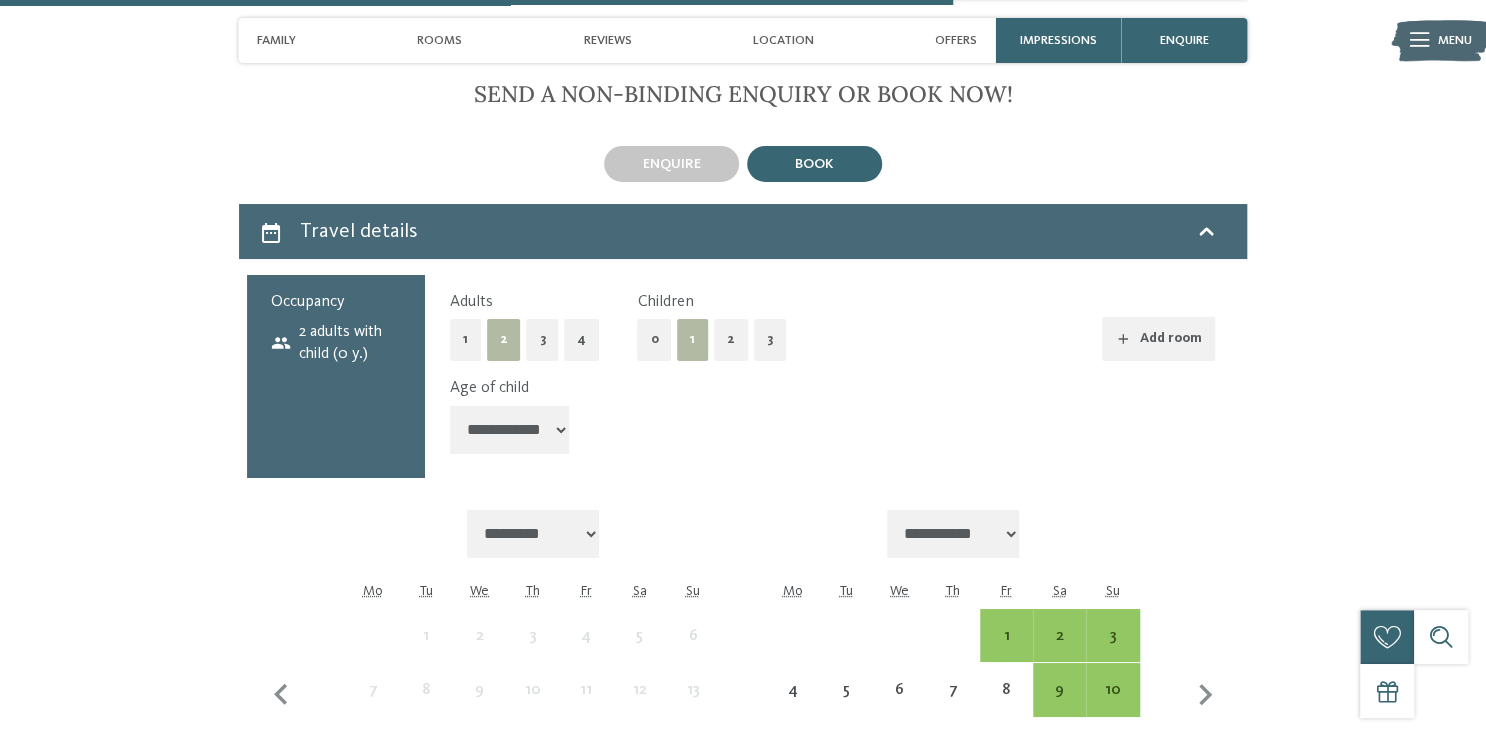 click on "**********" at bounding box center [510, 430] 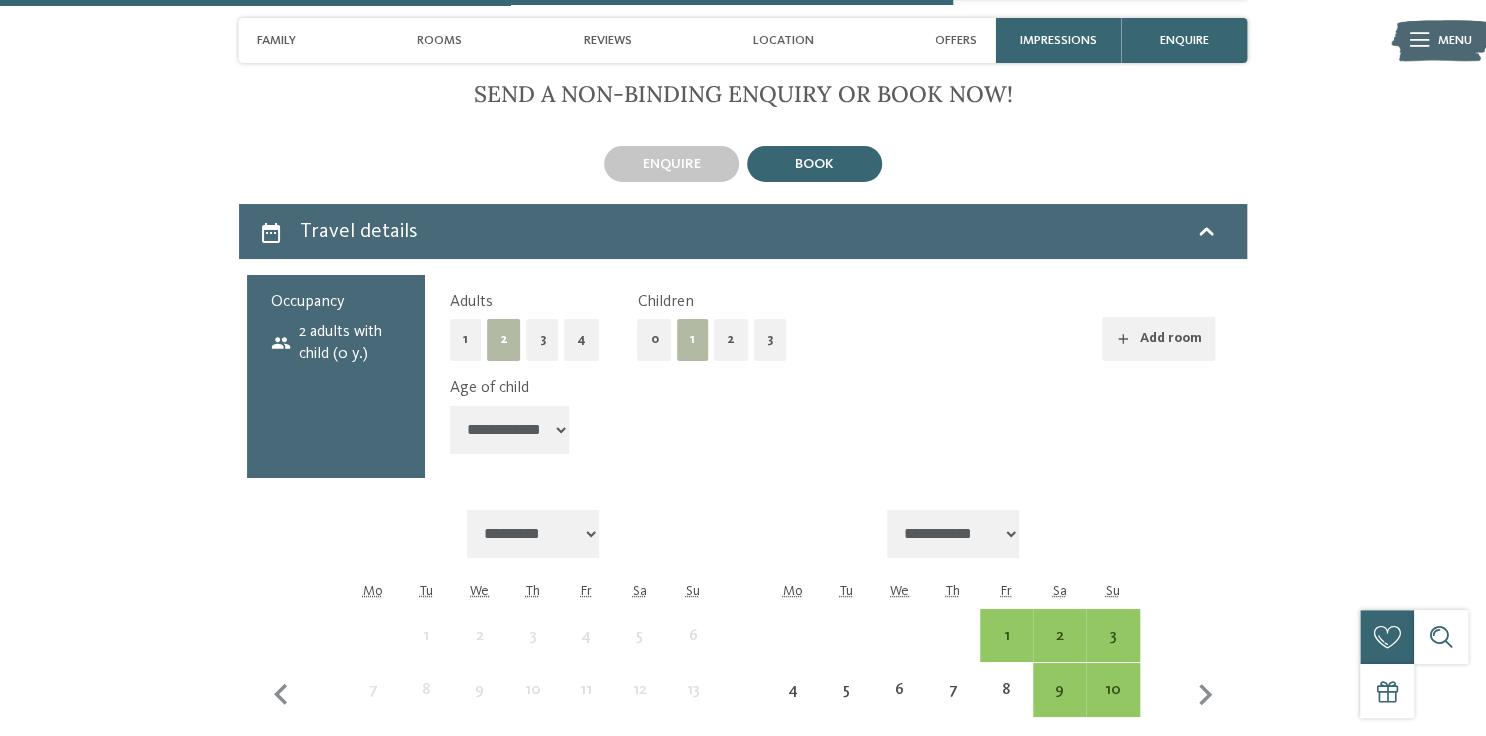 select on "*" 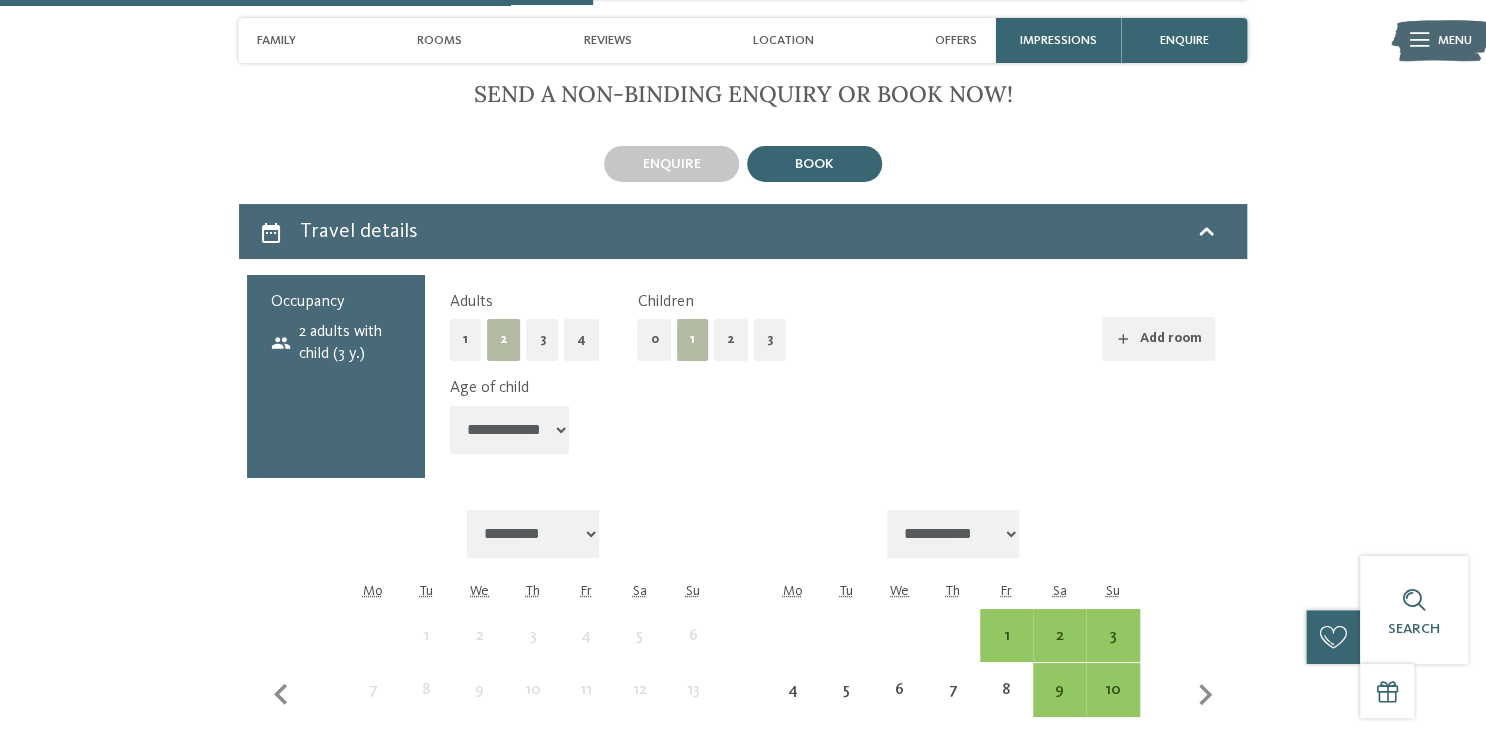 scroll, scrollTop: 3600, scrollLeft: 0, axis: vertical 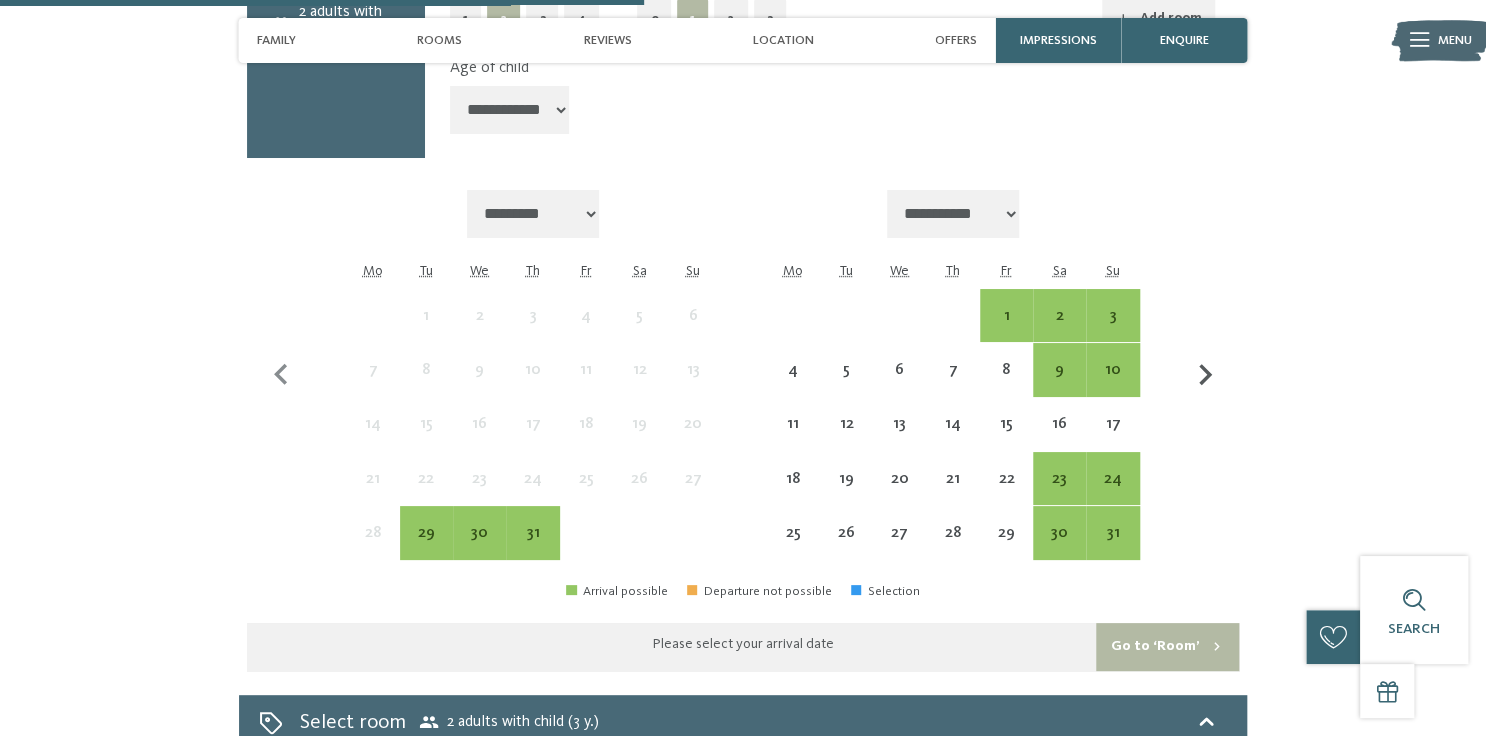 click 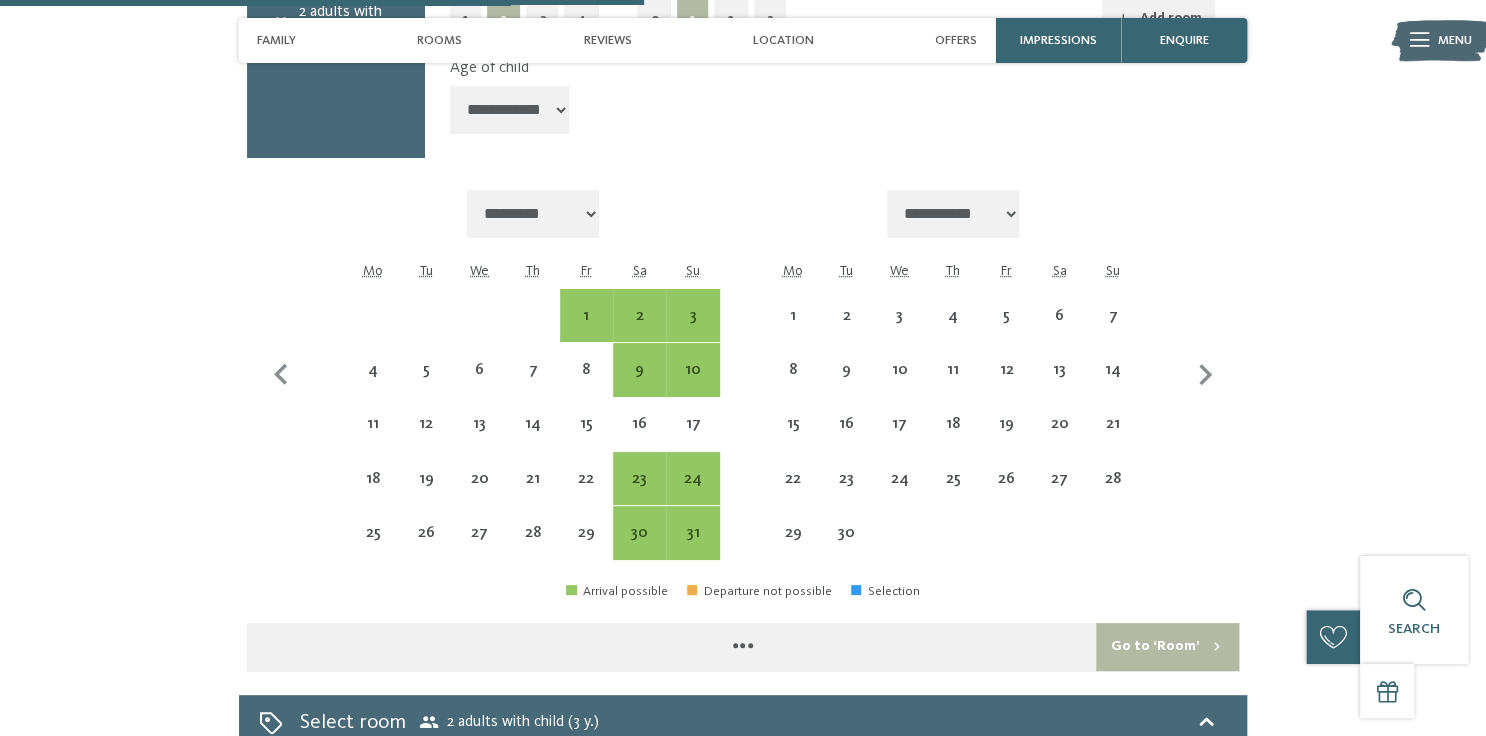 select on "**********" 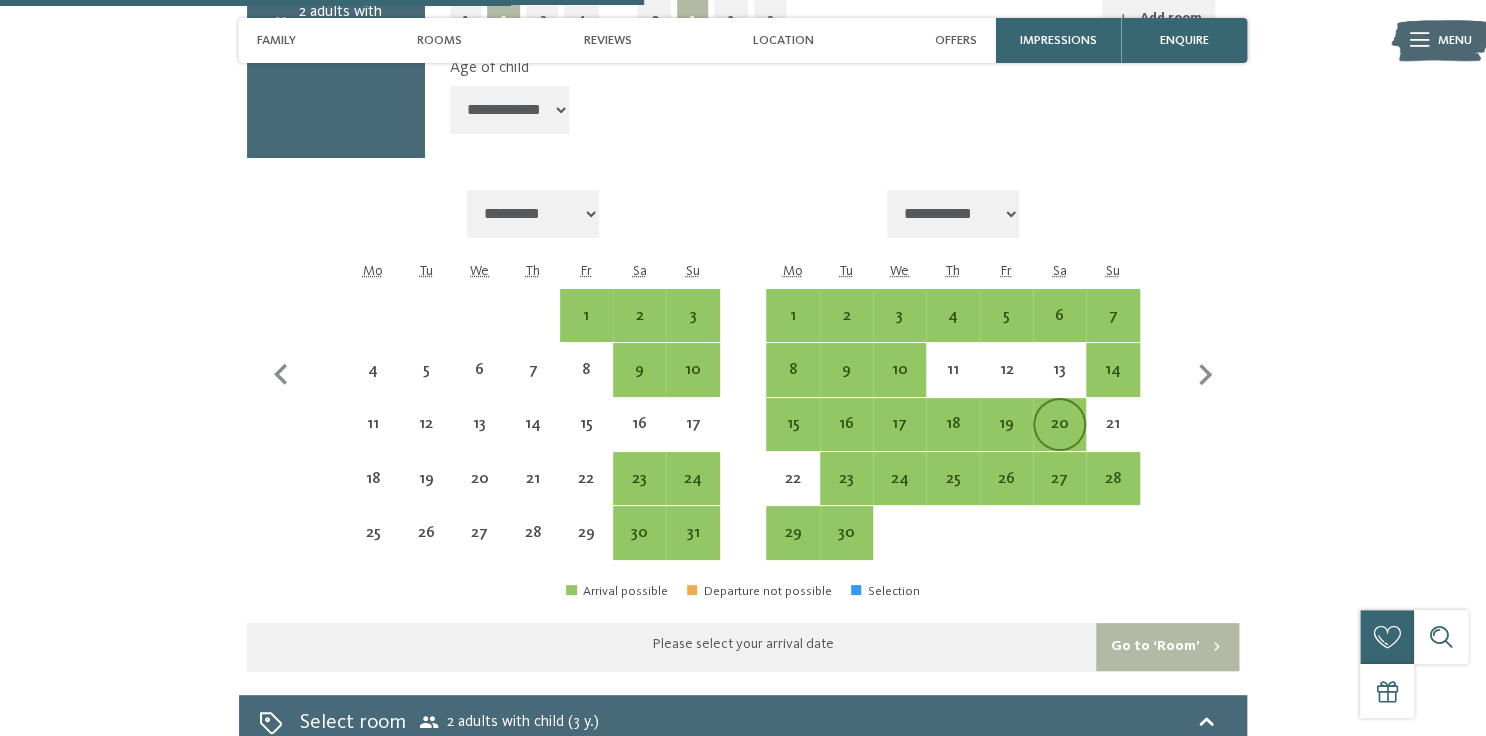 click on "20" at bounding box center (1059, 440) 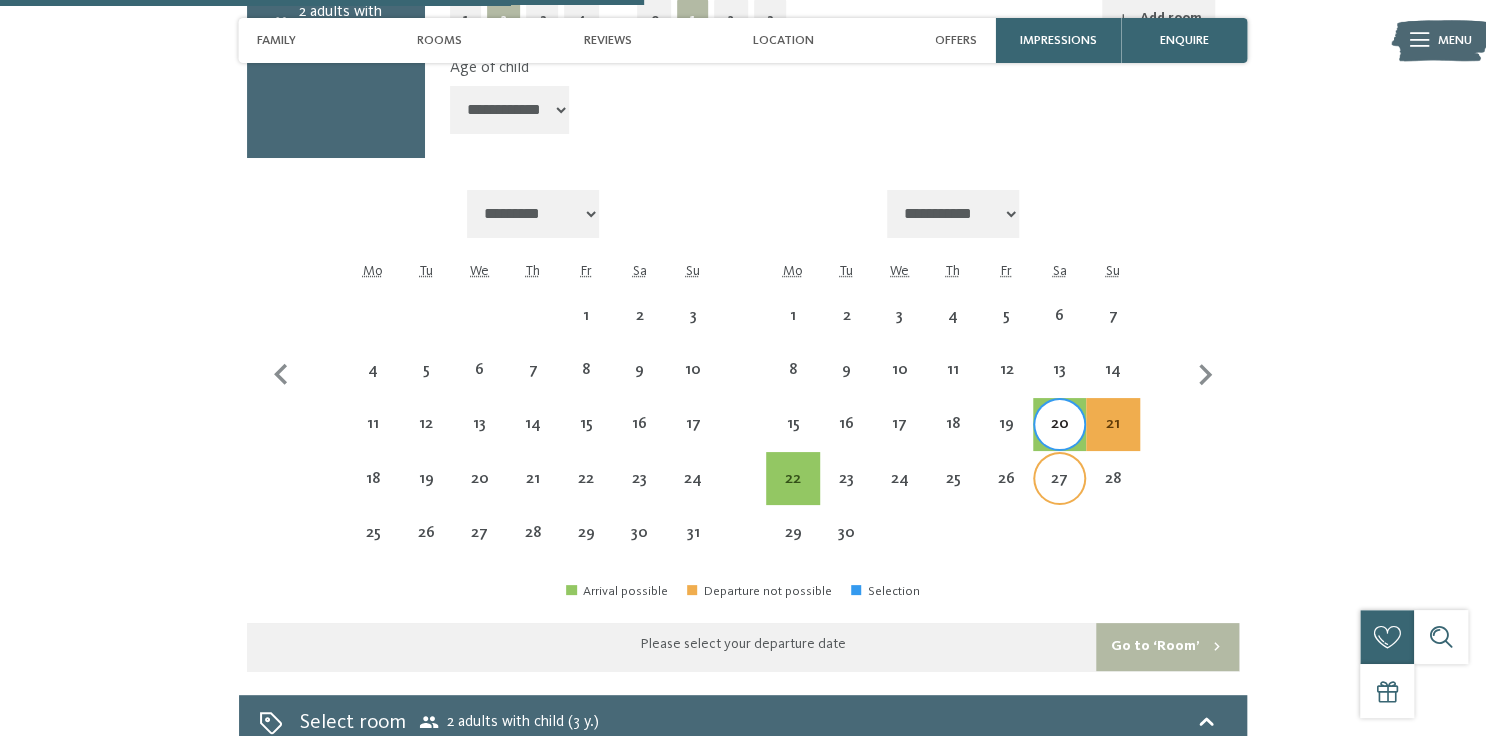 click on "27" at bounding box center (1059, 495) 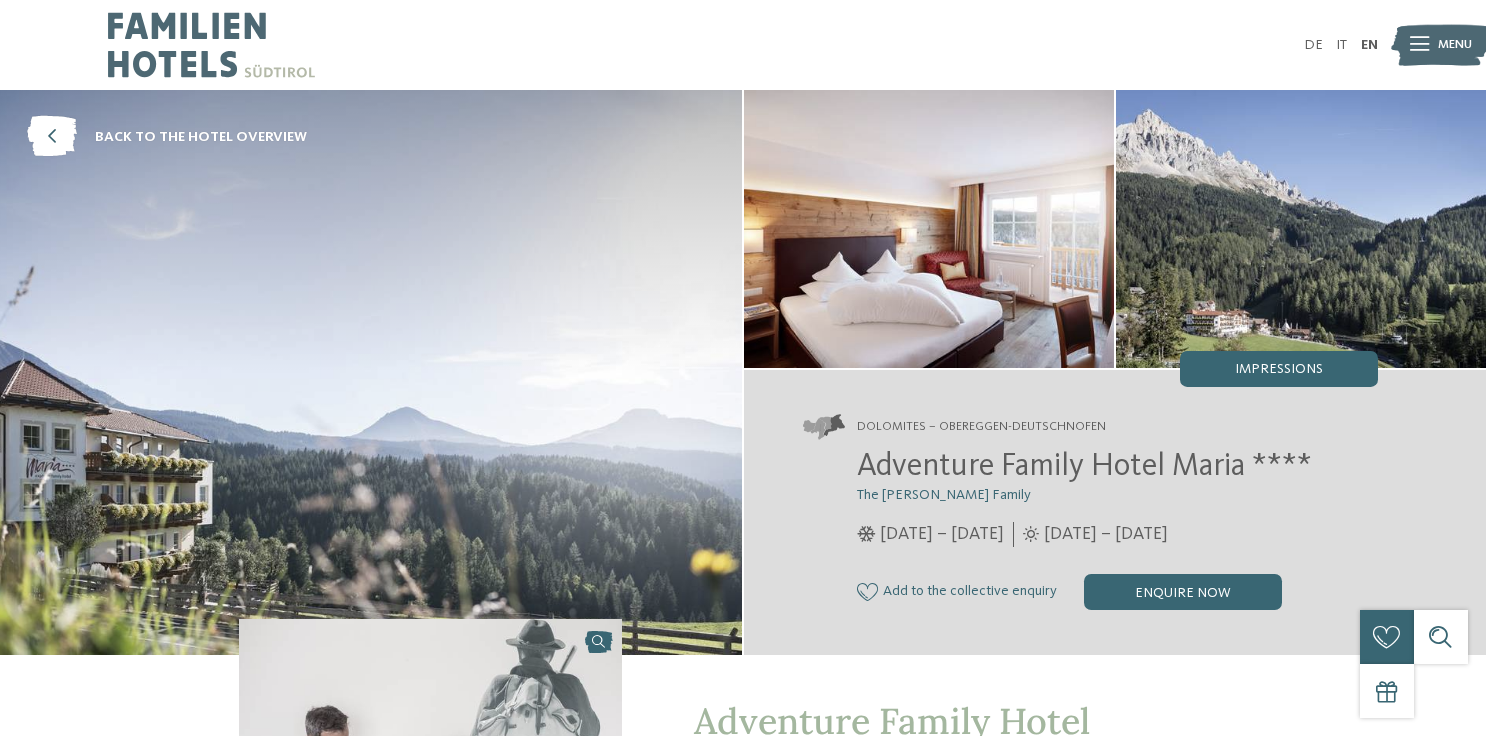 scroll, scrollTop: 0, scrollLeft: 0, axis: both 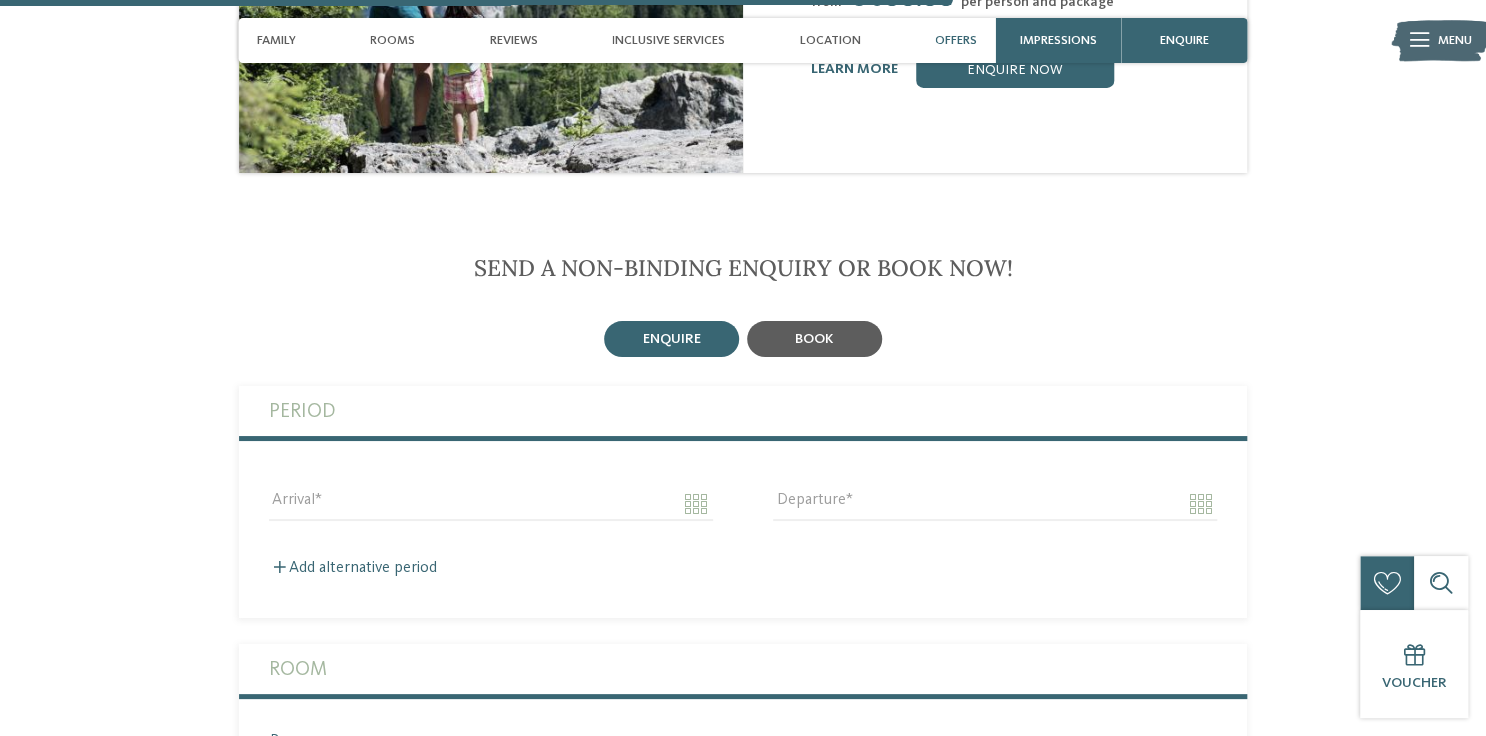 click on "book" at bounding box center [814, 339] 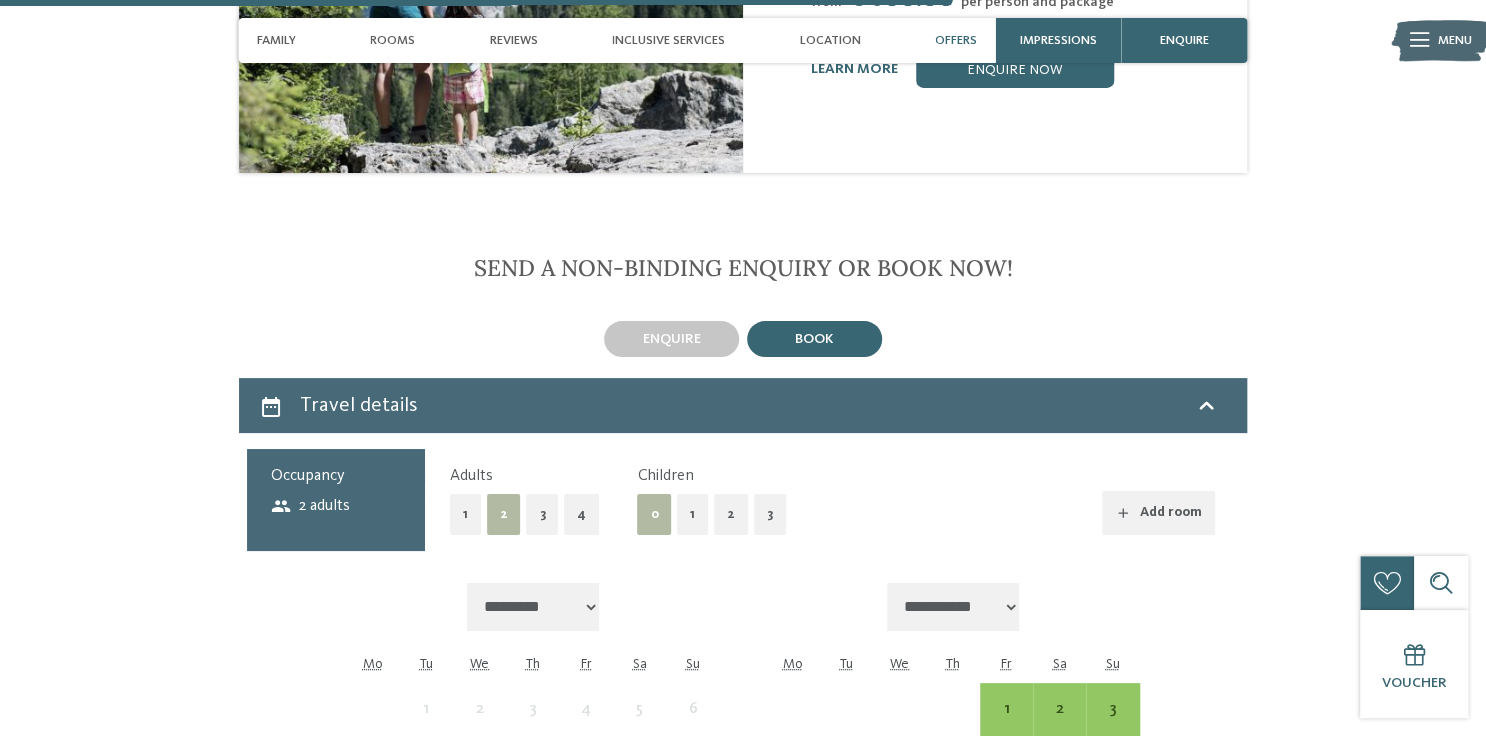 click on "1" at bounding box center (692, 514) 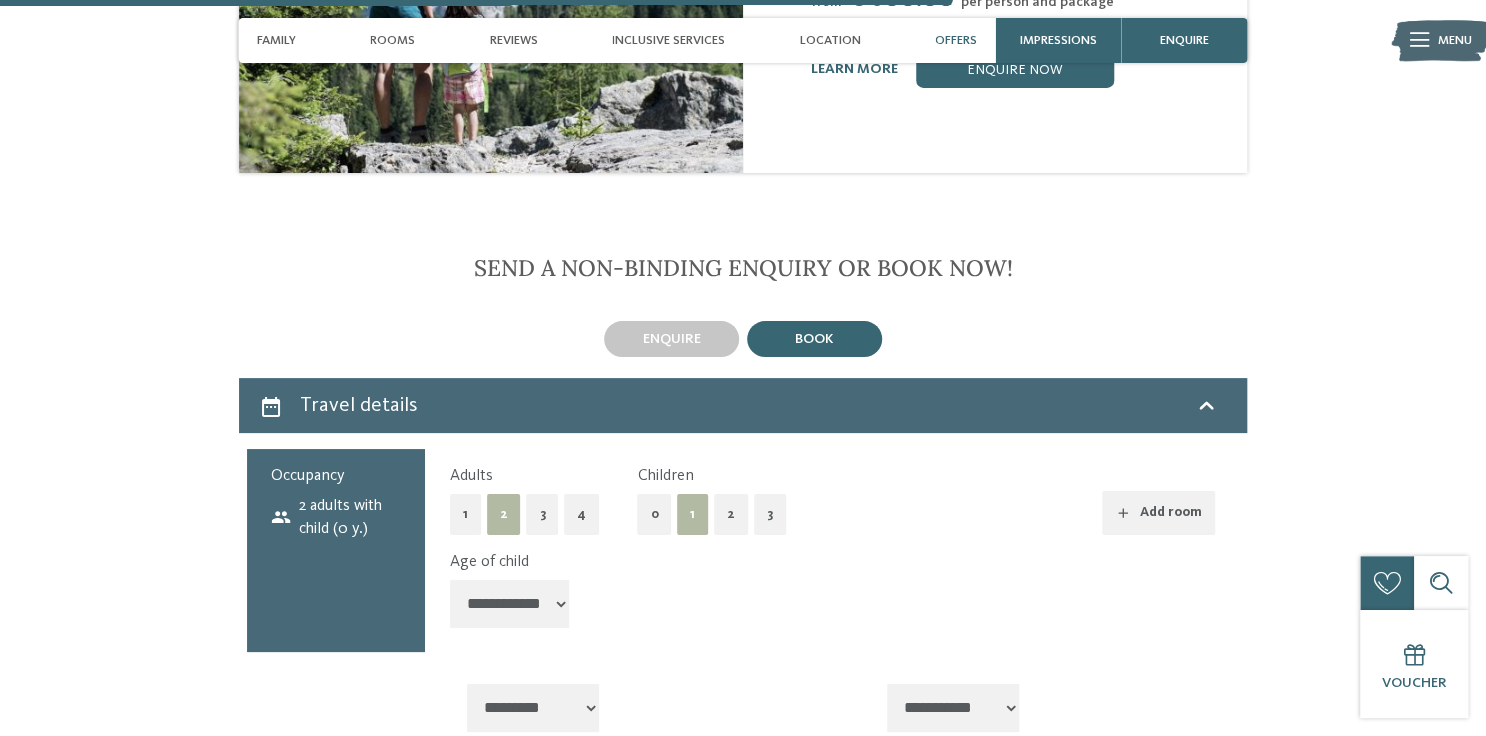 click on "**********" at bounding box center (510, 604) 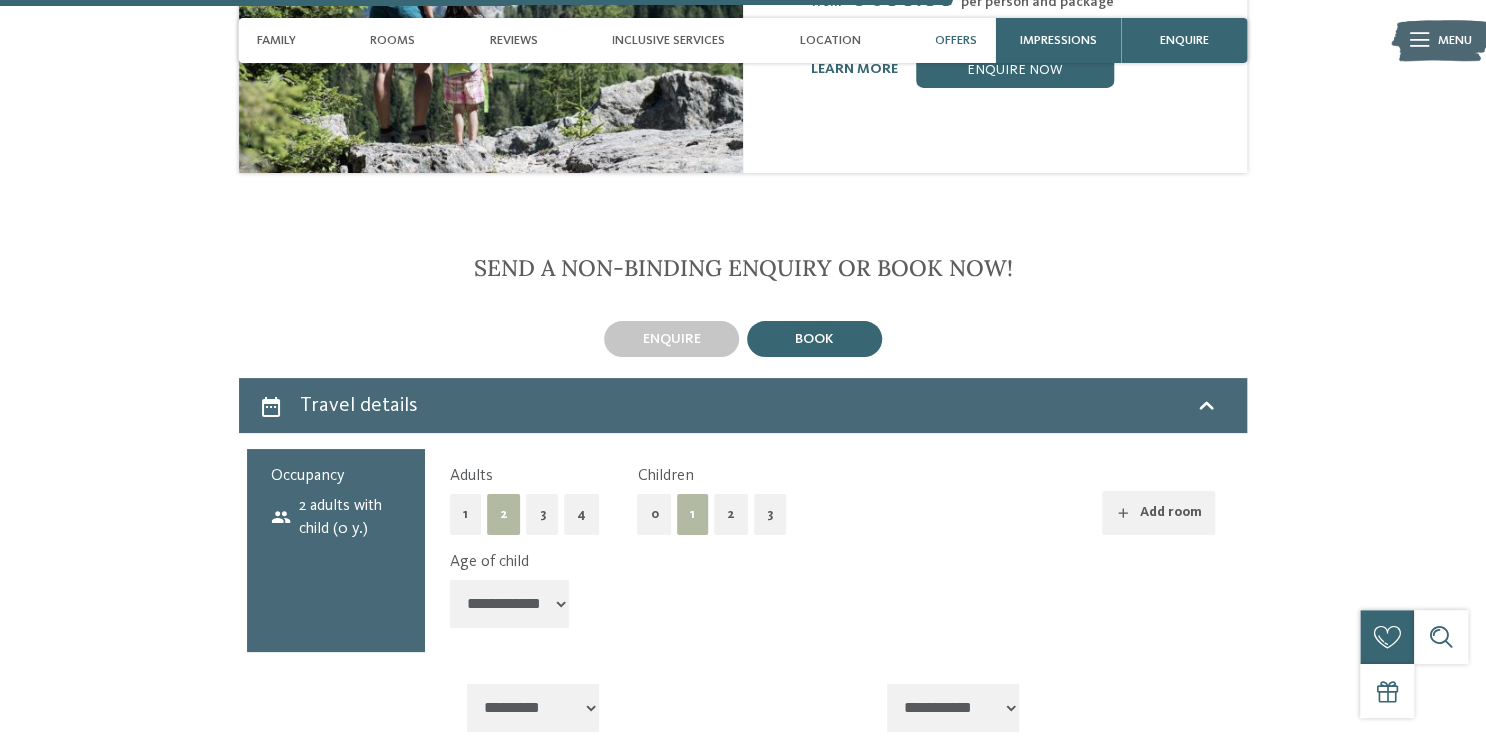 select on "*" 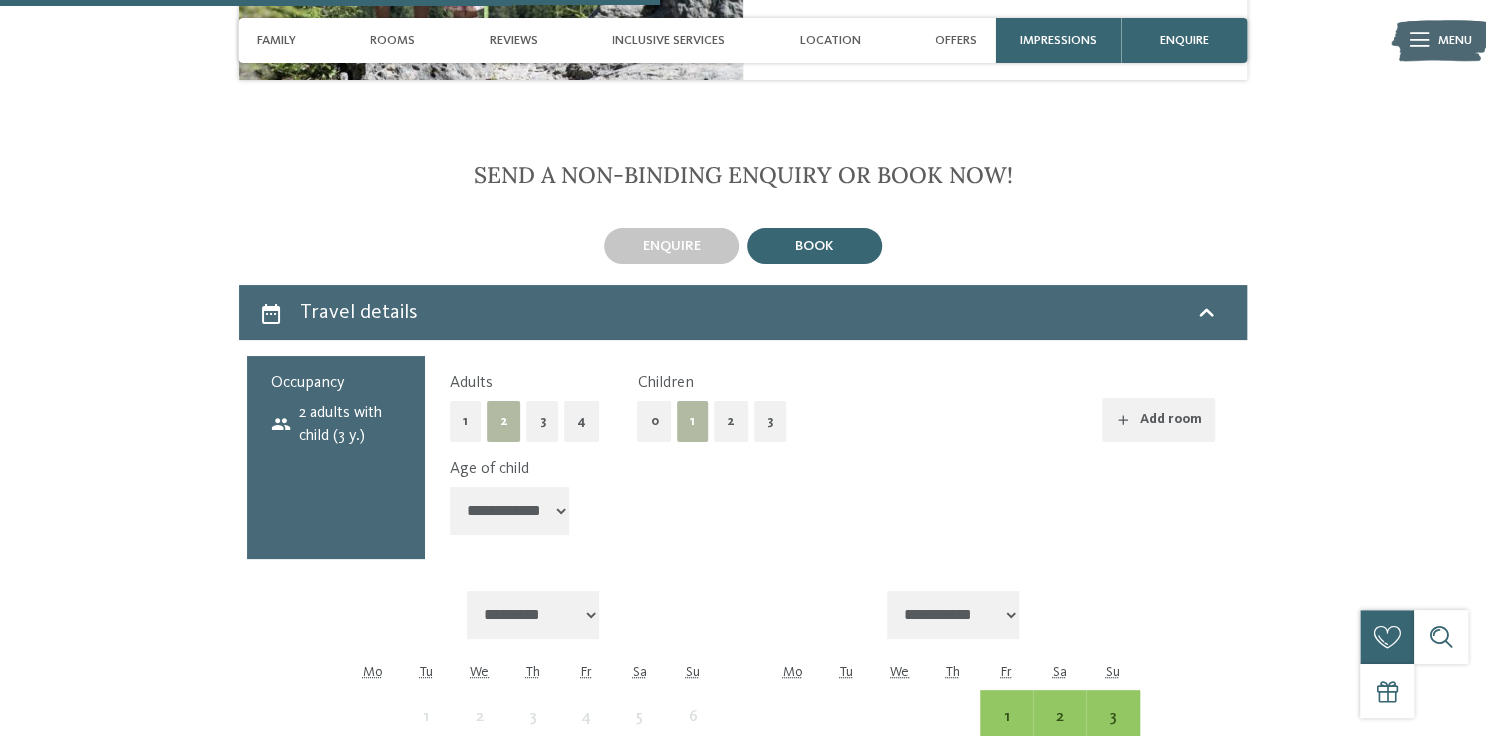 scroll, scrollTop: 3840, scrollLeft: 0, axis: vertical 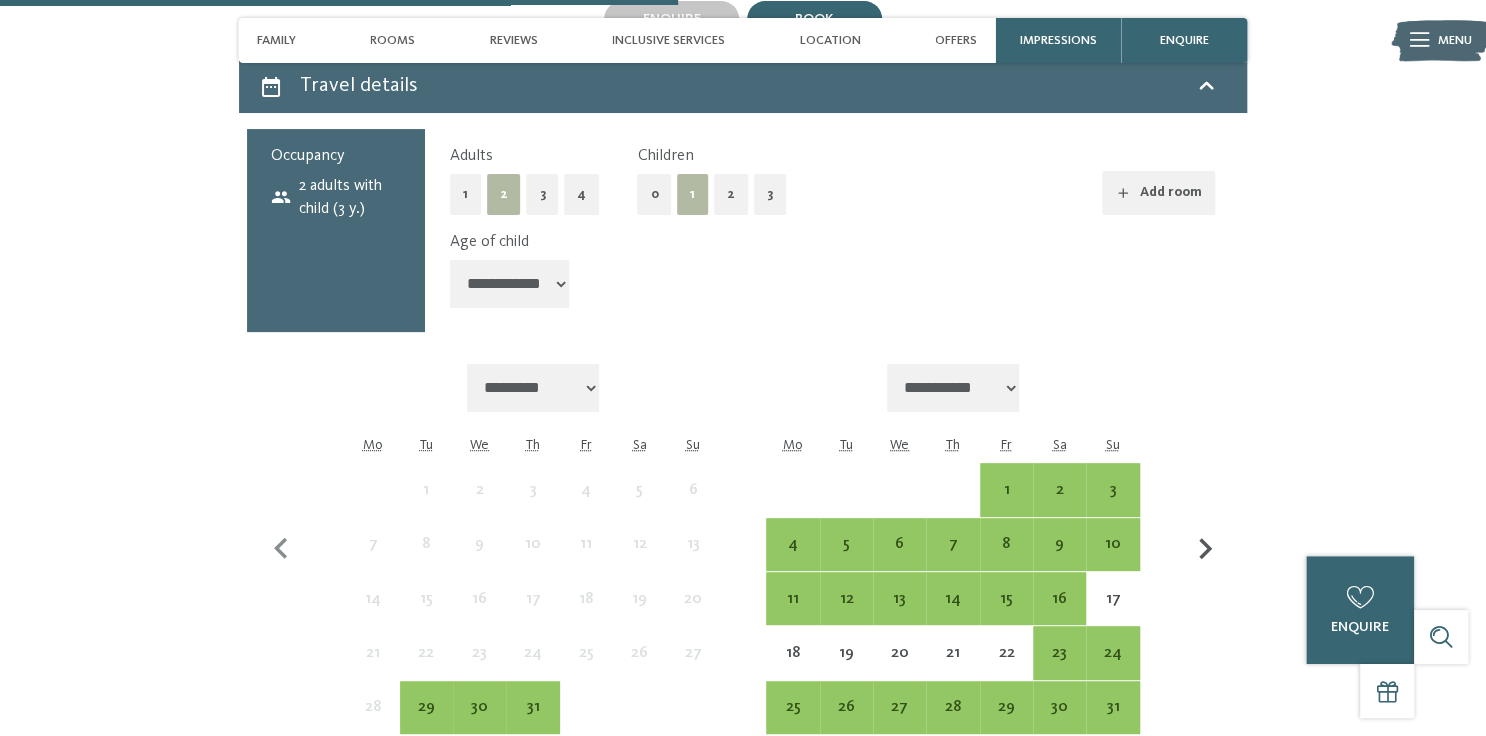 click 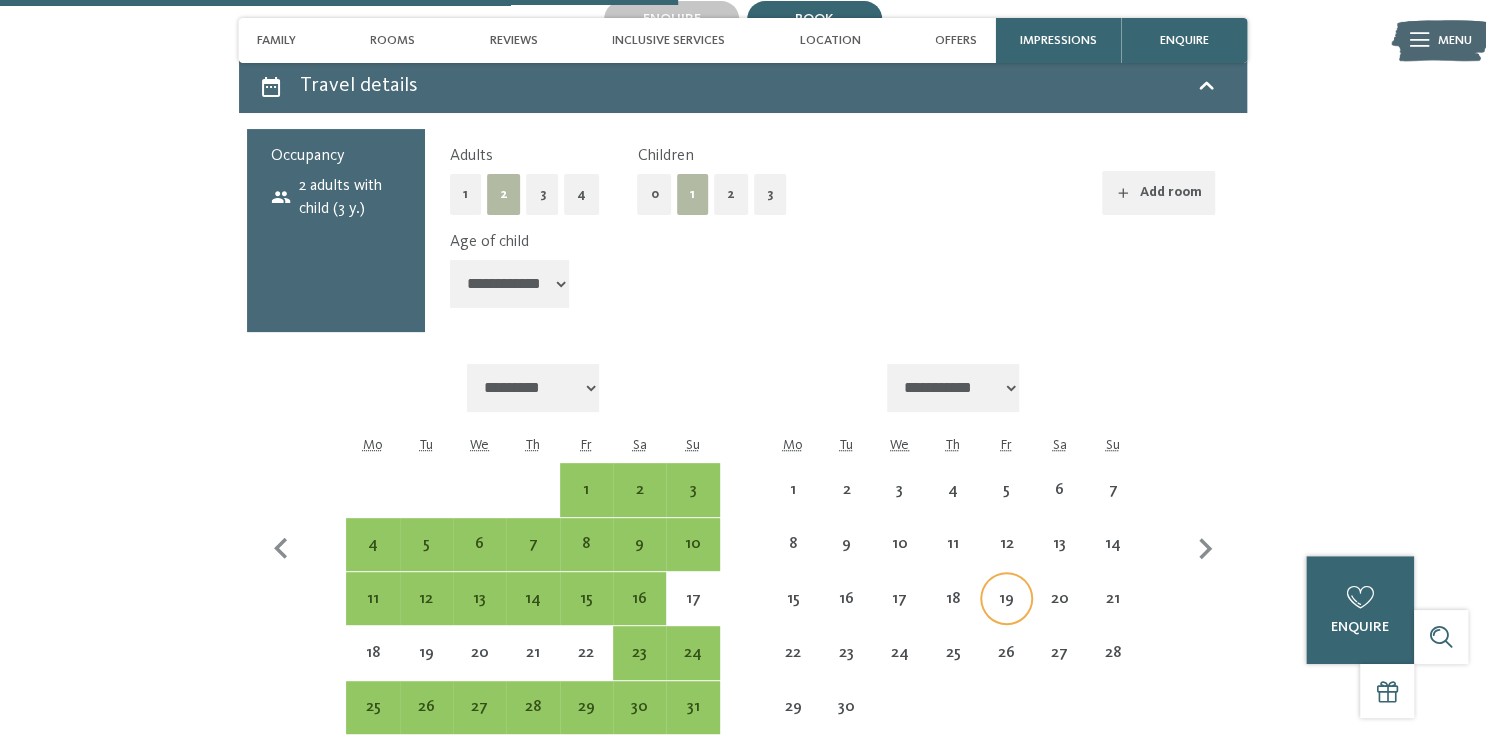 select on "**********" 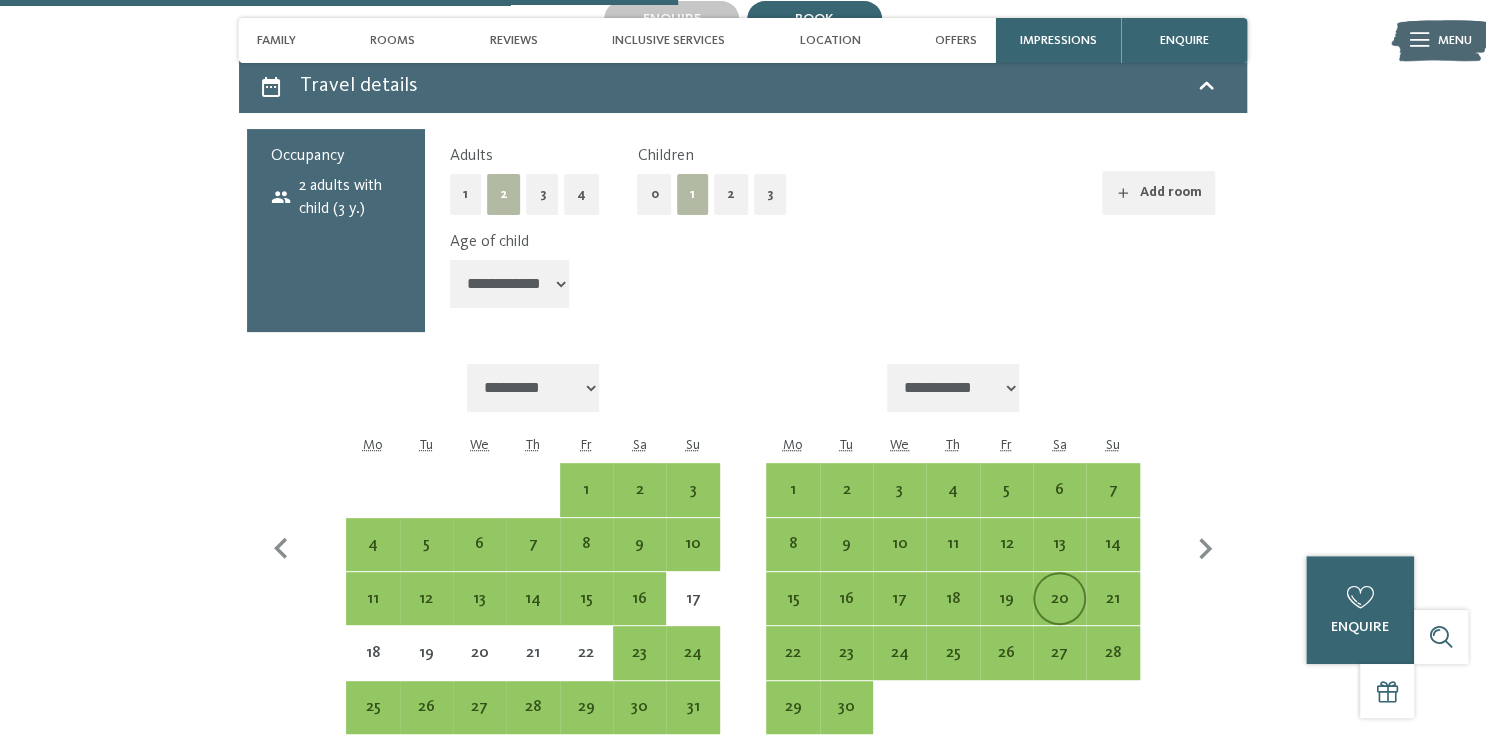 click on "20" at bounding box center [1059, 615] 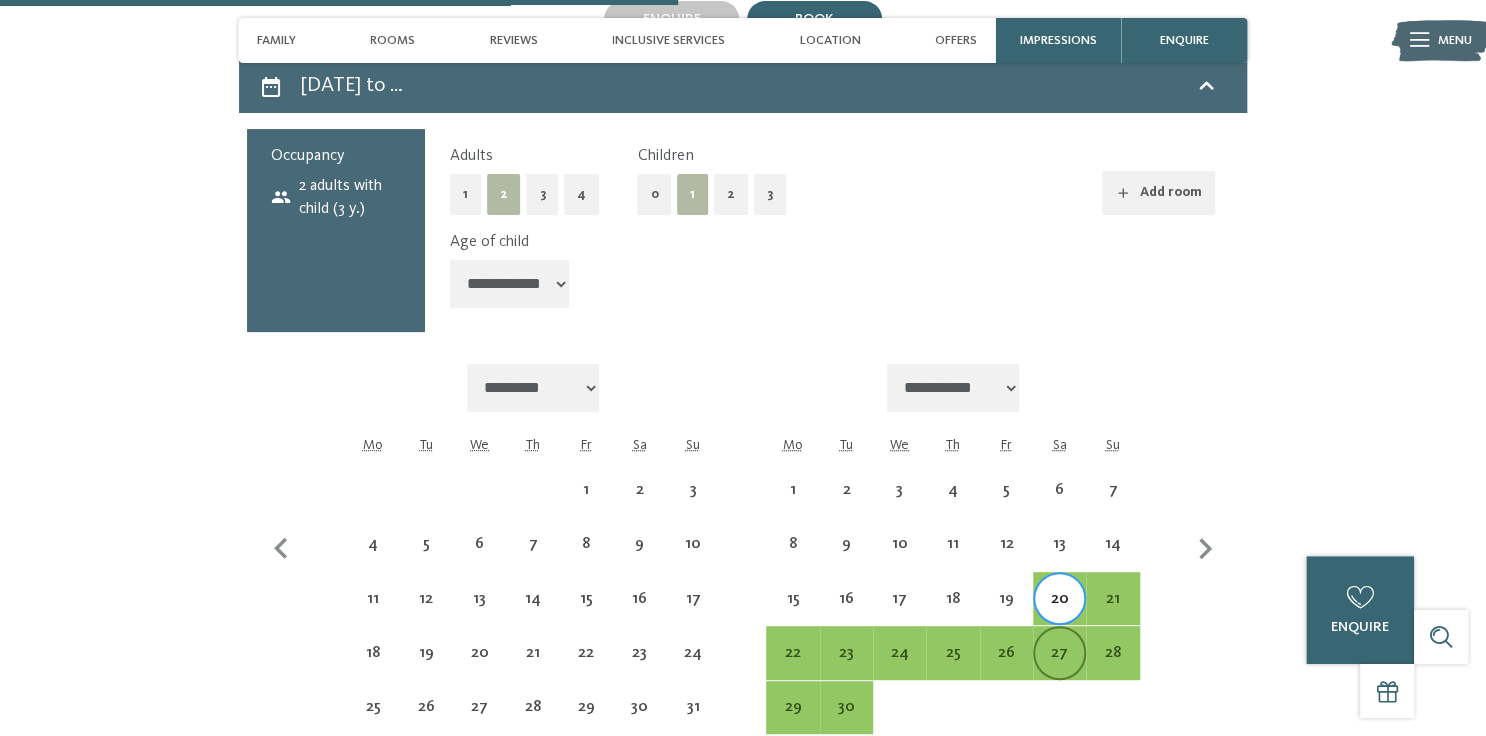click on "27" at bounding box center [1059, 669] 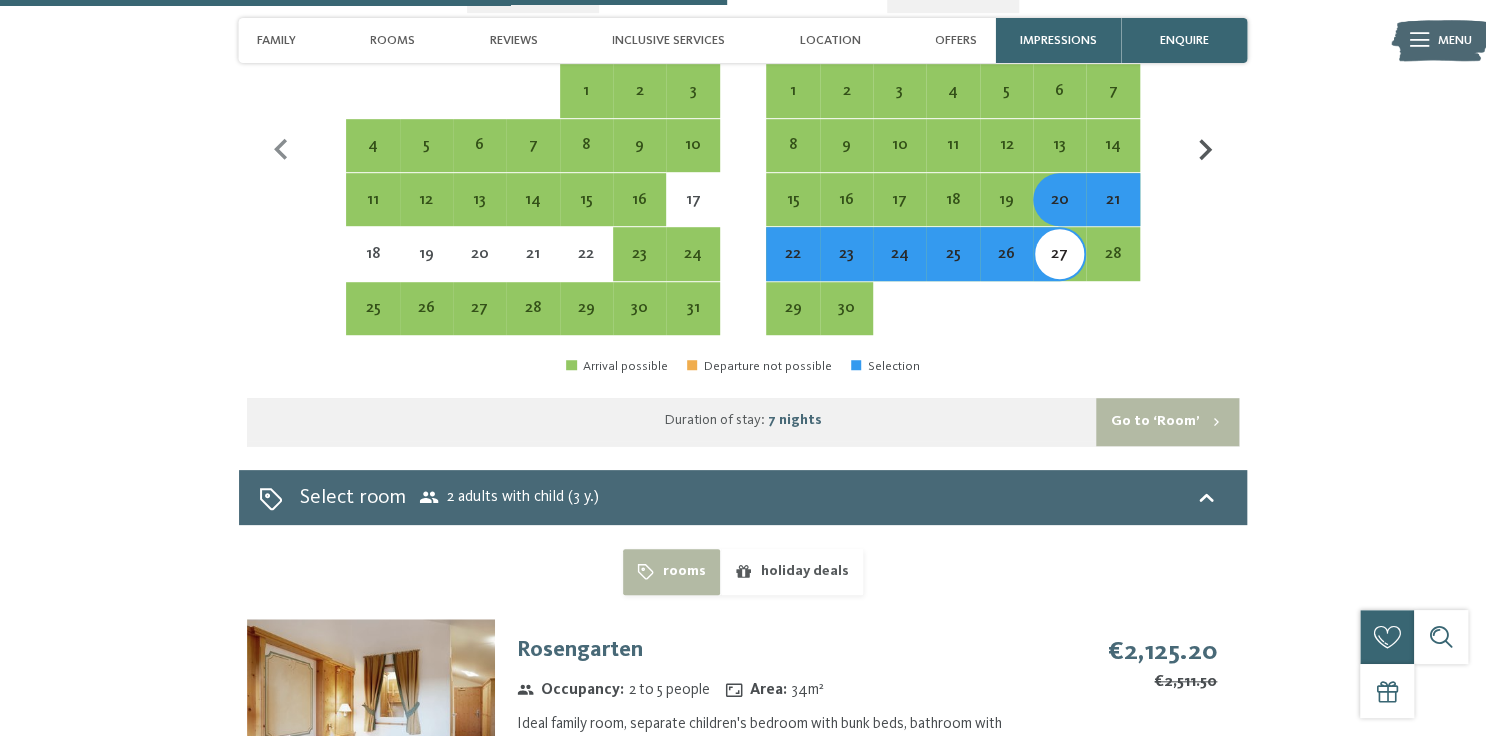 scroll, scrollTop: 4240, scrollLeft: 0, axis: vertical 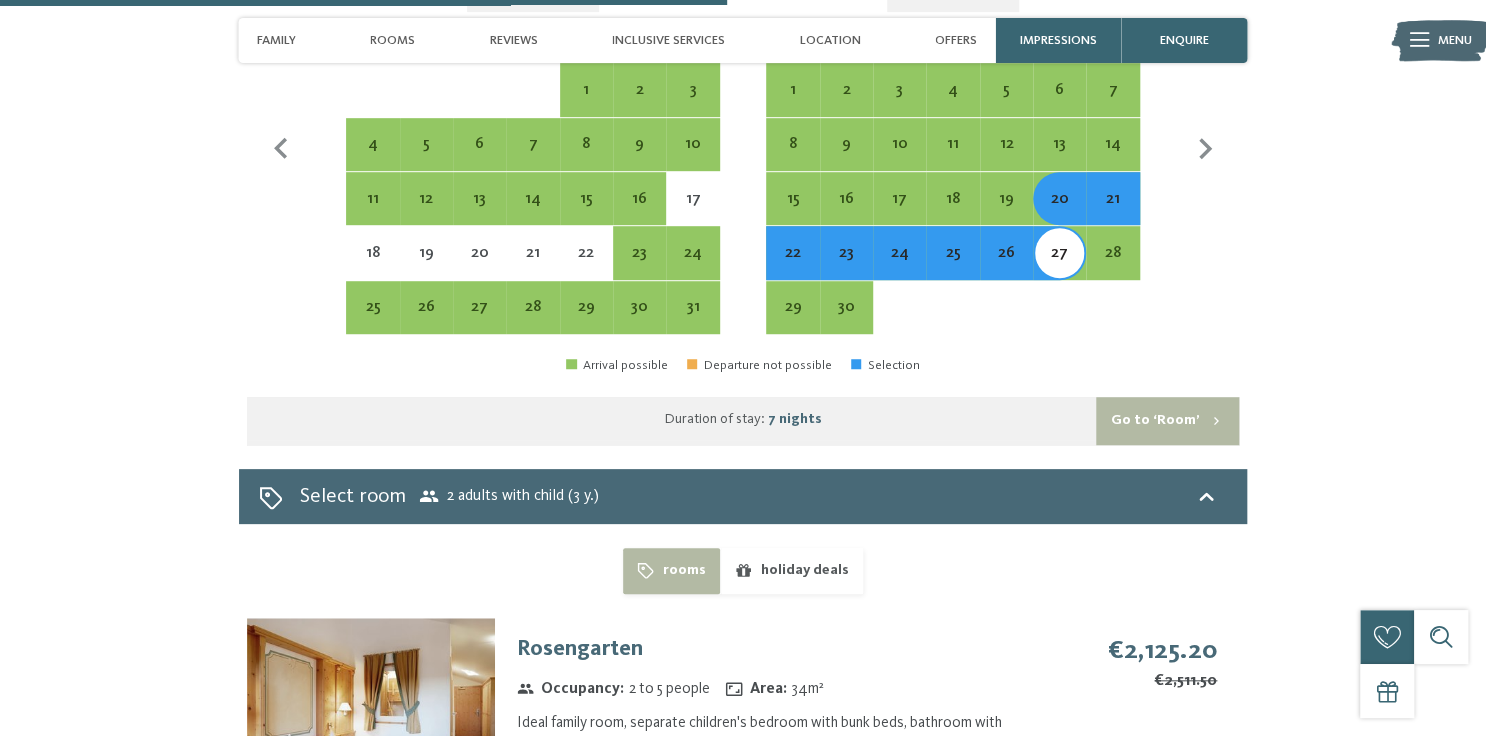 click on "Go to ‘Room’" at bounding box center [1167, 421] 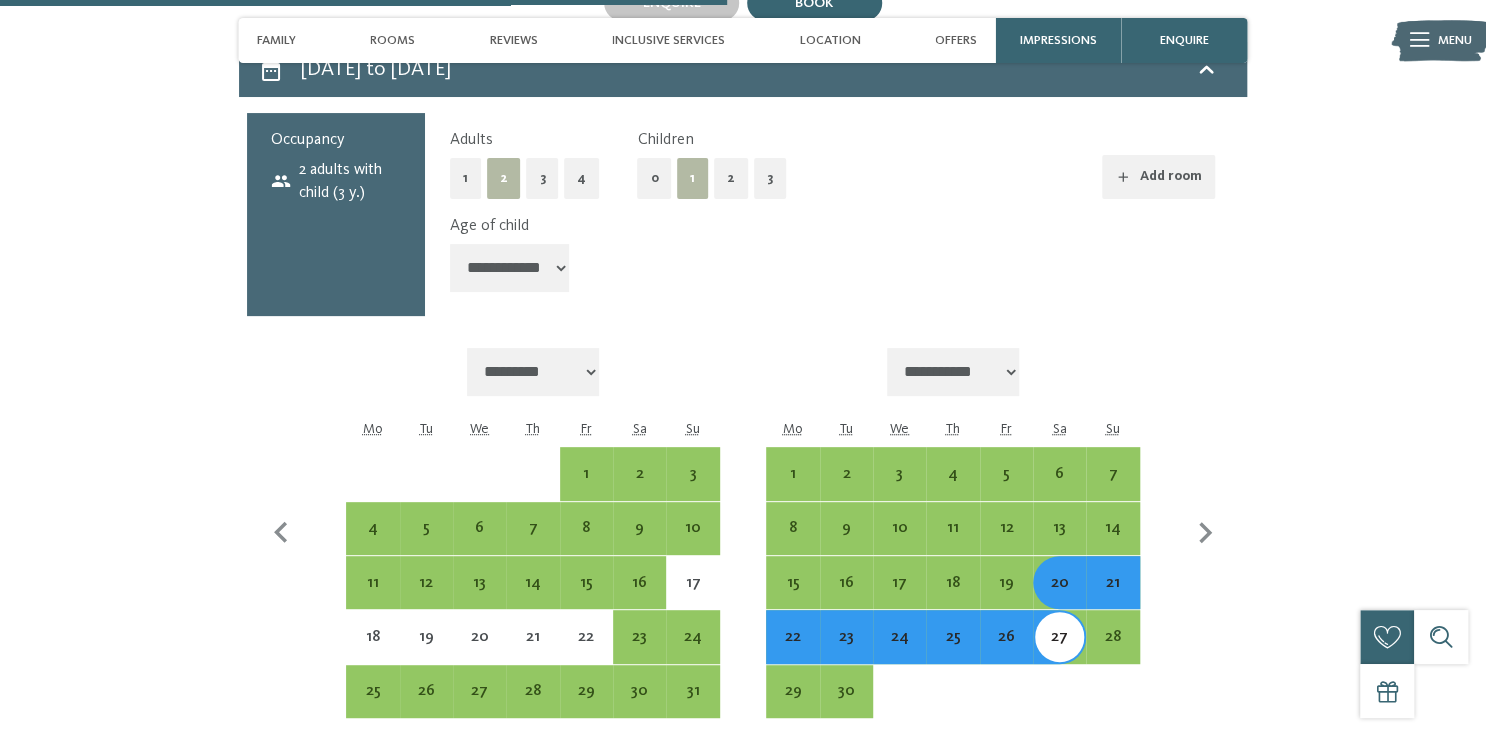 select on "**********" 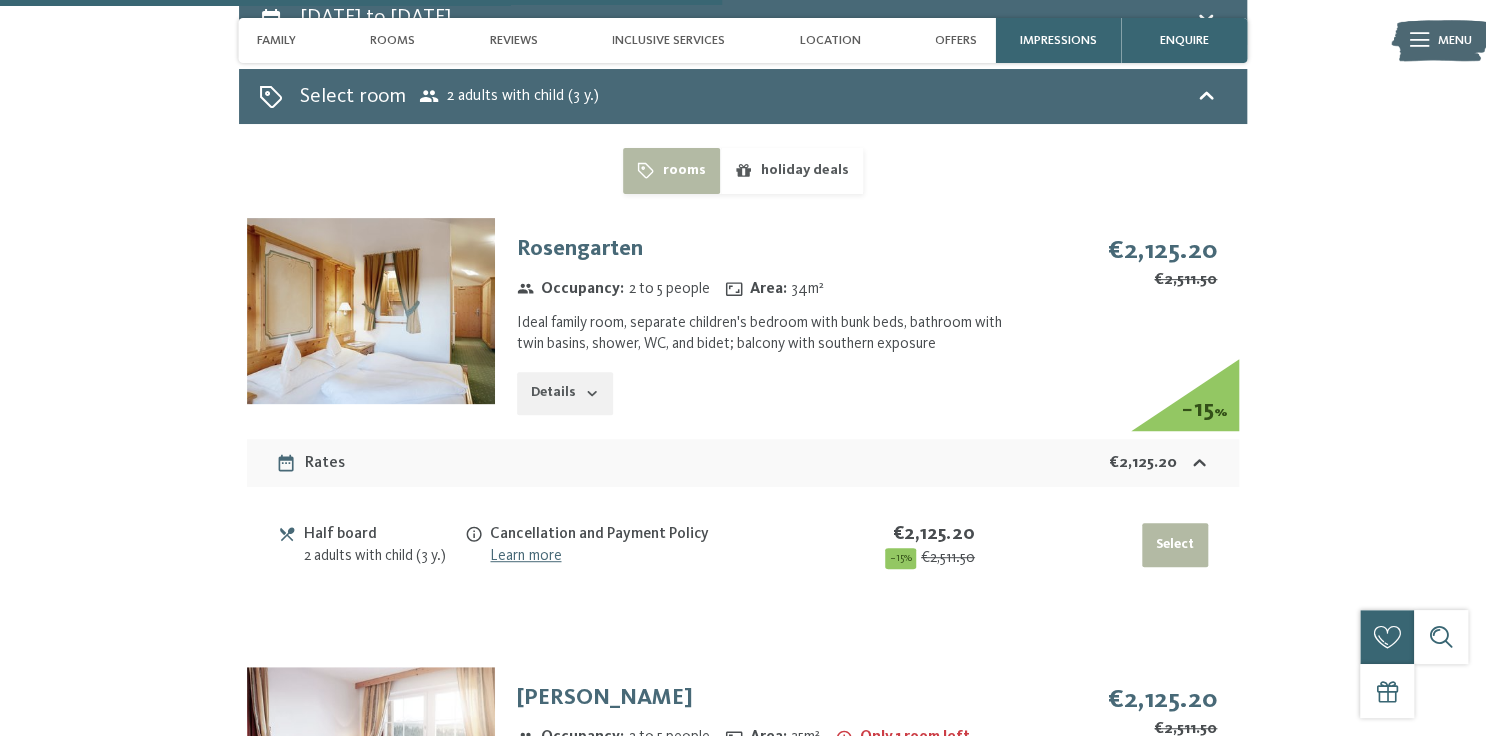 scroll, scrollTop: 3936, scrollLeft: 0, axis: vertical 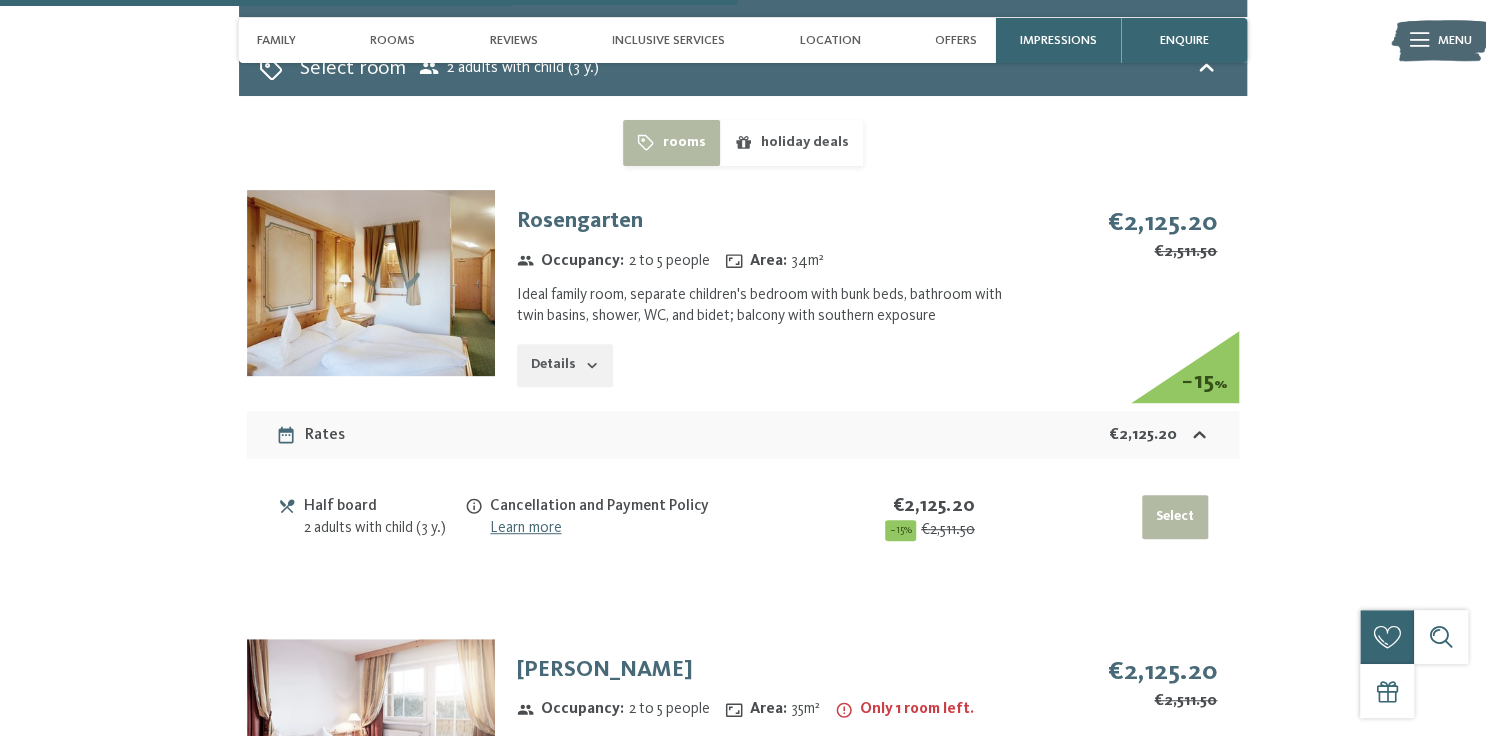 click on "holiday deals" at bounding box center (791, 143) 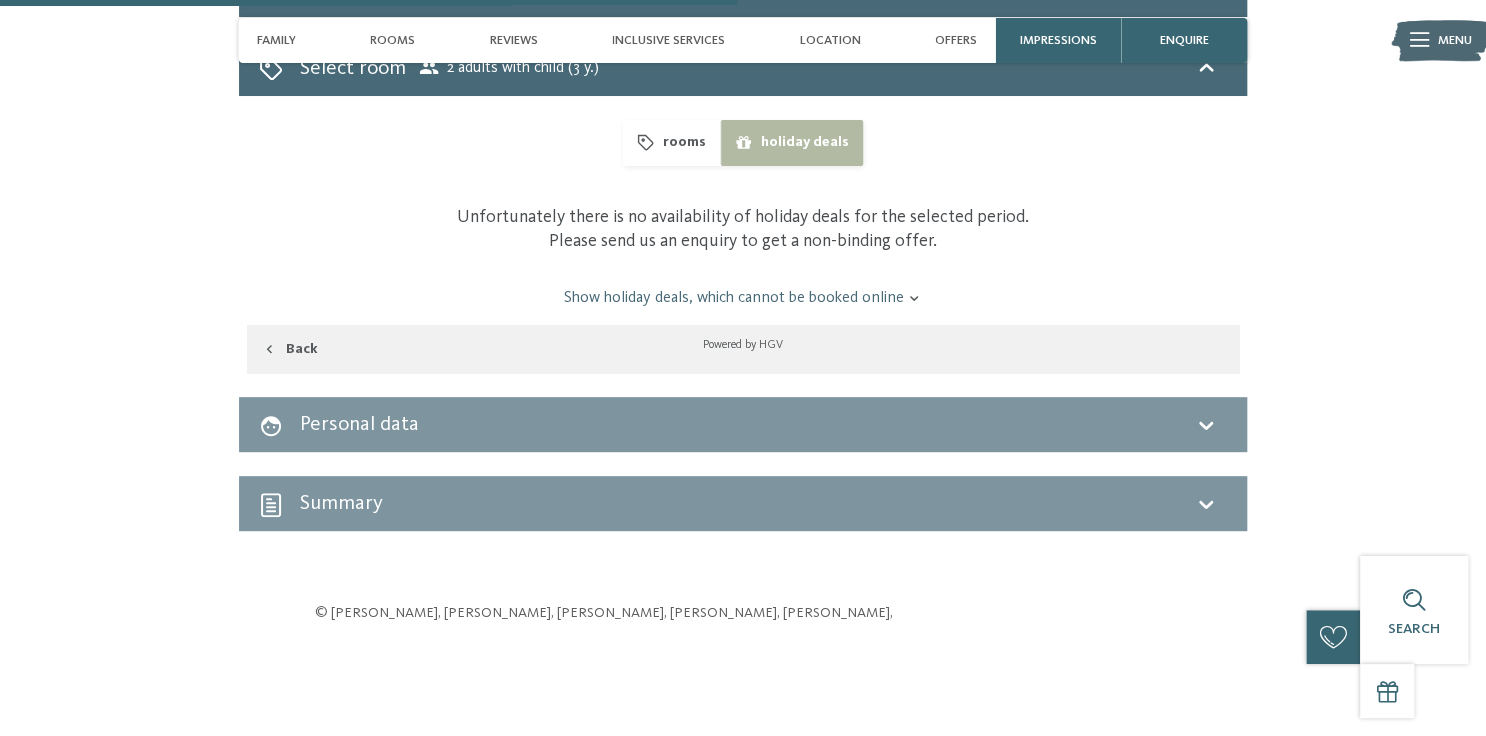 click on "rooms" at bounding box center [671, 143] 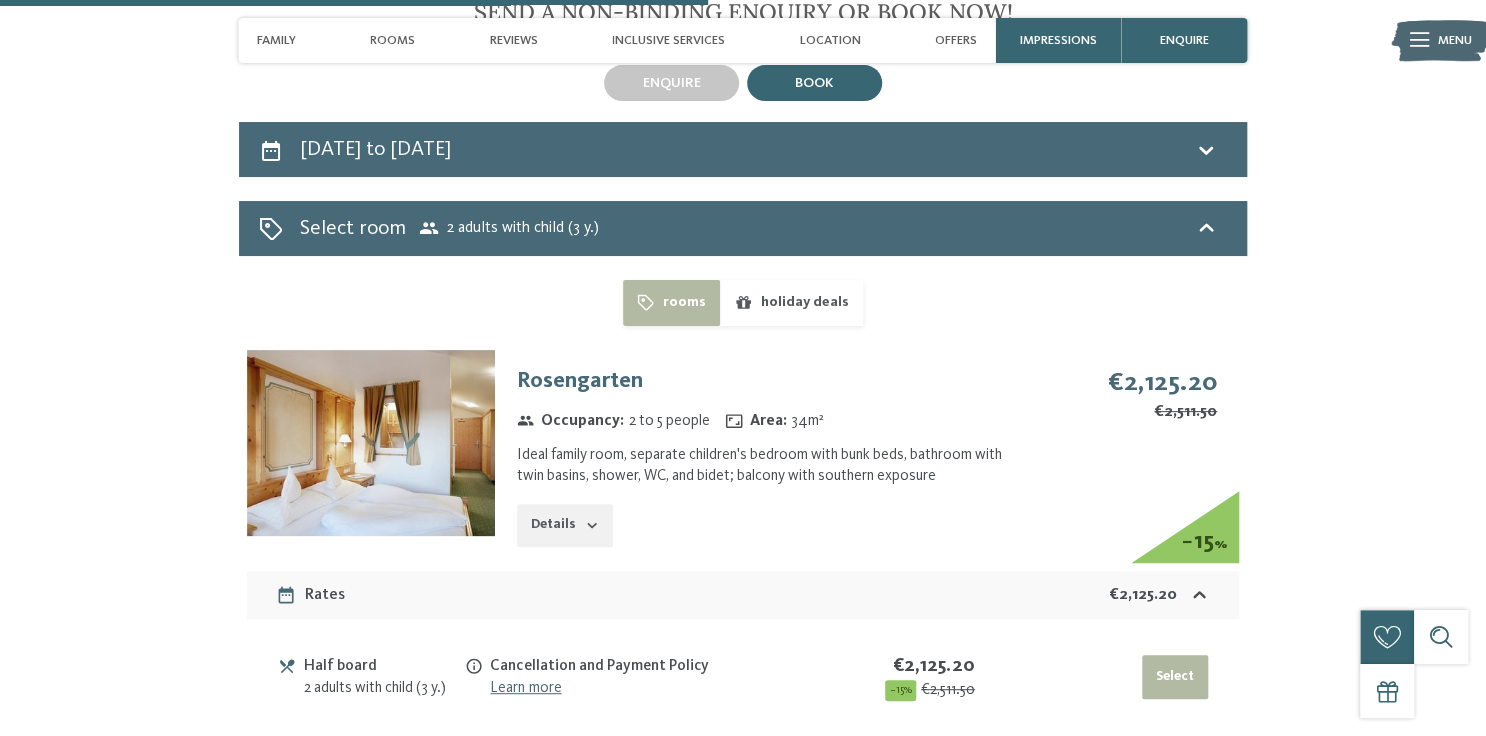 scroll, scrollTop: 3856, scrollLeft: 0, axis: vertical 